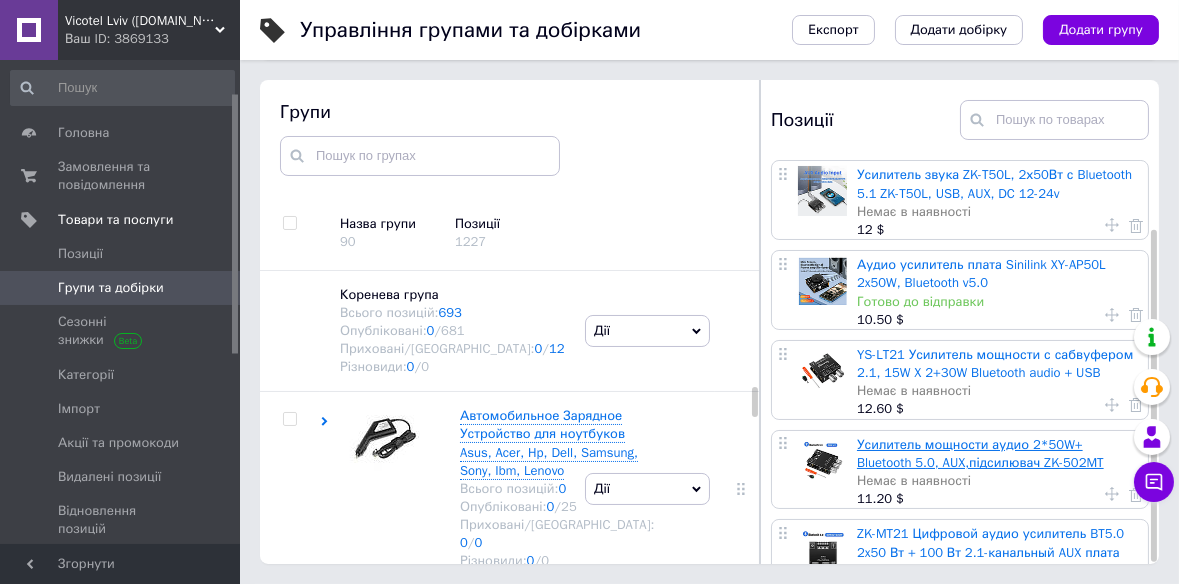 scroll, scrollTop: 113, scrollLeft: 0, axis: vertical 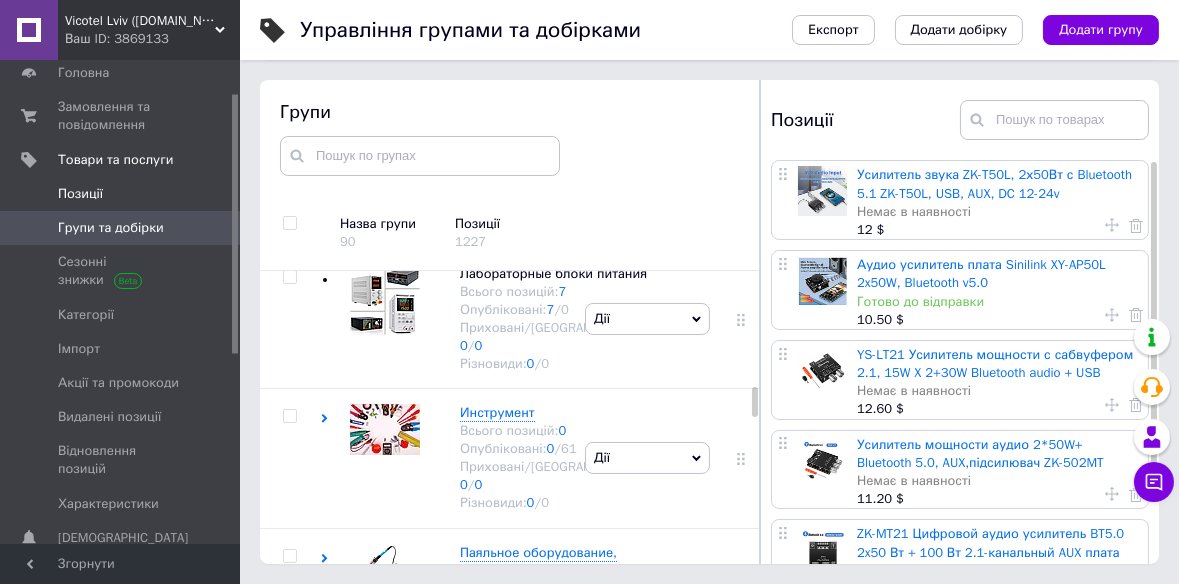 click on "Позиції" at bounding box center [121, 194] 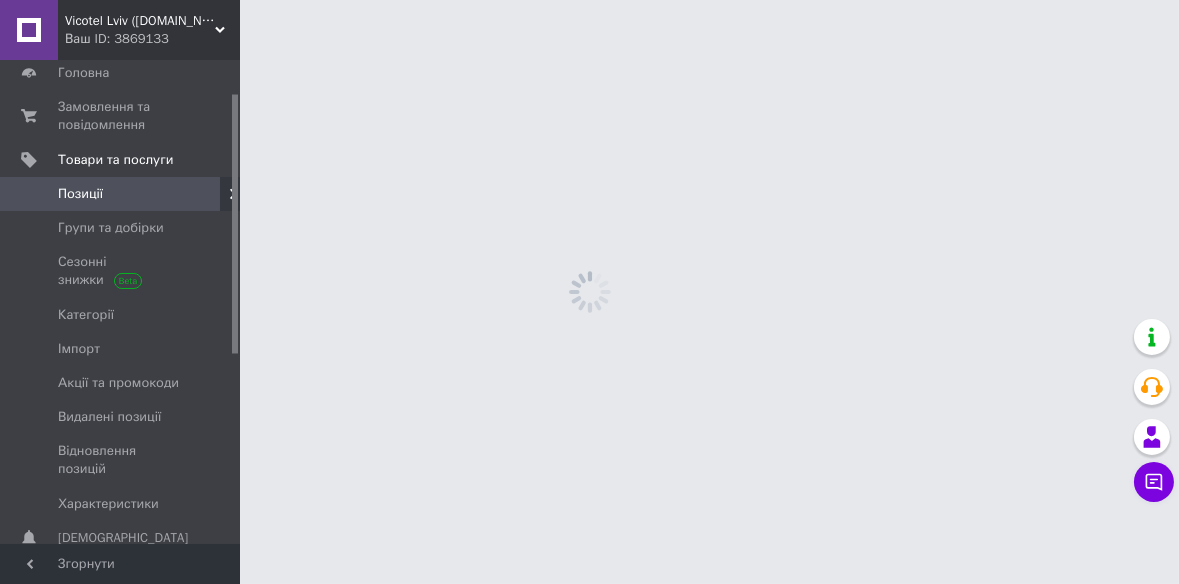 scroll, scrollTop: 0, scrollLeft: 0, axis: both 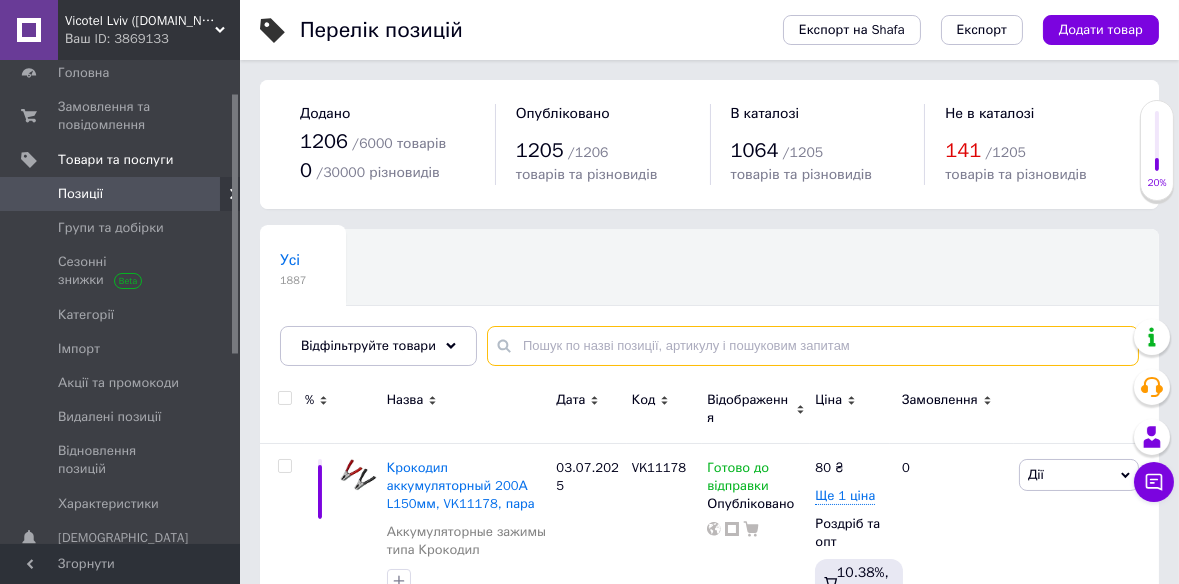 click at bounding box center [813, 346] 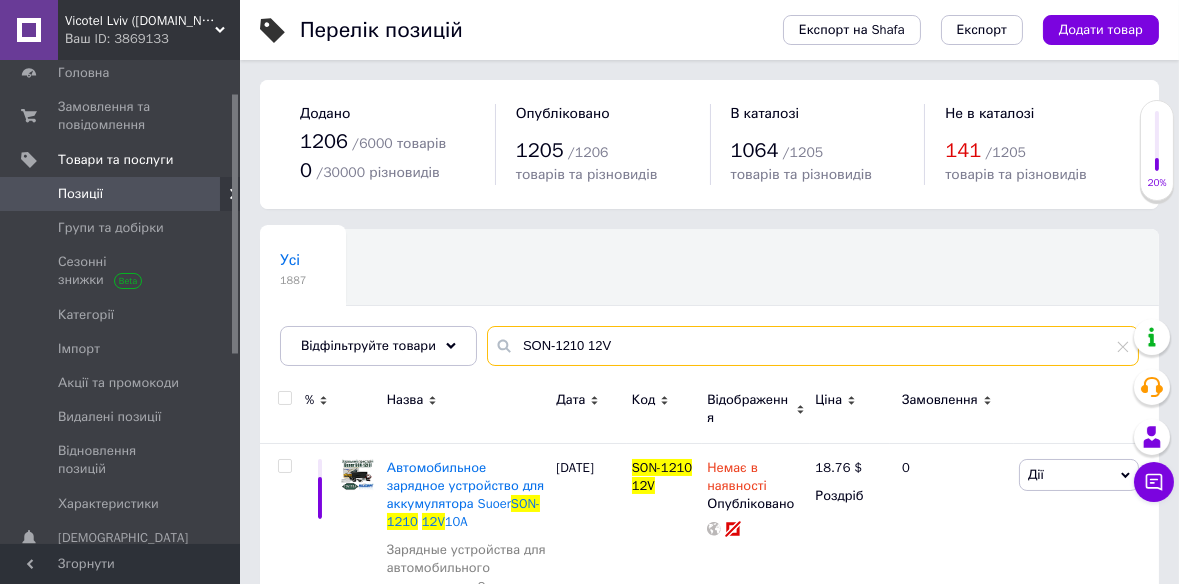 click on "SON-1210 12V" at bounding box center (813, 346) 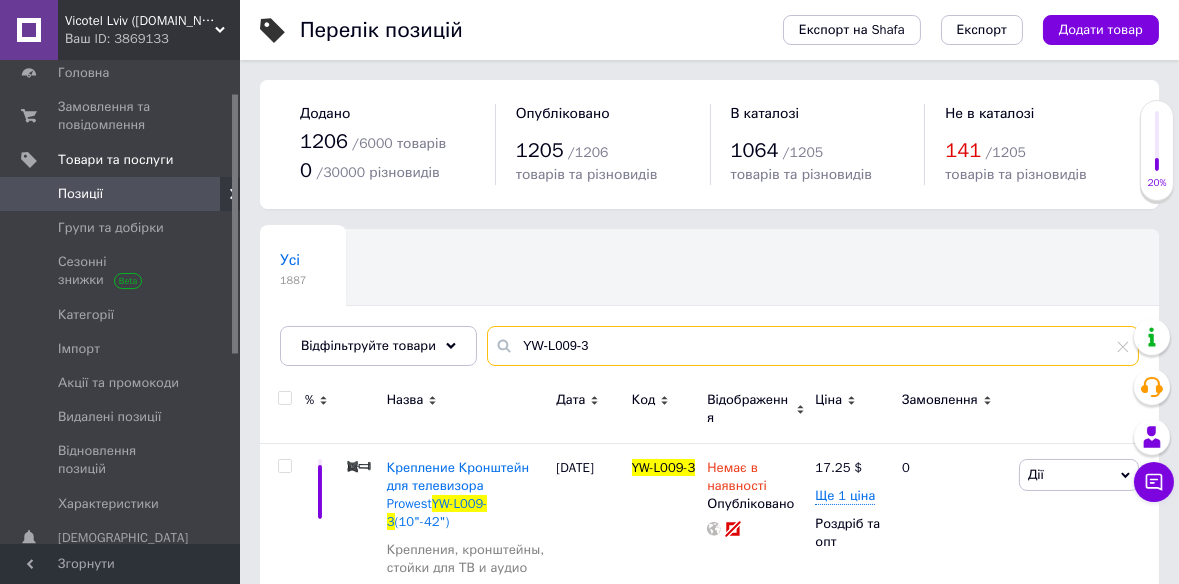 click on "YW-L009-3" at bounding box center [813, 346] 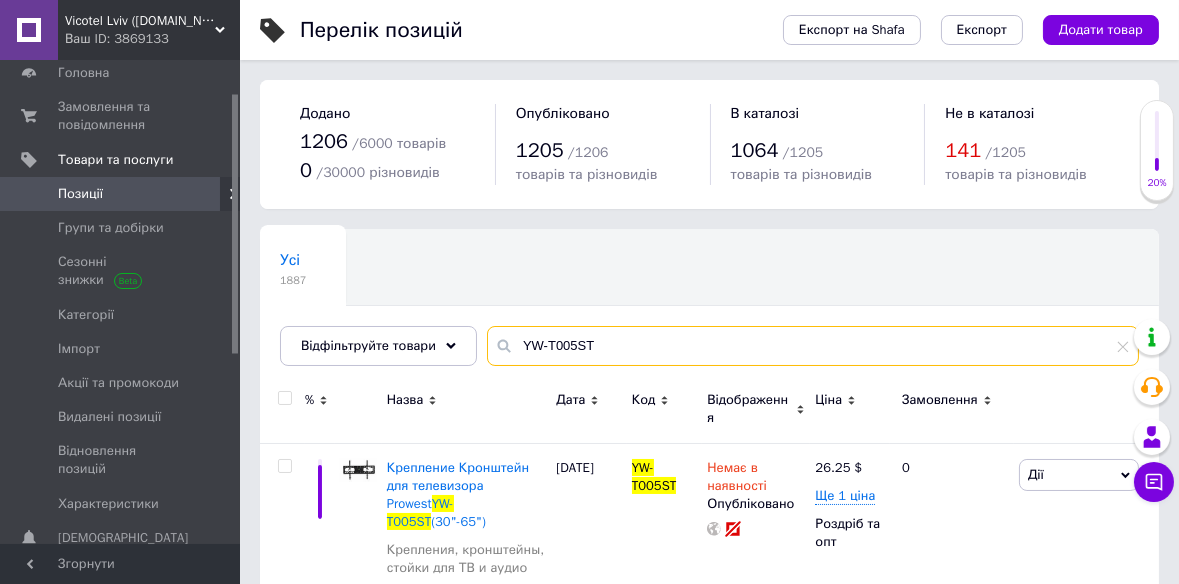 click on "YW-T005ST" at bounding box center (813, 346) 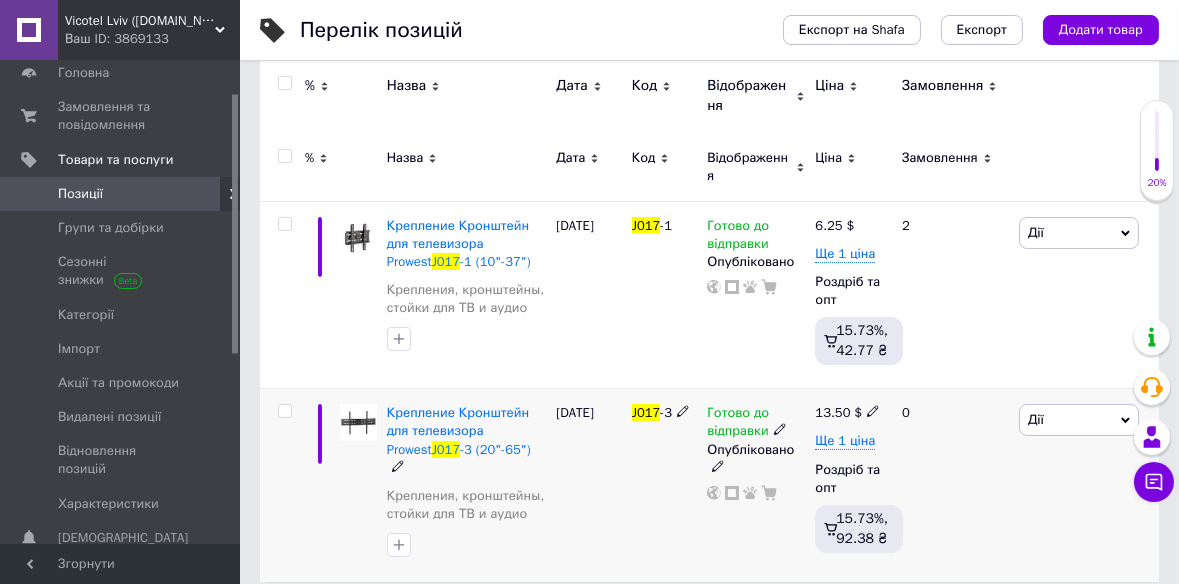 scroll, scrollTop: 253, scrollLeft: 0, axis: vertical 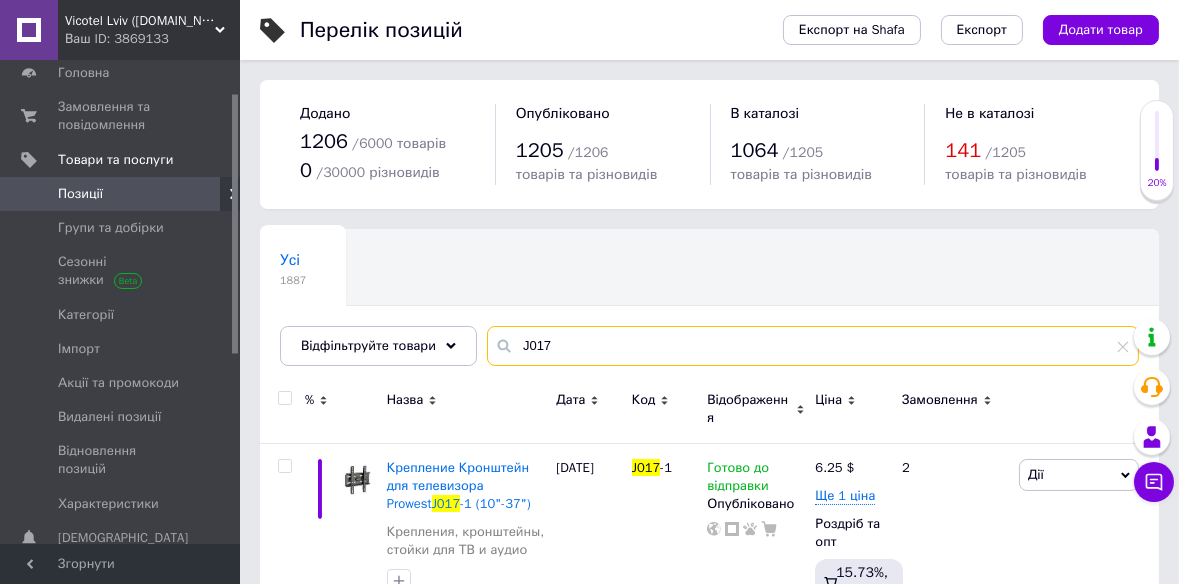 click on "J017" at bounding box center (813, 346) 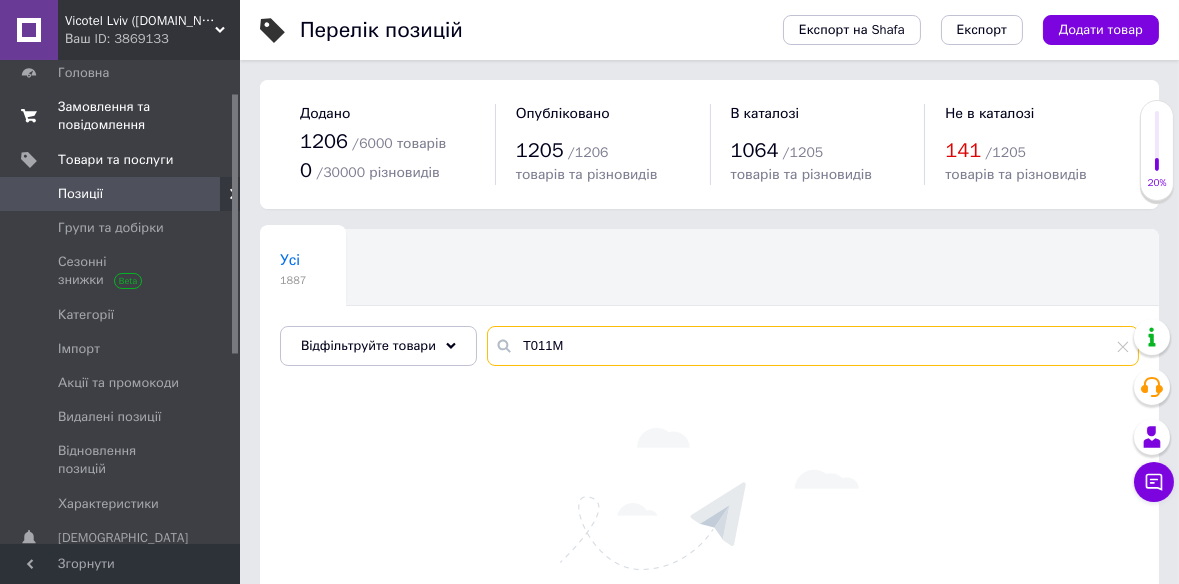 type on "T011M" 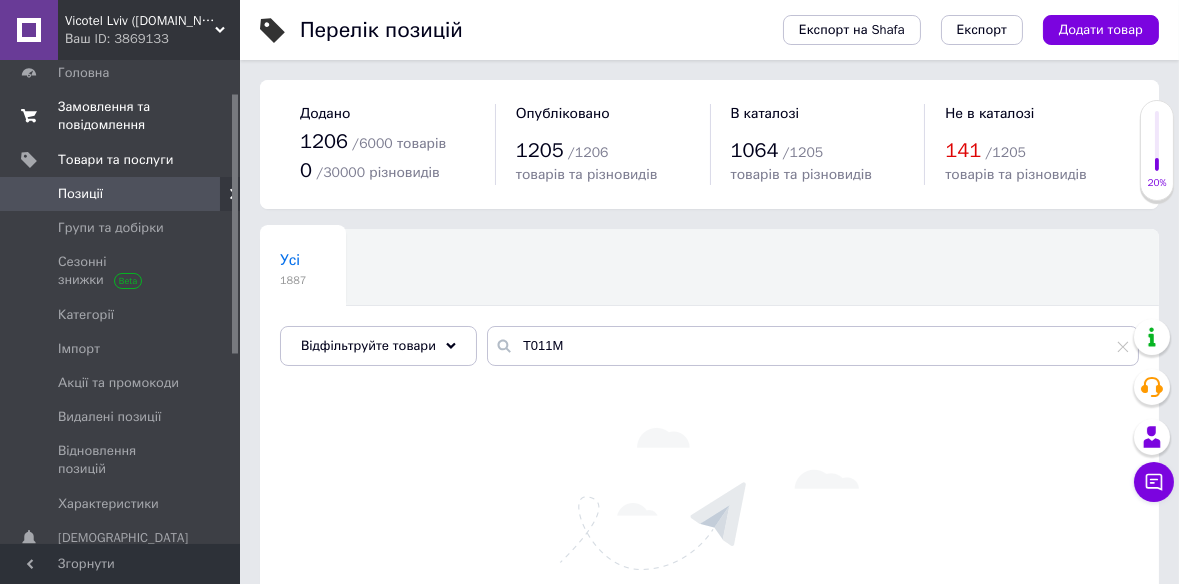 click on "Замовлення та повідомлення" at bounding box center (121, 116) 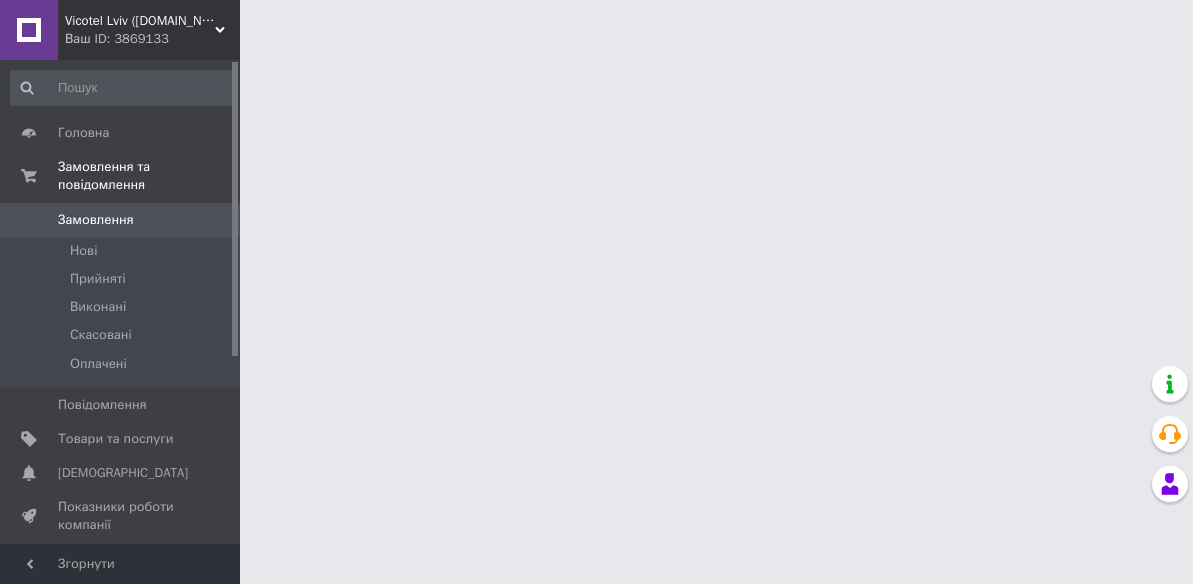 scroll, scrollTop: 0, scrollLeft: 0, axis: both 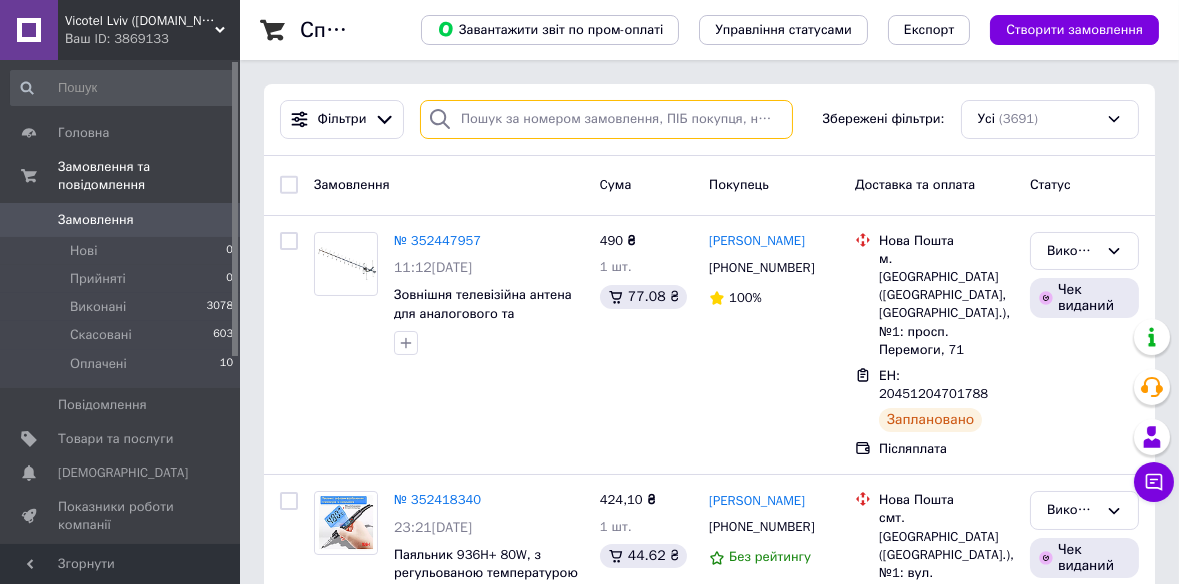 click at bounding box center [606, 119] 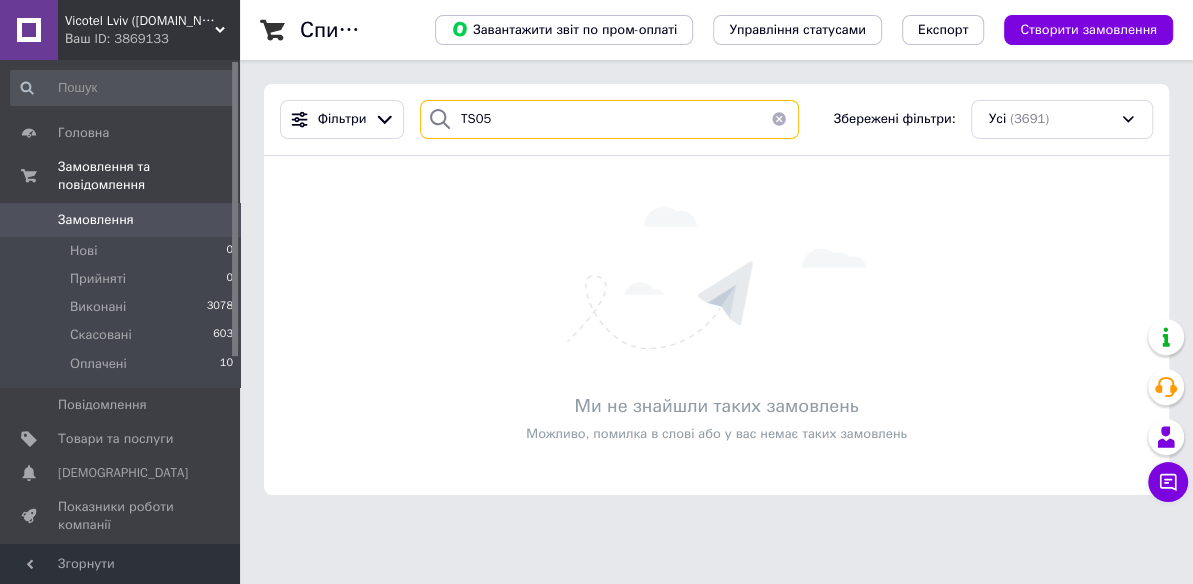 click on "TS05" at bounding box center [609, 119] 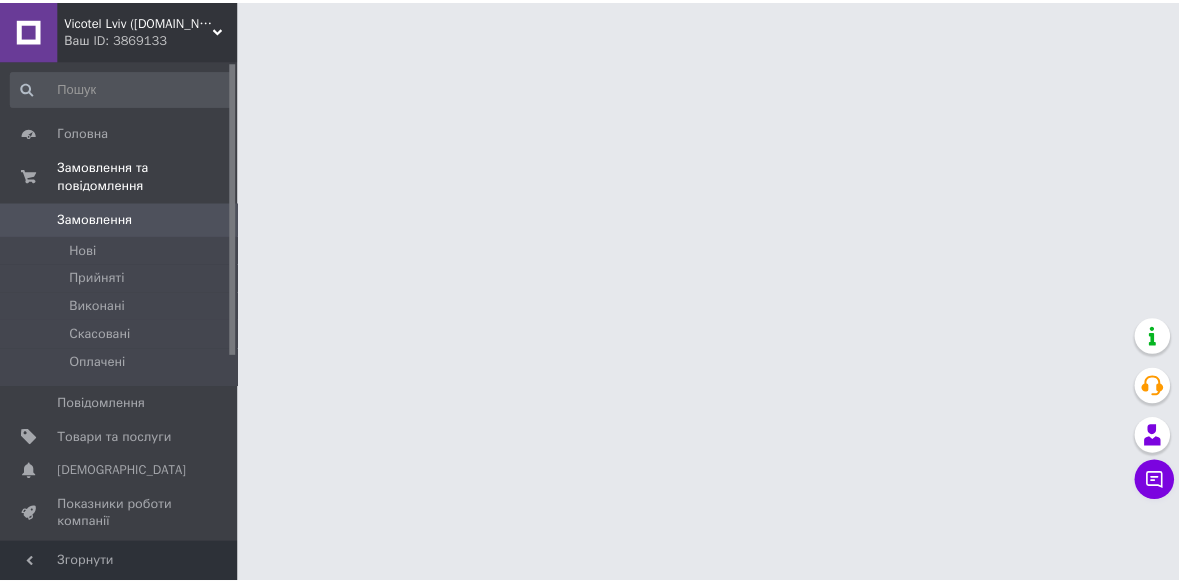 scroll, scrollTop: 0, scrollLeft: 0, axis: both 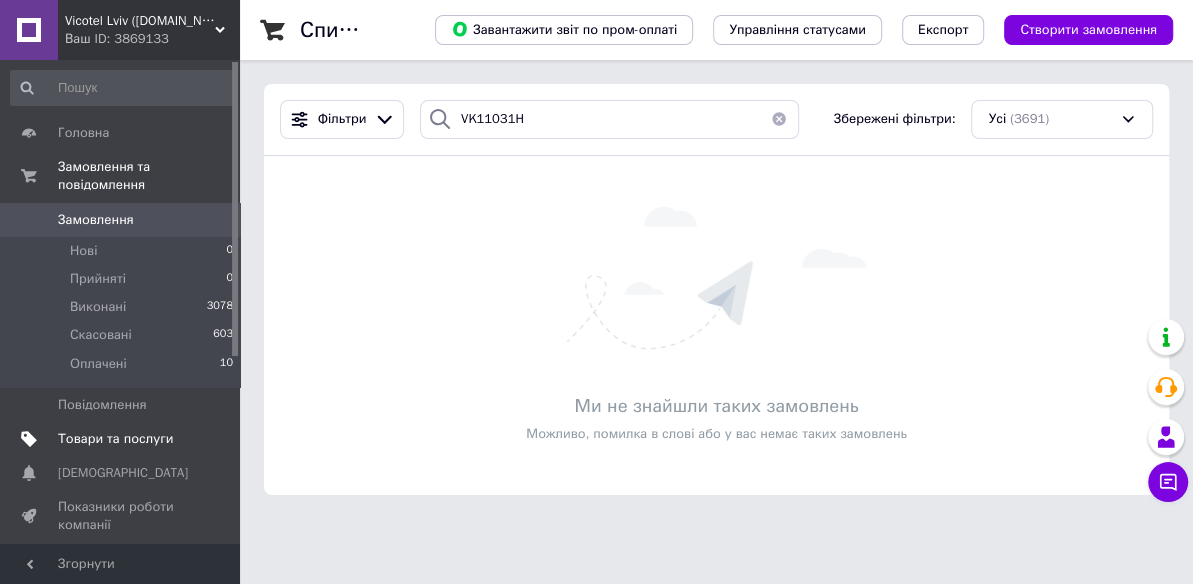 click on "Товари та послуги" at bounding box center [115, 439] 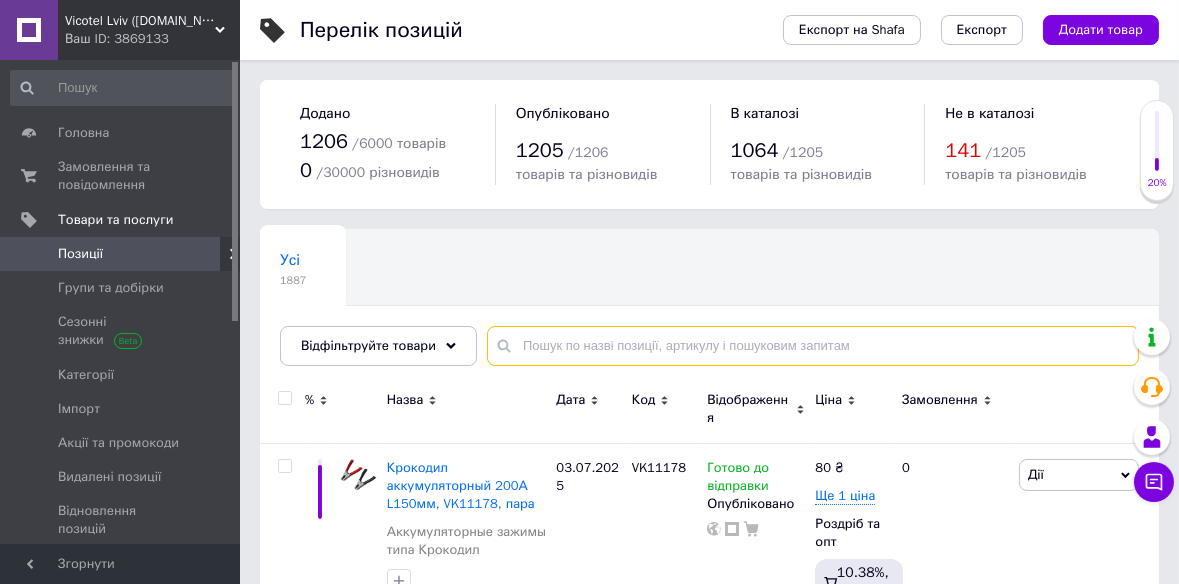 click at bounding box center [813, 346] 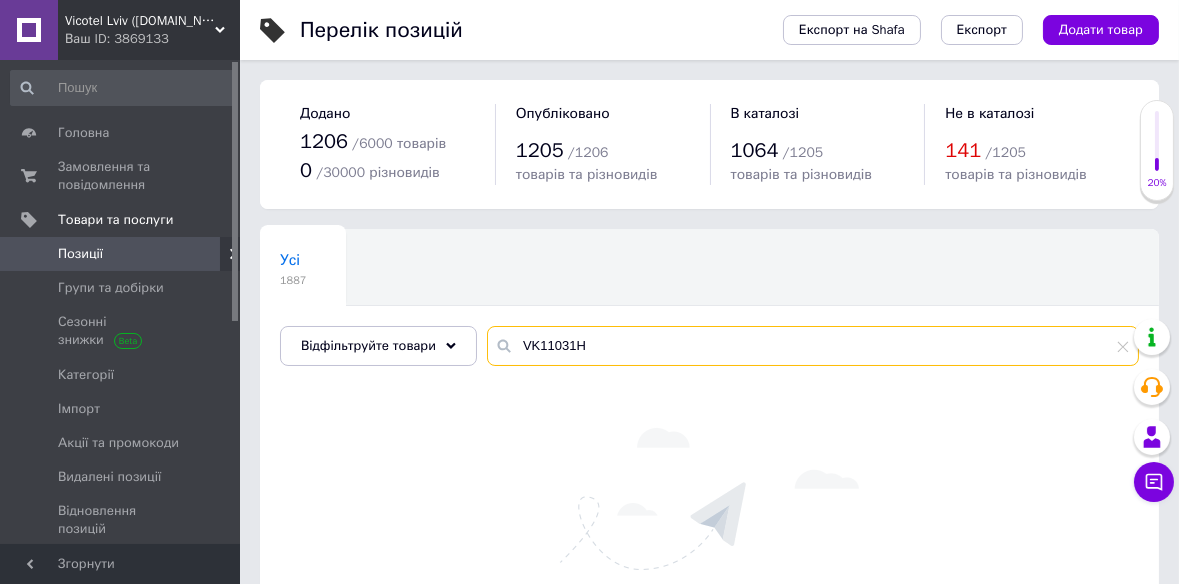 click on "VK11031H" at bounding box center (813, 346) 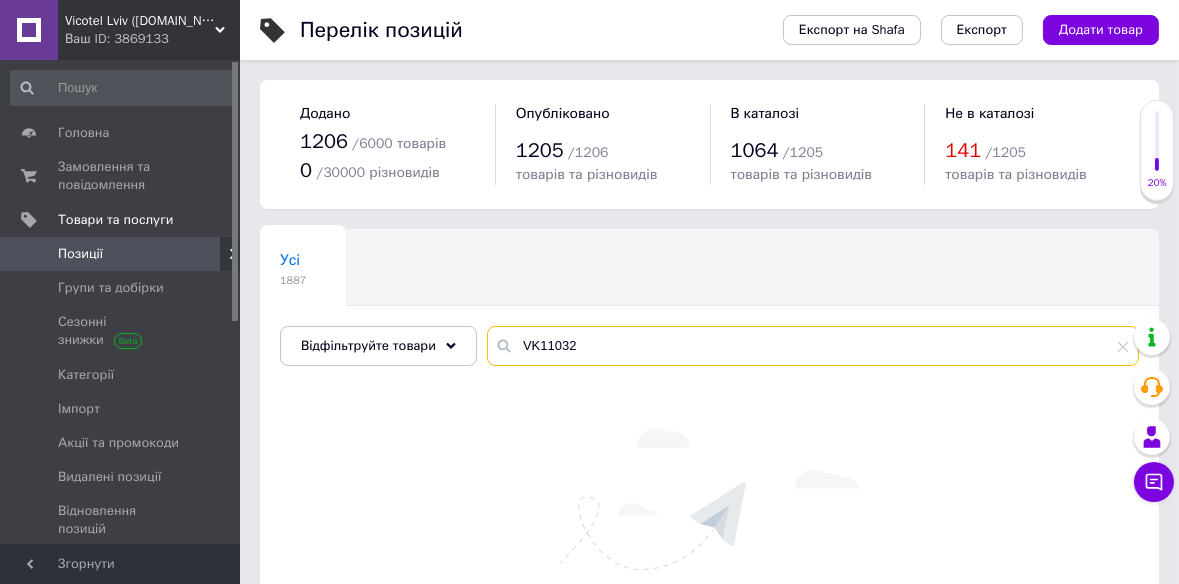 click on "VK11032" at bounding box center [813, 346] 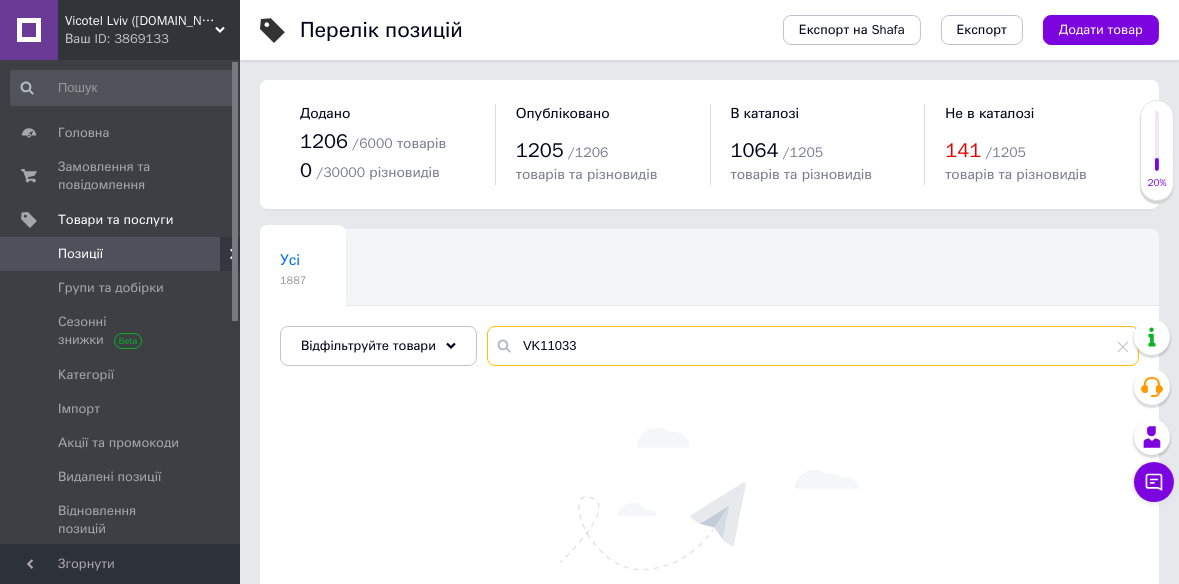 click on "VK11033" at bounding box center (813, 346) 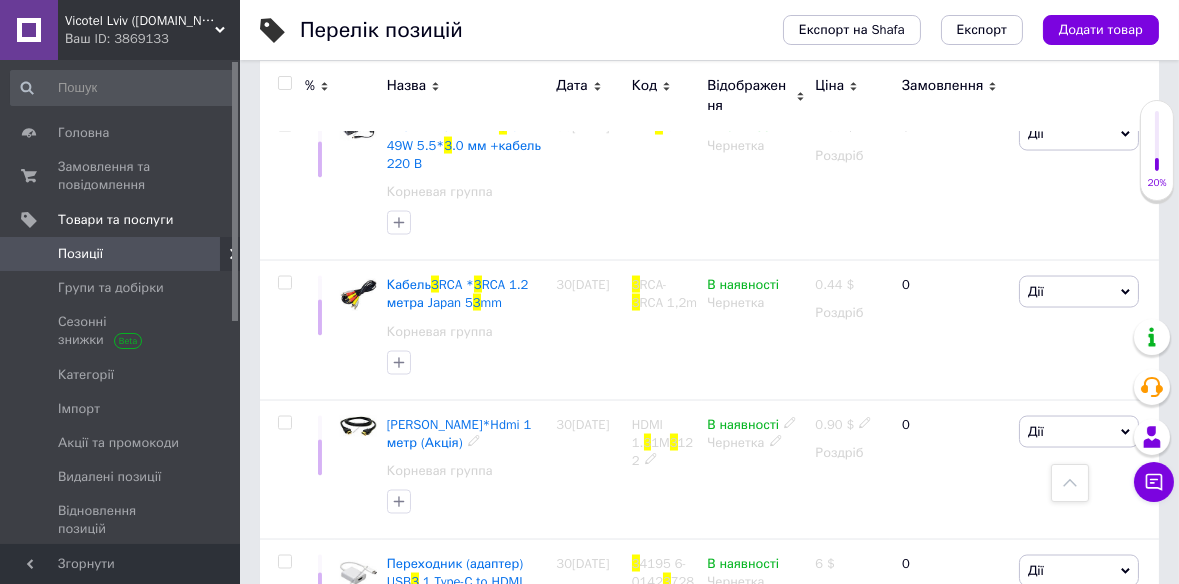 scroll, scrollTop: 6242, scrollLeft: 0, axis: vertical 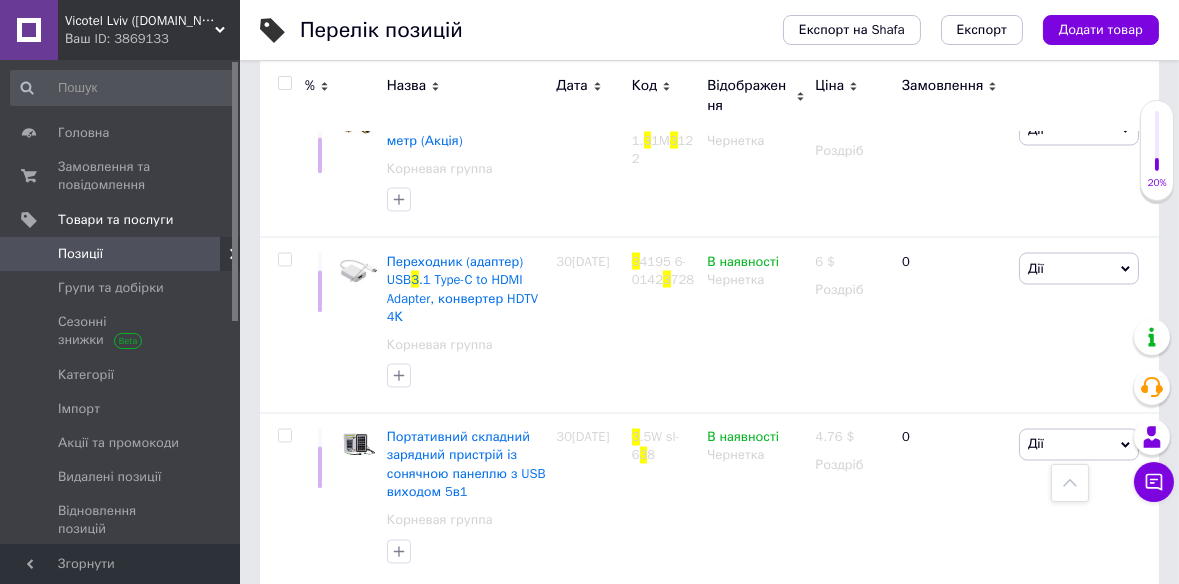 click at bounding box center (1070, 483) 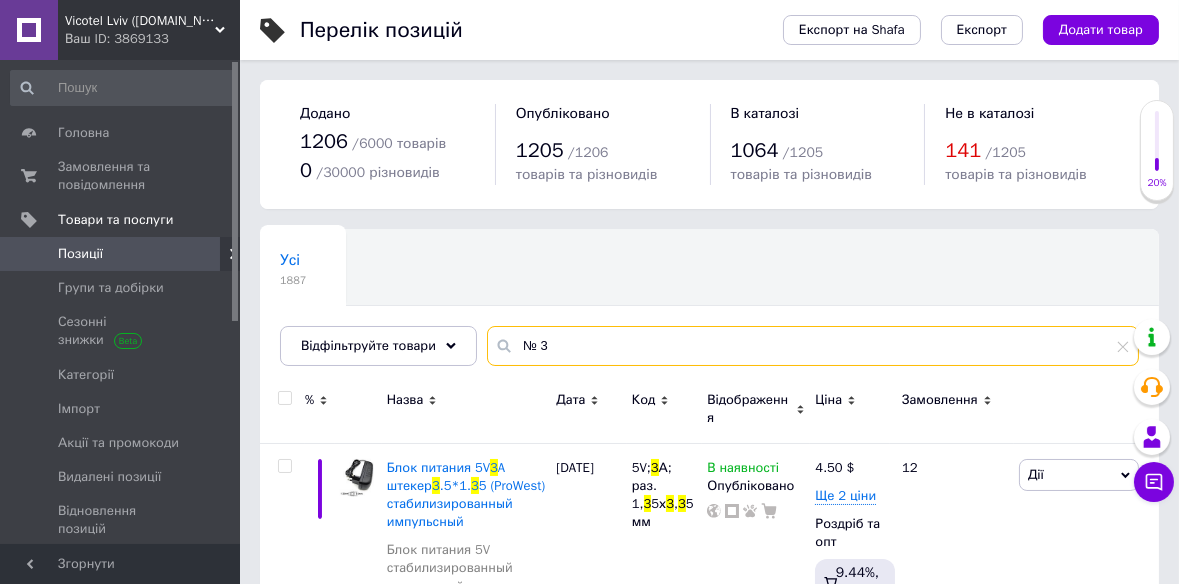 click on "№ 3" at bounding box center (813, 346) 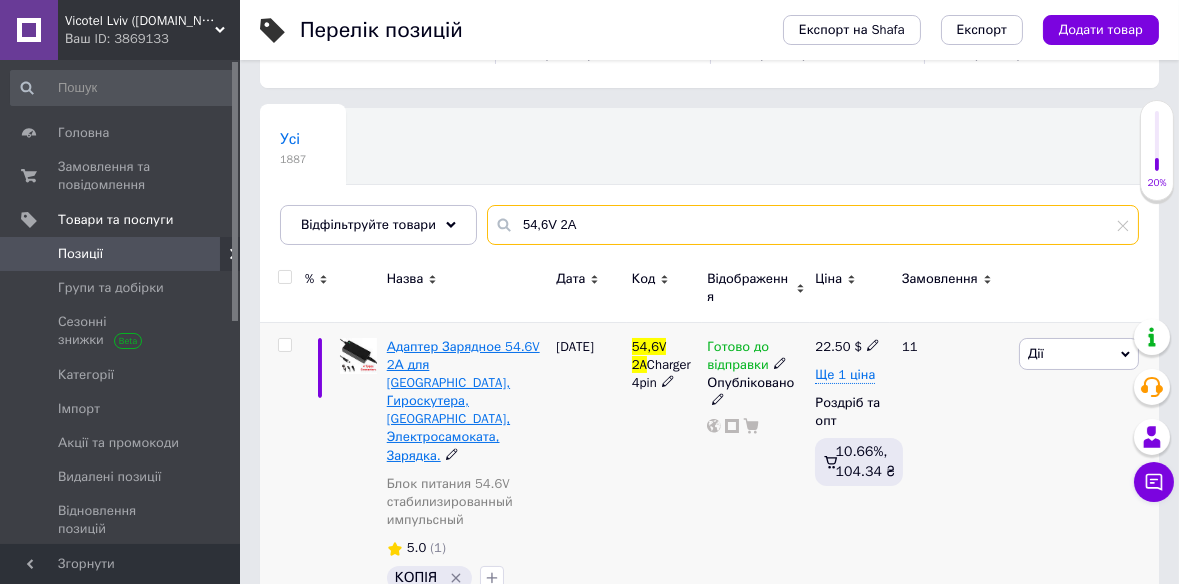 scroll, scrollTop: 135, scrollLeft: 0, axis: vertical 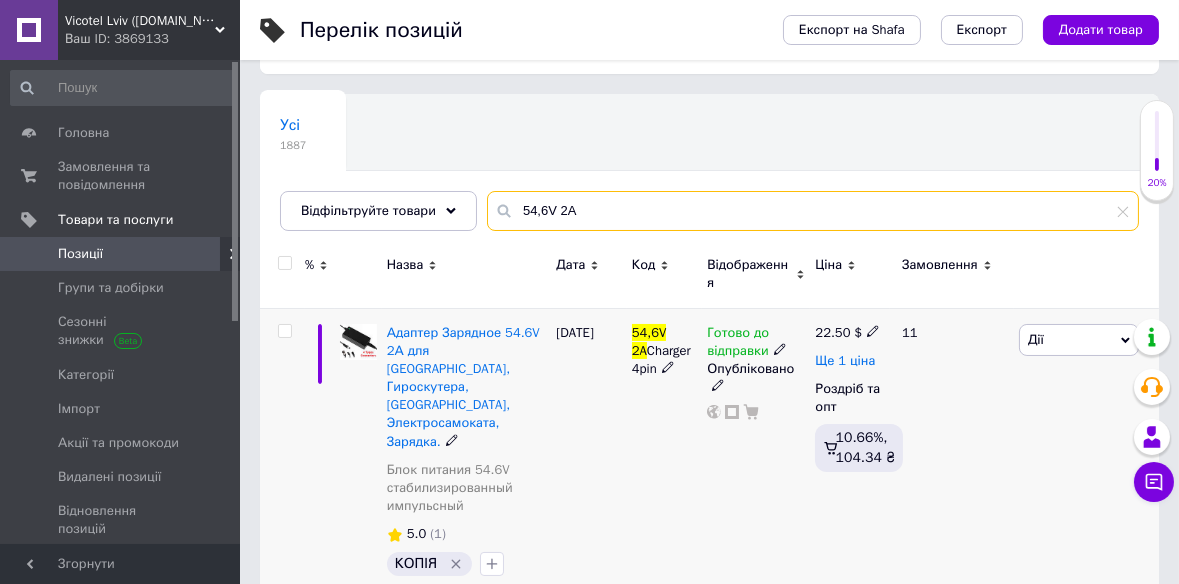 type on "54,6V 2A" 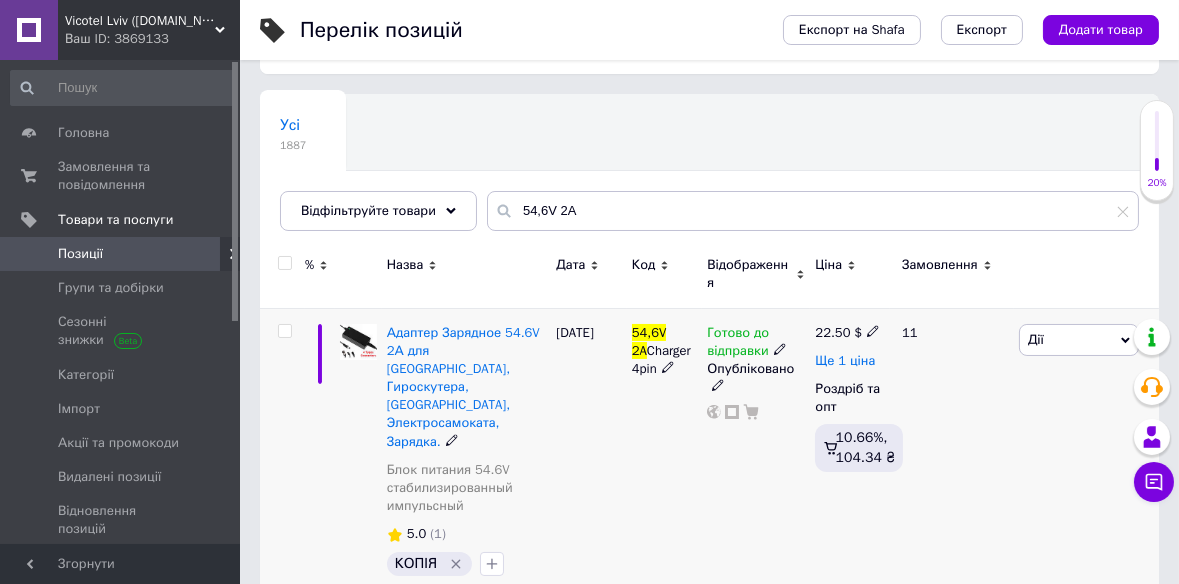 click on "Ще 1 ціна" at bounding box center (845, 361) 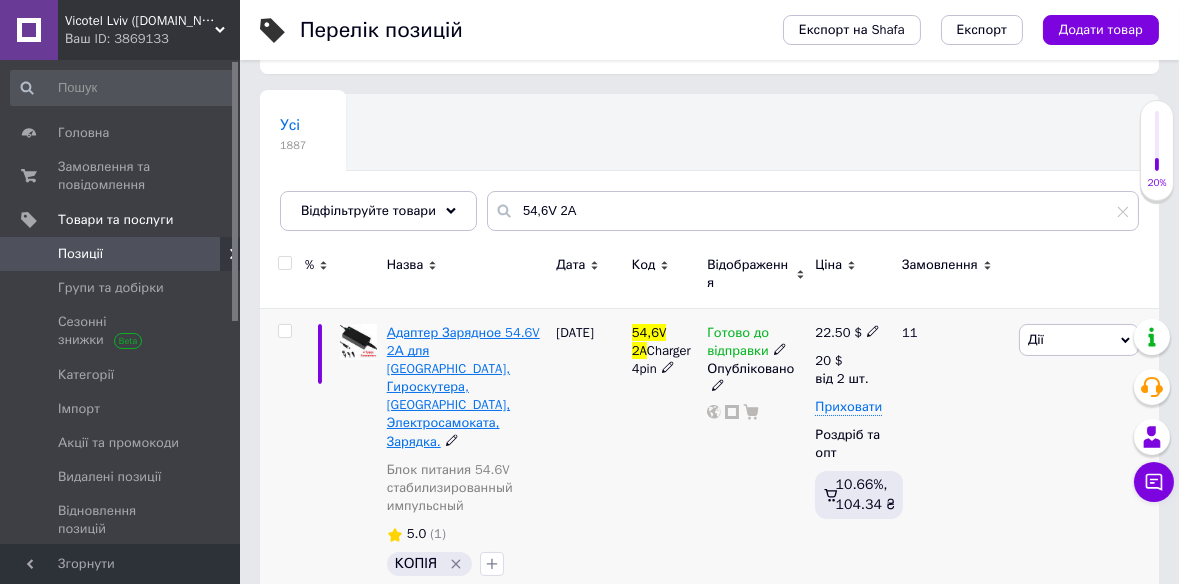 click on "Адаптер Зарядное 54.6V 2А для Гироборда, Гироскутера, Сигвея, Электросамоката, Зарядка." at bounding box center (463, 387) 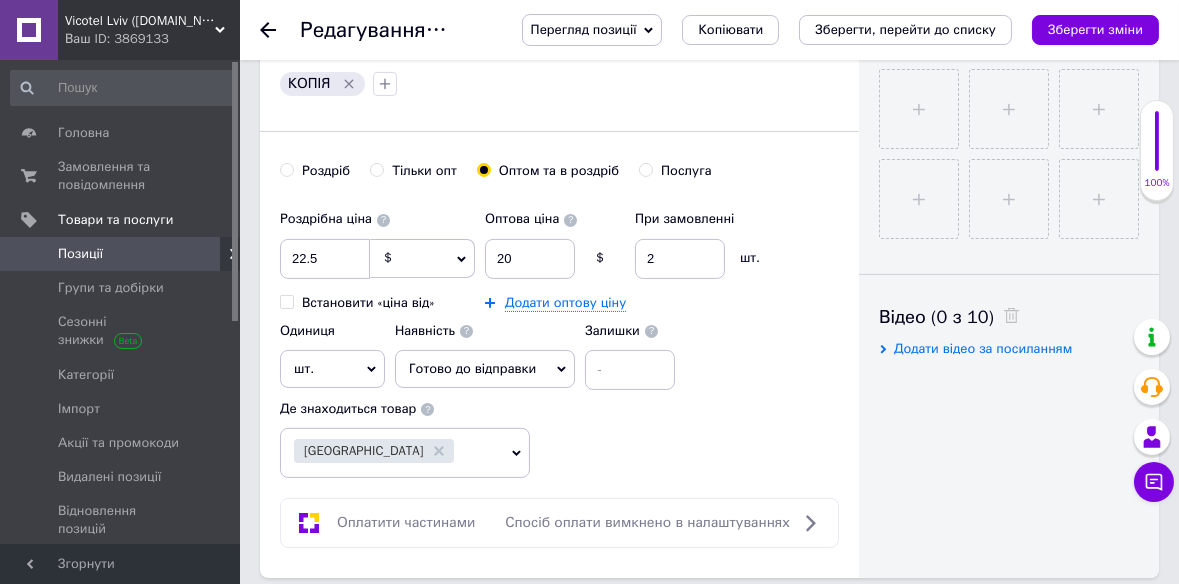 scroll, scrollTop: 848, scrollLeft: 0, axis: vertical 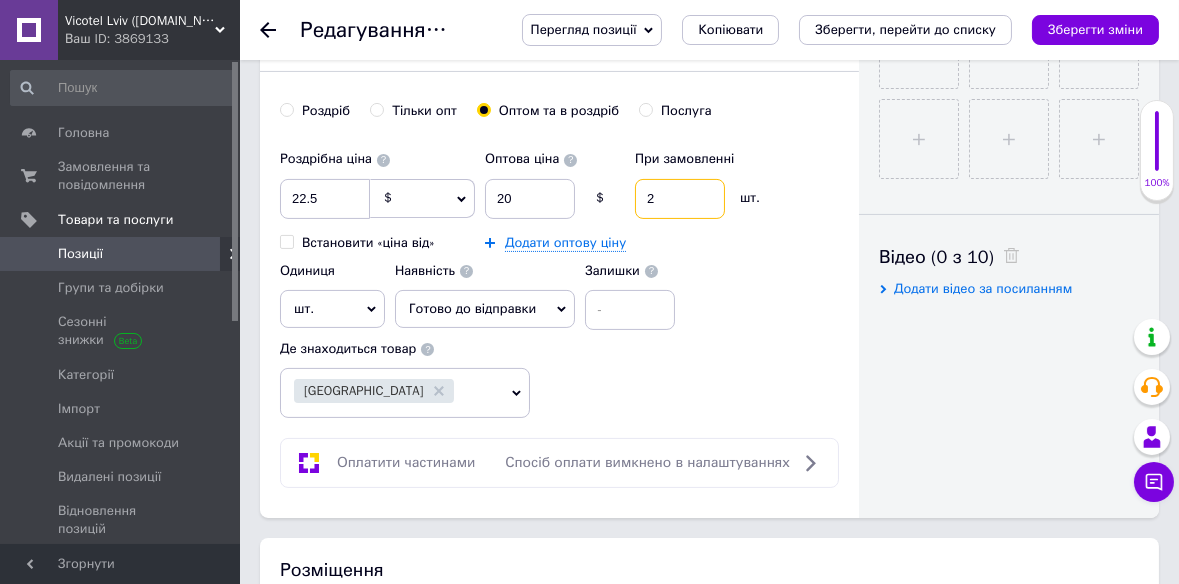 click on "2" at bounding box center [680, 199] 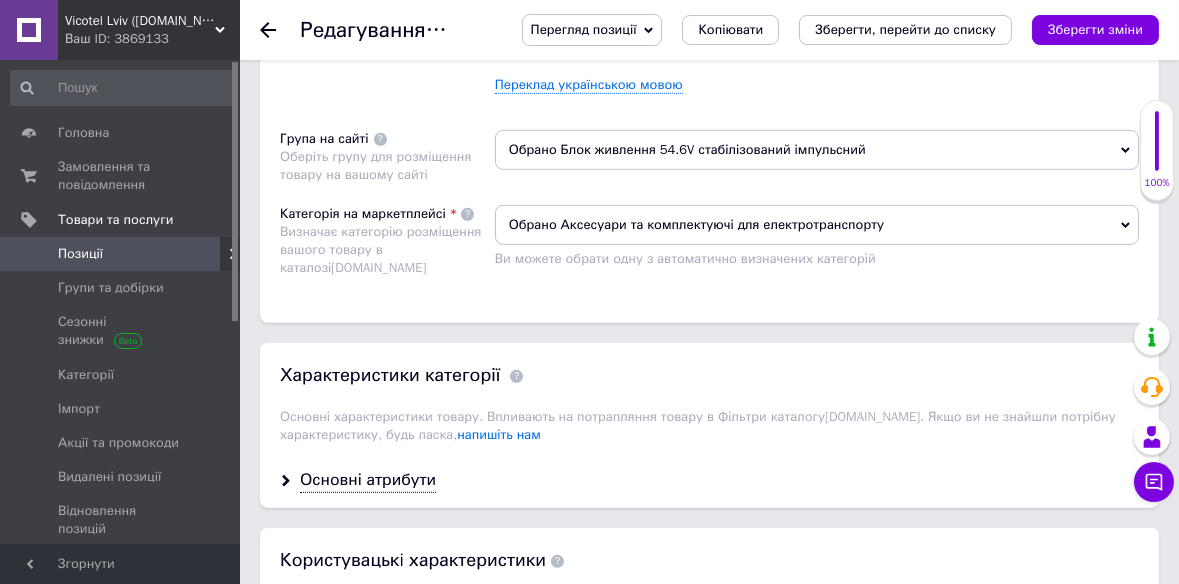 scroll, scrollTop: 1879, scrollLeft: 0, axis: vertical 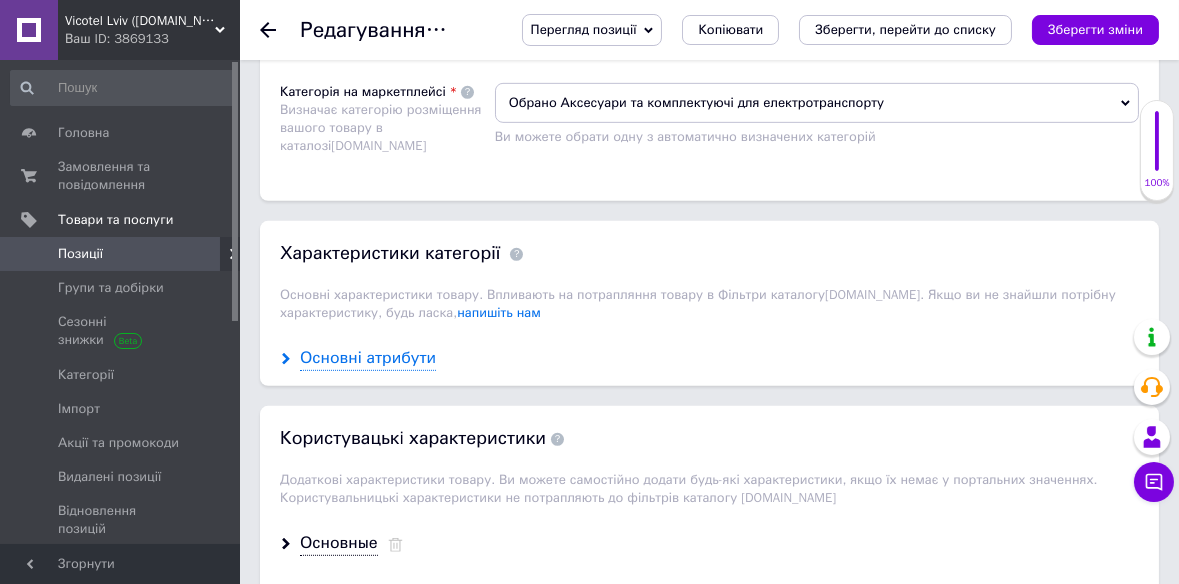 type on "3" 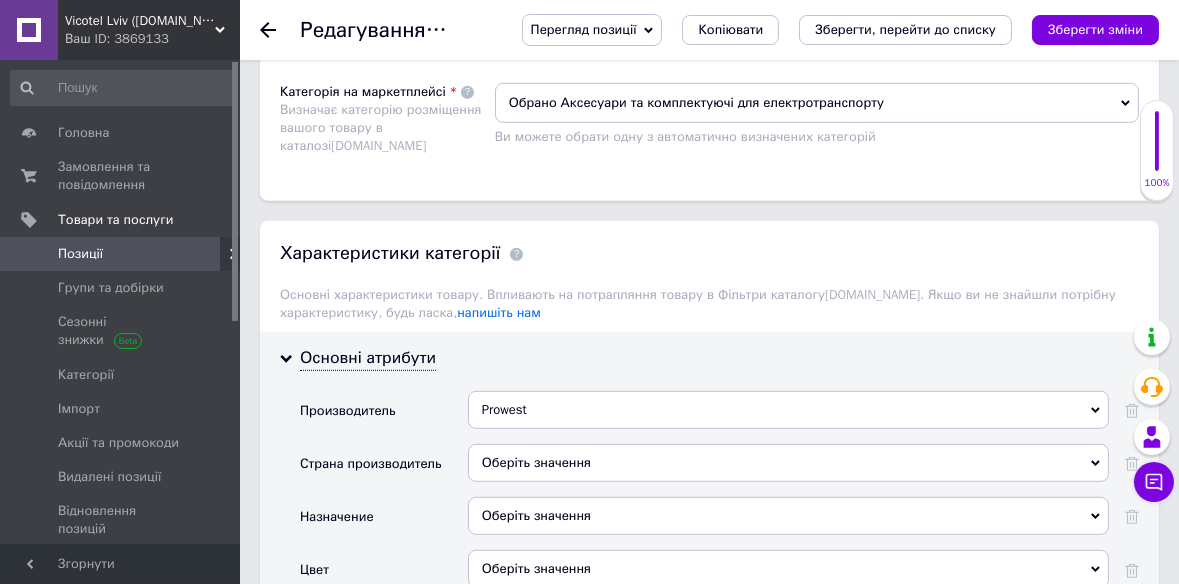 scroll, scrollTop: 1939, scrollLeft: 0, axis: vertical 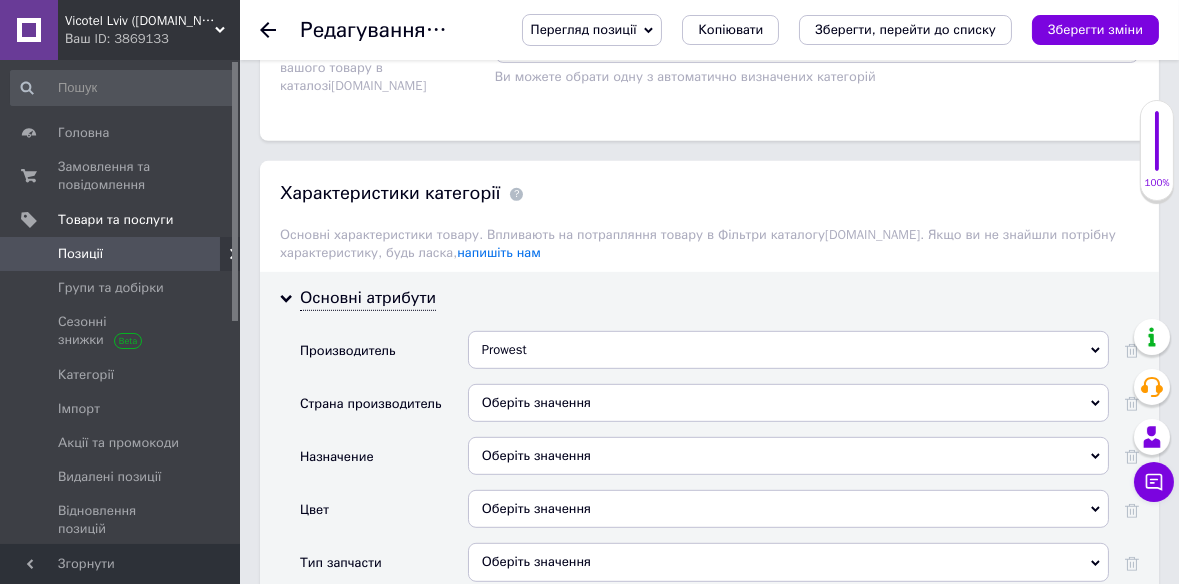 click on "Оберіть значення" at bounding box center (788, 456) 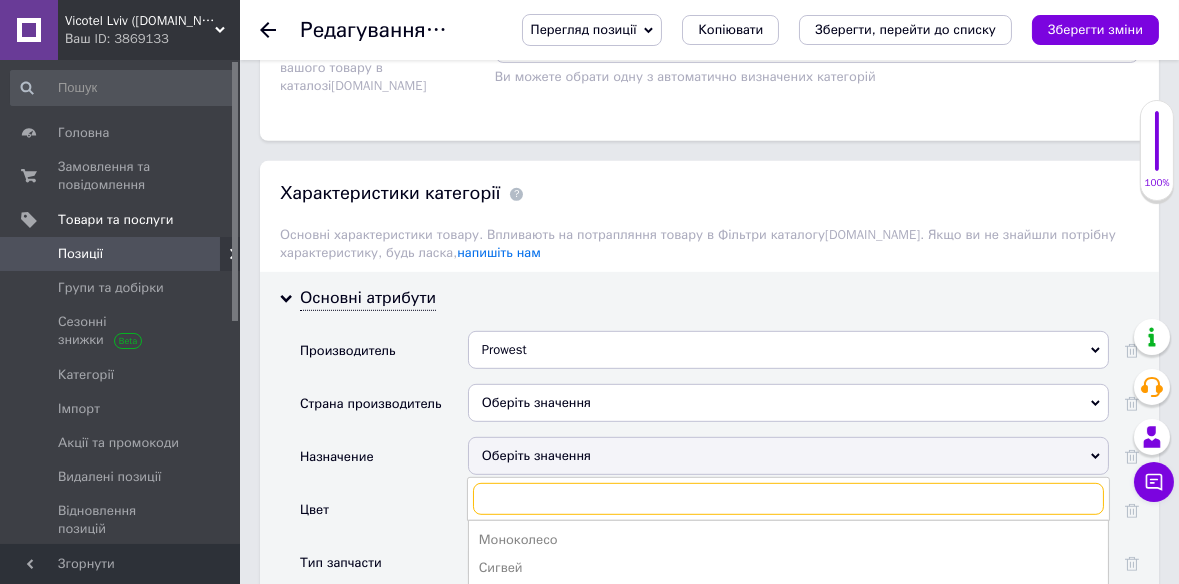 scroll, scrollTop: 2060, scrollLeft: 0, axis: vertical 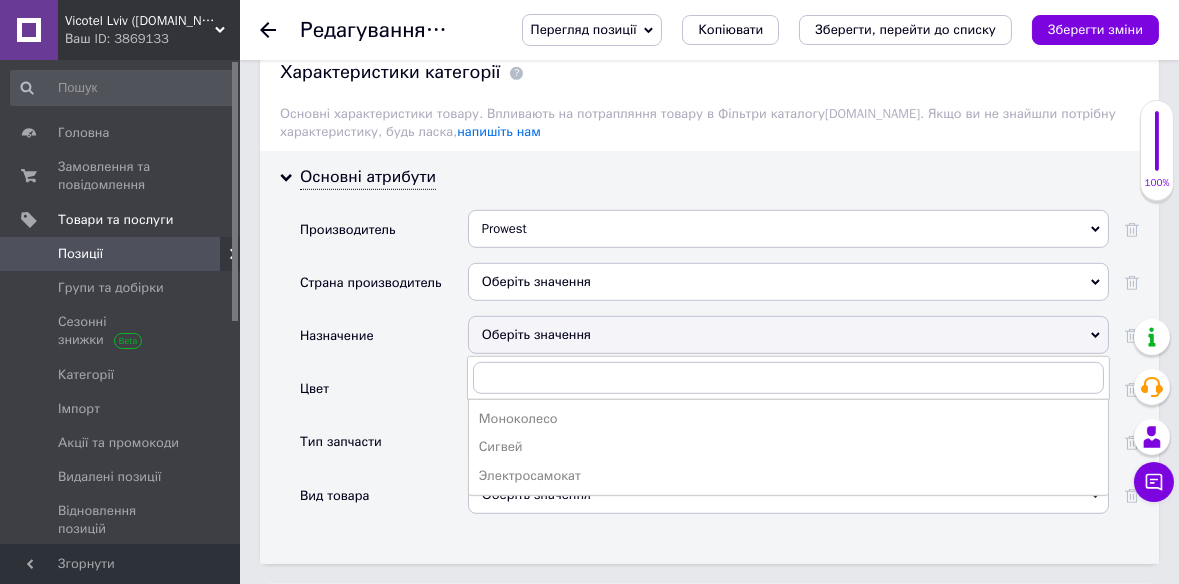 click on "Цвет" at bounding box center (384, 395) 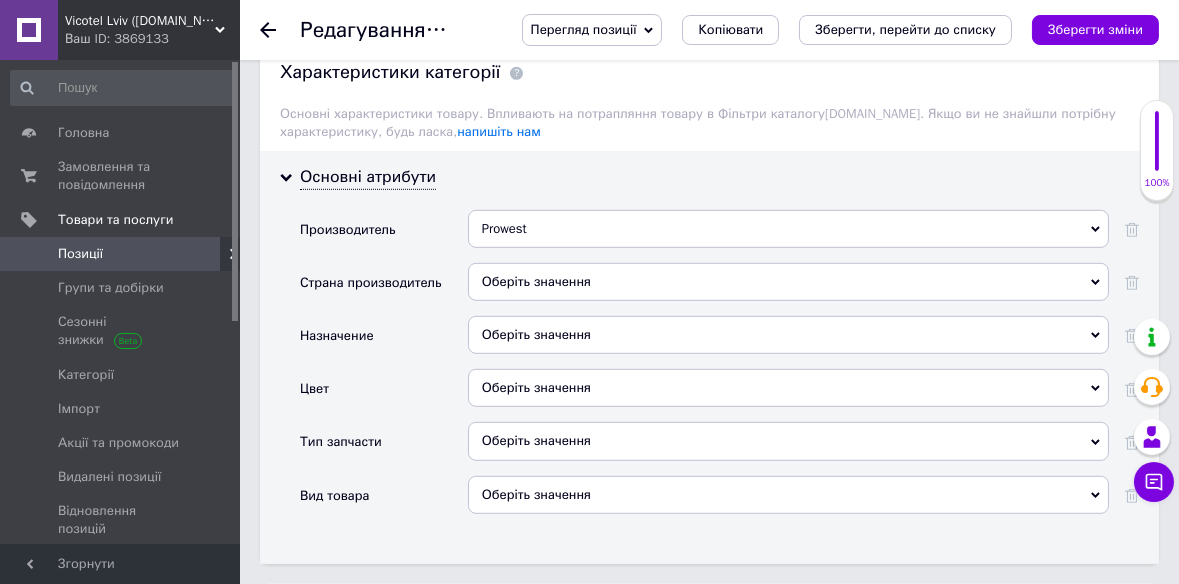 click on "Оберіть значення" at bounding box center [788, 441] 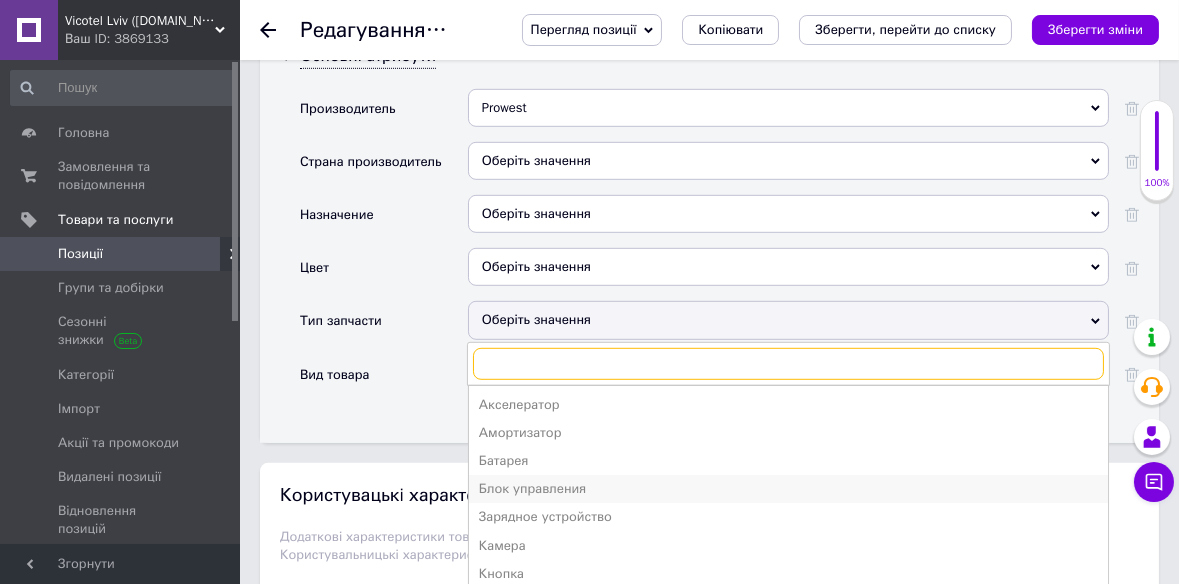 scroll, scrollTop: 2242, scrollLeft: 0, axis: vertical 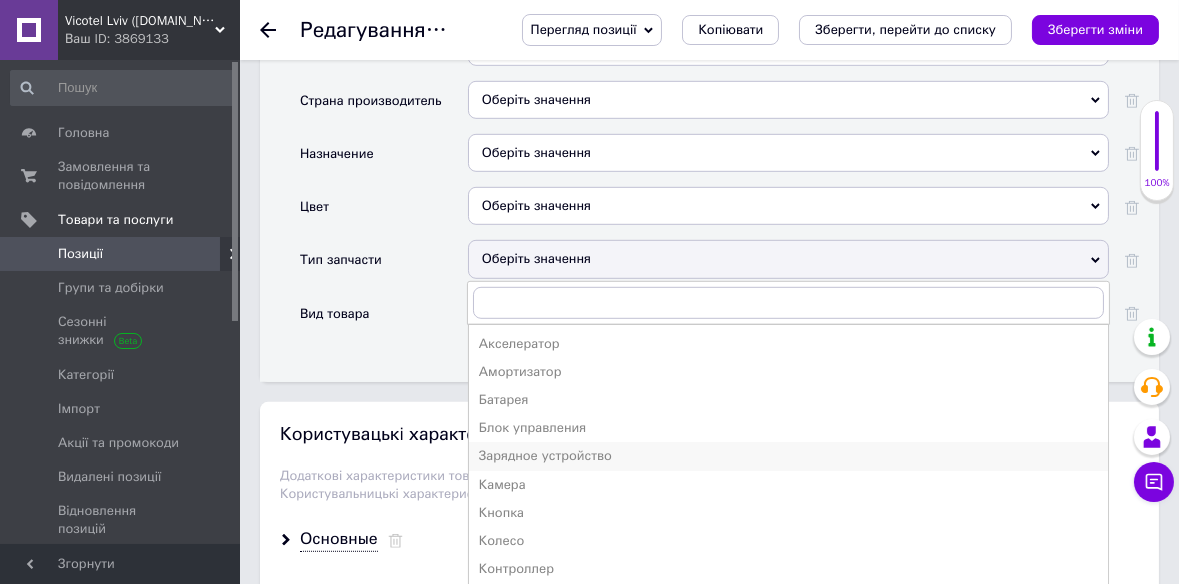 click on "Зарядное устройство" at bounding box center [788, 456] 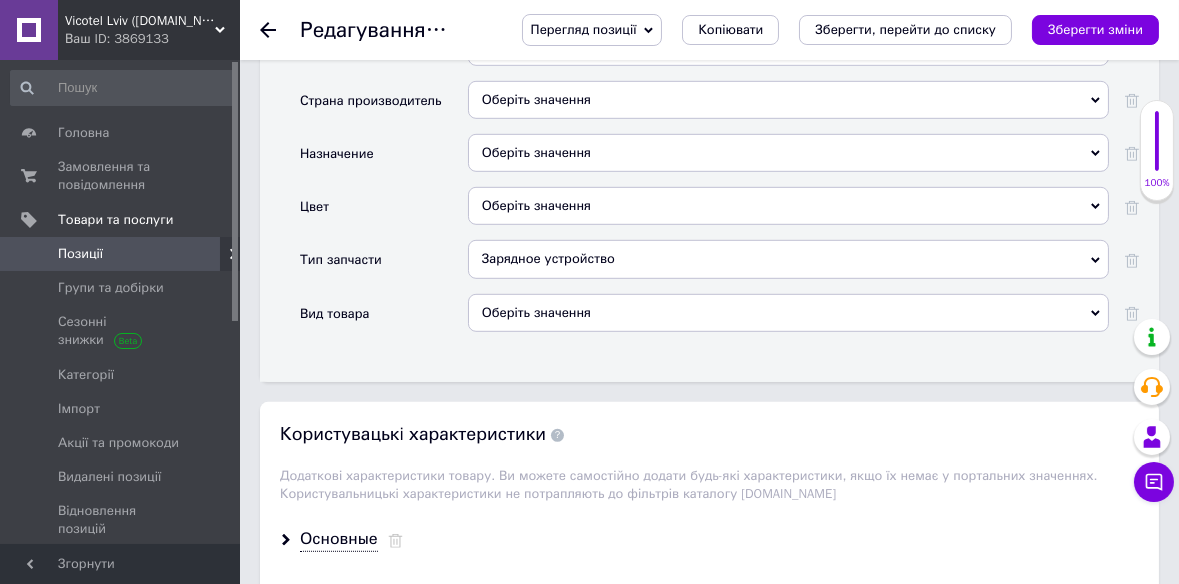 click on "Оберіть значення" at bounding box center [788, 313] 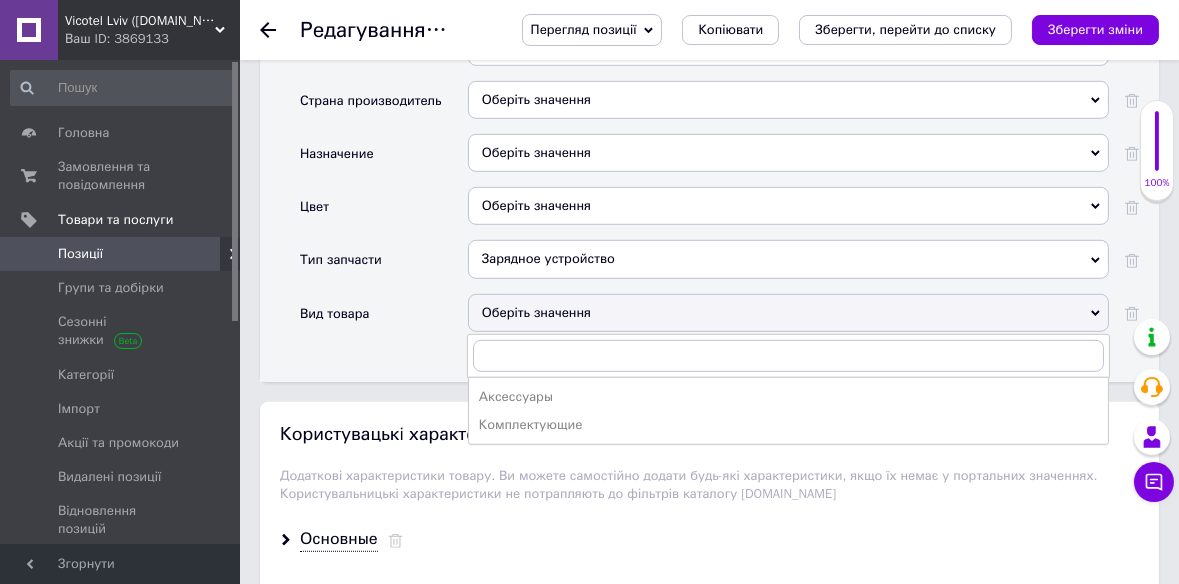 click on "Вид товара" at bounding box center (334, 314) 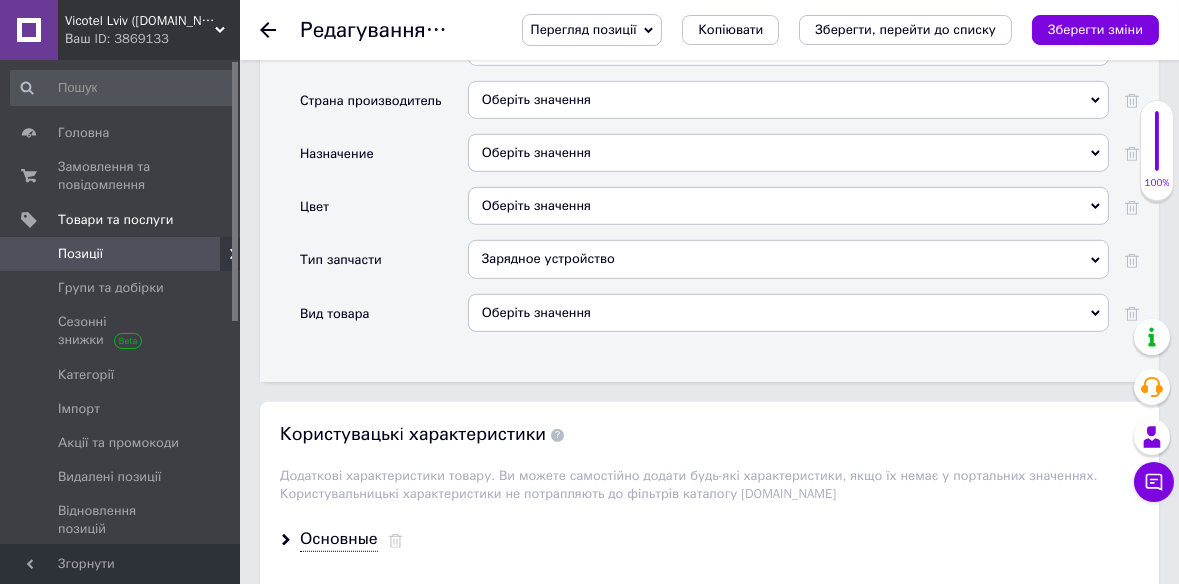 click on "Оберіть значення" at bounding box center (788, 313) 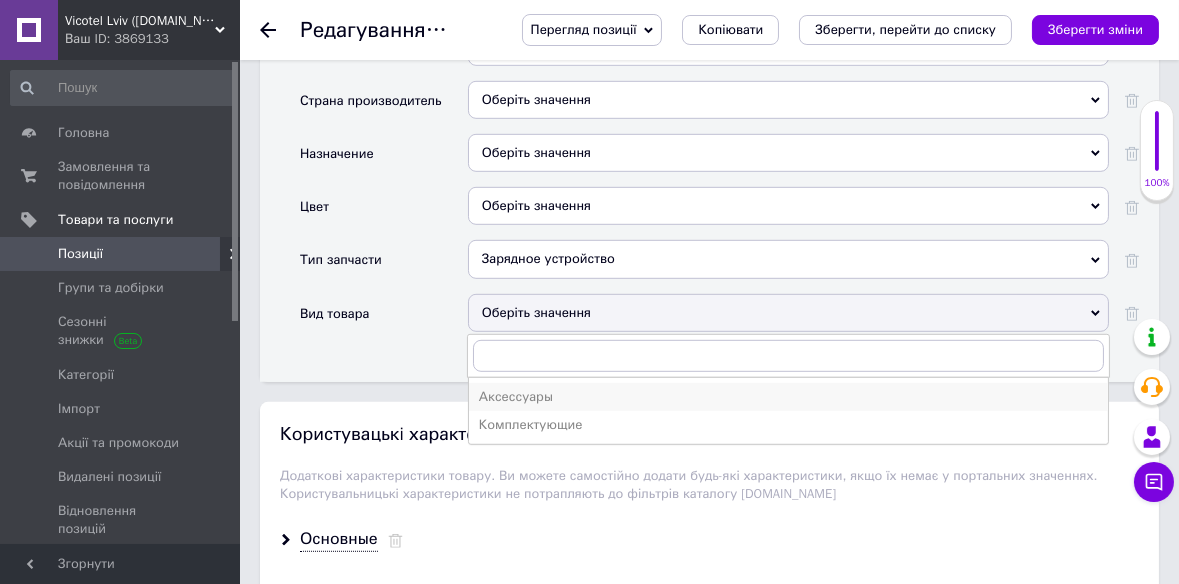 click on "Аксессуары" at bounding box center (788, 397) 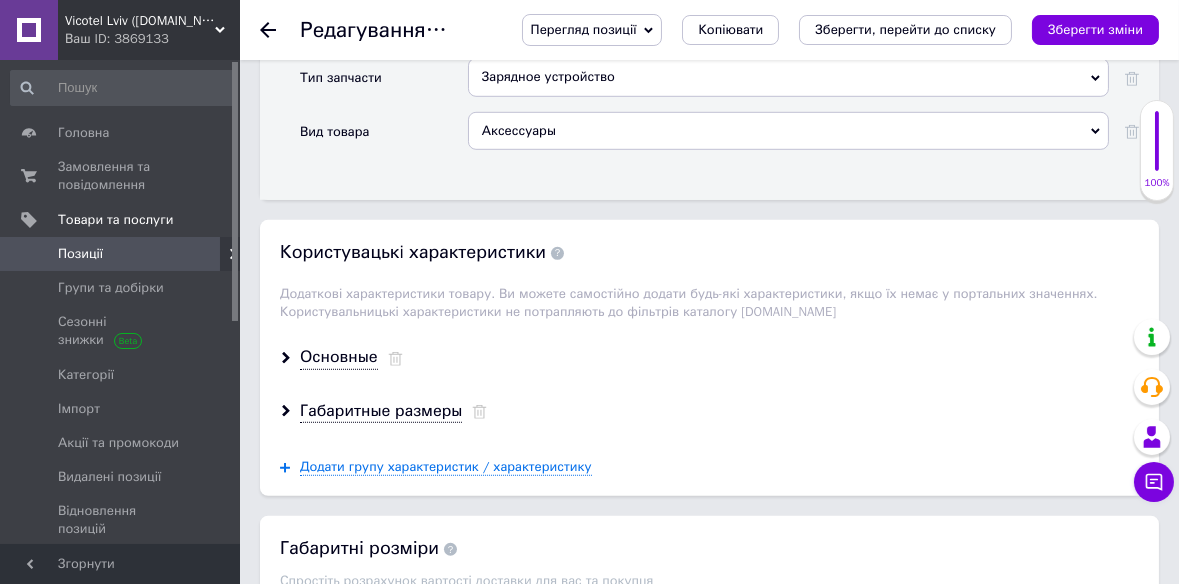 scroll, scrollTop: 2484, scrollLeft: 0, axis: vertical 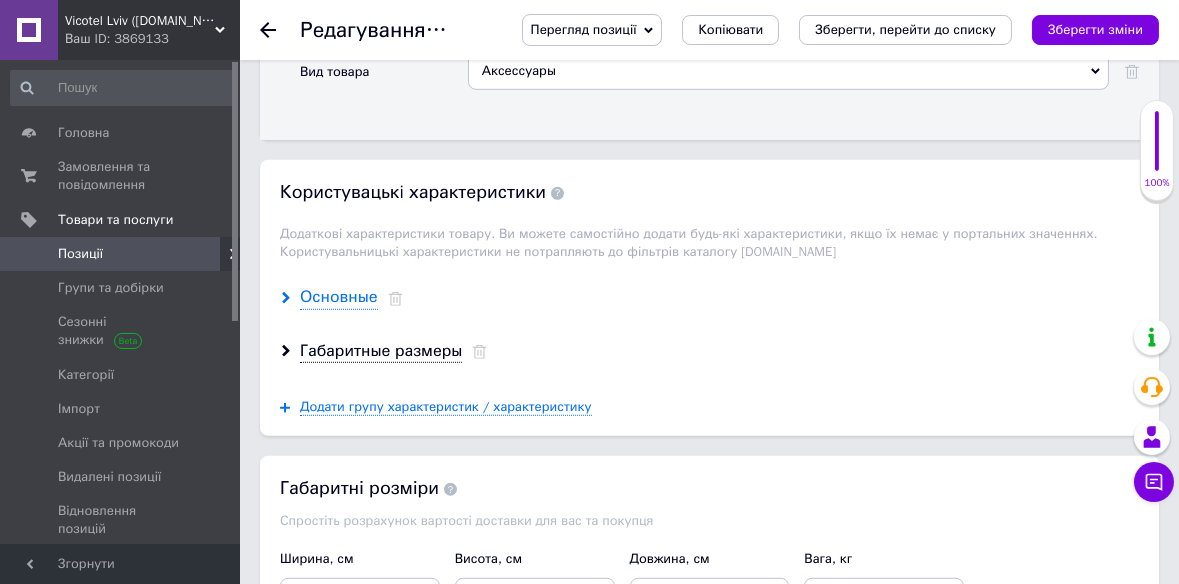 click on "Основные" at bounding box center (339, 297) 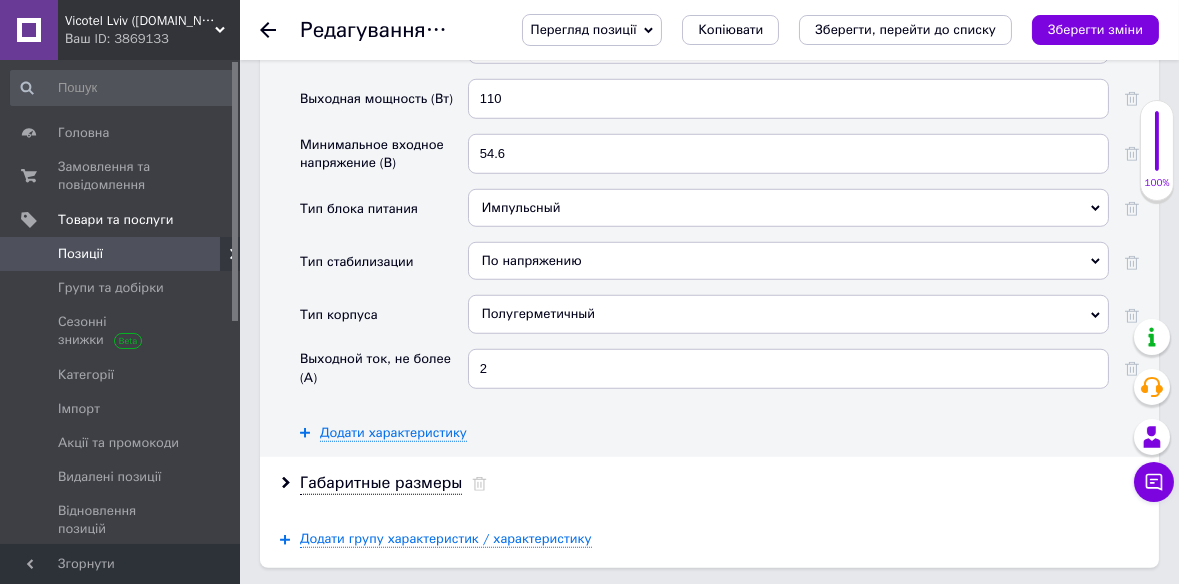 scroll, scrollTop: 2848, scrollLeft: 0, axis: vertical 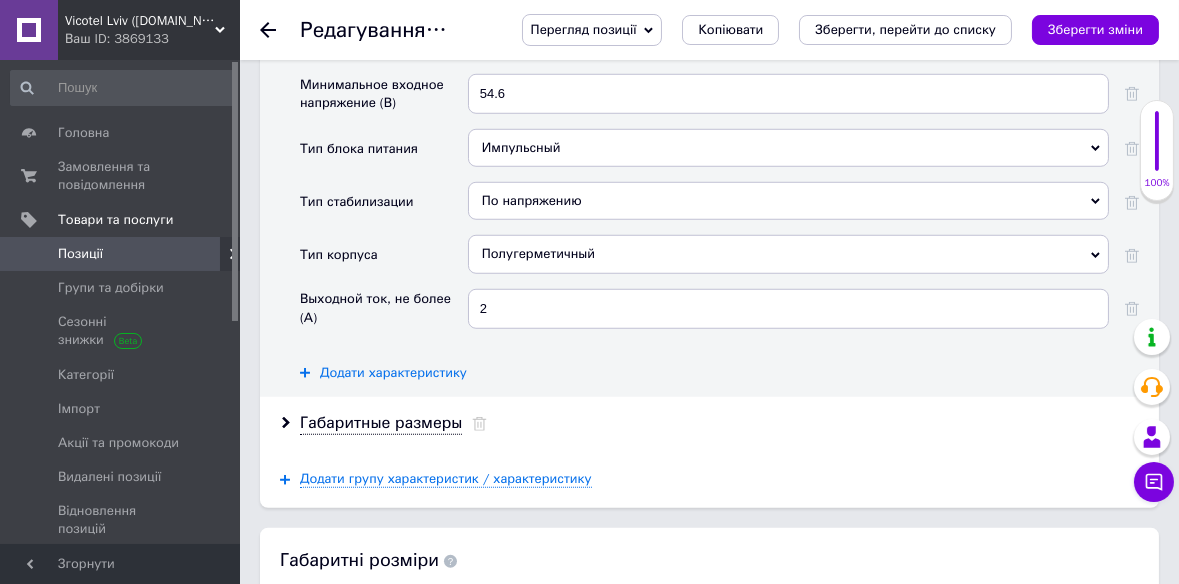 click on "Додати характеристику" at bounding box center [393, 373] 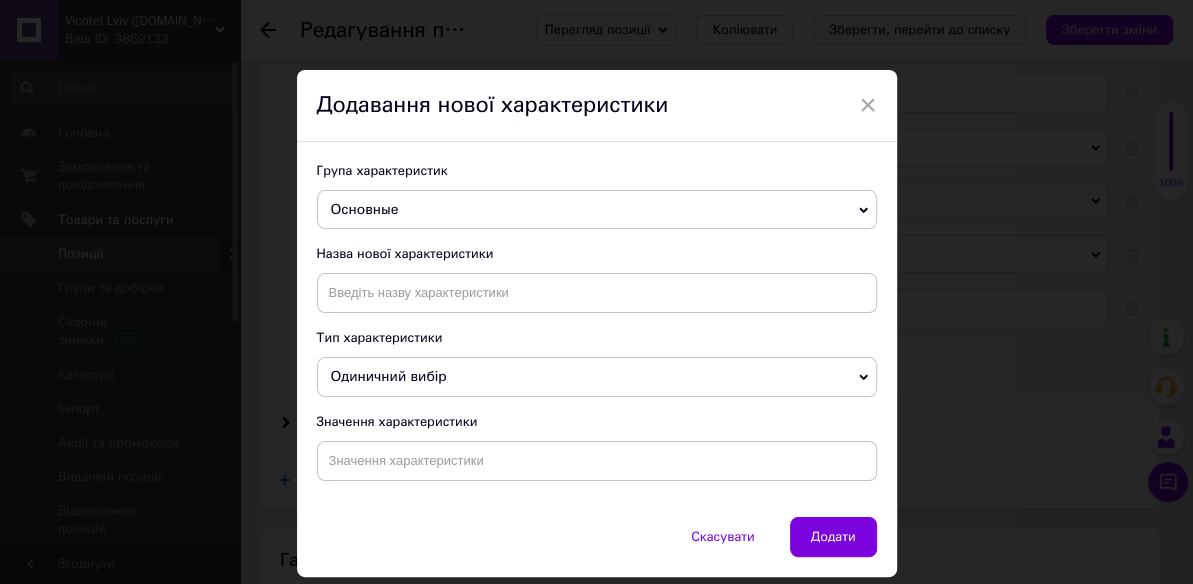 click on "×" at bounding box center (868, 105) 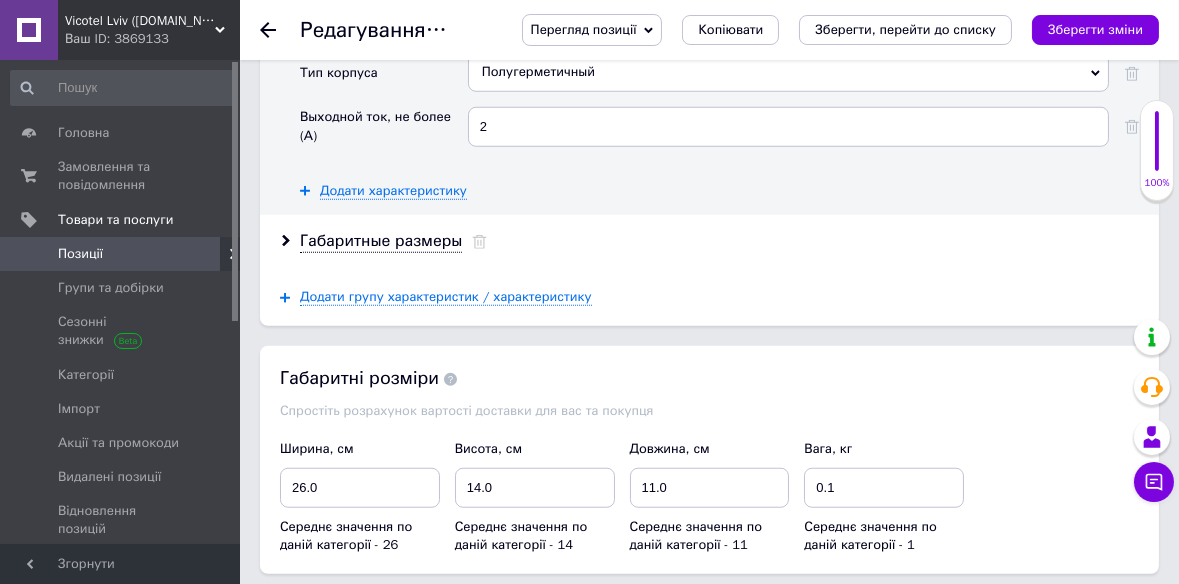 scroll, scrollTop: 3090, scrollLeft: 0, axis: vertical 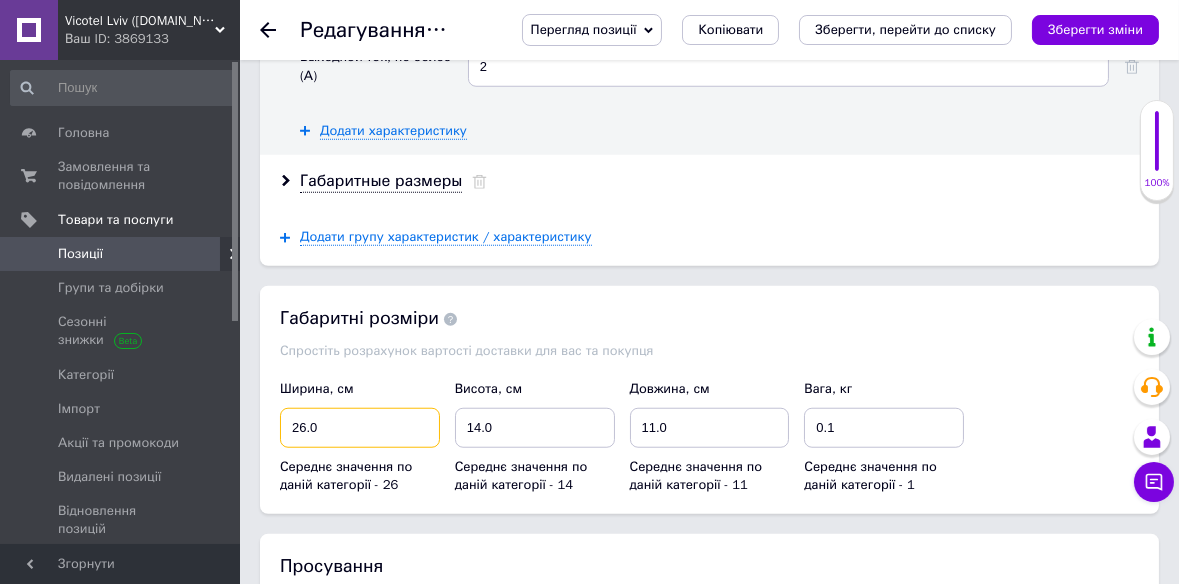 click on "26.0" at bounding box center [360, 428] 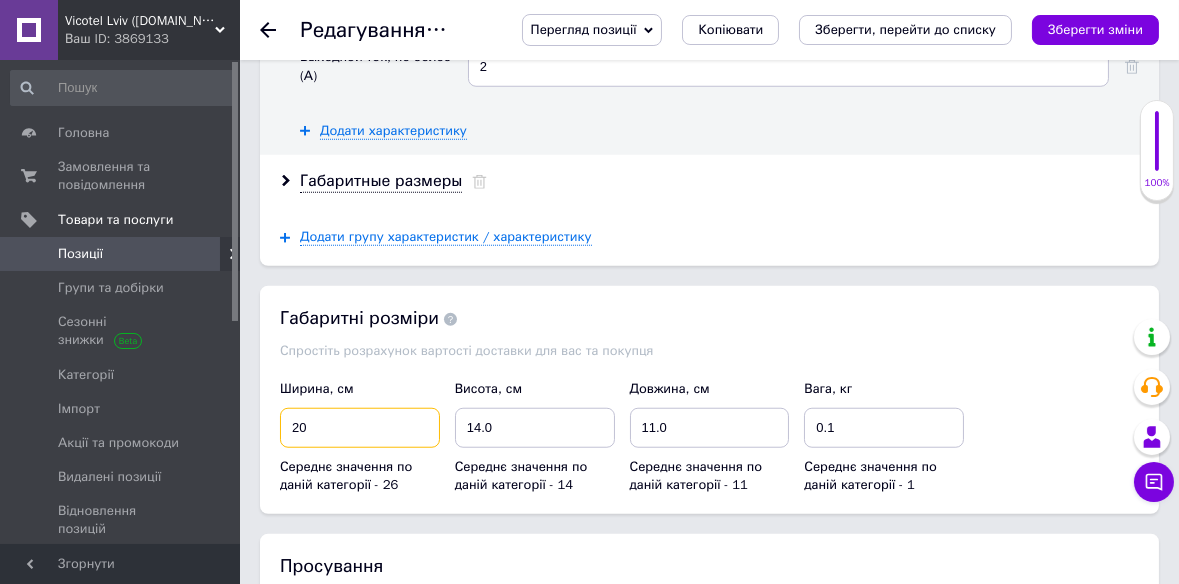 type on "20" 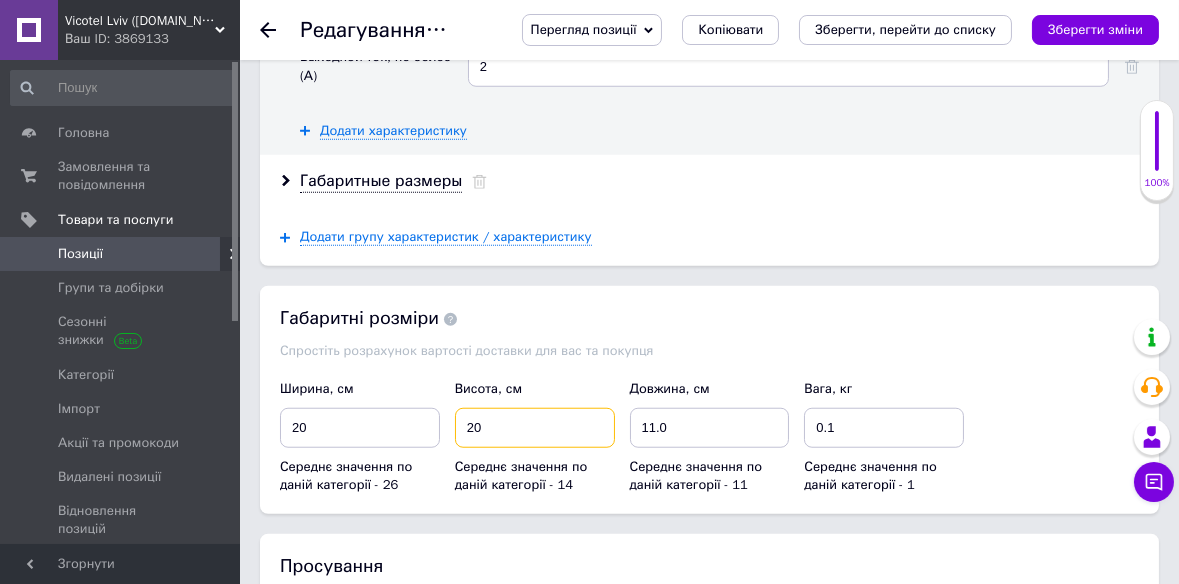 type on "20" 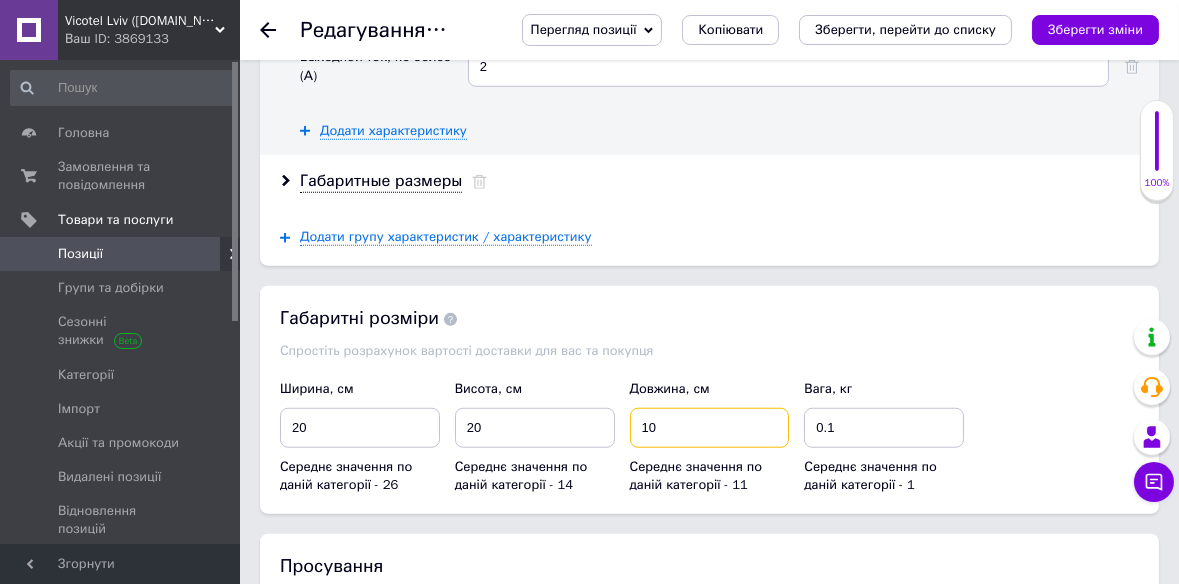 type on "10" 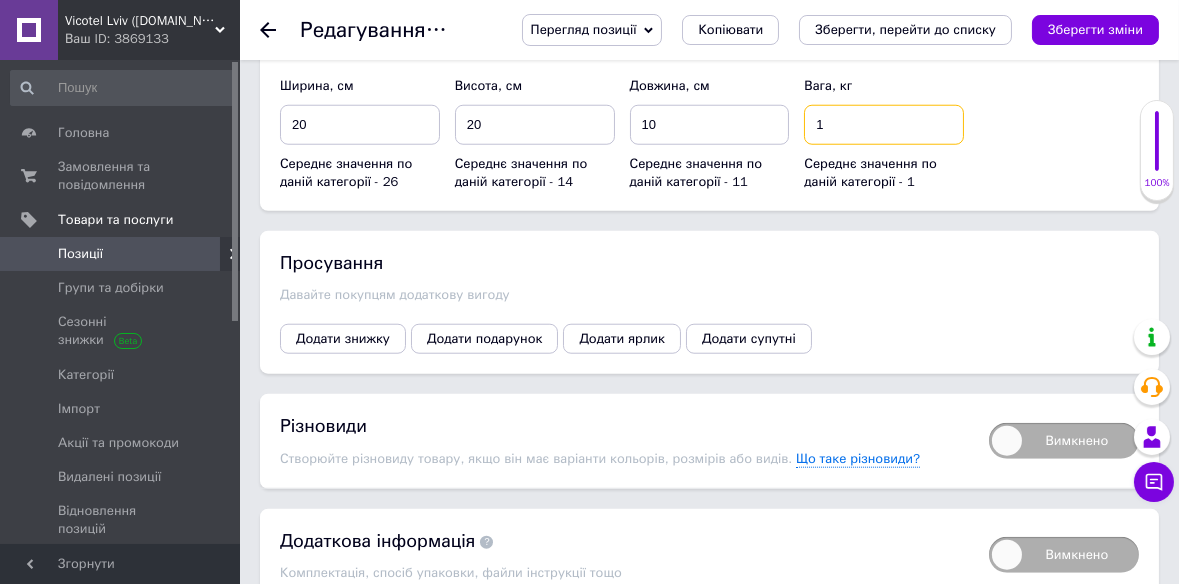 scroll, scrollTop: 3454, scrollLeft: 0, axis: vertical 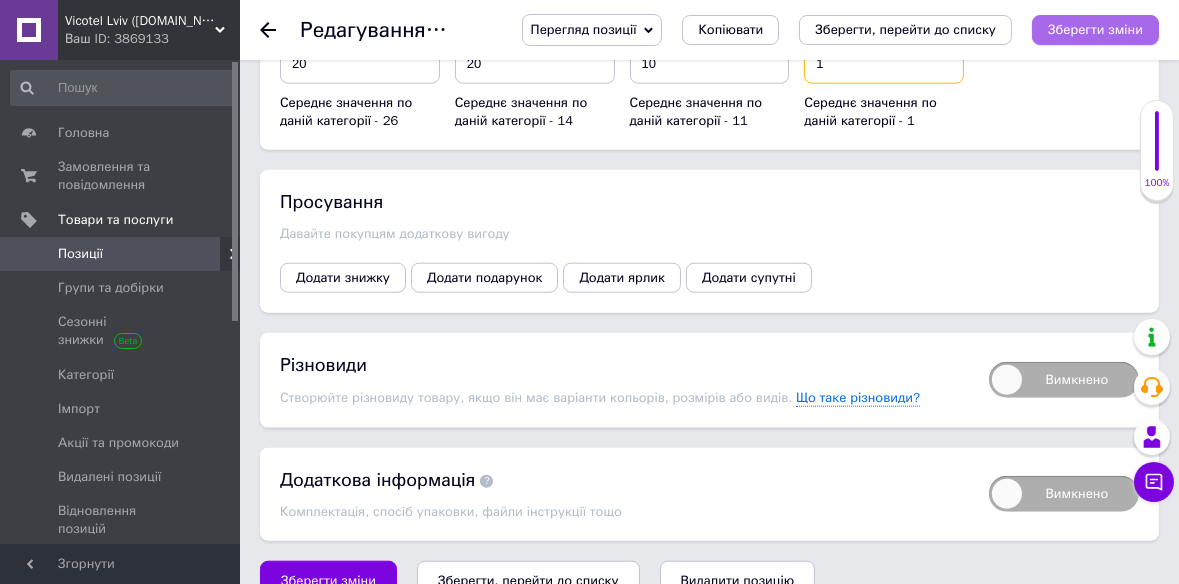 type on "1" 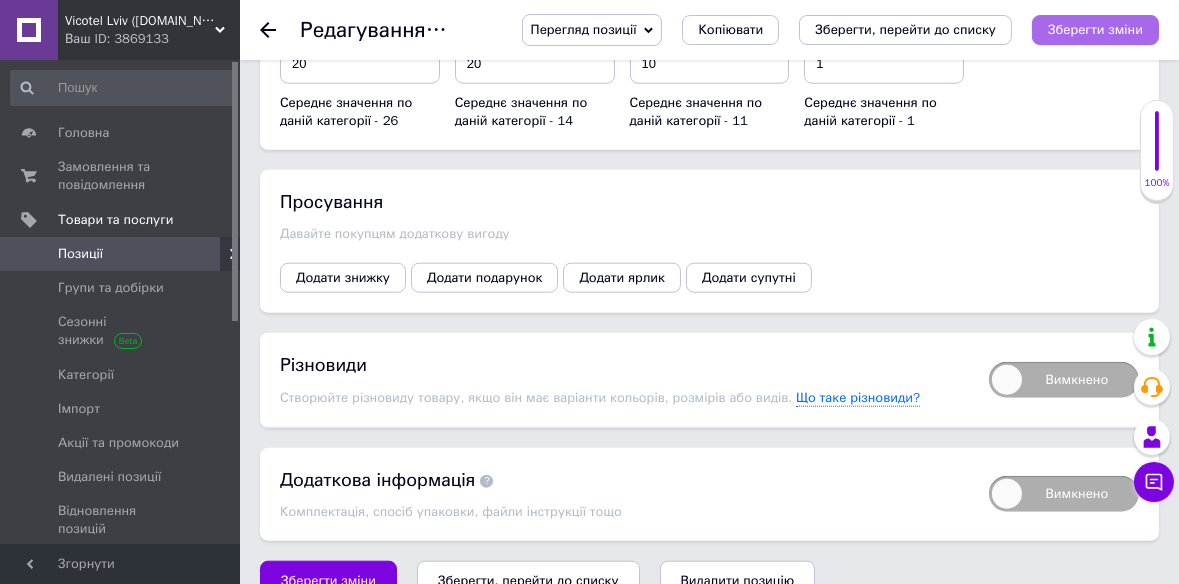 click on "Зберегти зміни" at bounding box center [1095, 29] 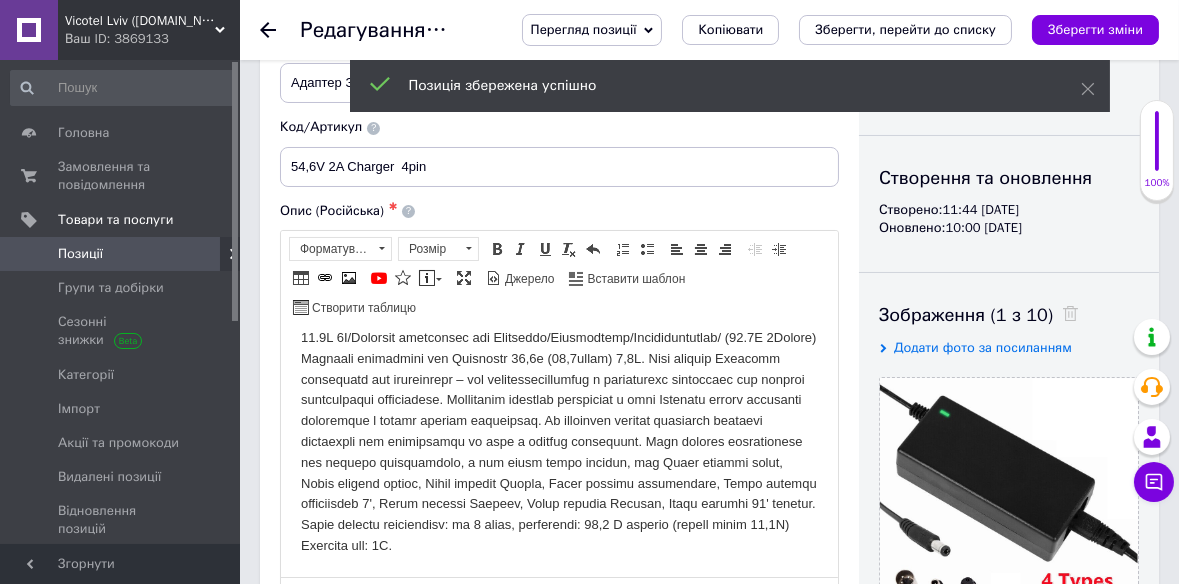scroll, scrollTop: 0, scrollLeft: 0, axis: both 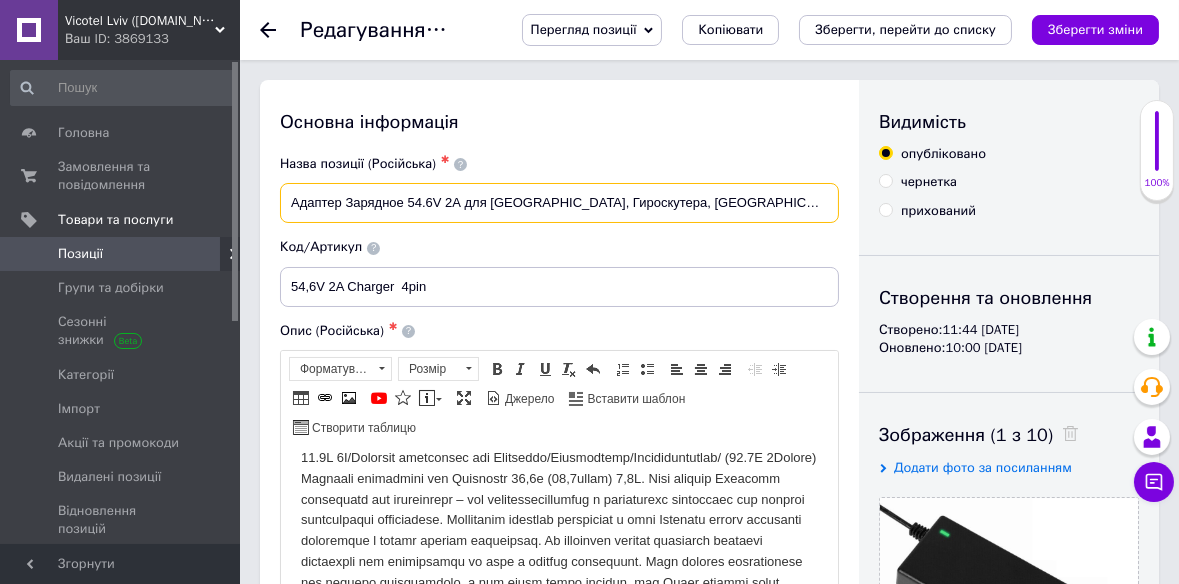 click on "Адаптер Зарядное 54.6V 2А для Гироборда, Гироскутера, Сигвея, Электросамоката, Зарядка." at bounding box center (559, 203) 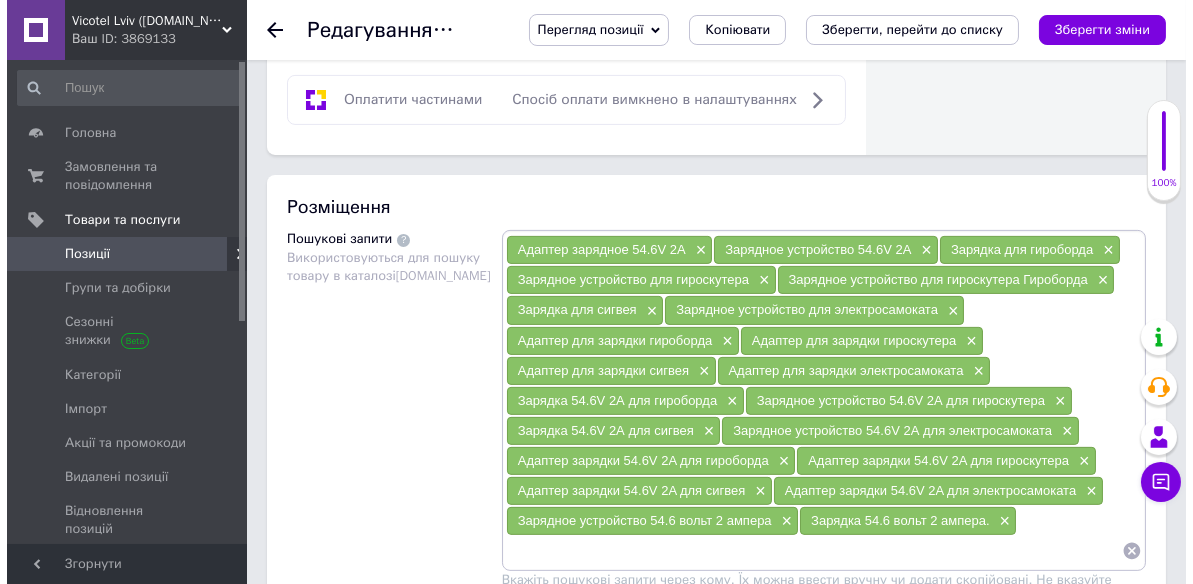 scroll, scrollTop: 1333, scrollLeft: 0, axis: vertical 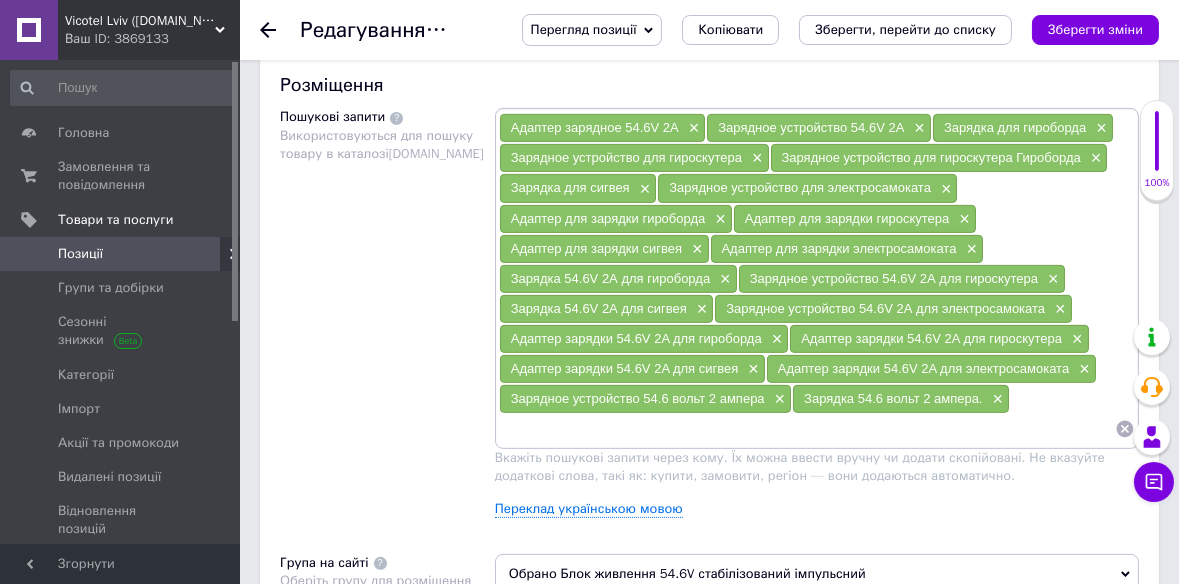 click on "Адаптер зарядное 54.6V 2A × Зарядное устройство 54.6V 2А × Зарядка для гироборда × Зарядное устройство для гироскутера × Зарядное устройство для гироскутера Гироборда × Зарядка для сигвея × Зарядное устройство для электросамоката × Адаптер для зарядки гироборда × Адаптер для зарядки гироскутера × Адаптер для зарядки сигвея × Адаптер для зарядки электросамоката × Зарядка 54.6V 2А для гироборда × Зарядное устройство 54.6V 2А для гироскутера × Зарядка 54.6V 2А для сигвея × Зарядное устройство 54.6V 2А для электросамоката × Адаптер зарядки 54.6V 2A для гироборда × × × × × ×" at bounding box center (817, 320) 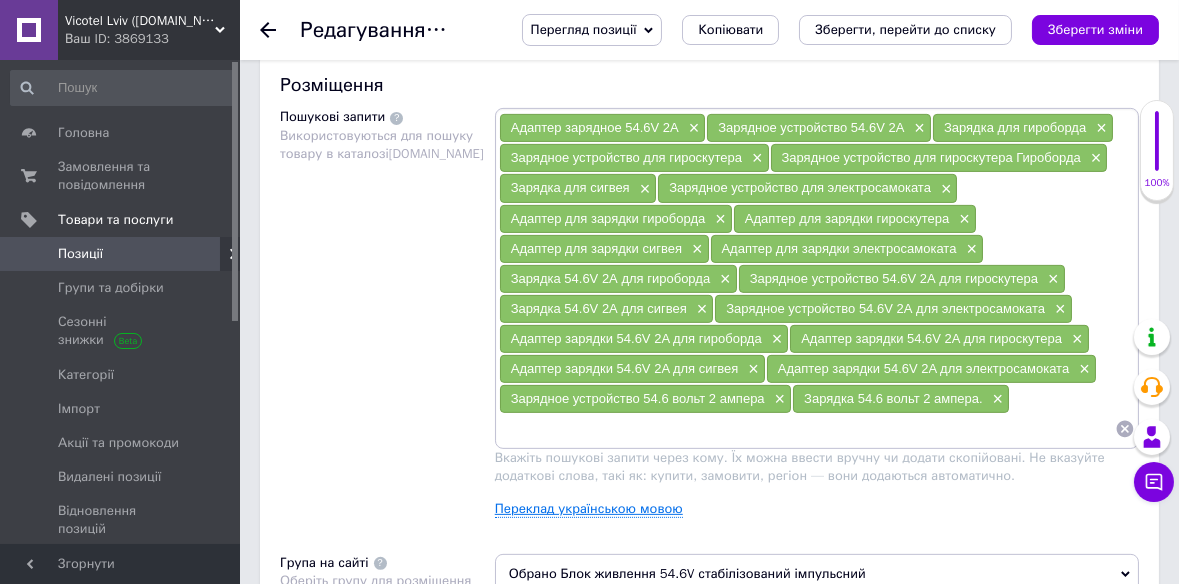 click on "Переклад українською мовою" at bounding box center (589, 509) 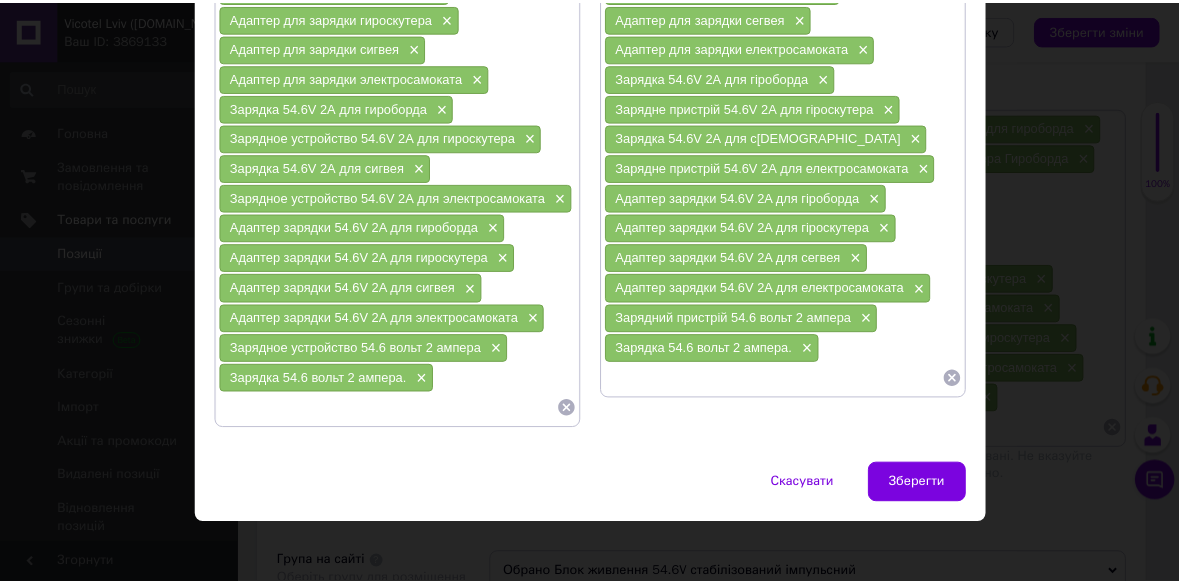 scroll, scrollTop: 373, scrollLeft: 0, axis: vertical 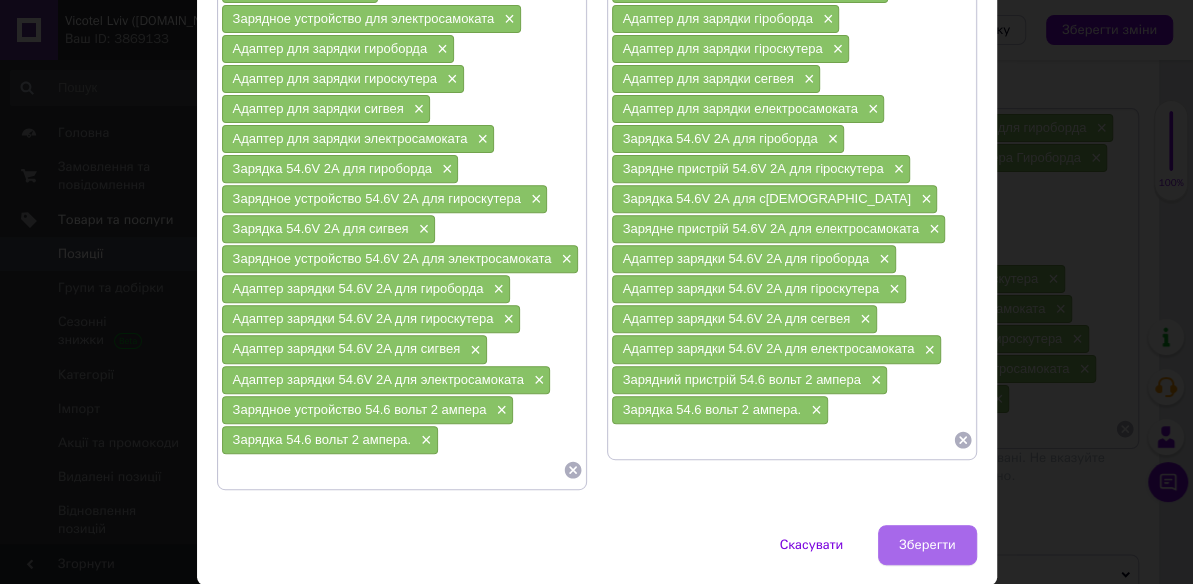 click on "Зберегти" at bounding box center [927, 545] 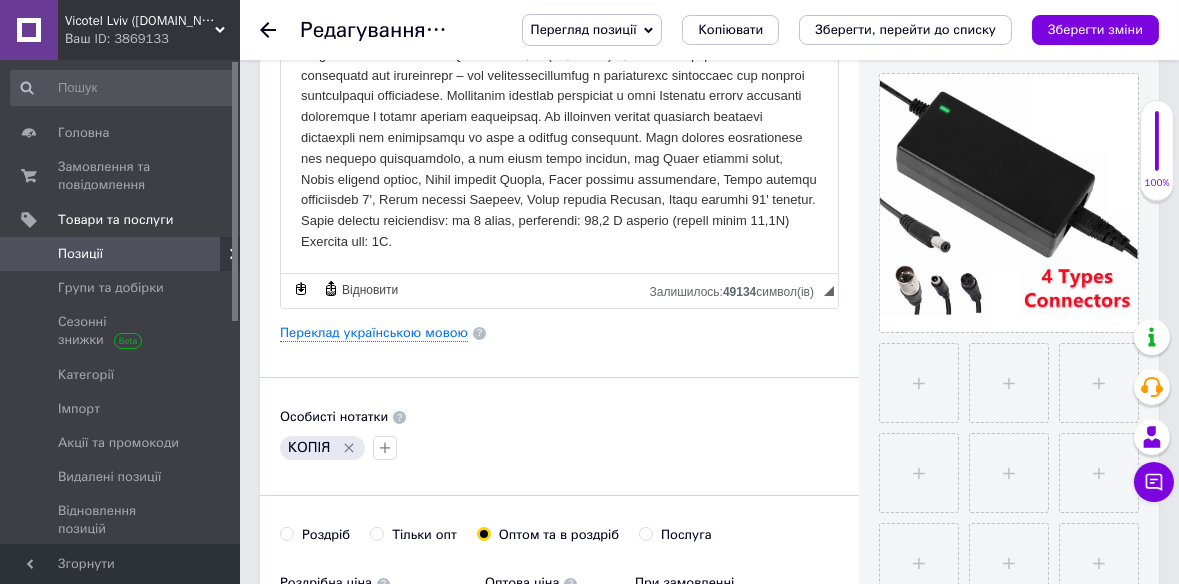 scroll, scrollTop: 0, scrollLeft: 0, axis: both 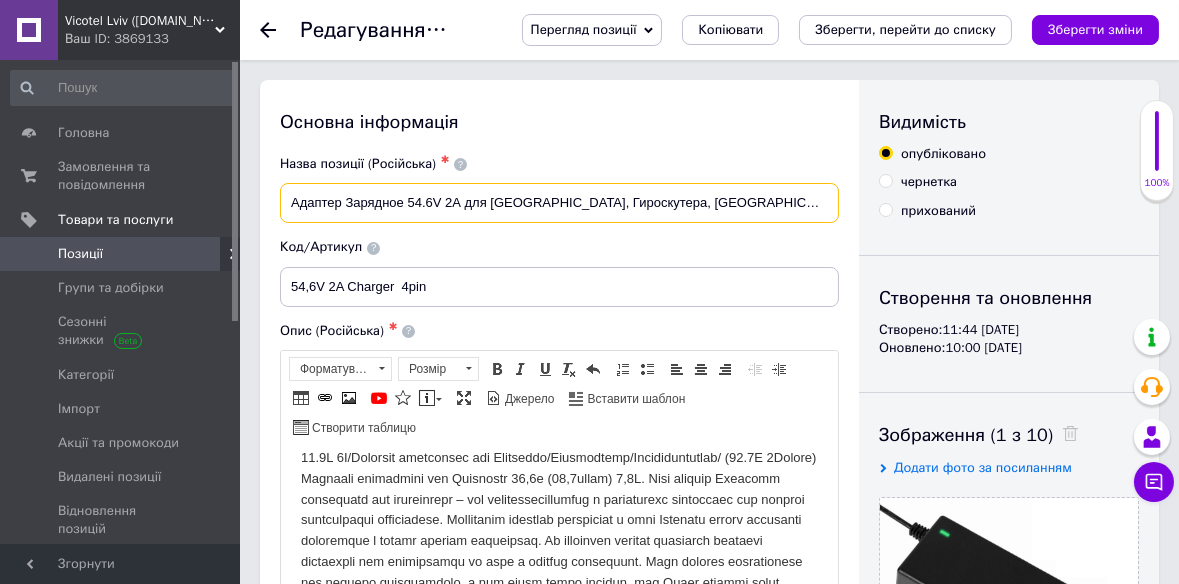 click on "Адаптер Зарядное 54.6V 2А для Гироборда, Гироскутера, Сигвея, Электросамоката, Зарядка." at bounding box center (559, 203) 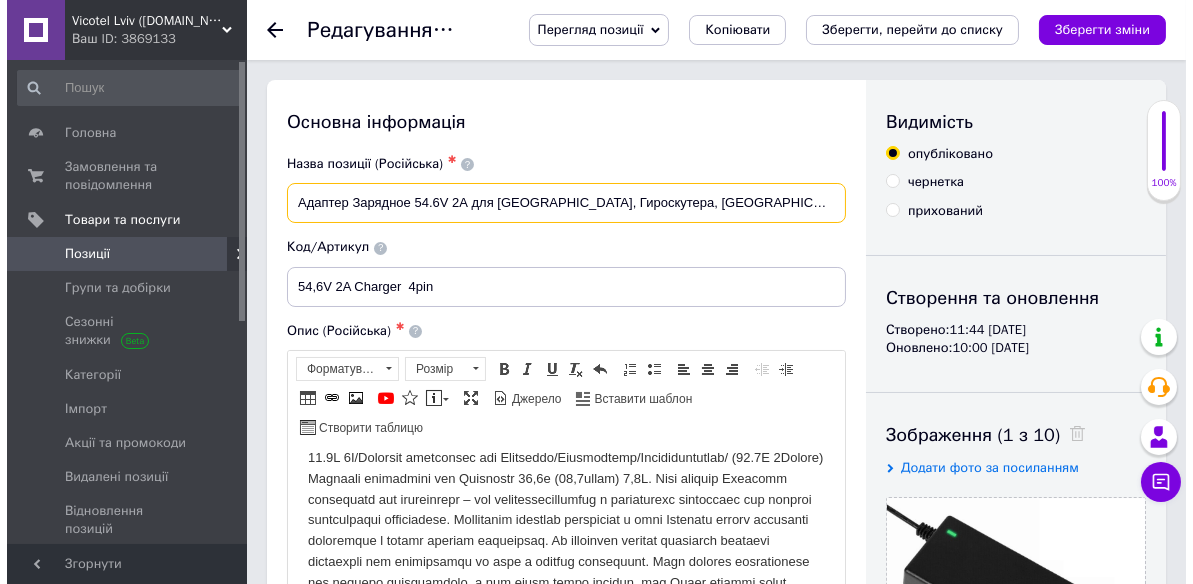 scroll, scrollTop: 363, scrollLeft: 0, axis: vertical 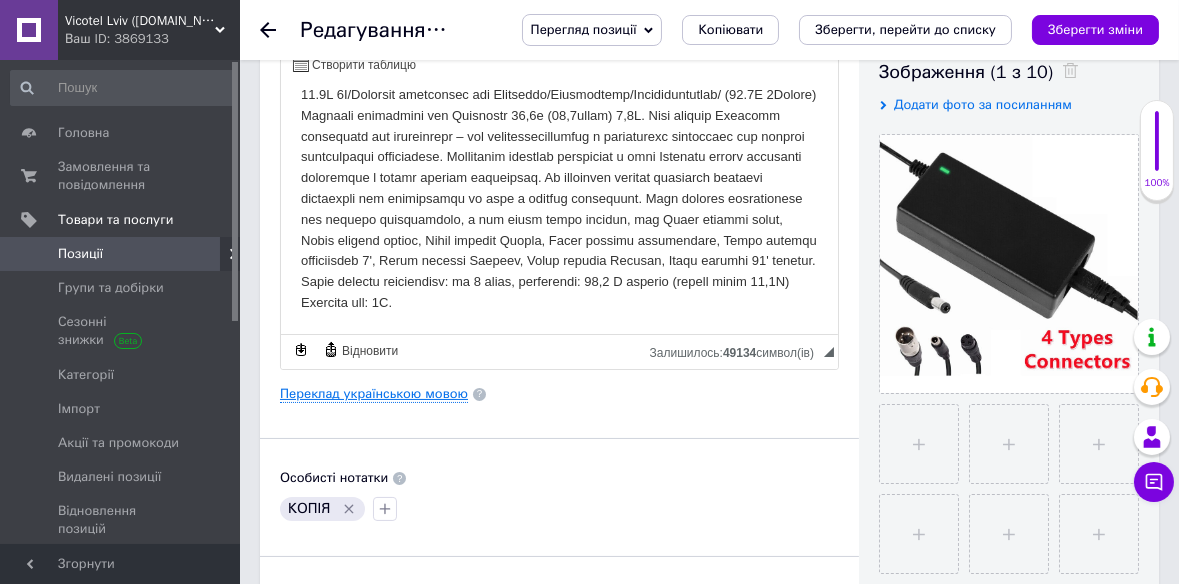 click on "Переклад українською мовою" at bounding box center (374, 394) 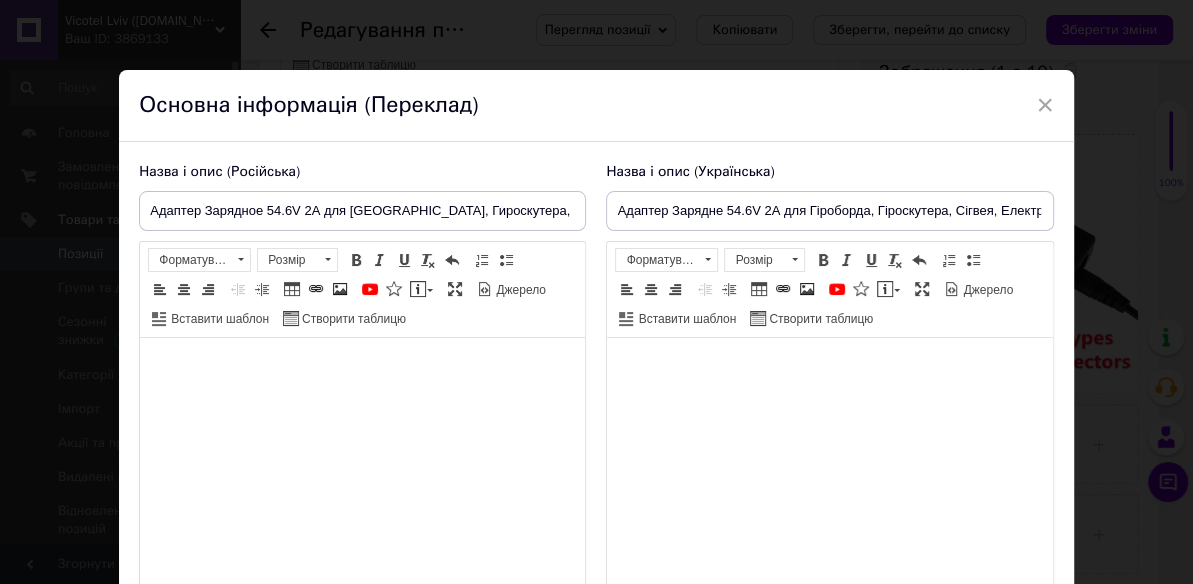 scroll, scrollTop: 232, scrollLeft: 0, axis: vertical 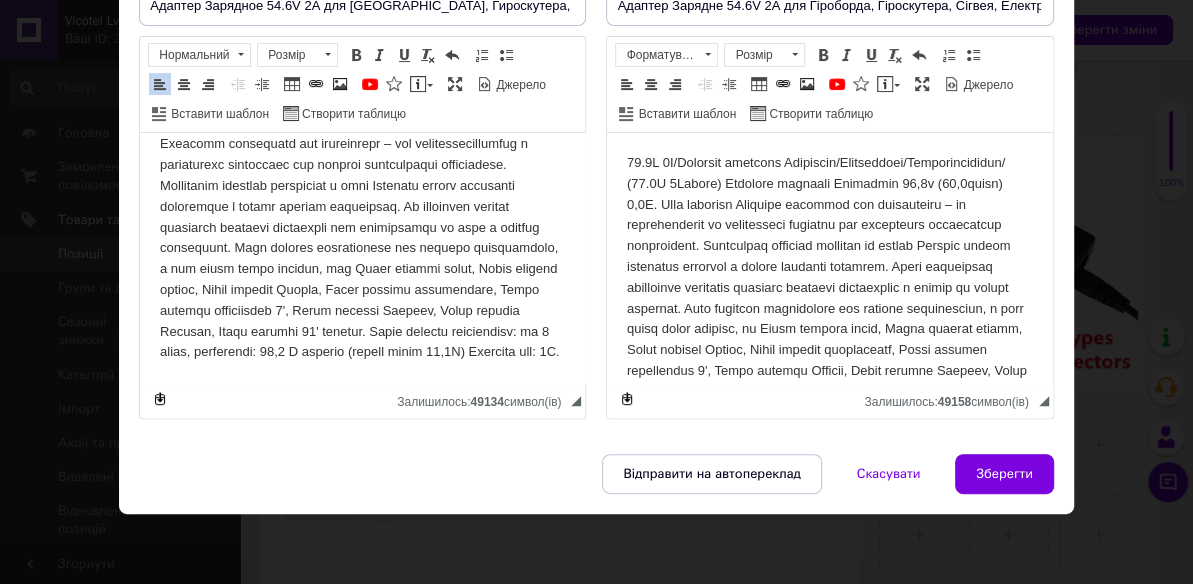 click at bounding box center (362, 217) 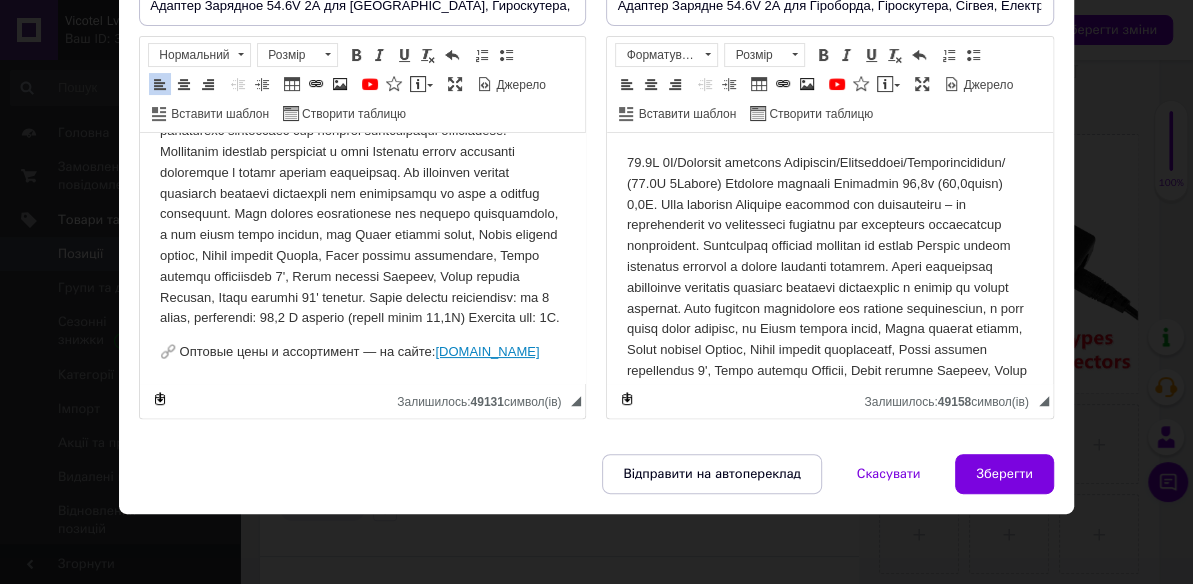 scroll, scrollTop: 153, scrollLeft: 0, axis: vertical 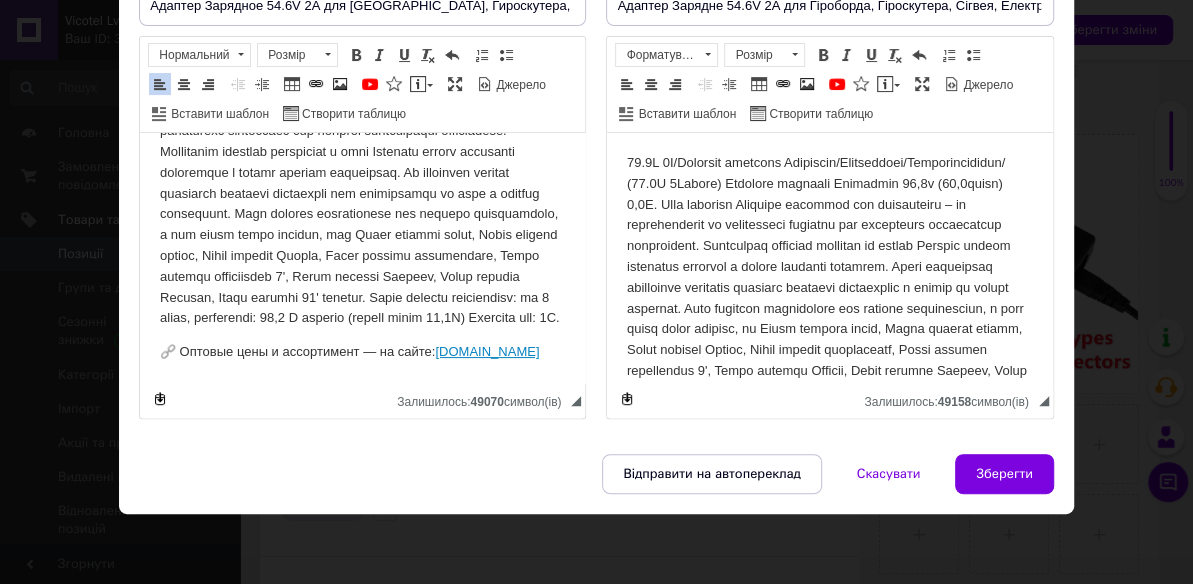 drag, startPoint x: 228, startPoint y: 376, endPoint x: 440, endPoint y: 347, distance: 213.9743 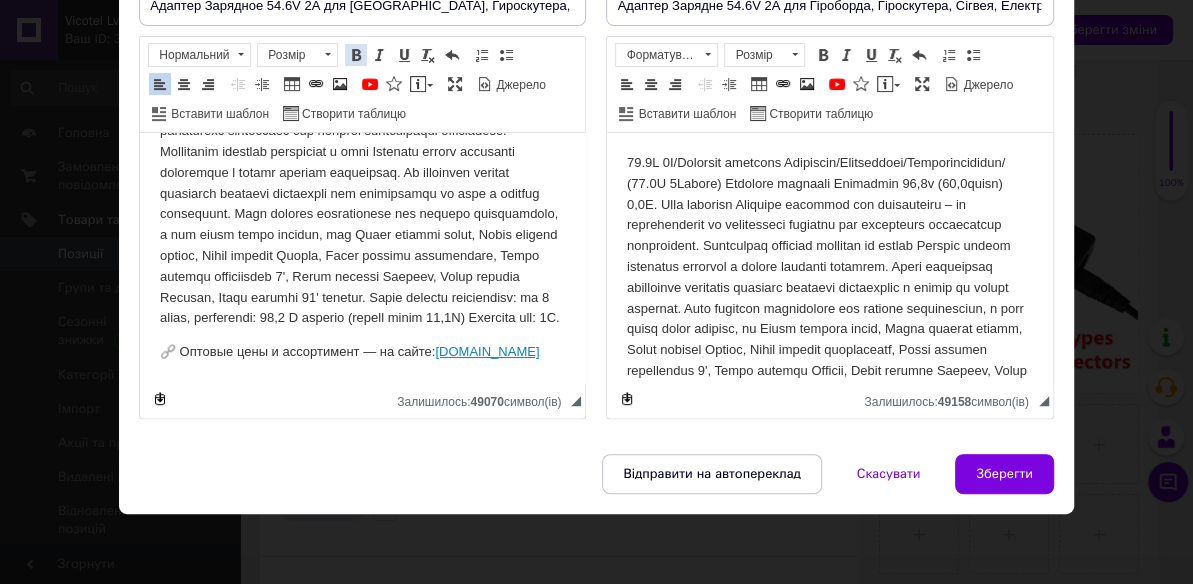 click at bounding box center [356, 55] 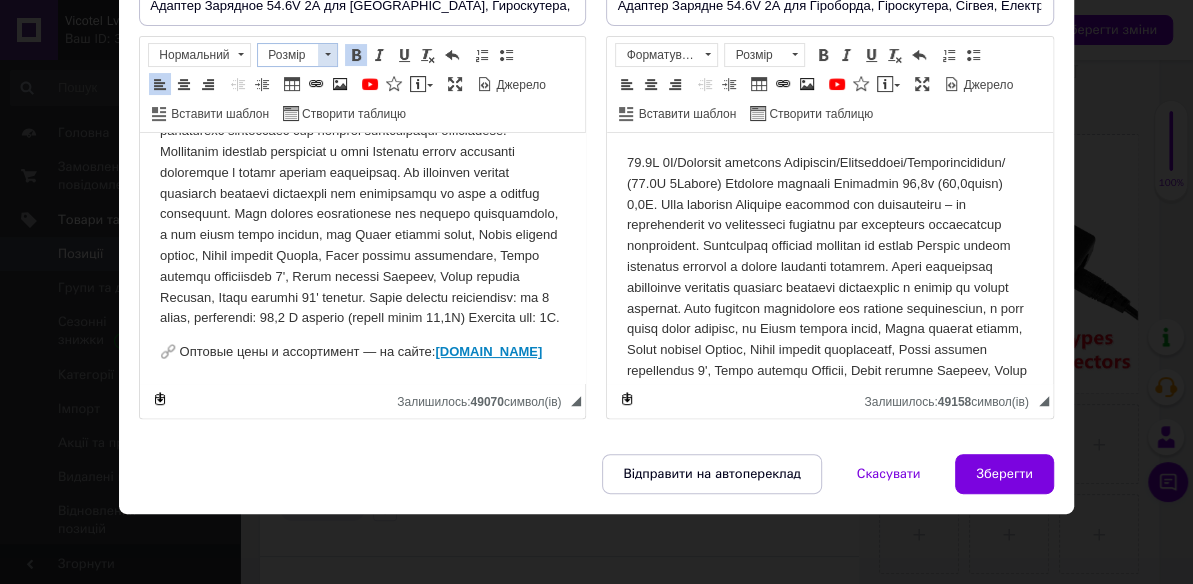 click on "Розмір" at bounding box center [288, 55] 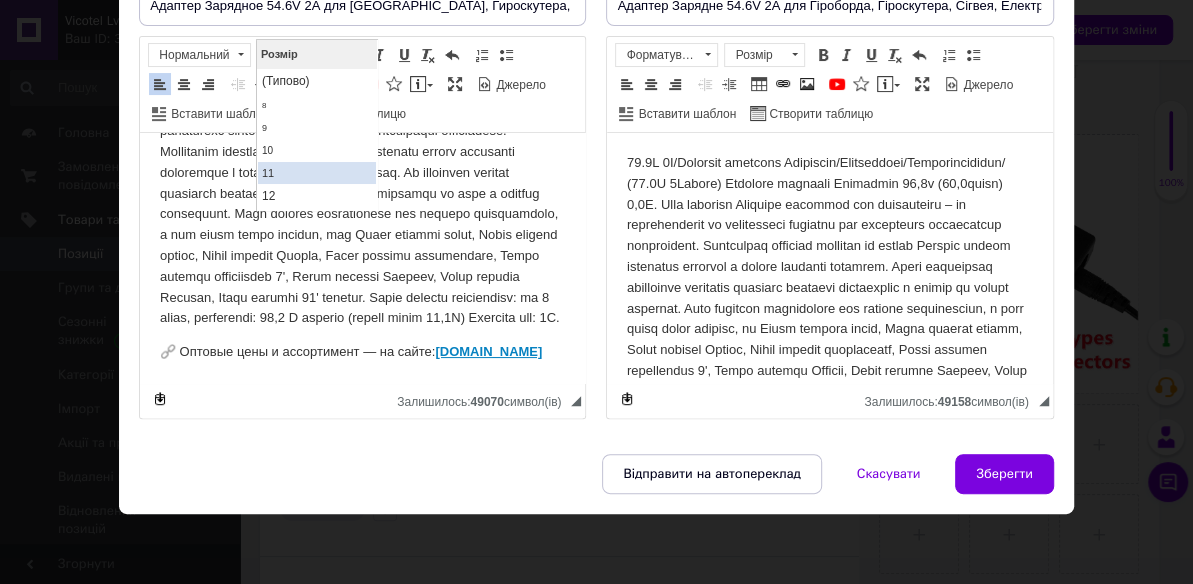 scroll, scrollTop: 120, scrollLeft: 0, axis: vertical 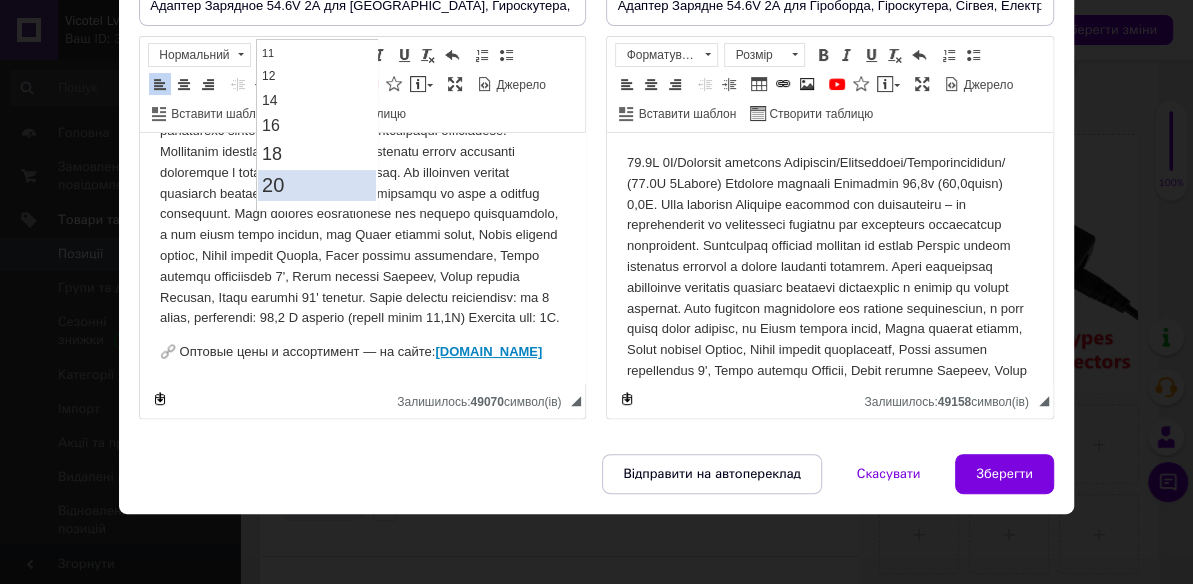 click on "20" at bounding box center [317, 184] 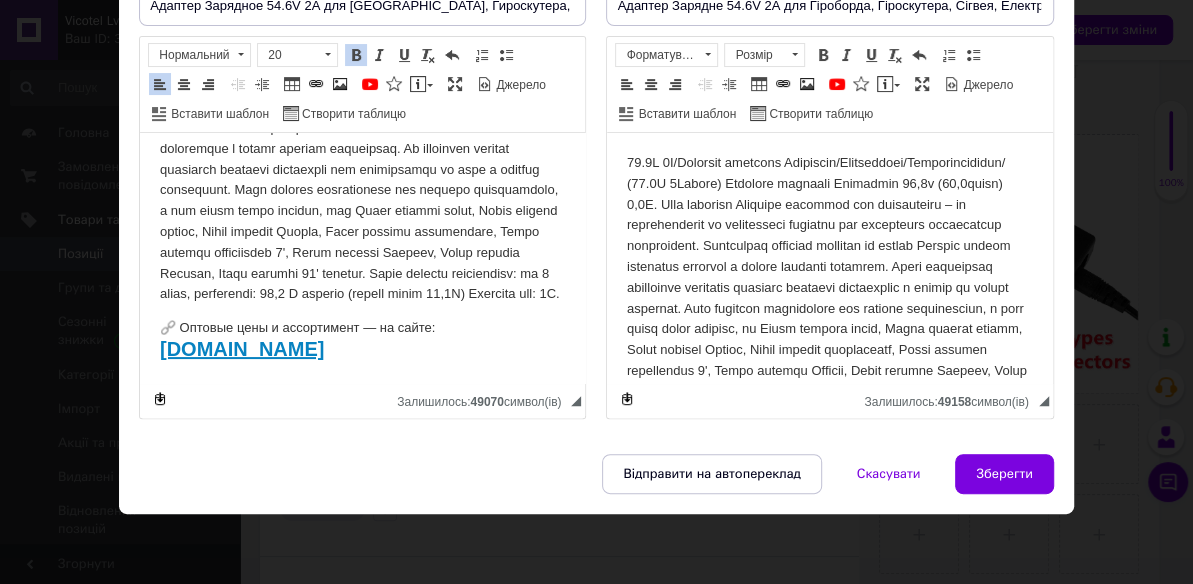 scroll, scrollTop: 101, scrollLeft: 0, axis: vertical 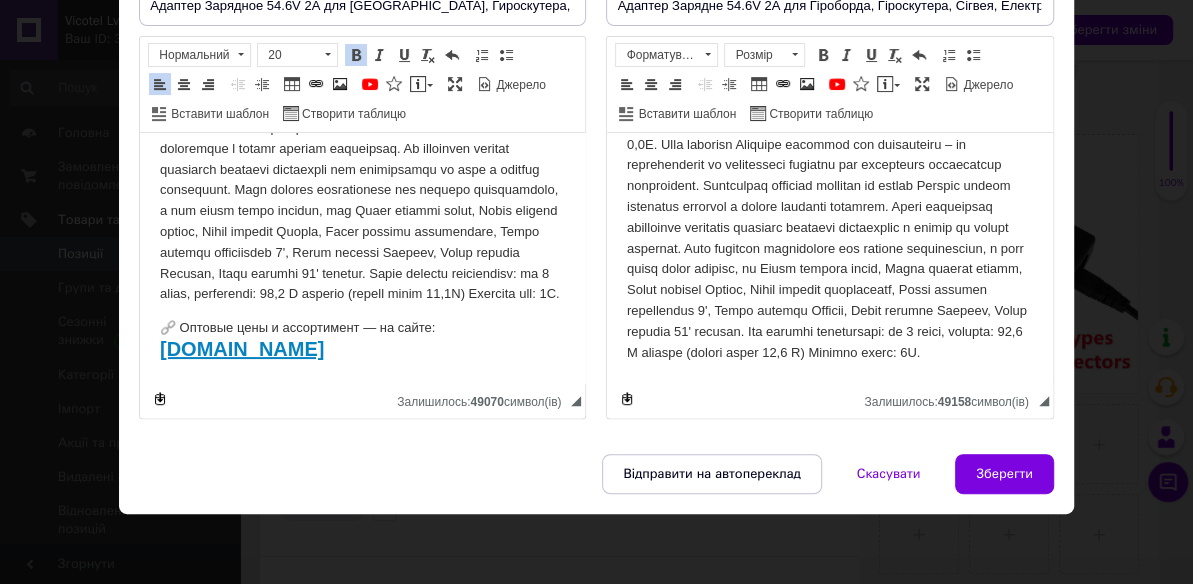 click at bounding box center (829, 228) 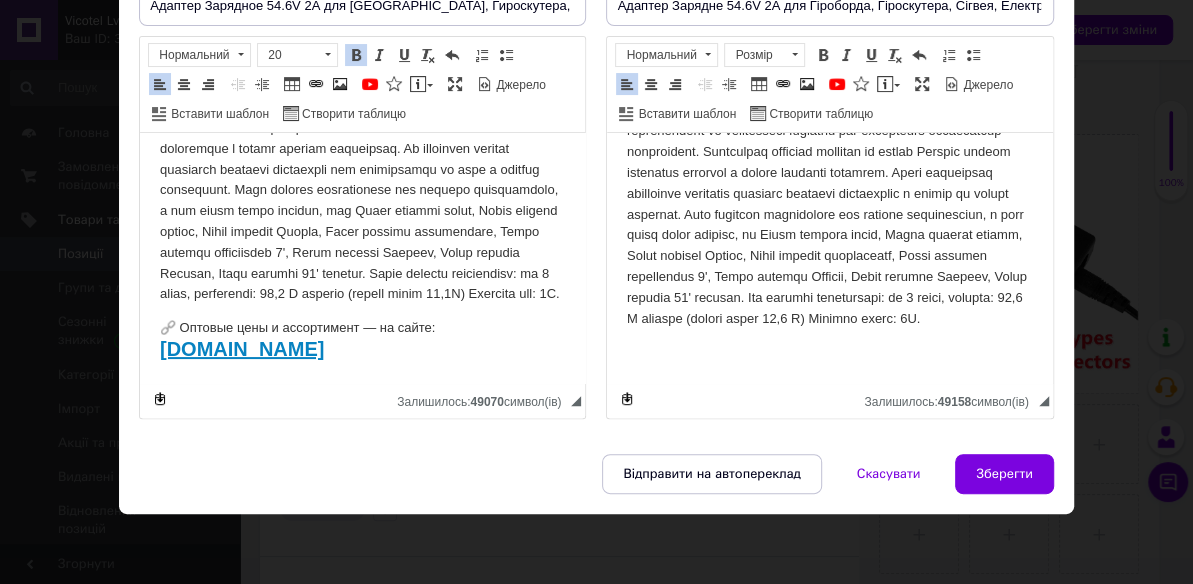 scroll, scrollTop: 111, scrollLeft: 0, axis: vertical 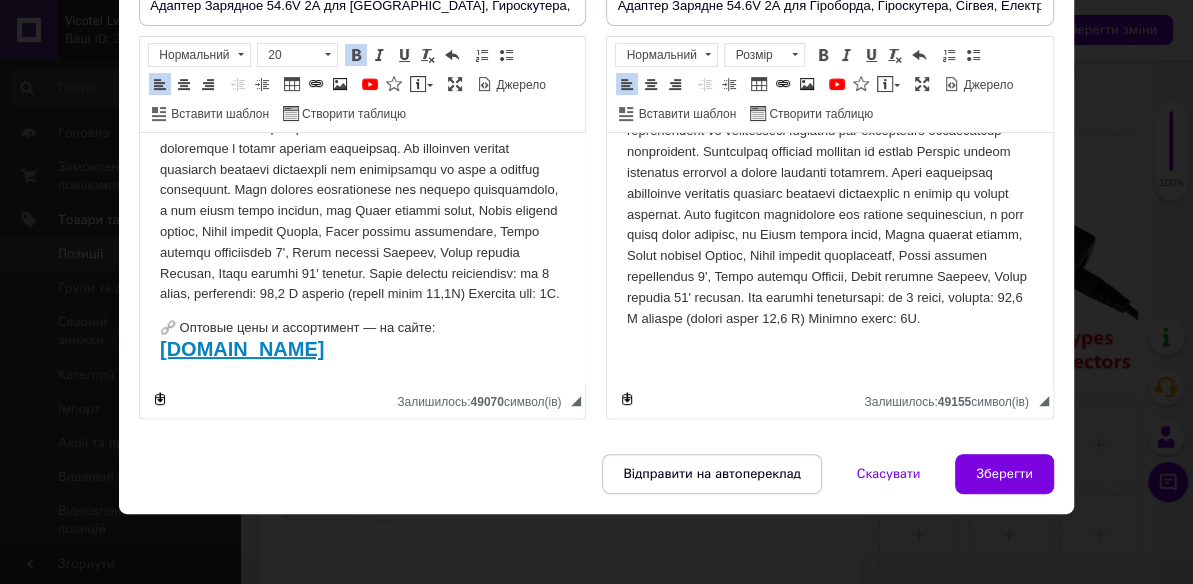 click at bounding box center (829, 211) 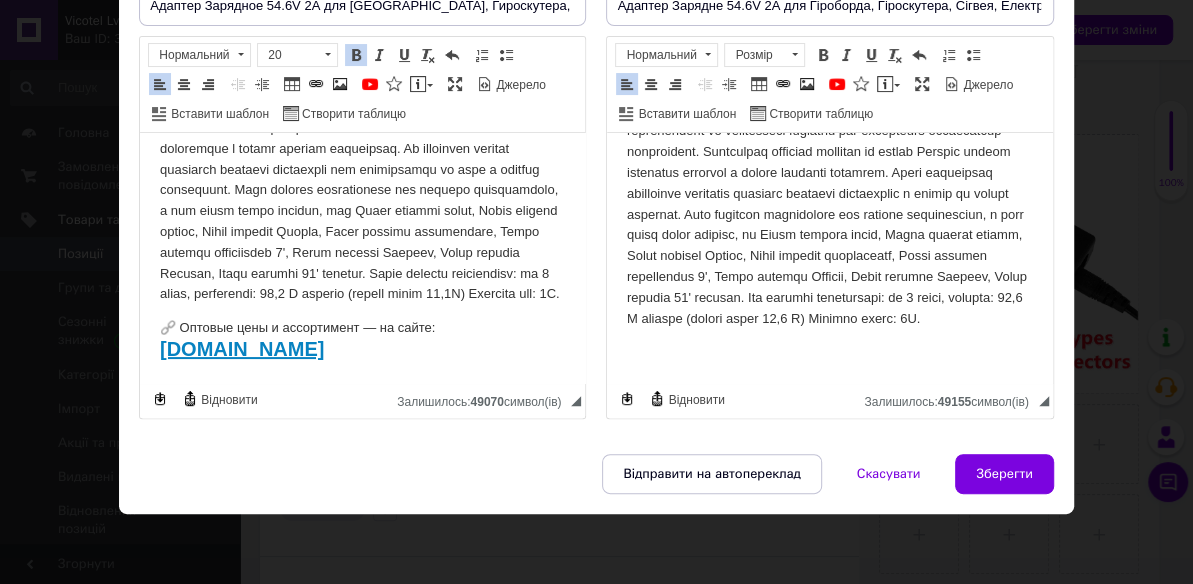 click at bounding box center [829, 194] 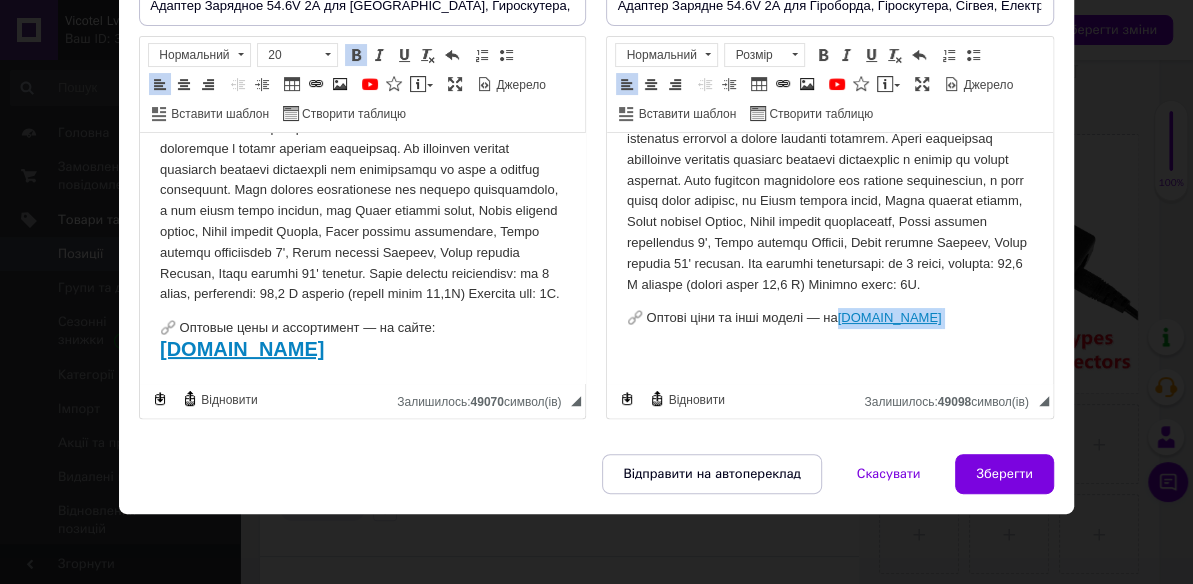 scroll, scrollTop: 140, scrollLeft: 0, axis: vertical 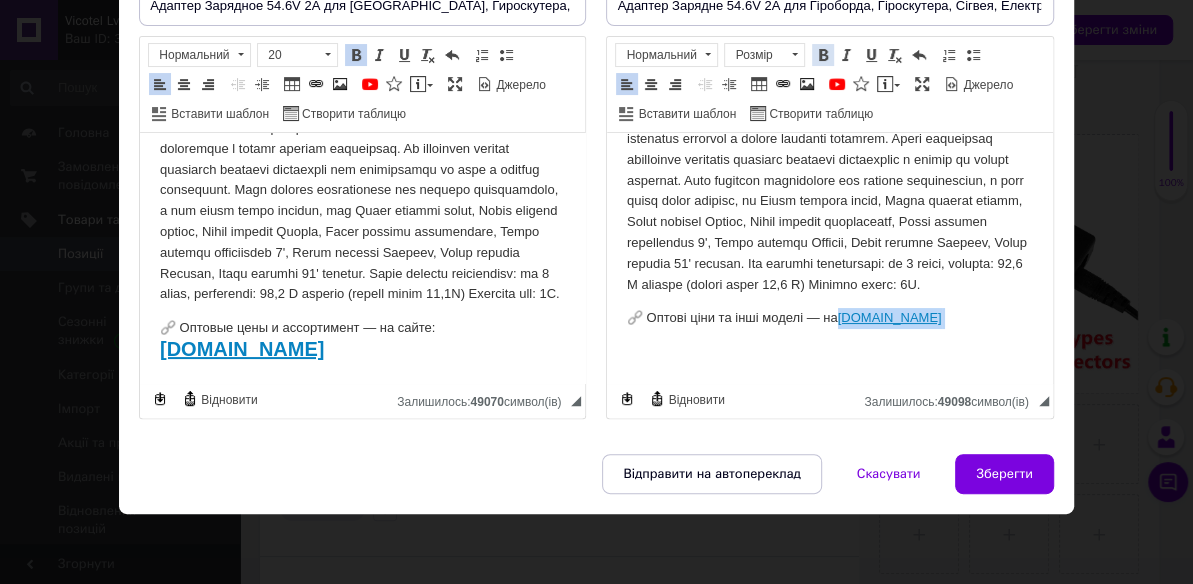 click at bounding box center (823, 55) 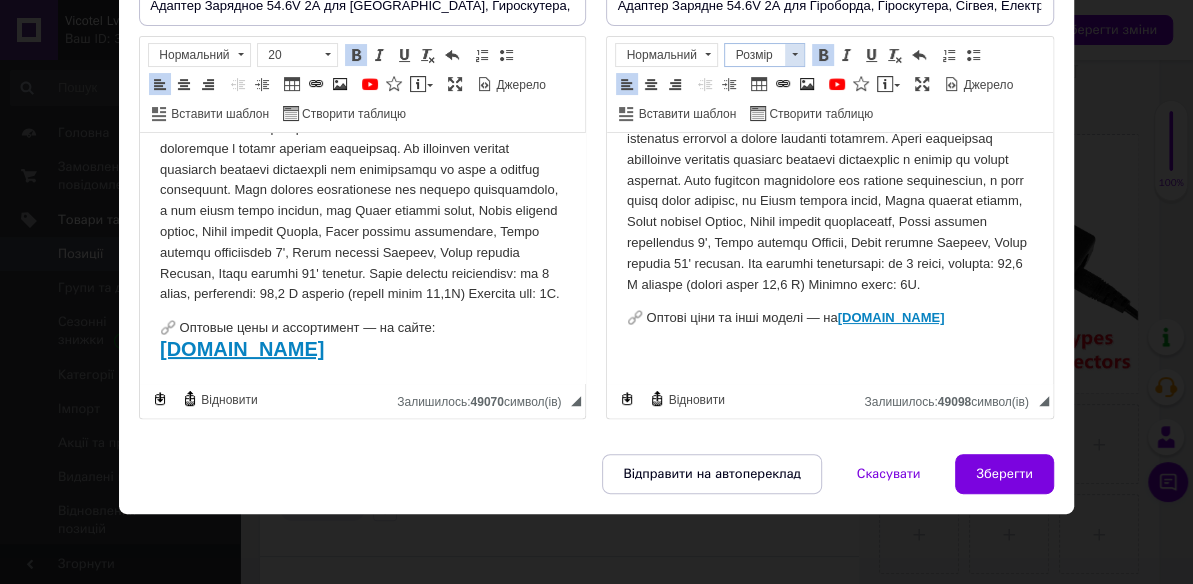 click on "Розмір" at bounding box center (755, 55) 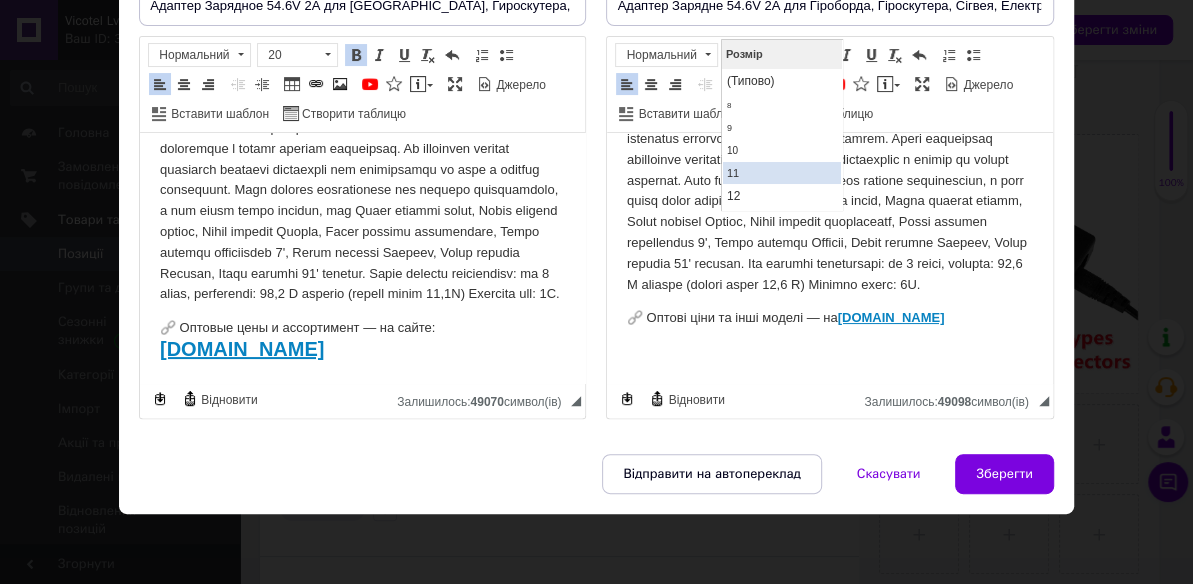 scroll, scrollTop: 121, scrollLeft: 0, axis: vertical 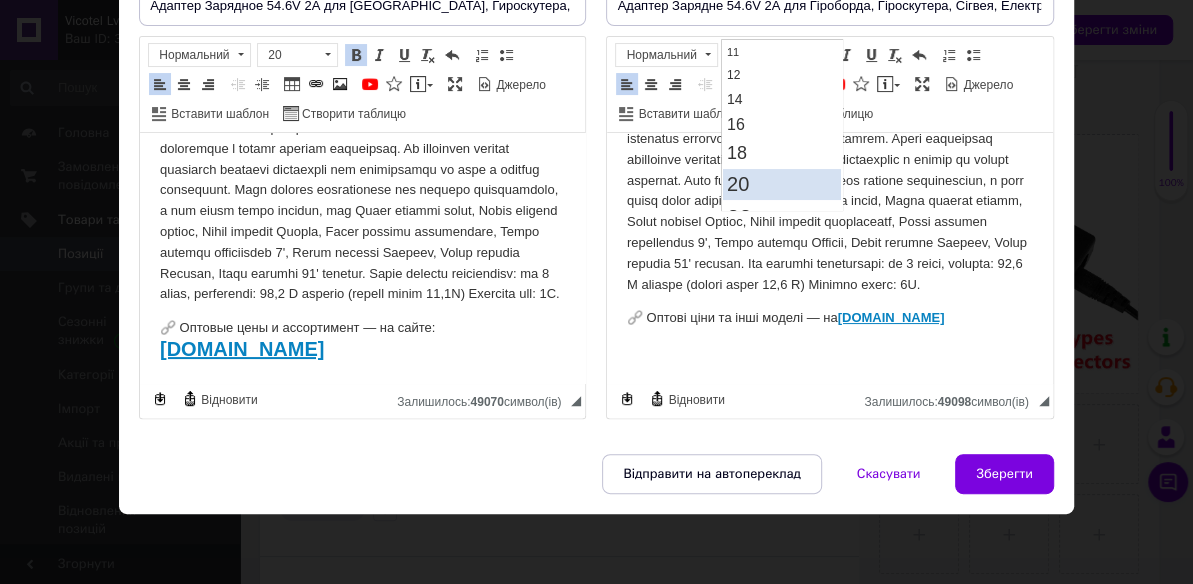 click on "20" at bounding box center [782, 183] 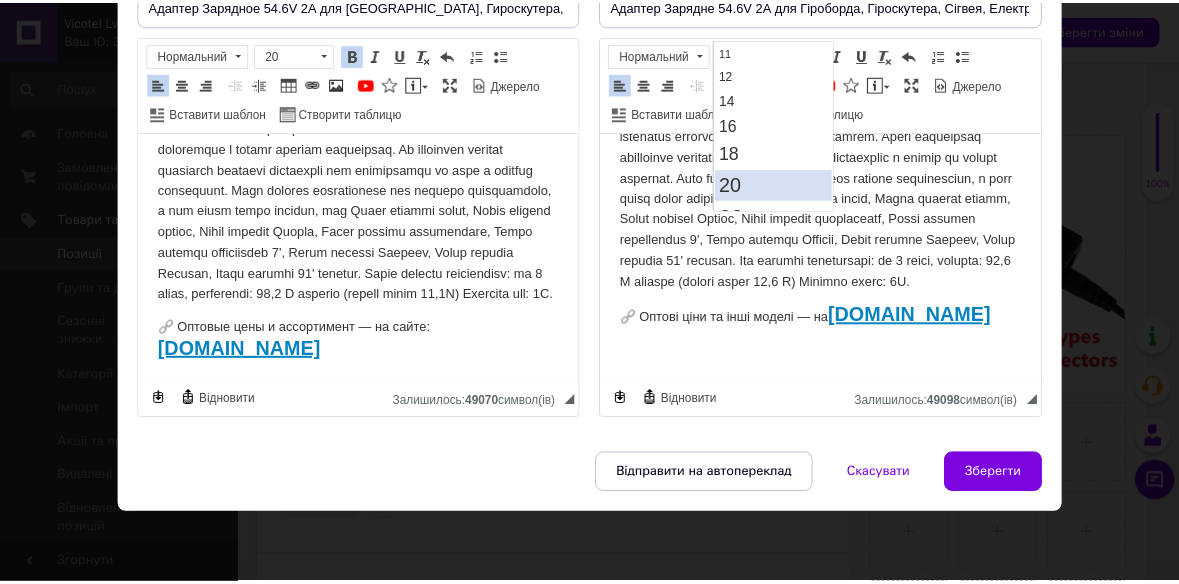 scroll, scrollTop: 0, scrollLeft: 0, axis: both 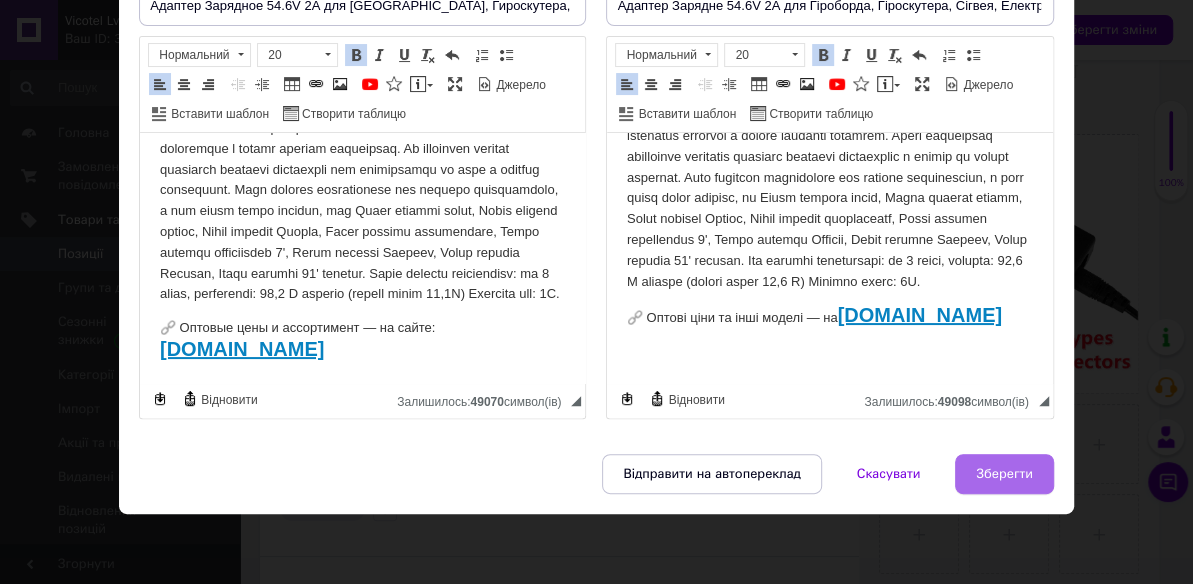 click on "Зберегти" at bounding box center (1004, 474) 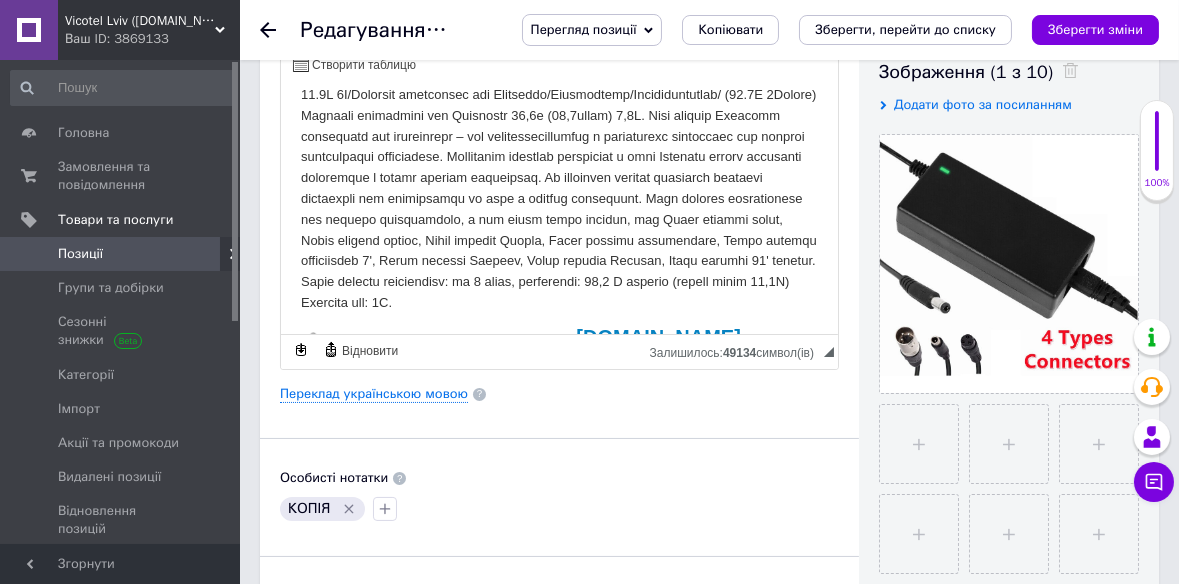 scroll, scrollTop: 0, scrollLeft: 0, axis: both 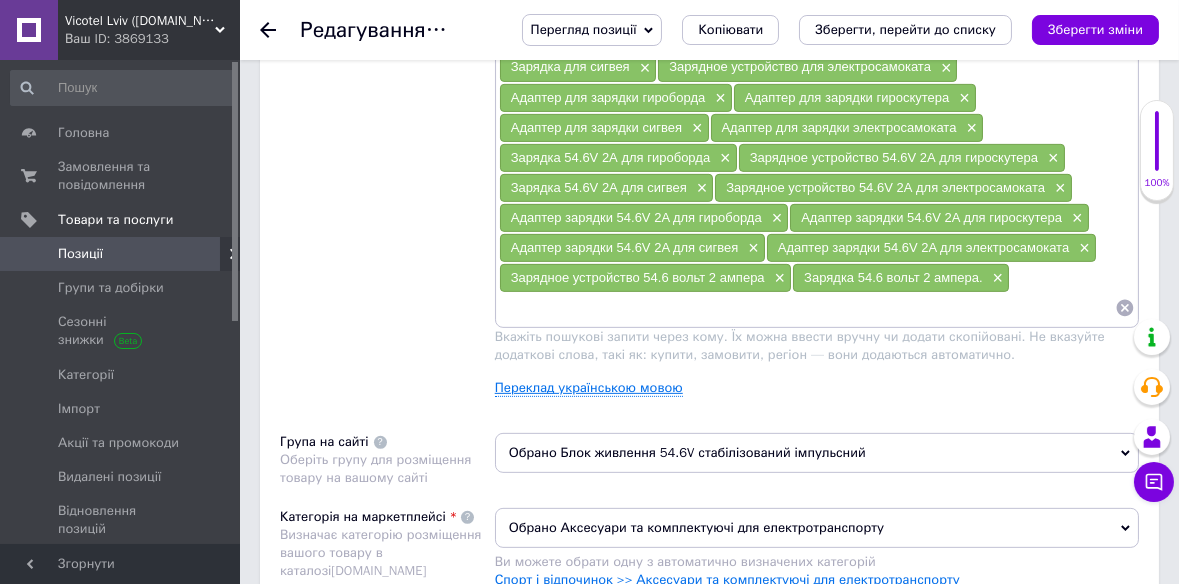 click on "Переклад українською мовою" at bounding box center (589, 388) 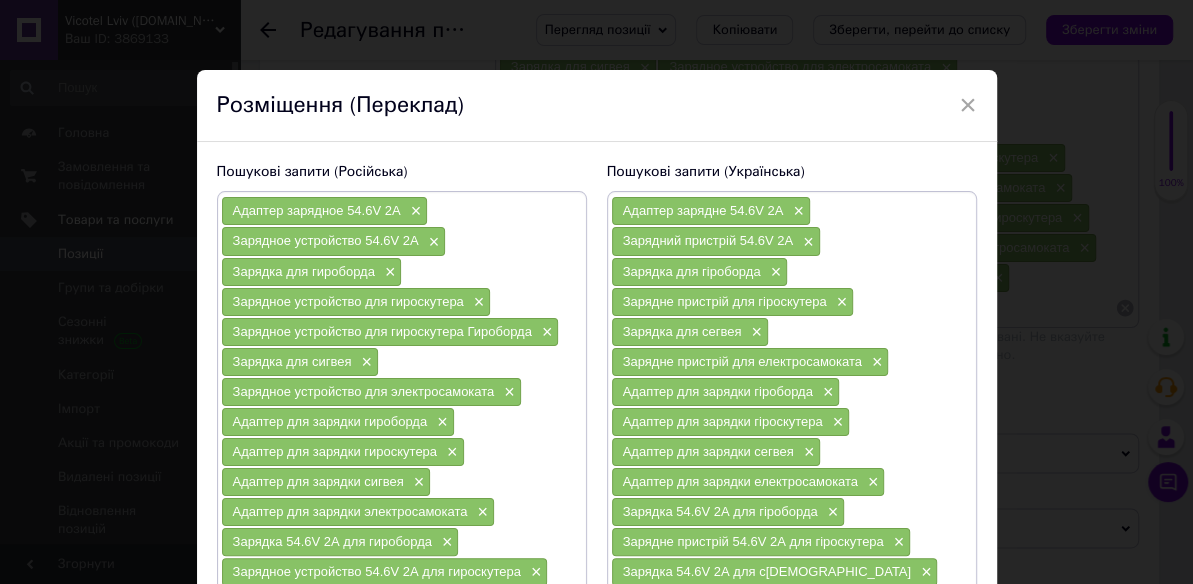 click on "Адаптер зарядное 54.6V 2A × Зарядное устройство 54.6V 2А × Зарядка для гироборда × Зарядное устройство для гироскутера × Зарядное устройство для гироскутера Гироборда × Зарядка для сигвея × Зарядное устройство для электросамоката × Адаптер для зарядки гироборда × Адаптер для зарядки гироскутера × Адаптер для зарядки сигвея × Адаптер для зарядки электросамоката × Зарядка 54.6V 2А для гироборда × Зарядное устройство 54.6V 2А для гироскутера × Зарядка 54.6V 2А для сигвея × Зарядное устройство 54.6V 2А для электросамоката × Адаптер зарядки 54.6V 2A для гироборда × × × × × ×" at bounding box center [402, 526] 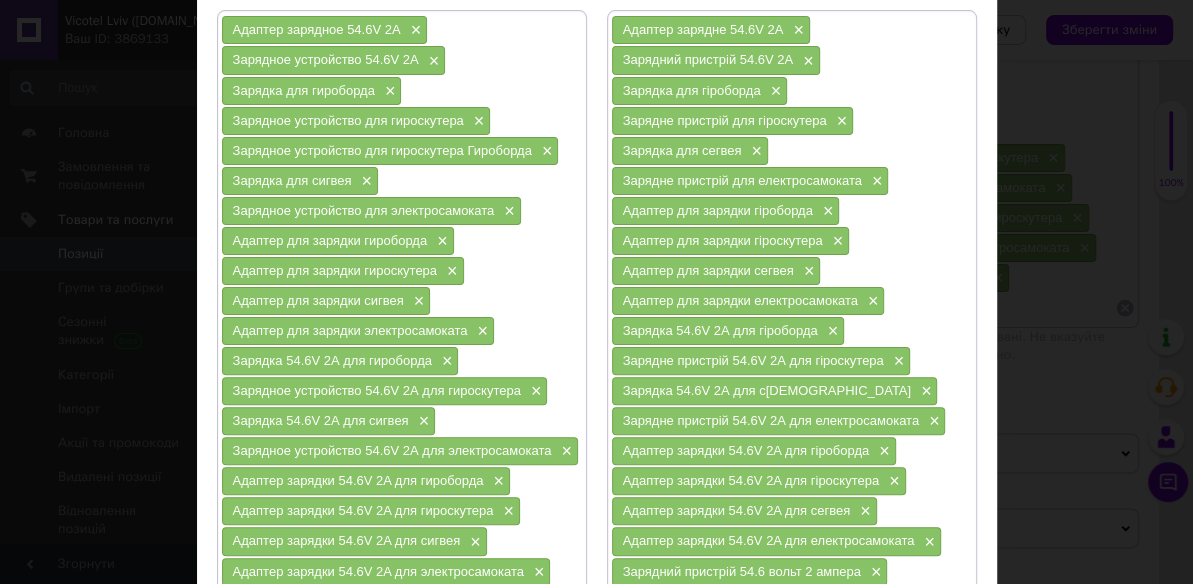 scroll, scrollTop: 363, scrollLeft: 0, axis: vertical 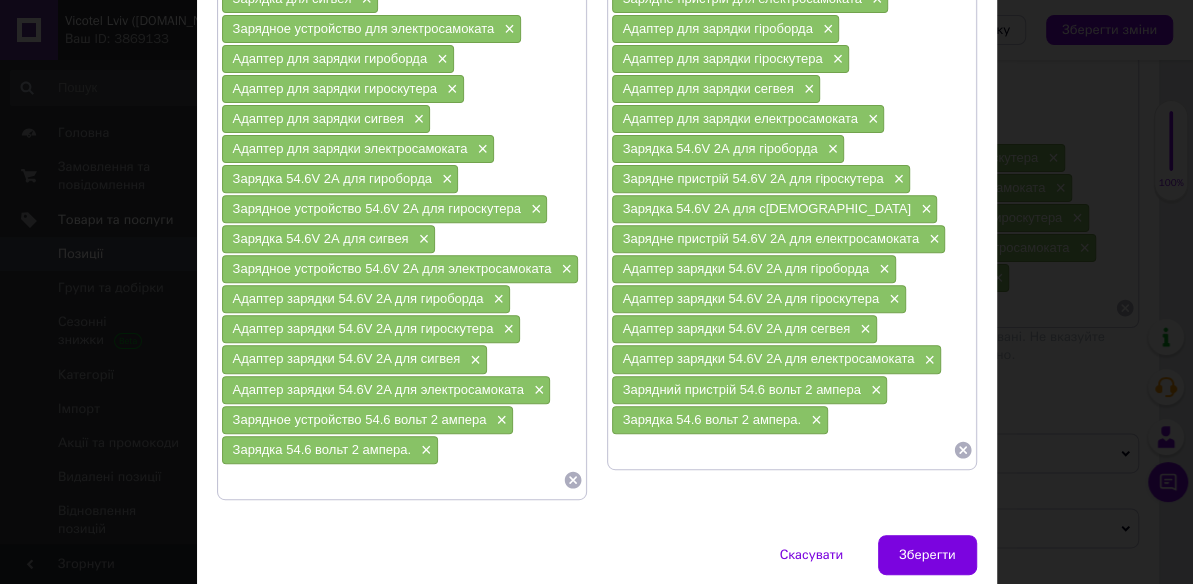 click at bounding box center [392, 480] 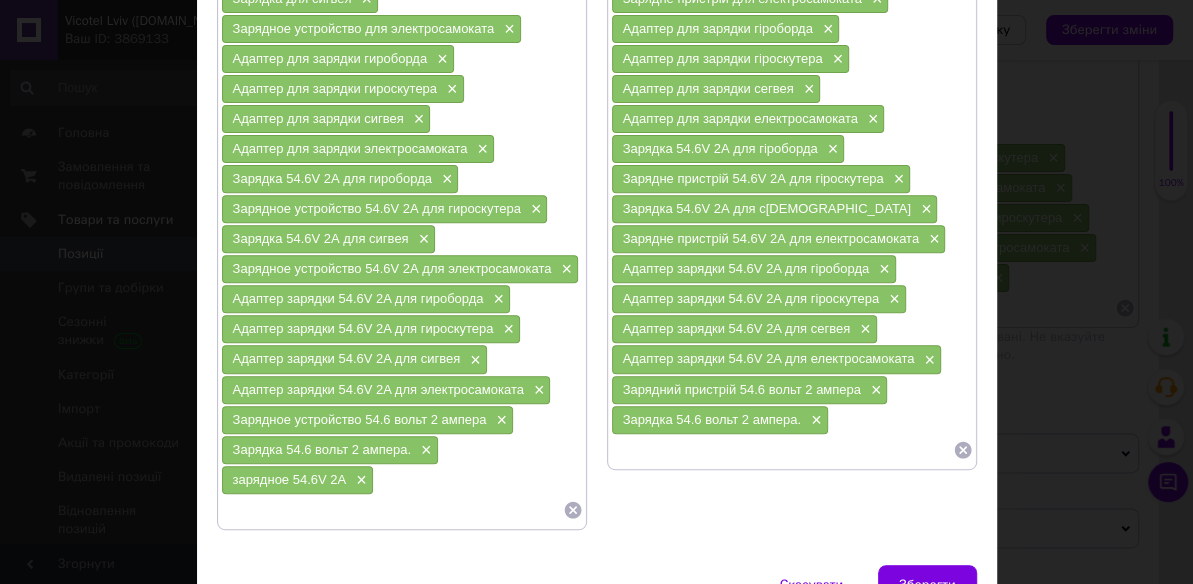 paste on "адаптер 54.6В 2А" 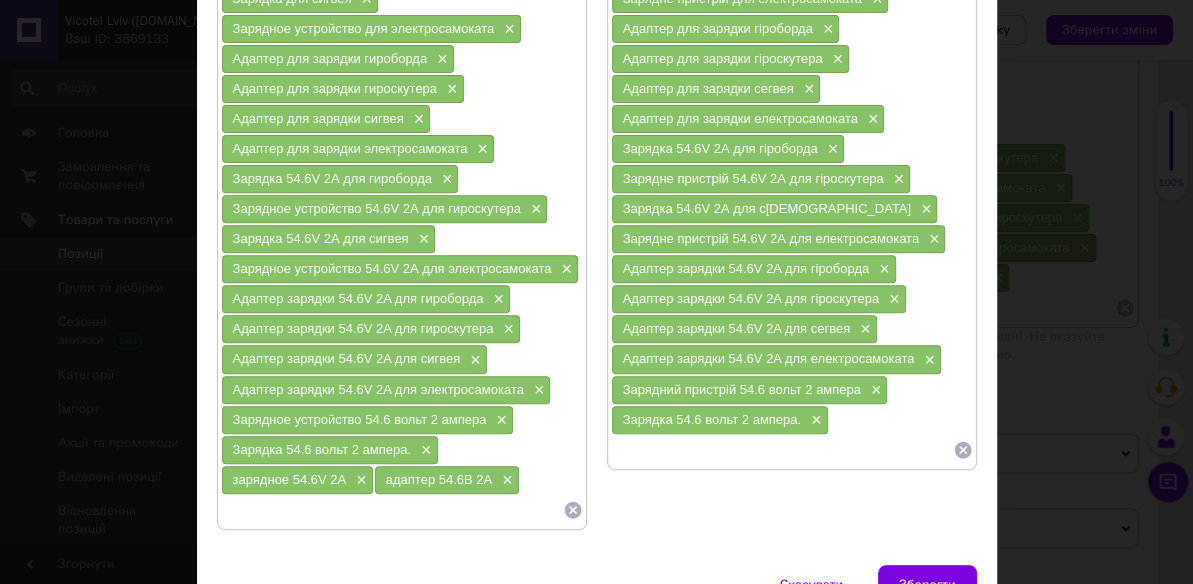 paste on "зарядка для 48В аккумулятора" 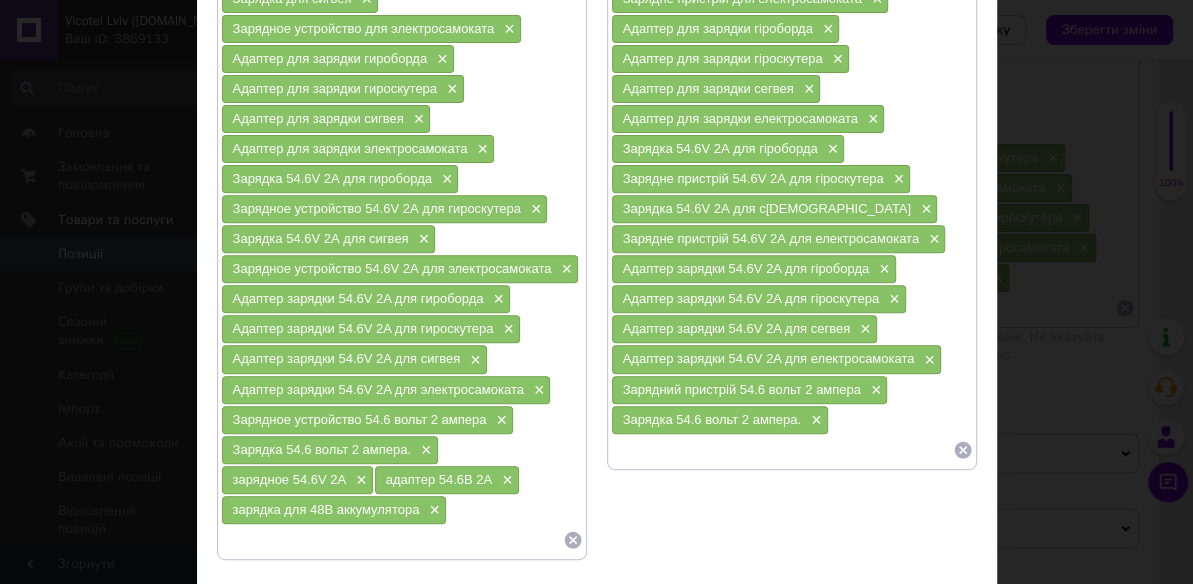 click at bounding box center (392, 540) 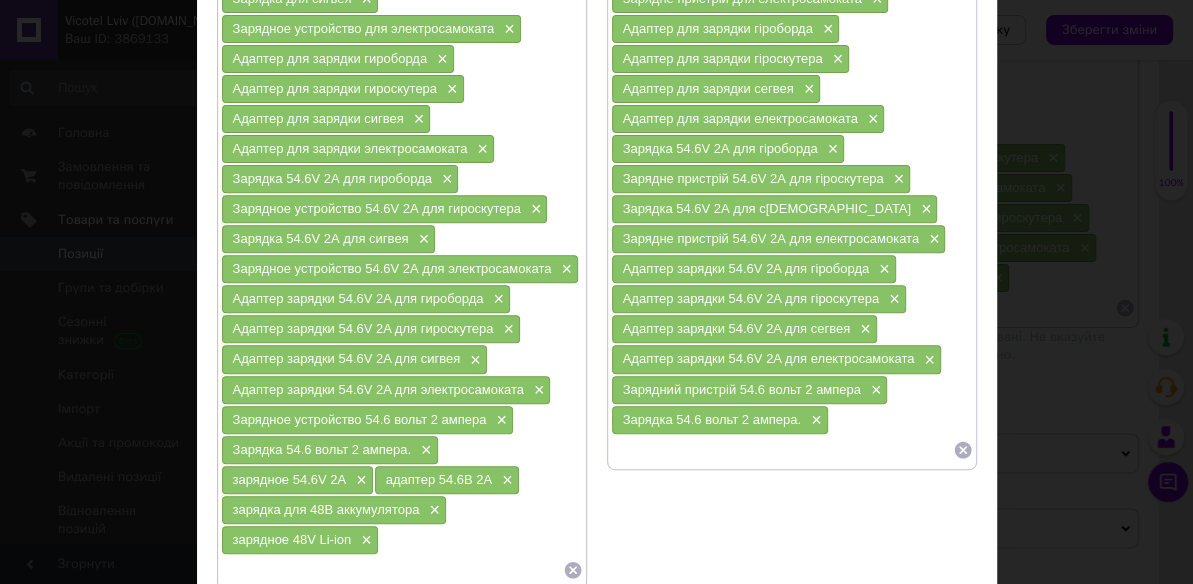 paste on "зарядка самокат 54.6В" 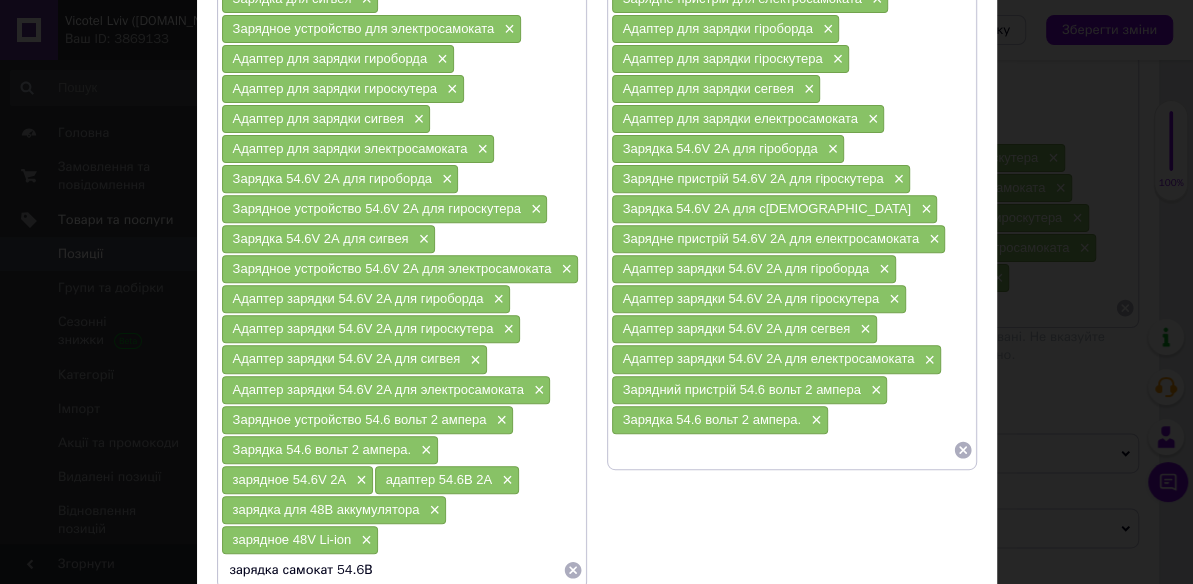 click on "зарядка самокат 54.6В" at bounding box center (392, 570) 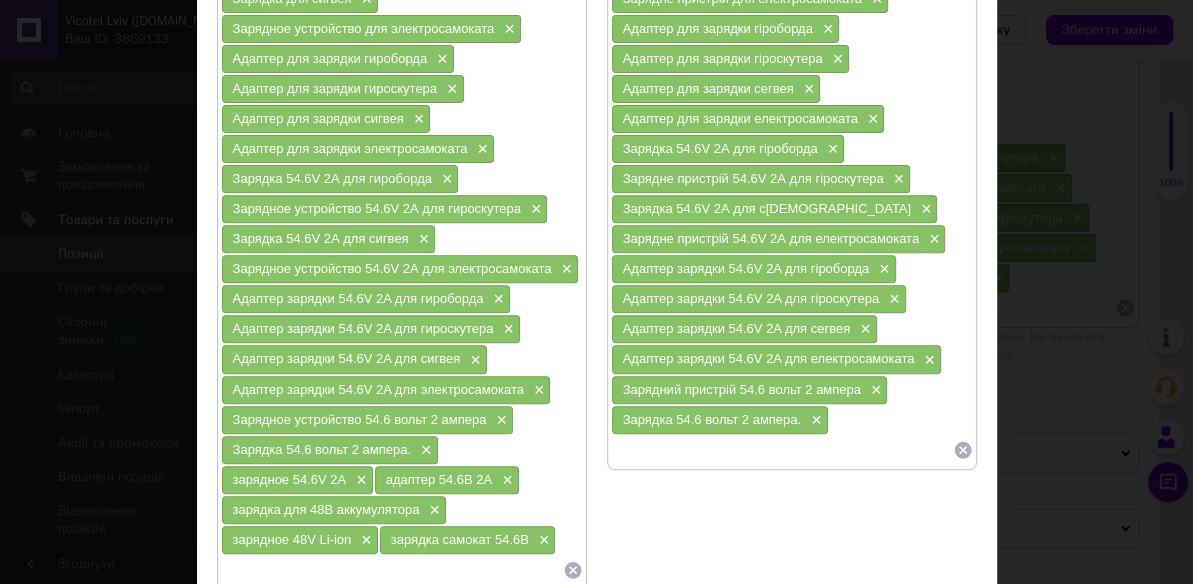 scroll, scrollTop: 424, scrollLeft: 0, axis: vertical 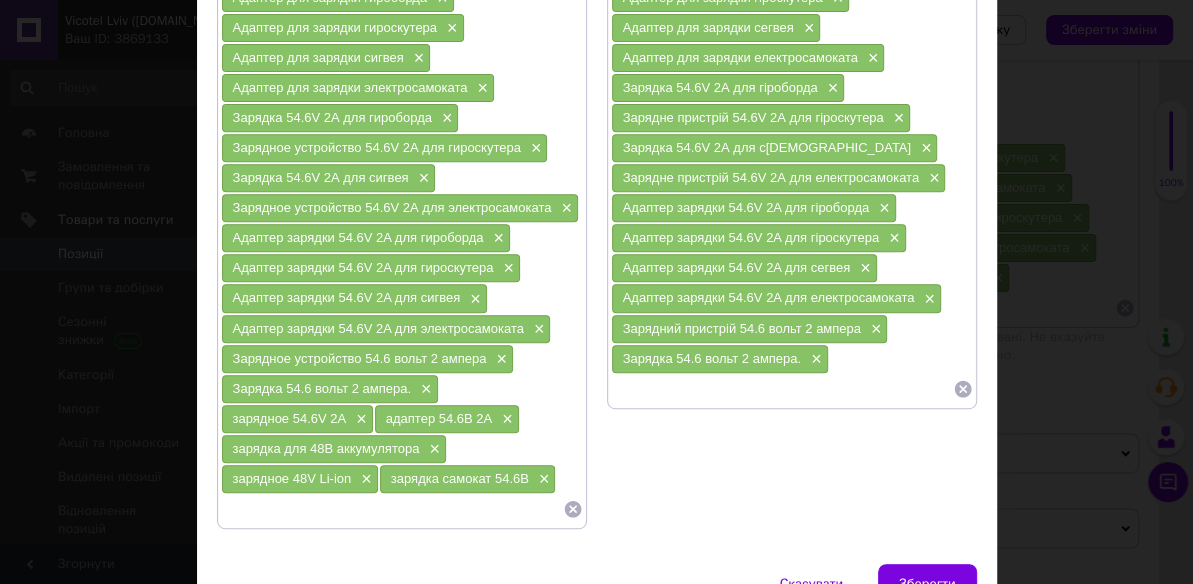 paste on "зарядка с индикатором 54.6В" 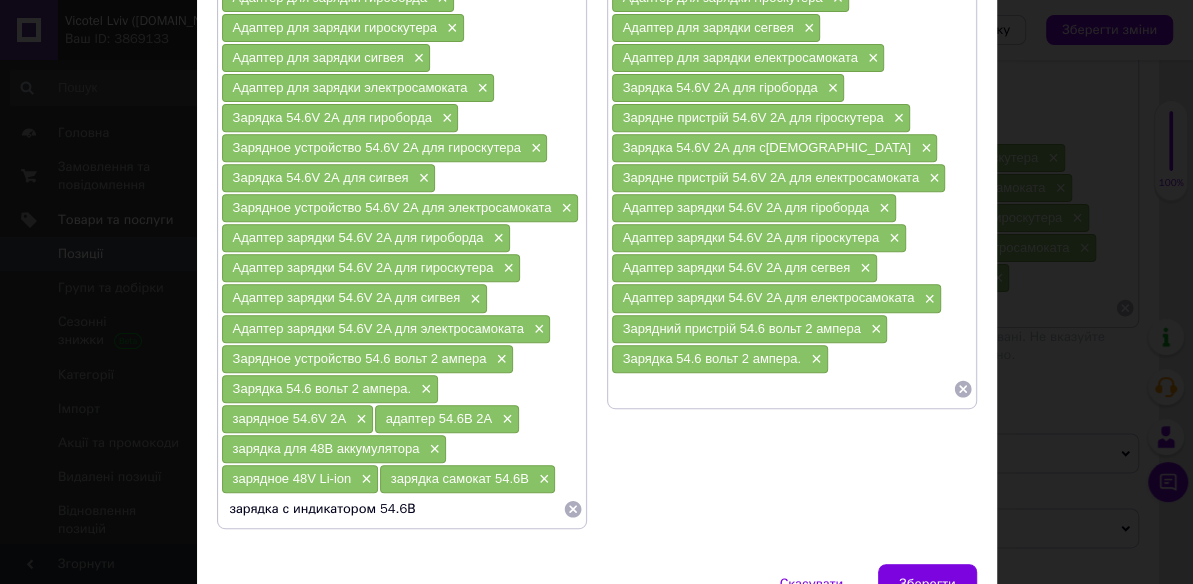 click on "зарядка с индикатором 54.6В" at bounding box center (392, 509) 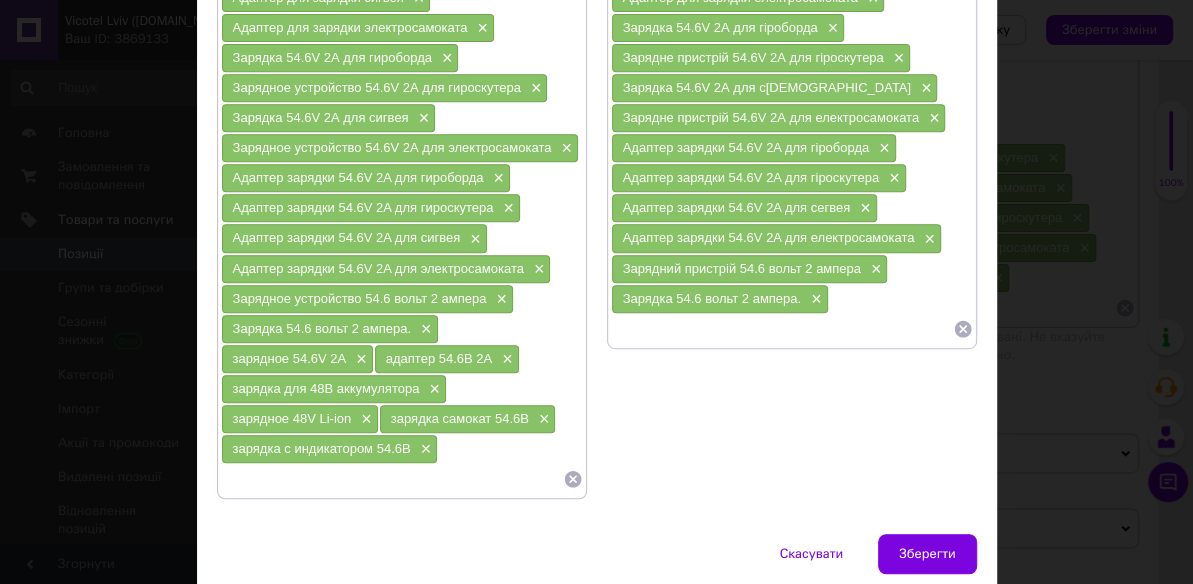 scroll, scrollTop: 545, scrollLeft: 0, axis: vertical 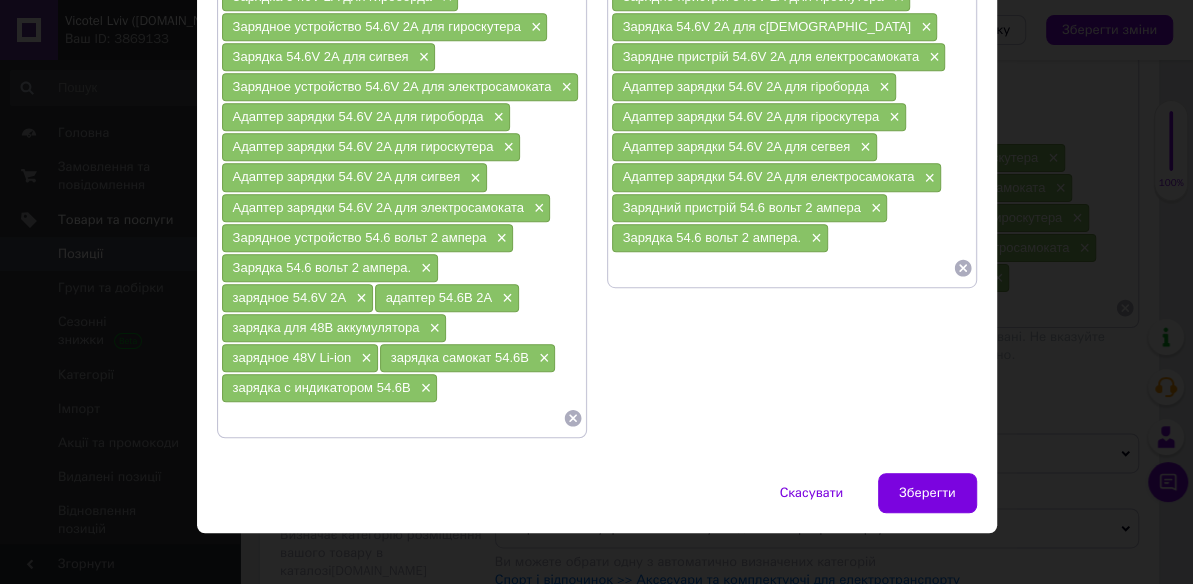 paste on "зарядка для литиевого аккумулятора 48В" 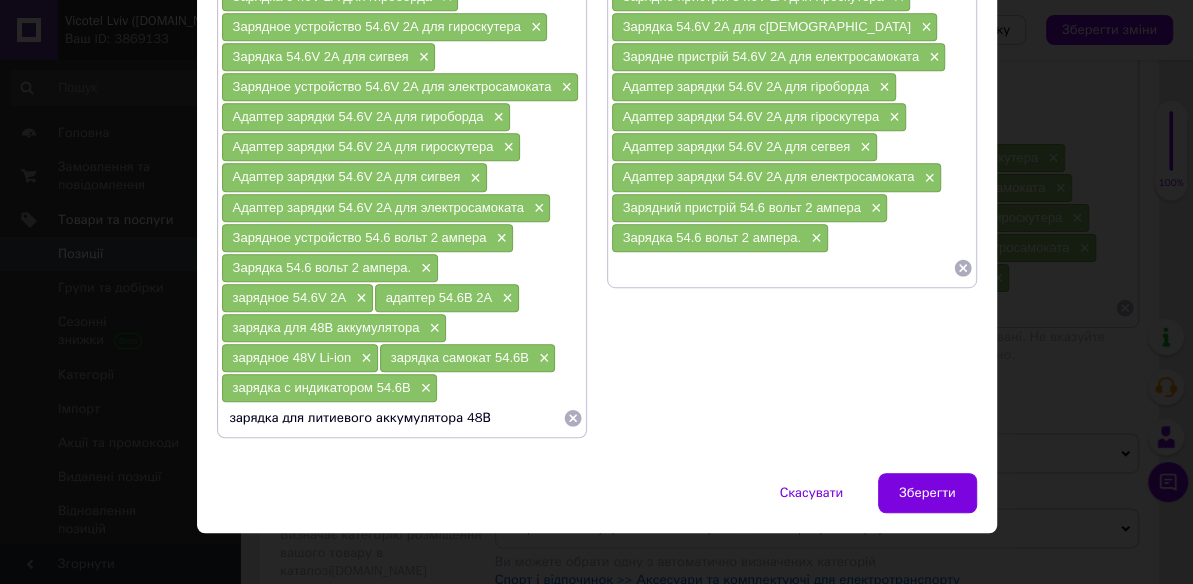 click on "зарядка для литиевого аккумулятора 48В" at bounding box center [392, 418] 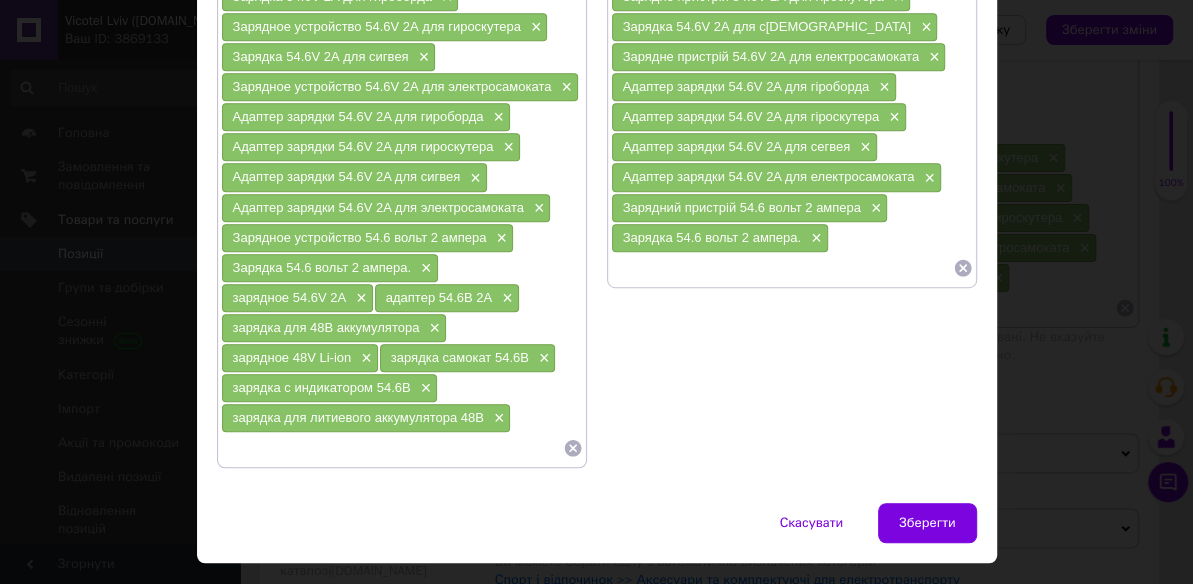paste on "адаптер питания 54.6В" 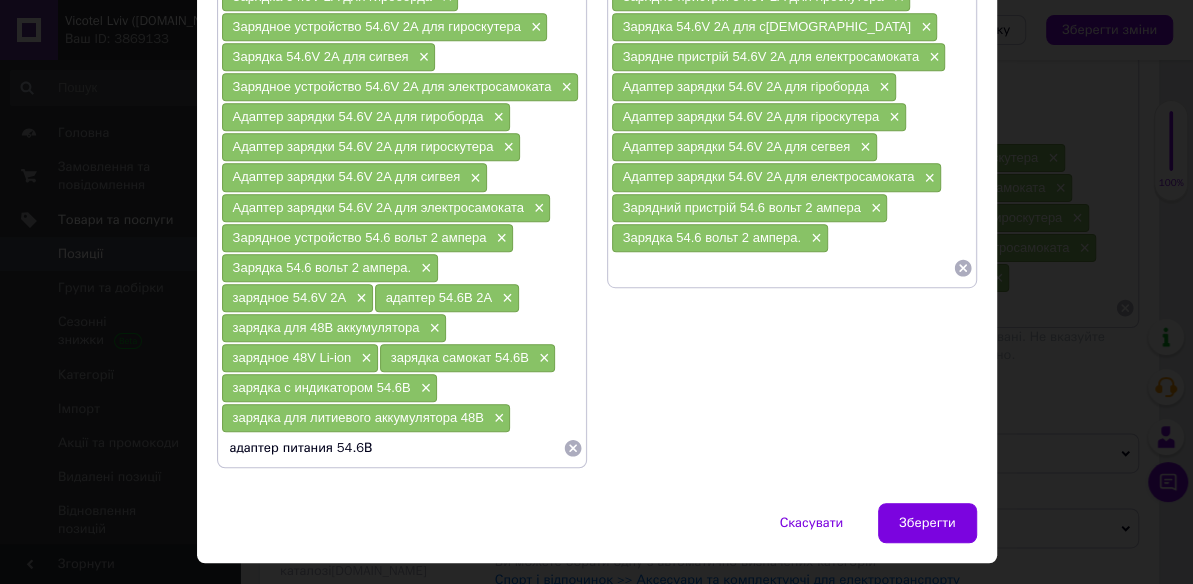 click on "адаптер питания 54.6В" at bounding box center (392, 448) 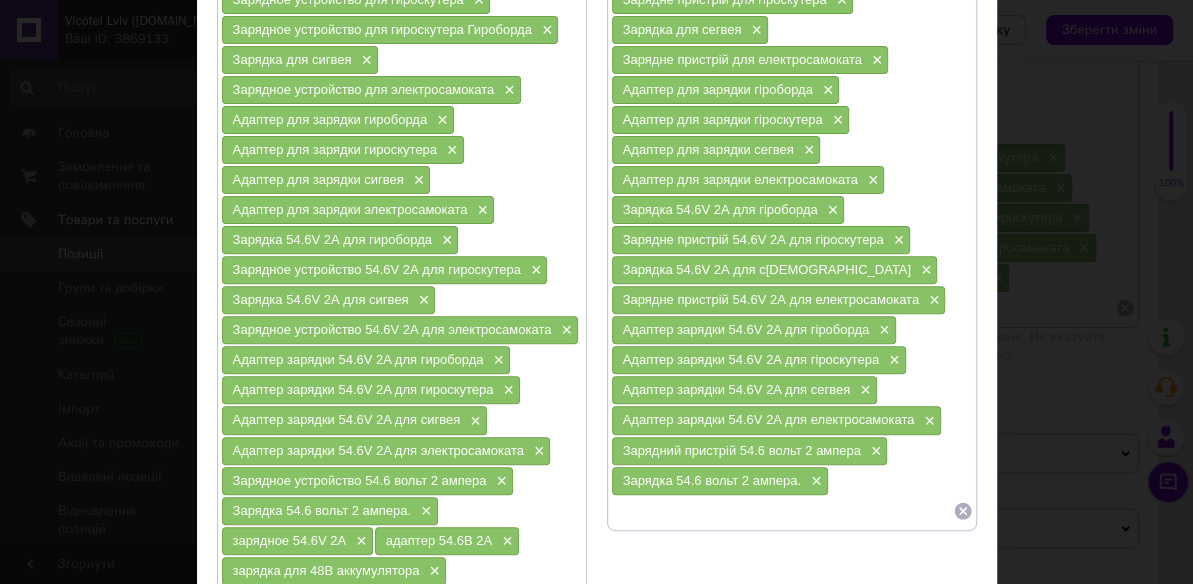 scroll, scrollTop: 545, scrollLeft: 0, axis: vertical 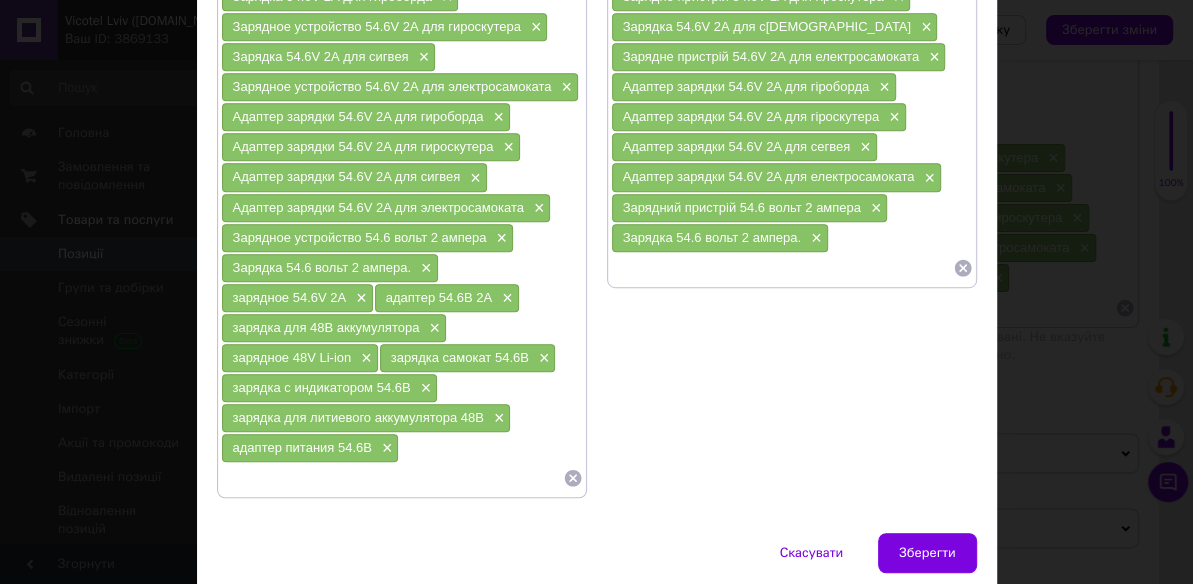 paste on "зарядник 54.6В 2А" 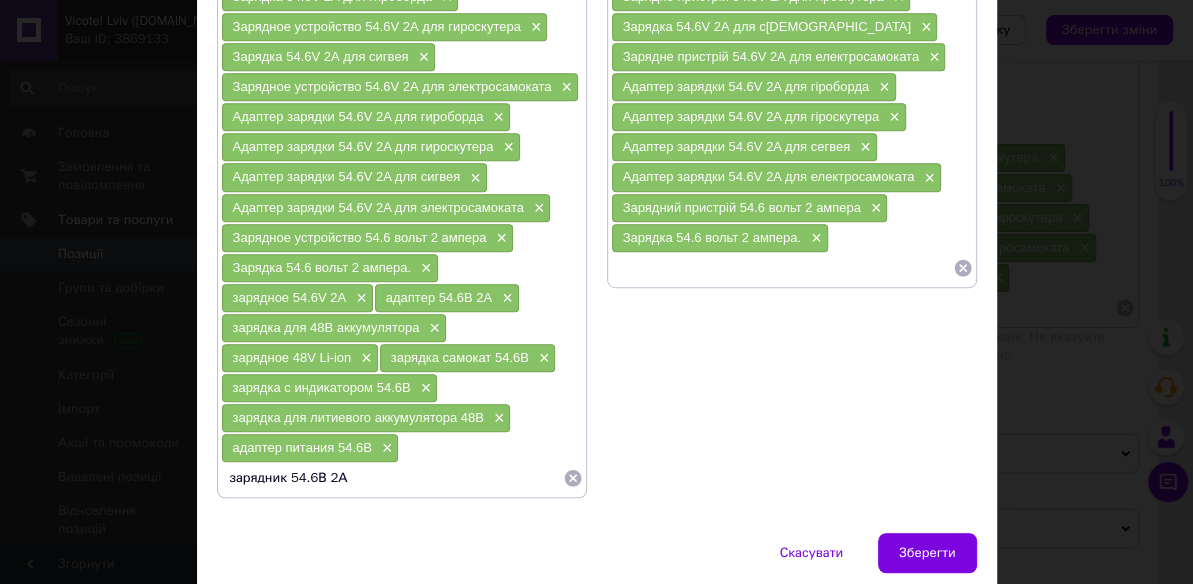 click on "зарядник 54.6В 2А" at bounding box center [392, 478] 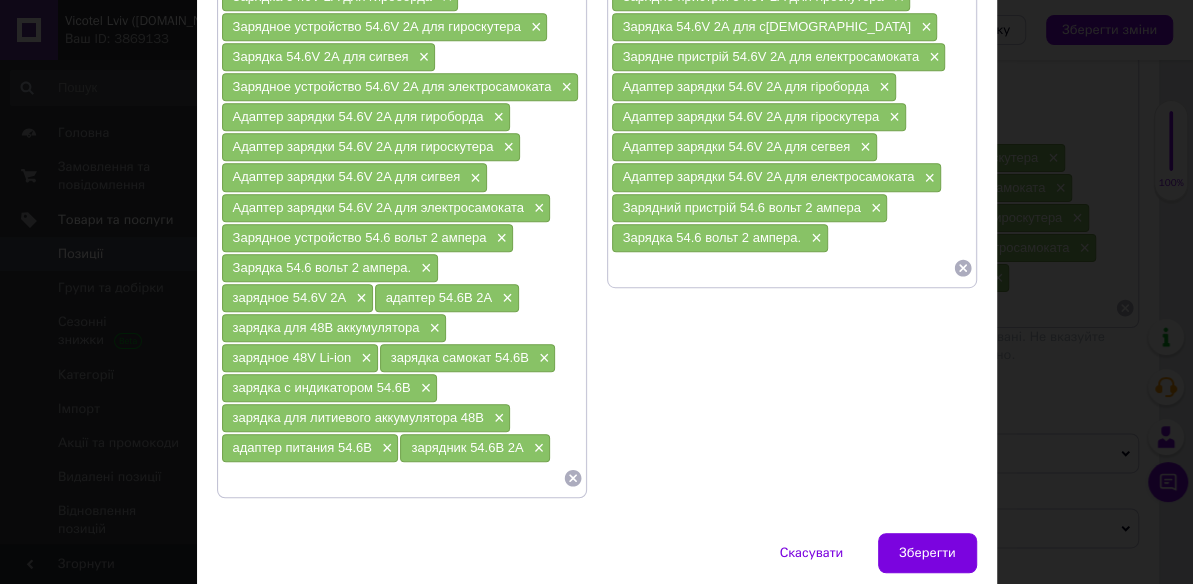 click at bounding box center [782, 268] 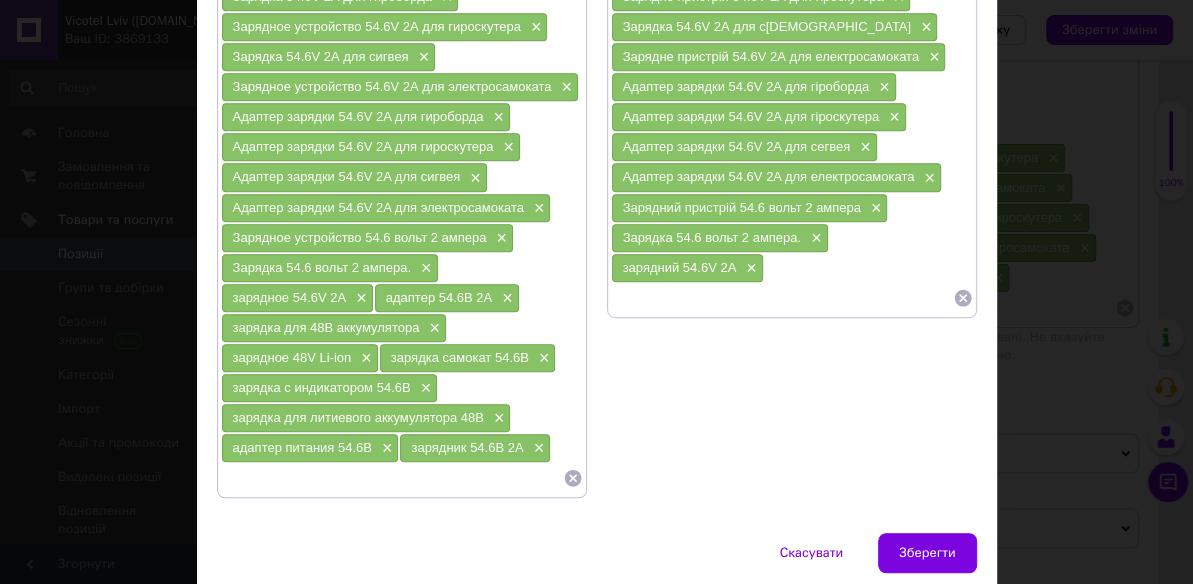 paste on "адаптер 54.6В 2А" 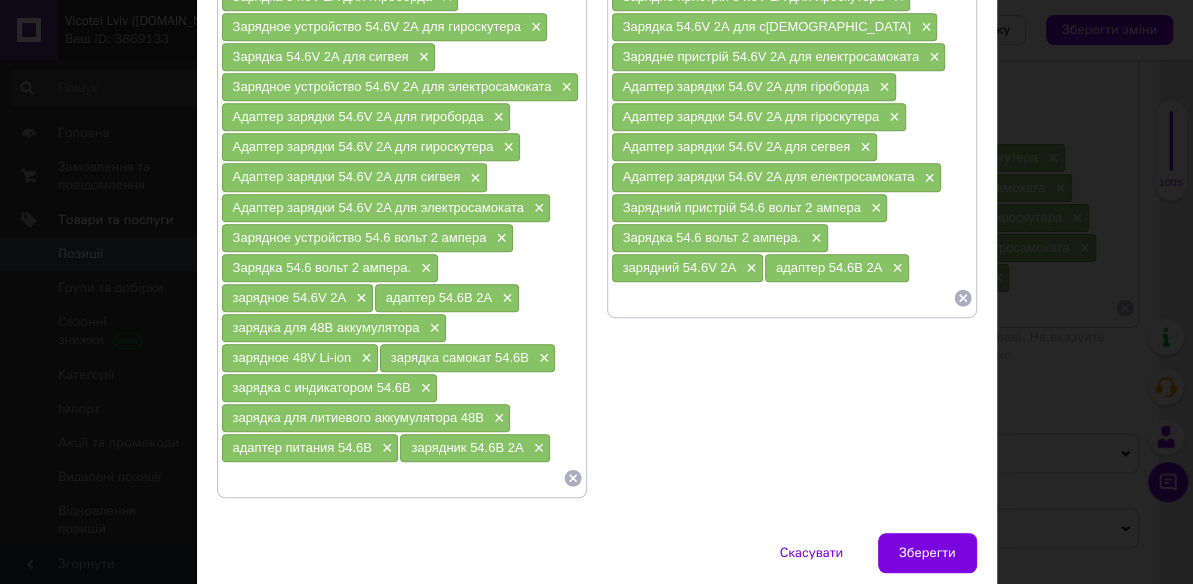 click at bounding box center (782, 298) 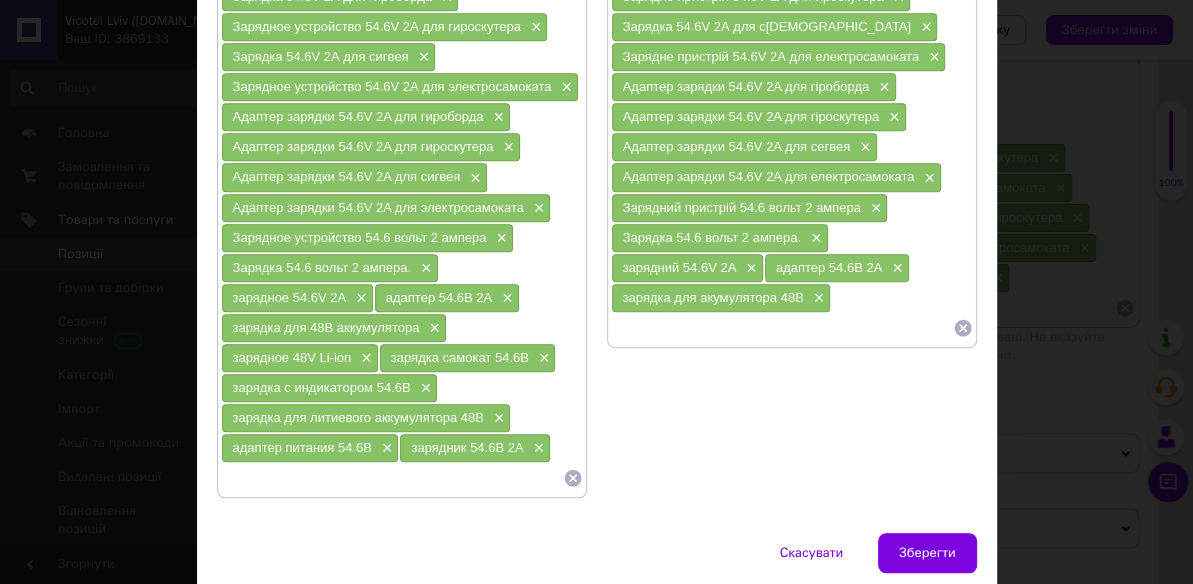 paste on "зарядний для 13S Li-ion" 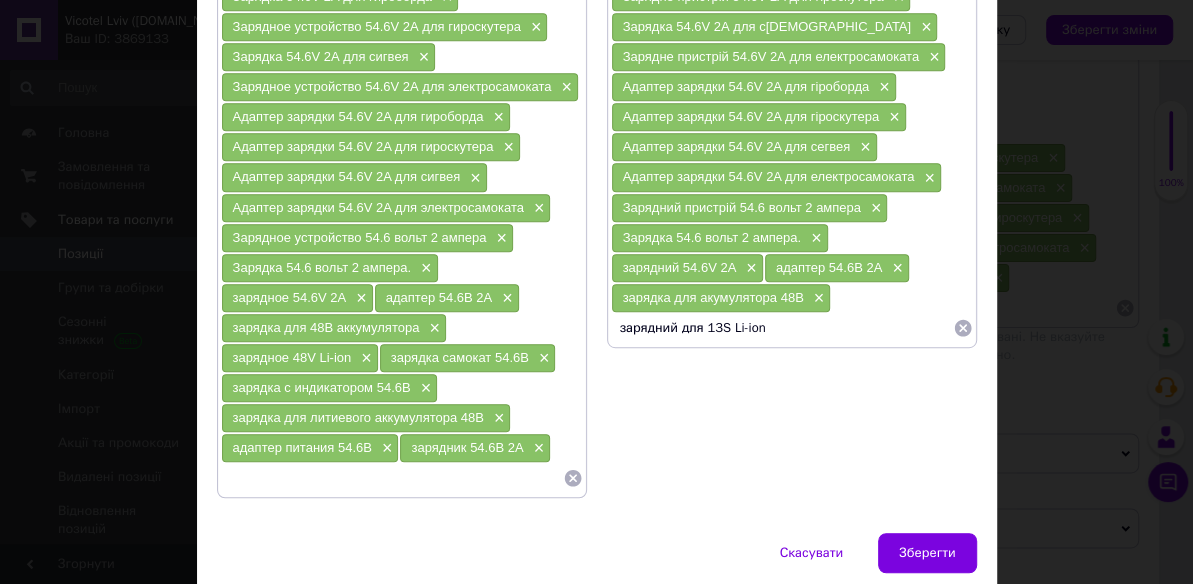 click on "зарядний для 13S Li-ion" at bounding box center [782, 328] 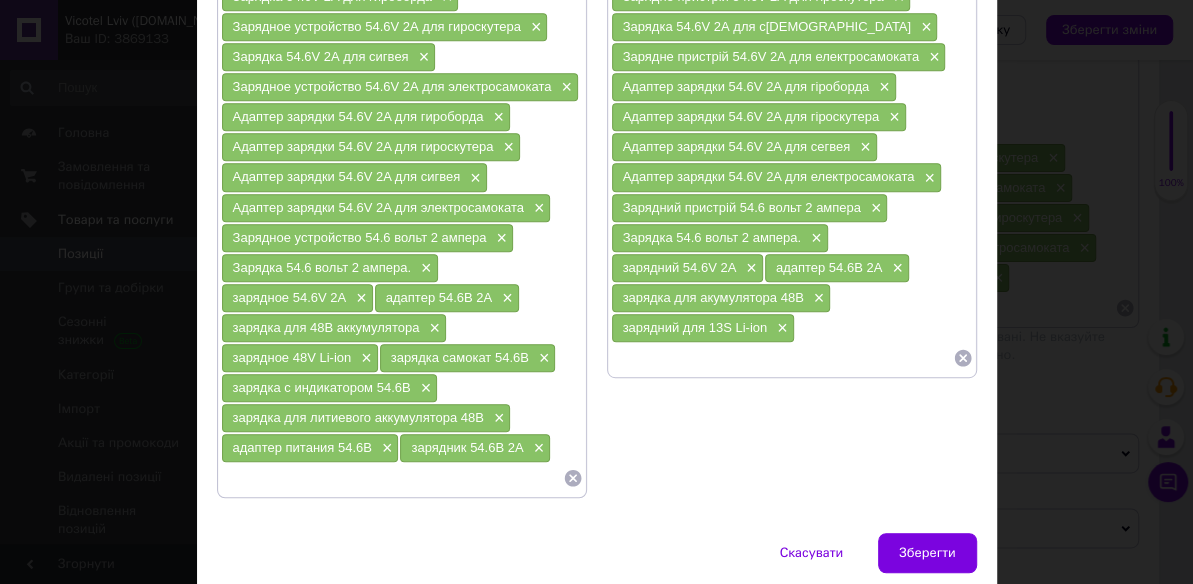 paste on "адаптер живлення 54.6В" 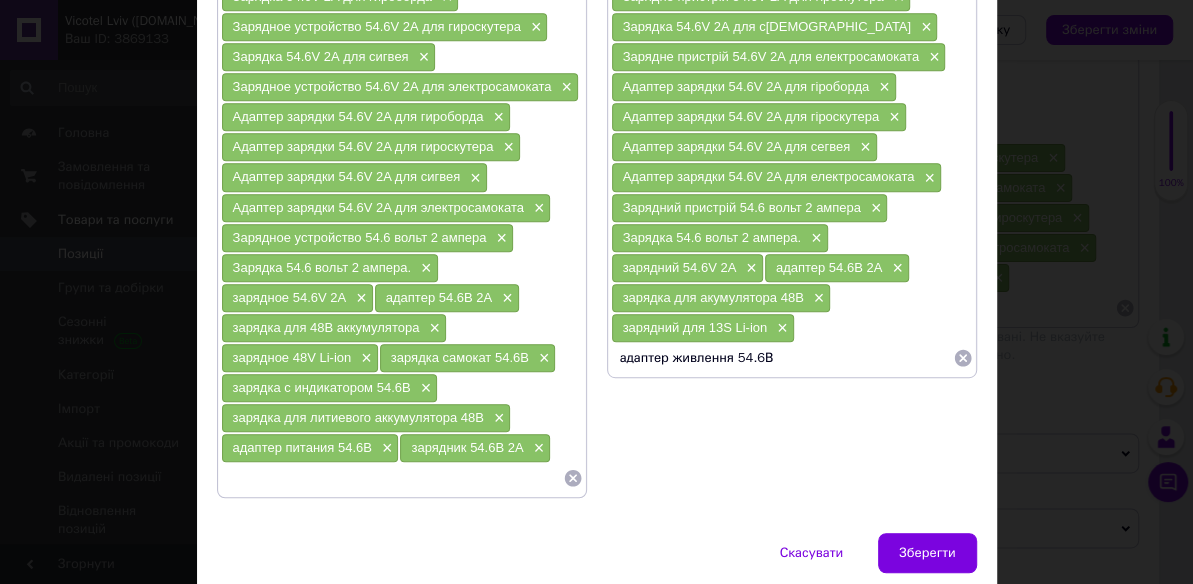 click on "адаптер живлення 54.6В" at bounding box center [782, 358] 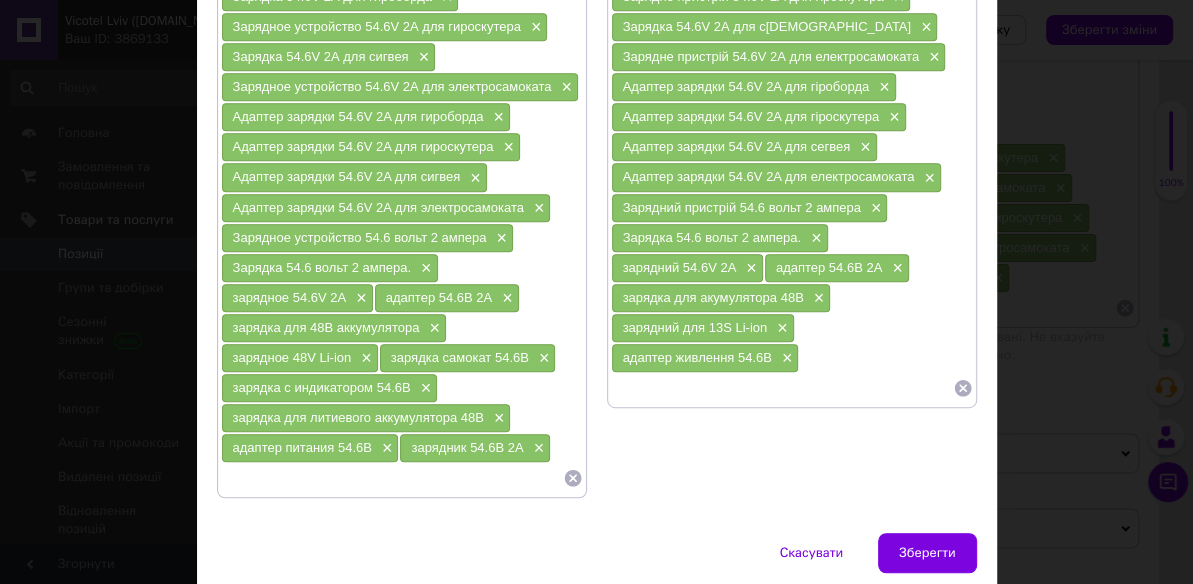 paste on "зарядка сігвей 54.6V" 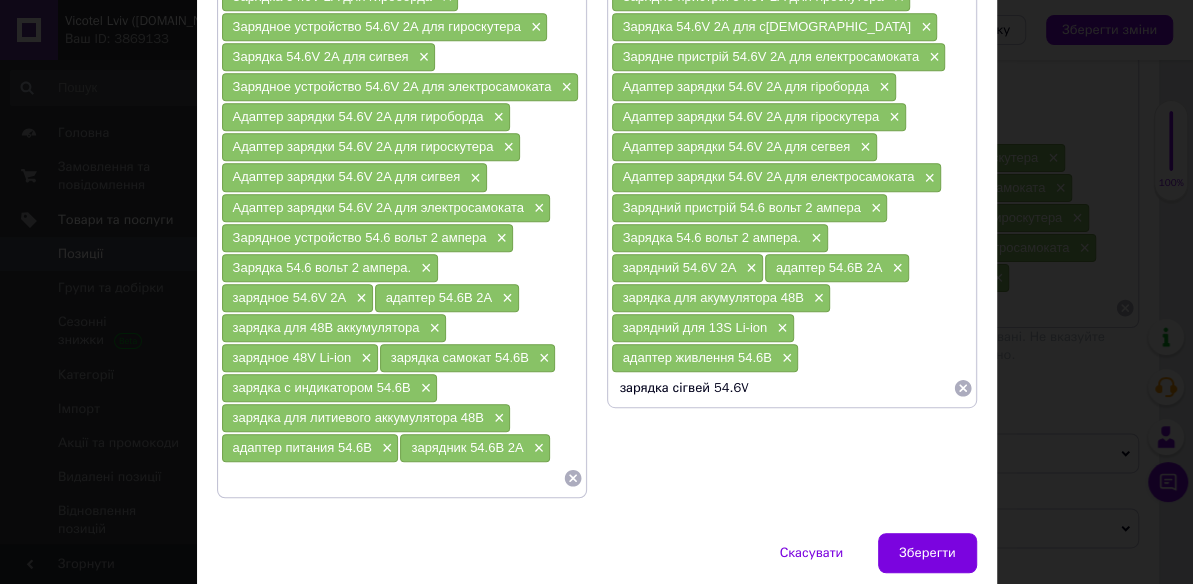 click on "зарядка сігвей 54.6V" at bounding box center (782, 388) 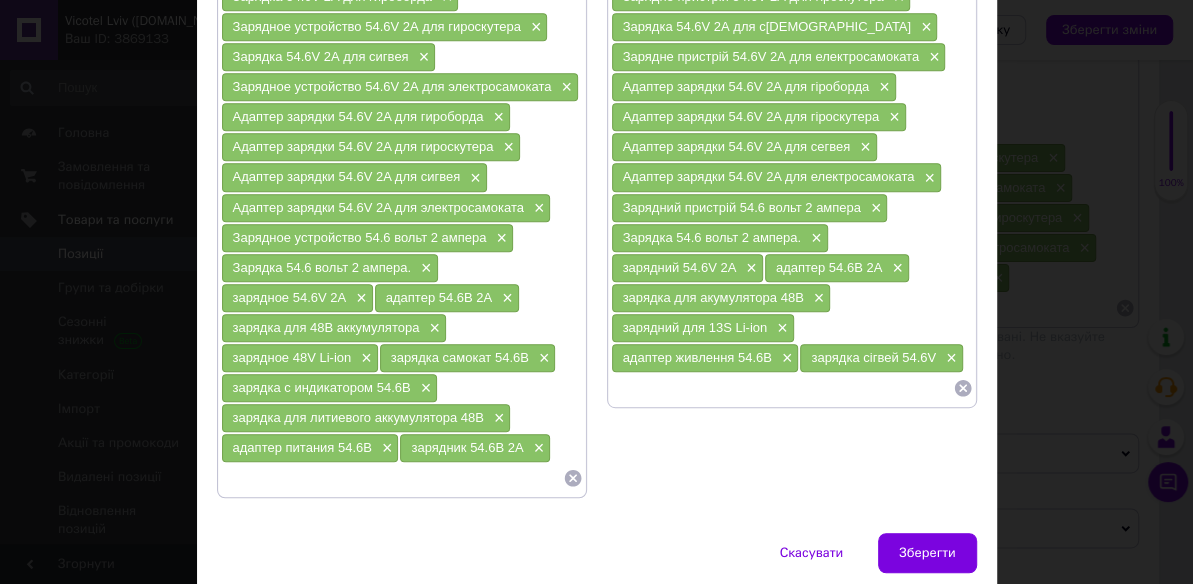 paste on "зарядка 48V літій-іон" 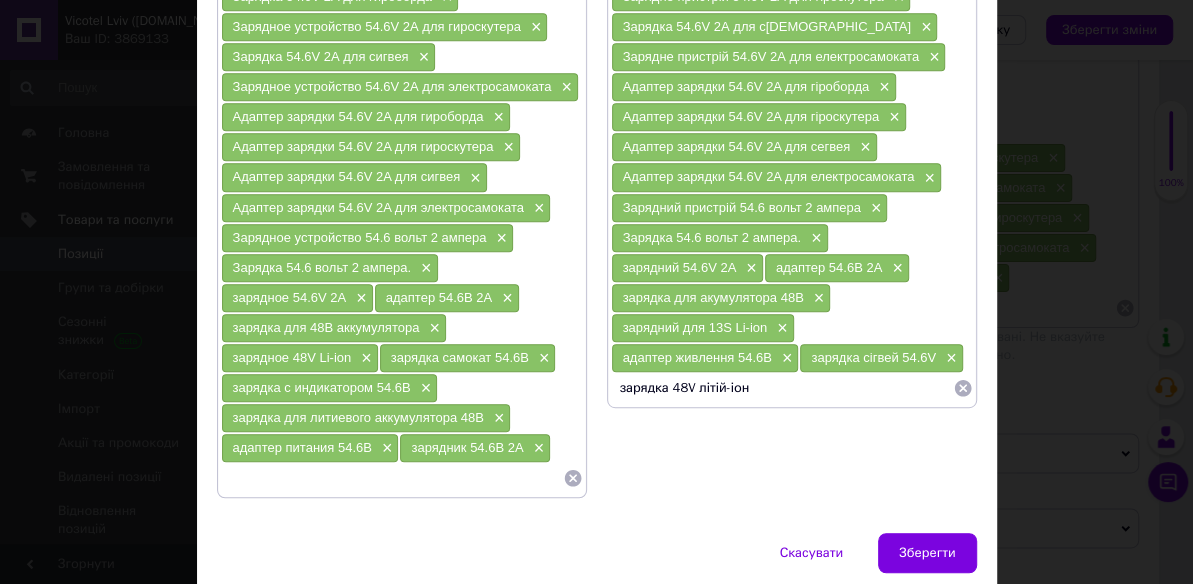 click on "зарядка 48V літій-іон" at bounding box center [782, 388] 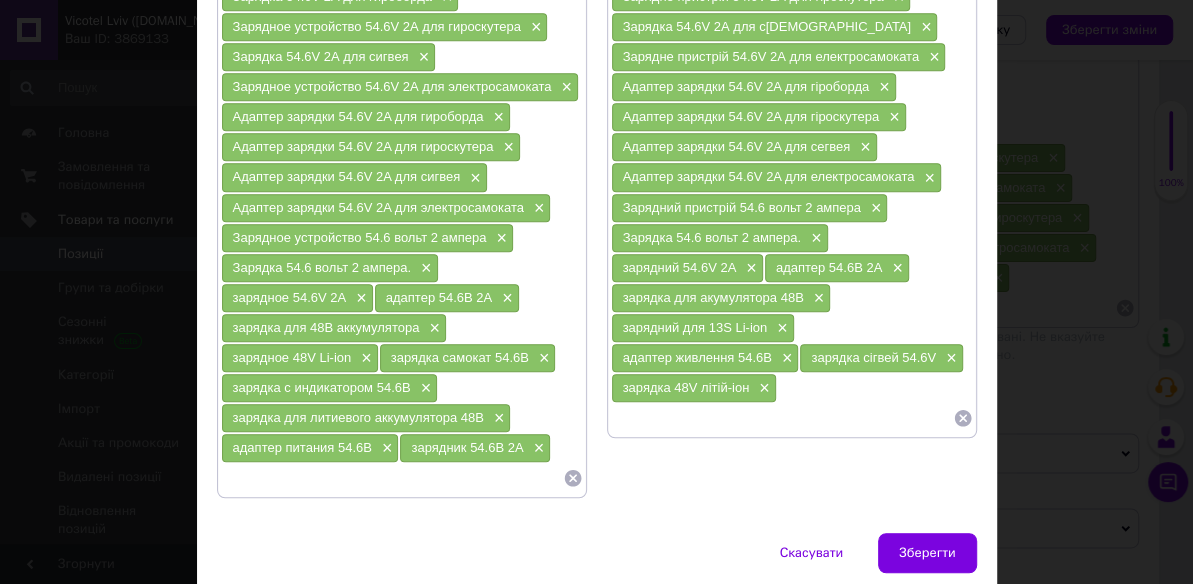 paste on "зарядний пристрій 54.6В 2А" 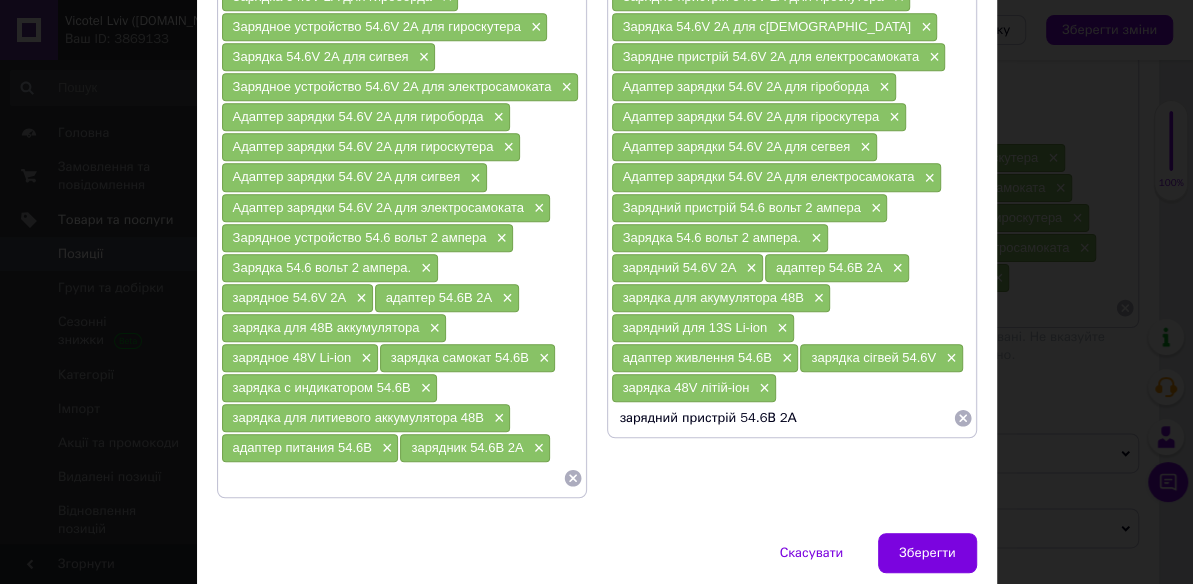 click on "зарядний пристрій 54.6В 2А" at bounding box center [782, 418] 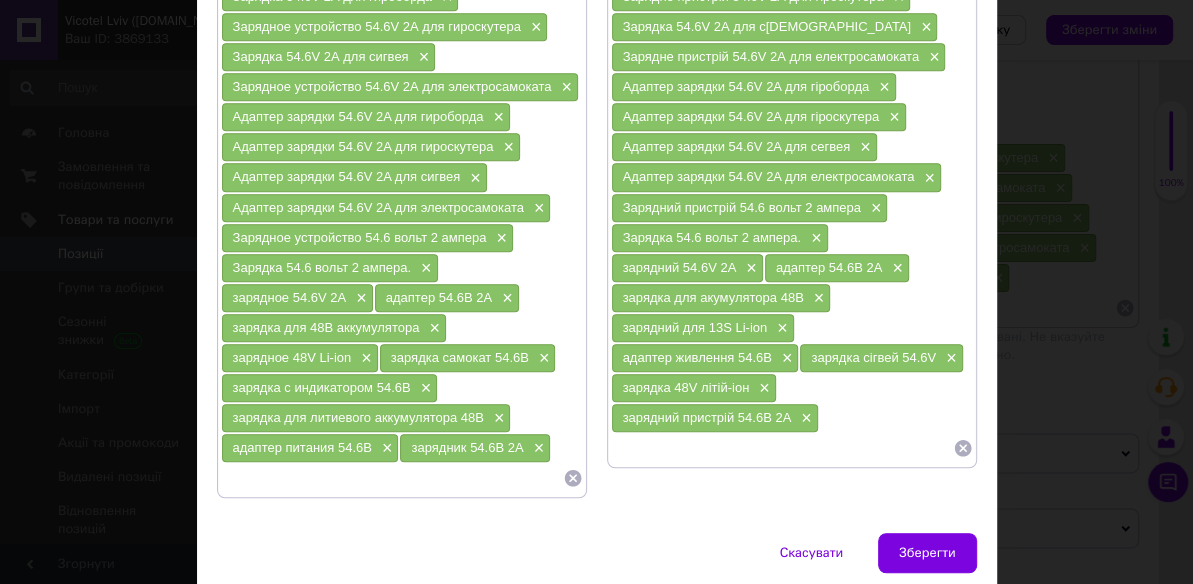 click on "Зберегти" at bounding box center (927, 553) 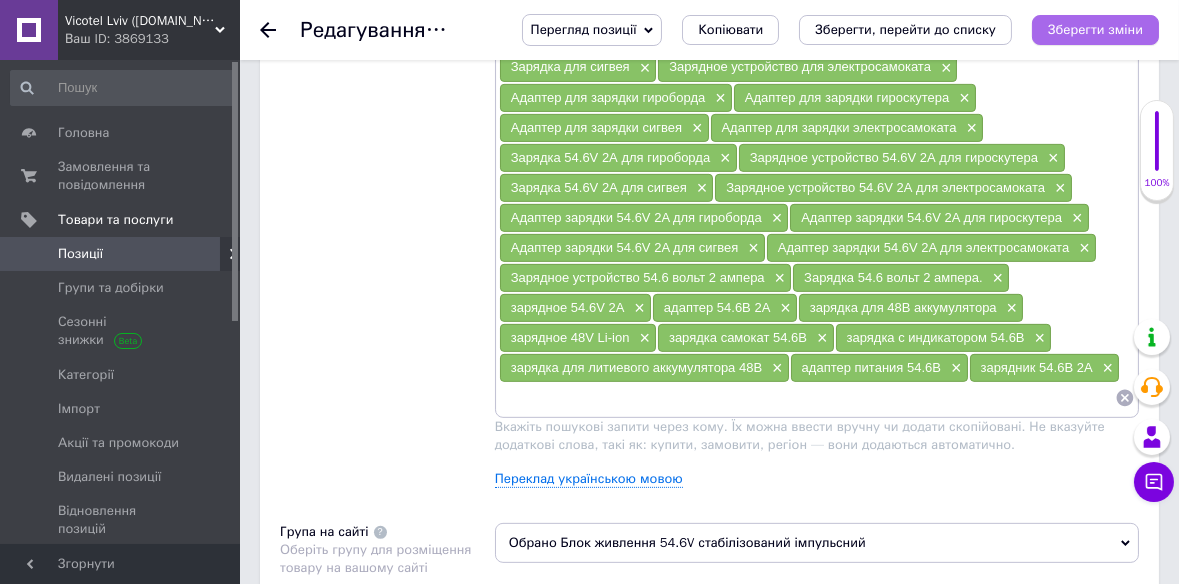 click on "Зберегти зміни" at bounding box center (1095, 29) 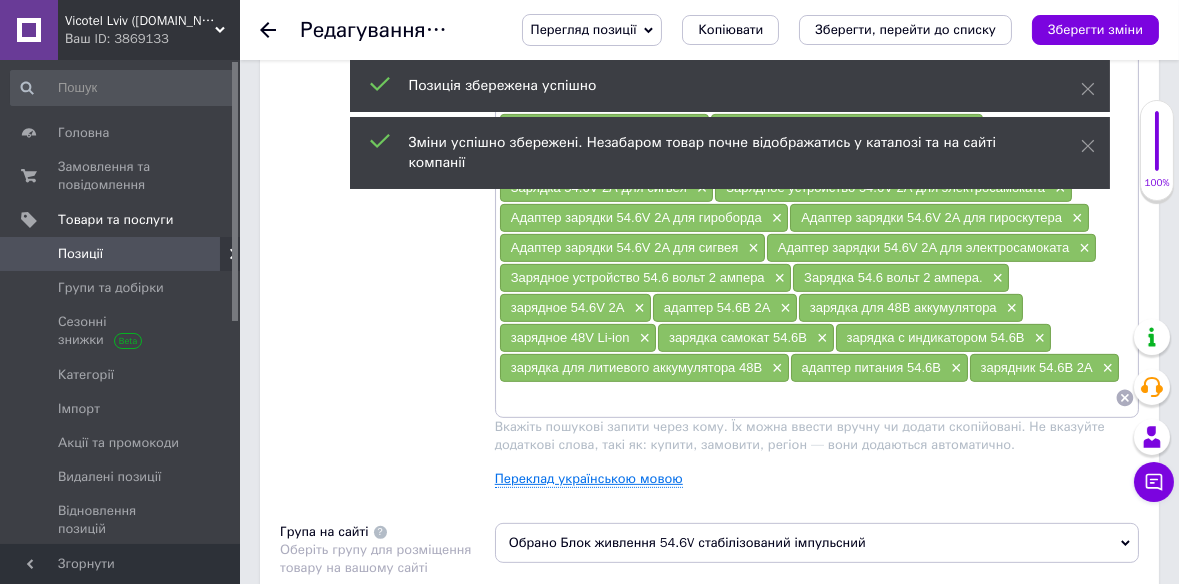 click on "Переклад українською мовою" at bounding box center (589, 479) 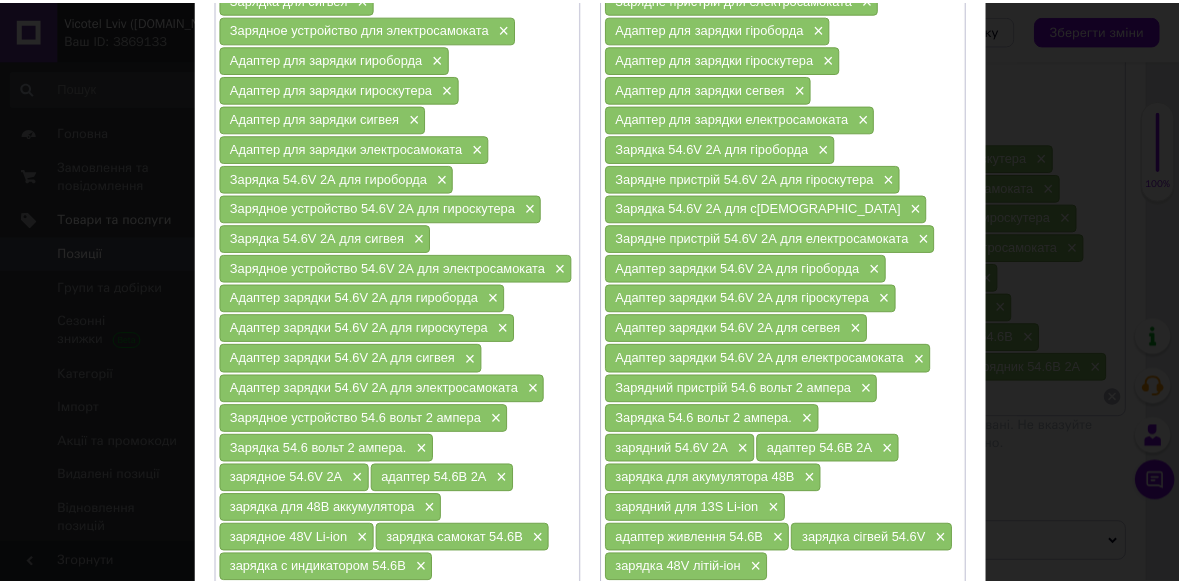 scroll, scrollTop: 612, scrollLeft: 0, axis: vertical 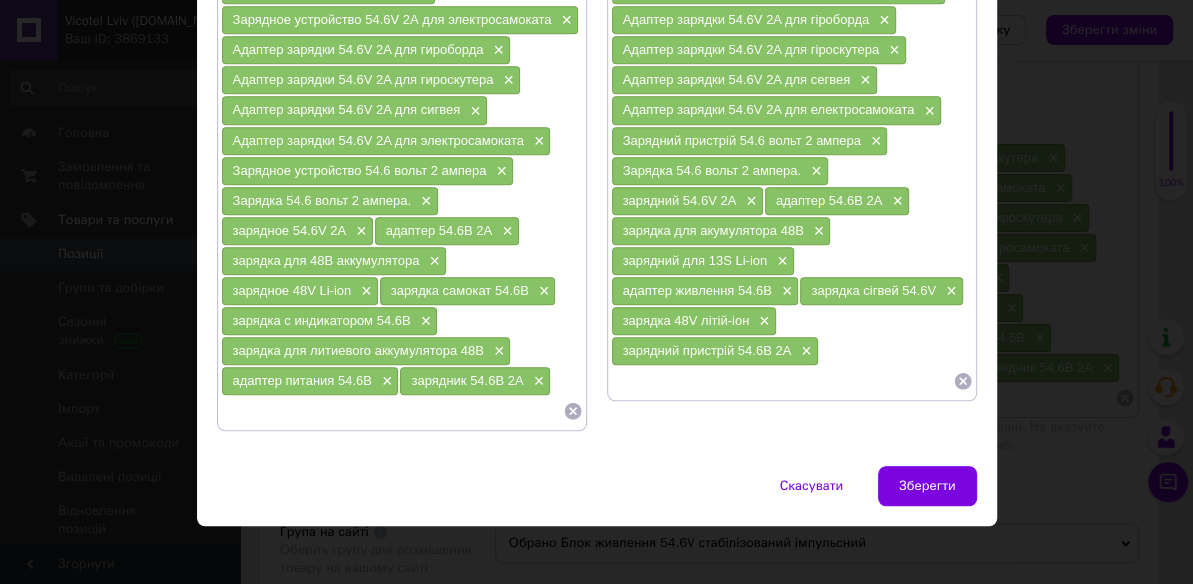 click at bounding box center [782, 381] 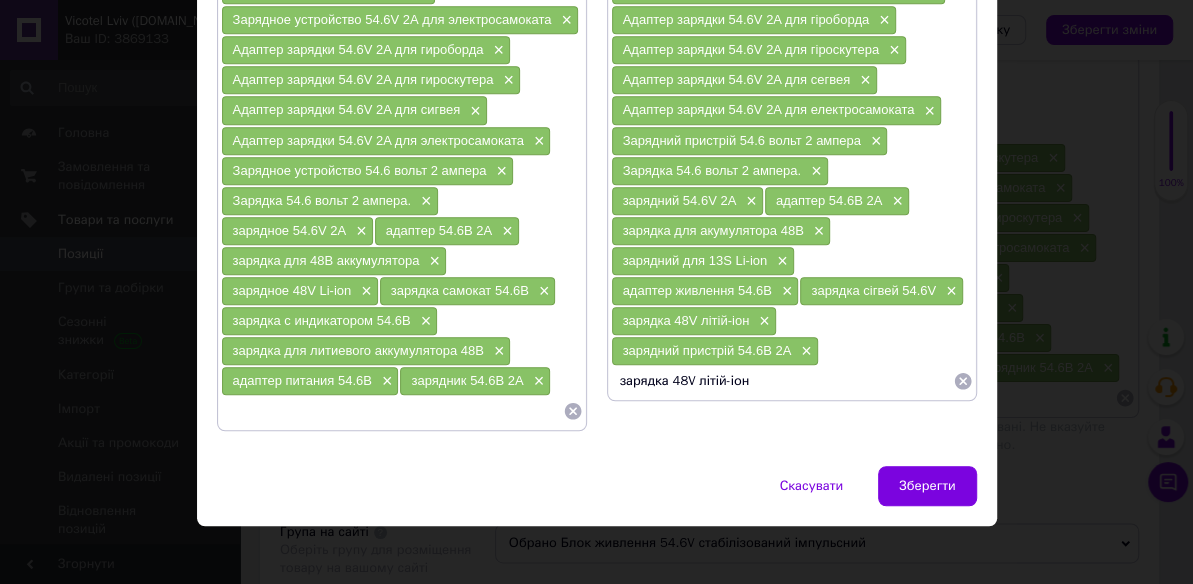 click on "зарядка 48V літій-іон" at bounding box center [782, 381] 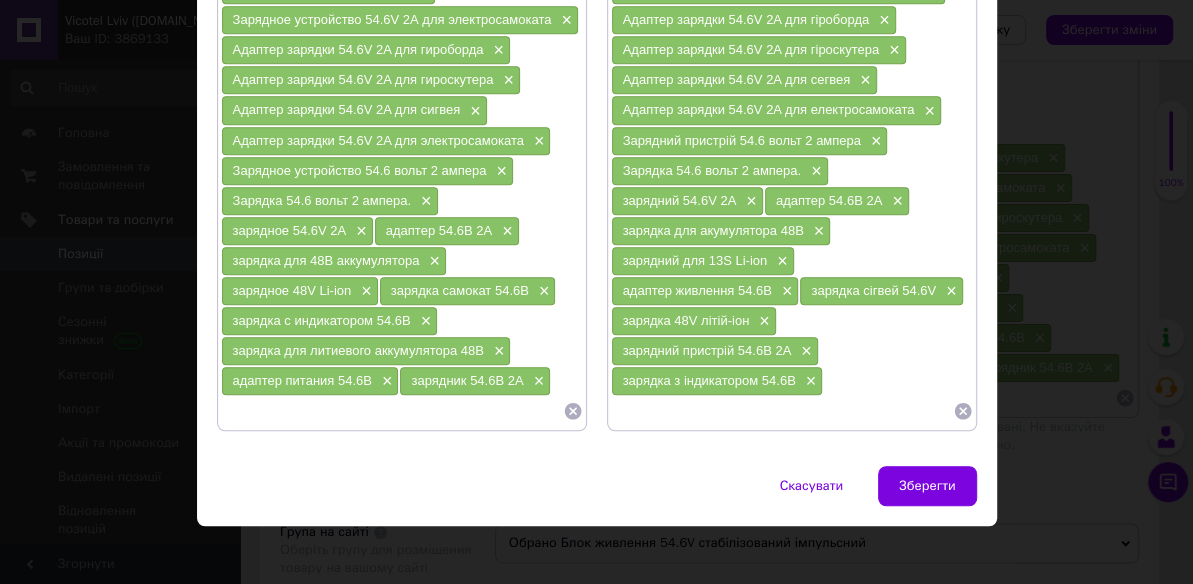paste on "універсальний зарядний 54.6В" 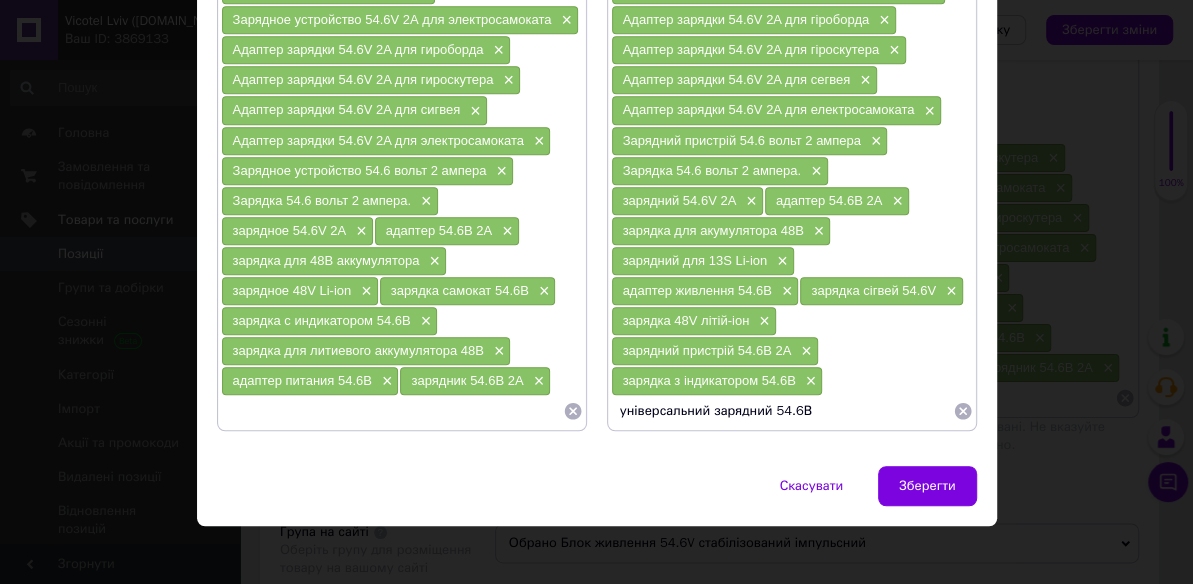 click on "універсальний зарядний 54.6В" at bounding box center (782, 411) 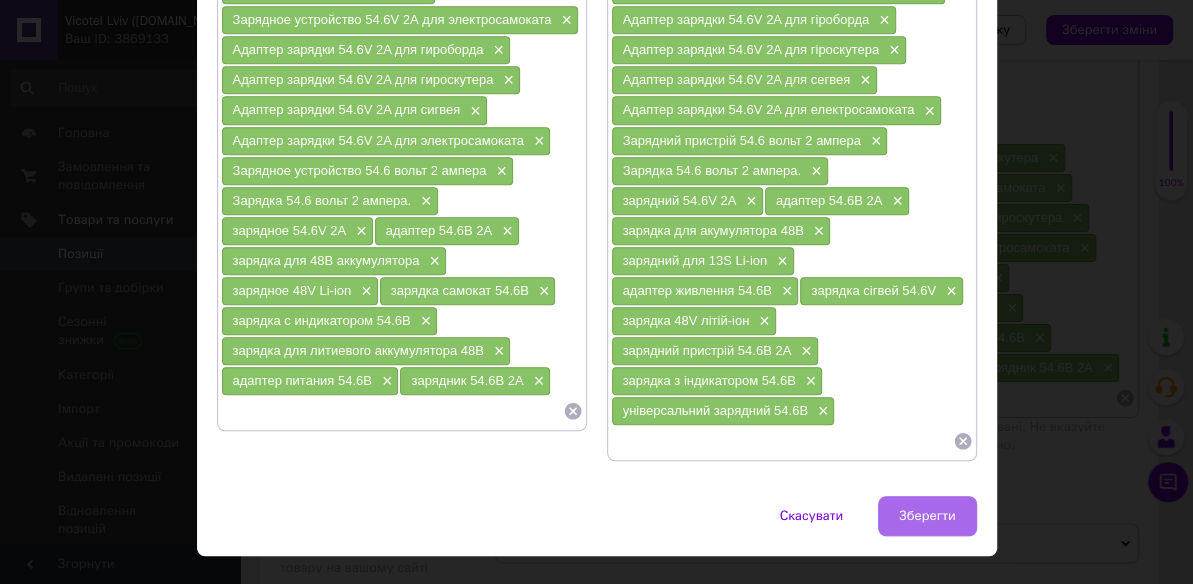 click on "Зберегти" at bounding box center (927, 516) 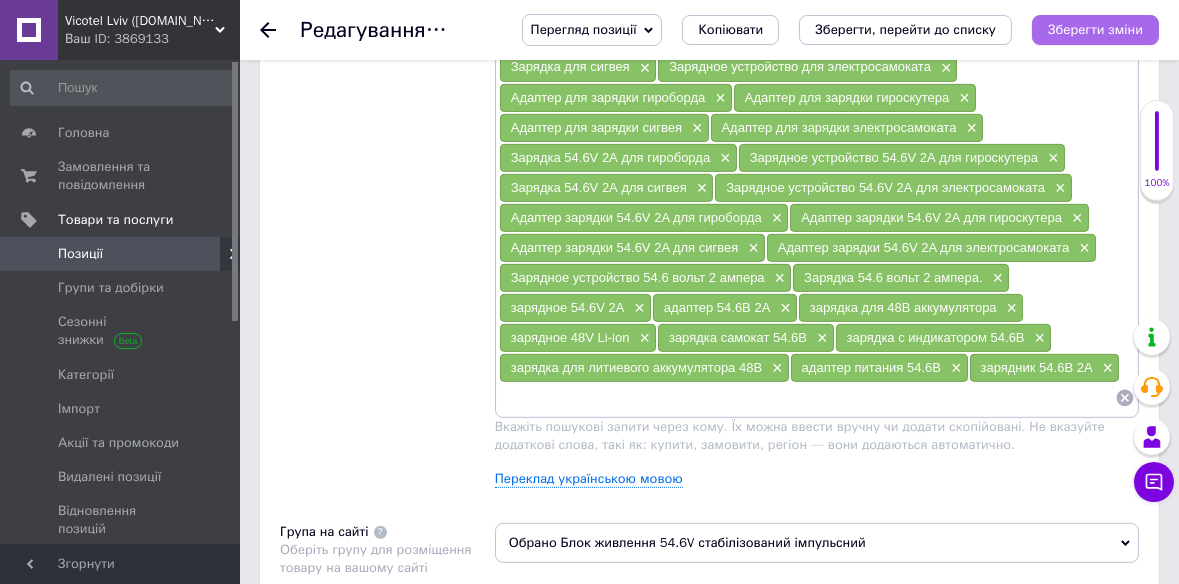 click on "Зберегти зміни" at bounding box center (1095, 29) 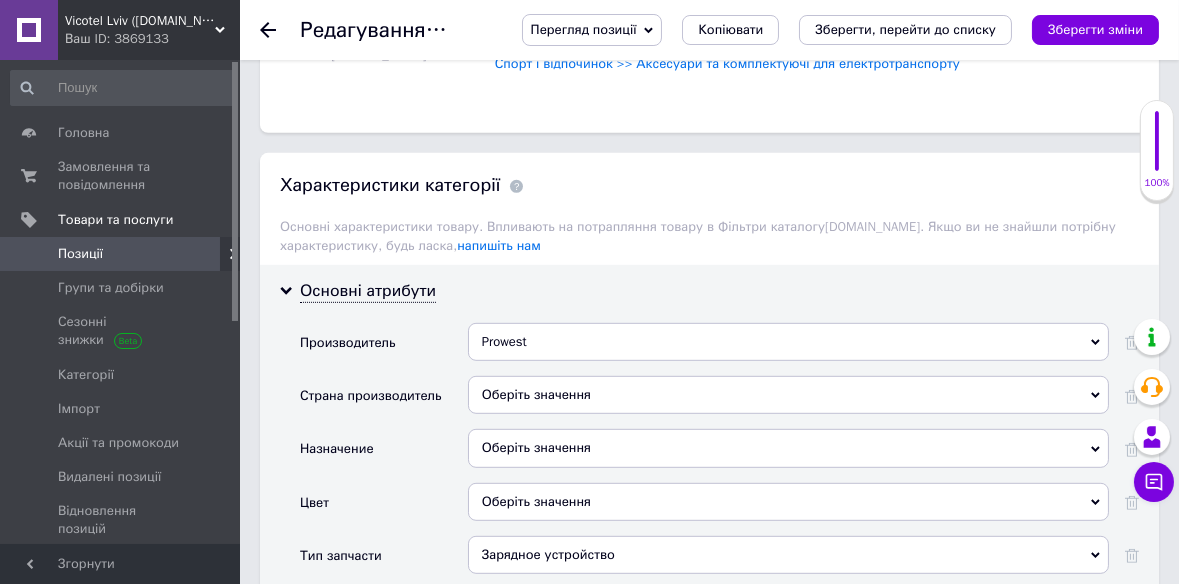 scroll, scrollTop: 2120, scrollLeft: 0, axis: vertical 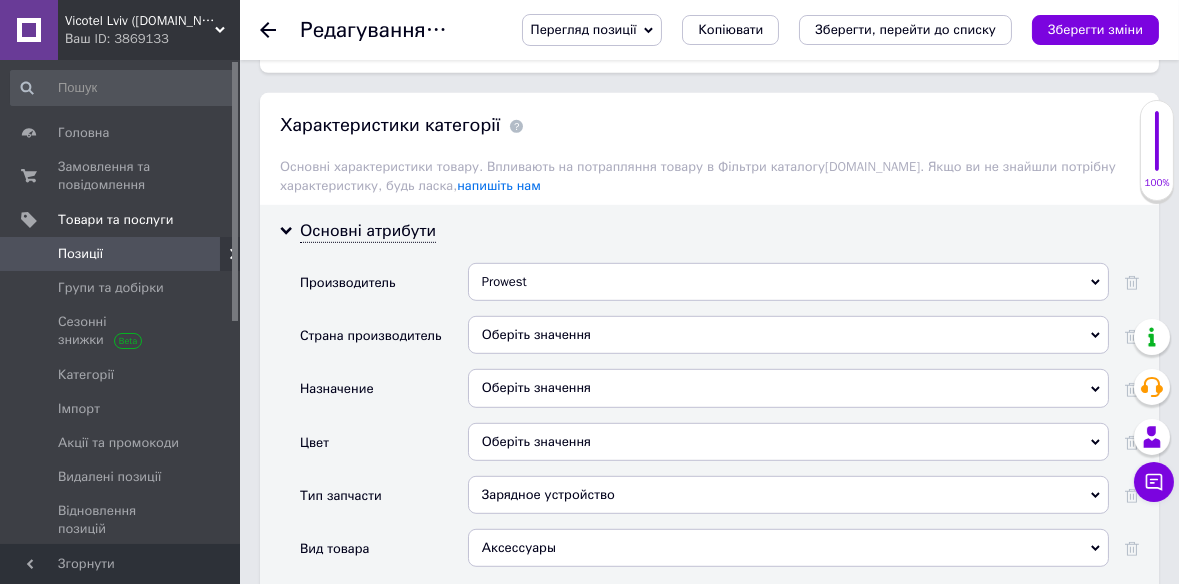 click on "Оберіть значення" at bounding box center (788, 388) 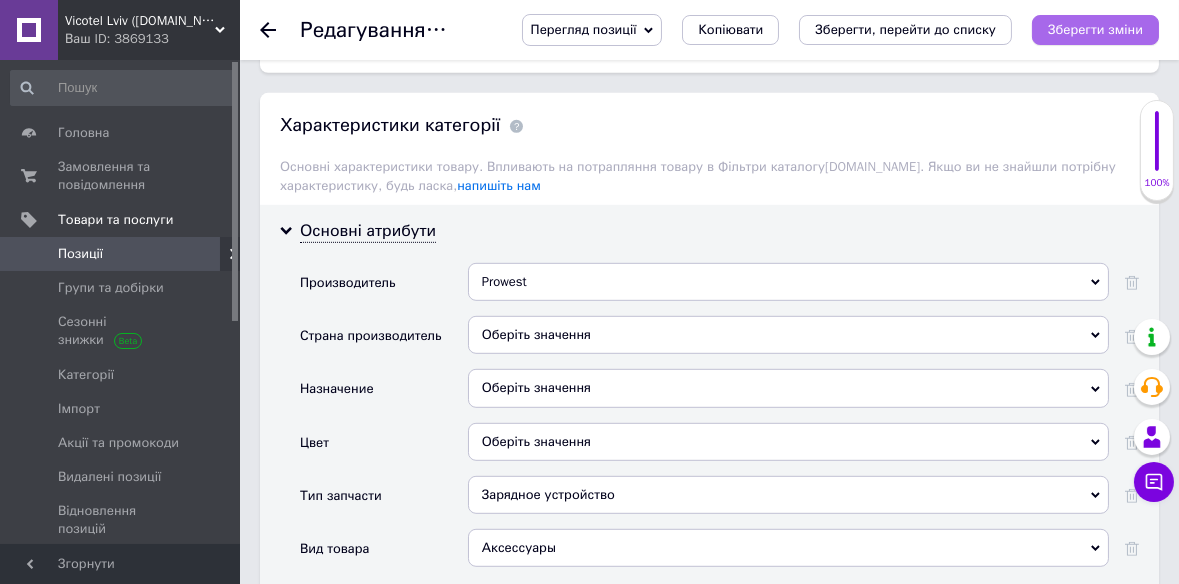 click on "Зберегти зміни" at bounding box center [1095, 29] 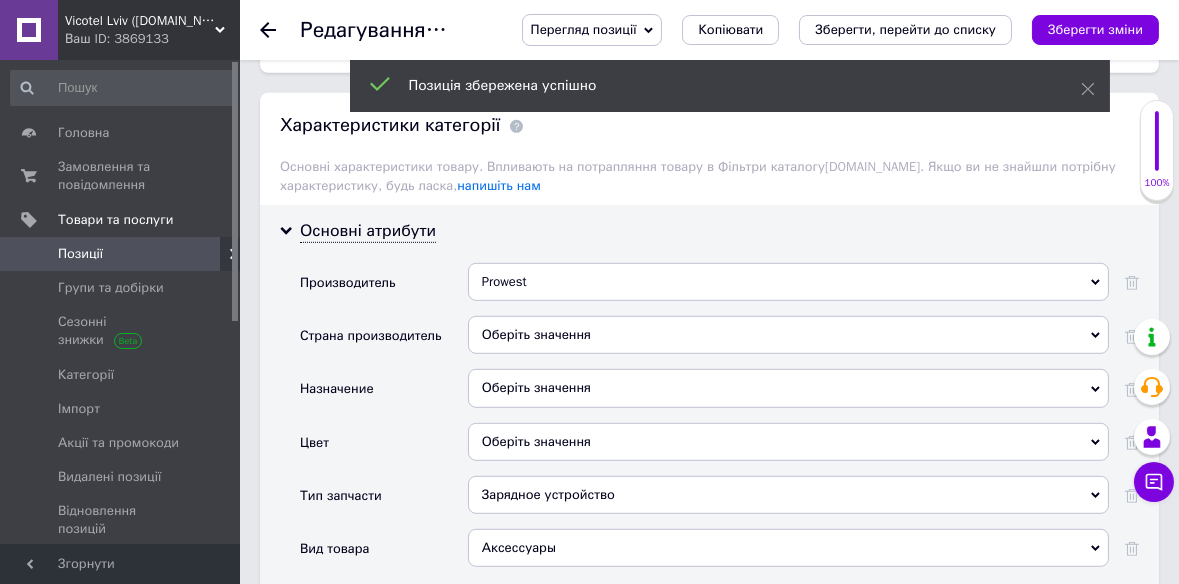 click on "Позиції" at bounding box center [80, 254] 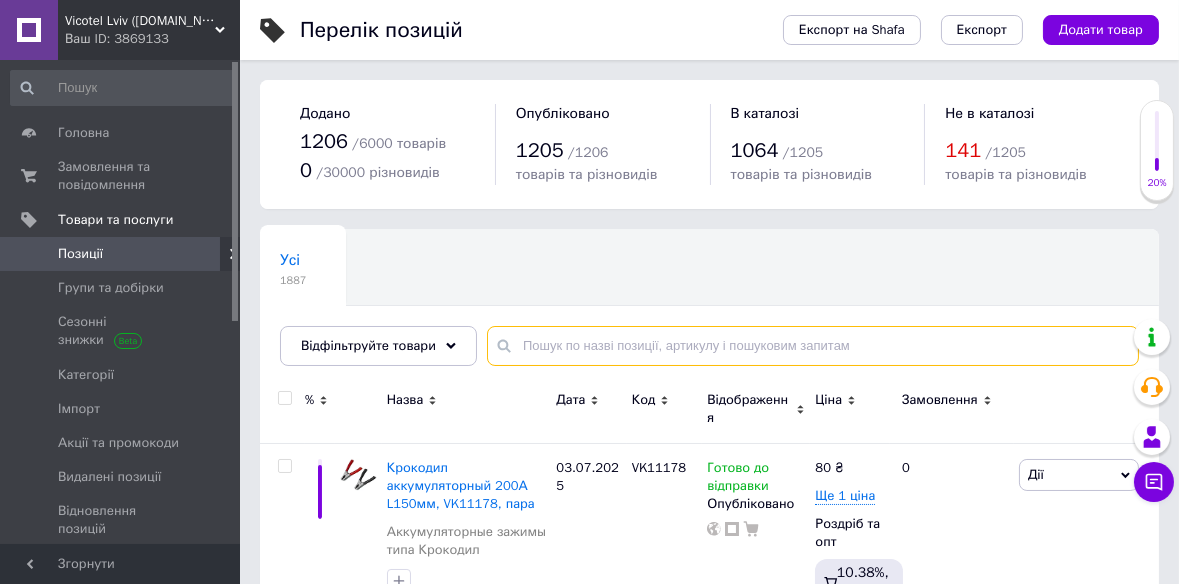 click at bounding box center (813, 346) 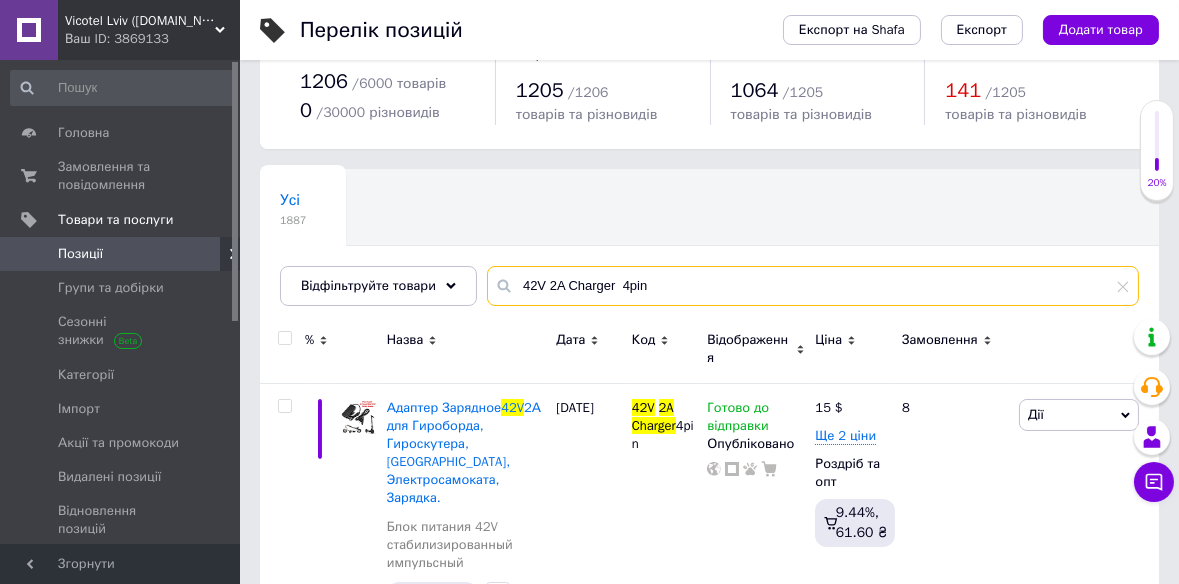 scroll, scrollTop: 109, scrollLeft: 0, axis: vertical 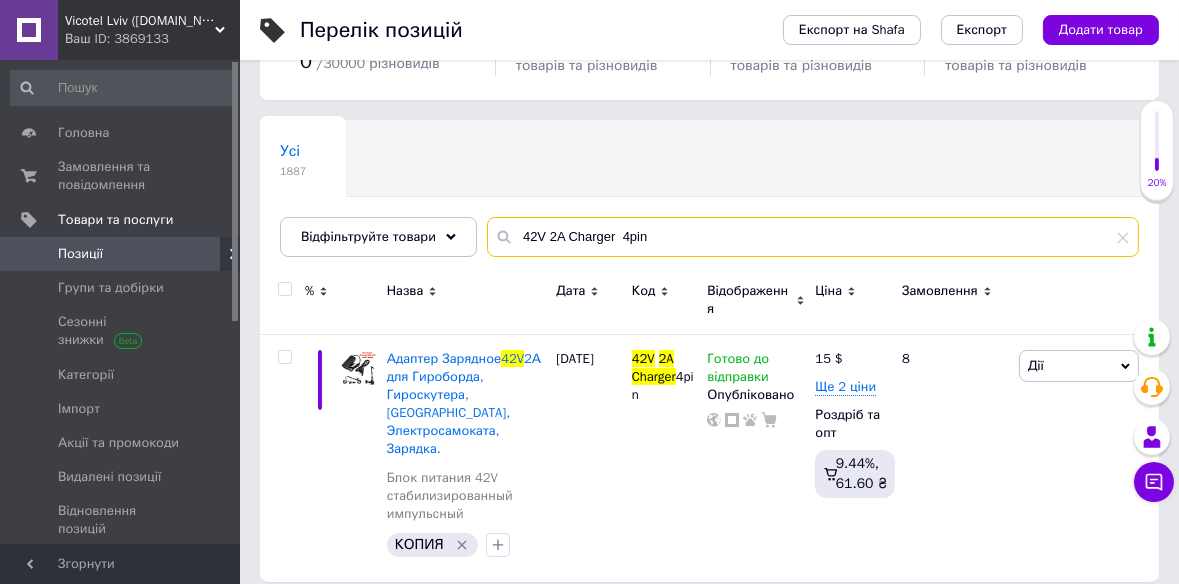 type on "42V 2A Charger  4pin" 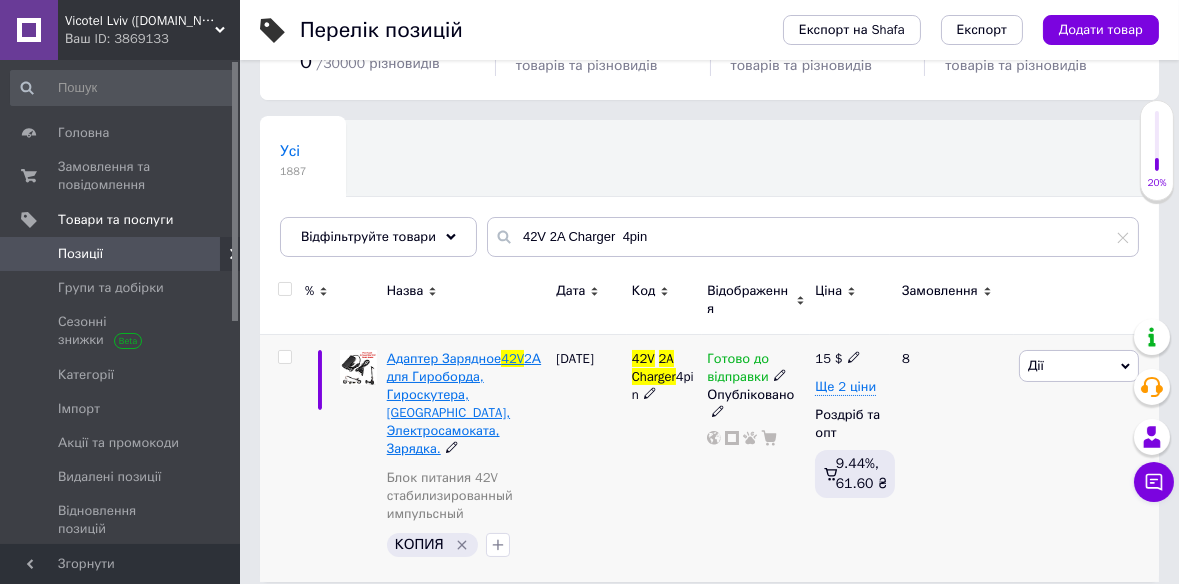 click on "Адаптер Зарядное" at bounding box center [444, 358] 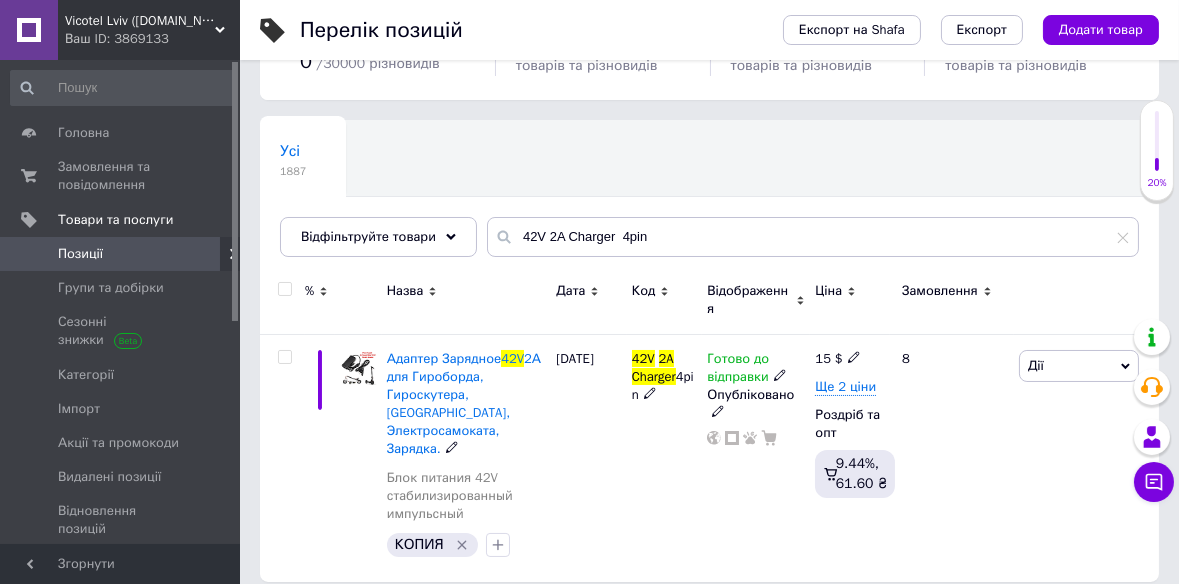 scroll, scrollTop: 0, scrollLeft: 0, axis: both 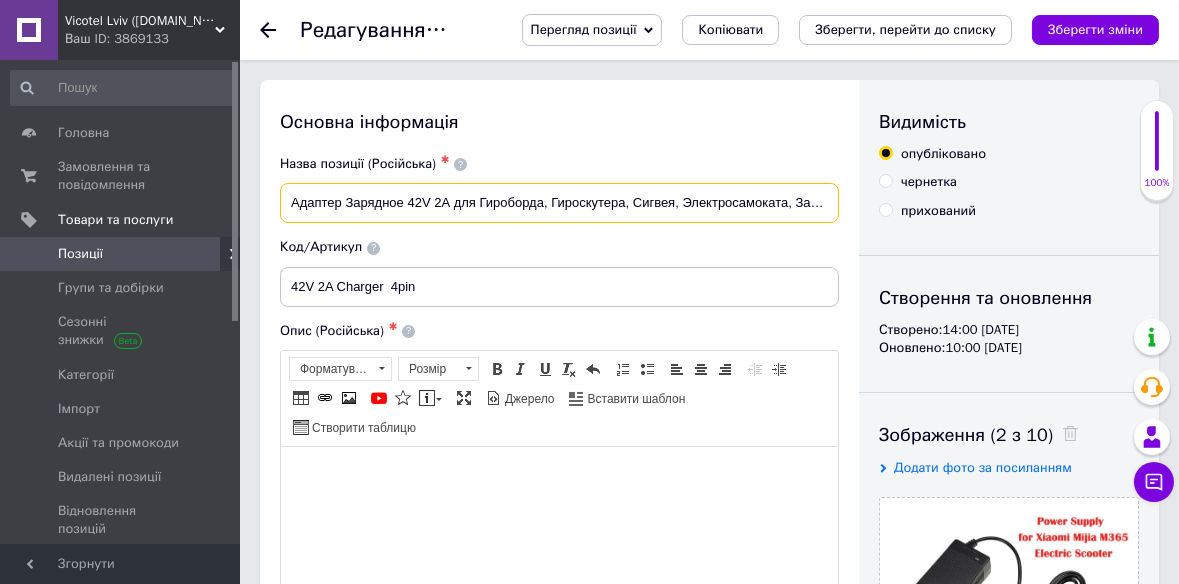 click on "Адаптер Зарядное 42V 2А для Гироборда, Гироскутера, Сигвея, Электросамоката, Зарядка." at bounding box center [559, 203] 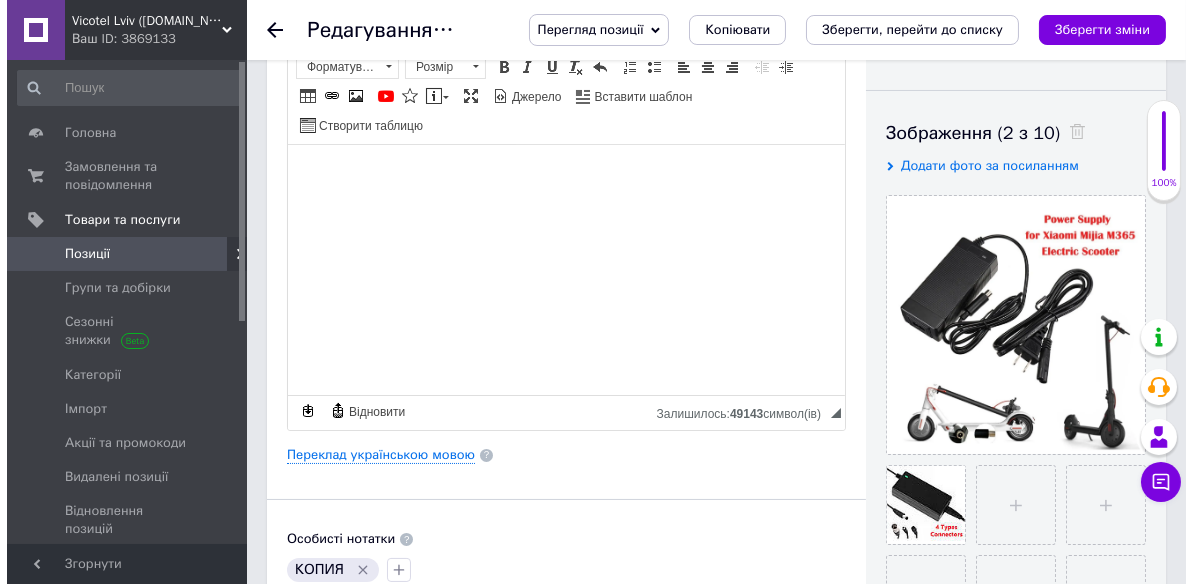 scroll, scrollTop: 363, scrollLeft: 0, axis: vertical 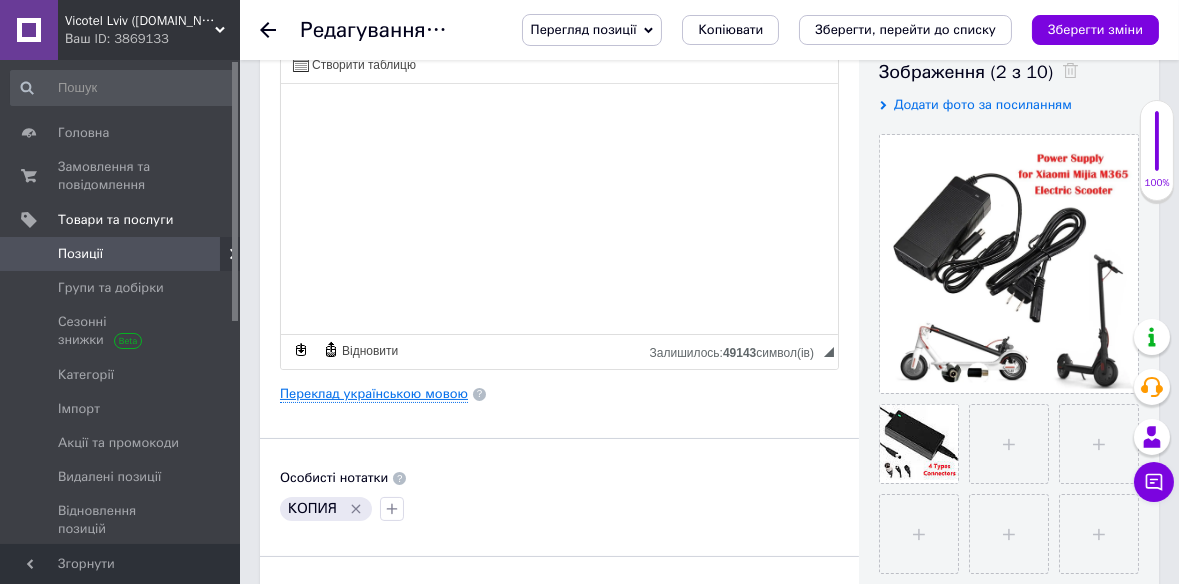 click on "Переклад українською мовою" at bounding box center (374, 394) 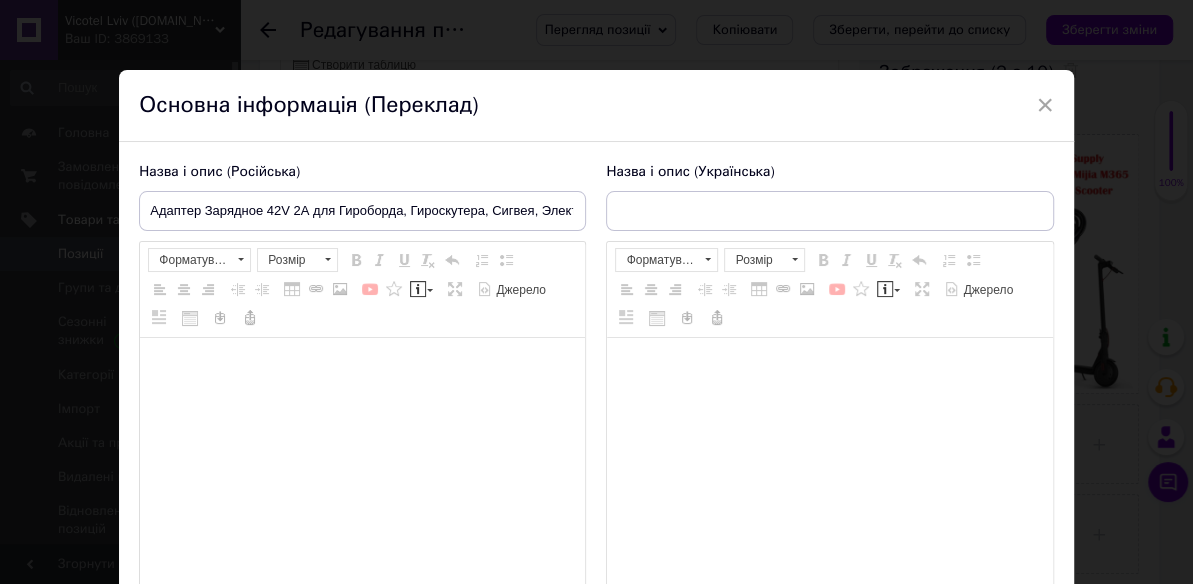 type on "Адаптер Зарядне 42V 2А для Гіроборда, Гіроскутера, Сігвея, Електросамоката, Зарядка." 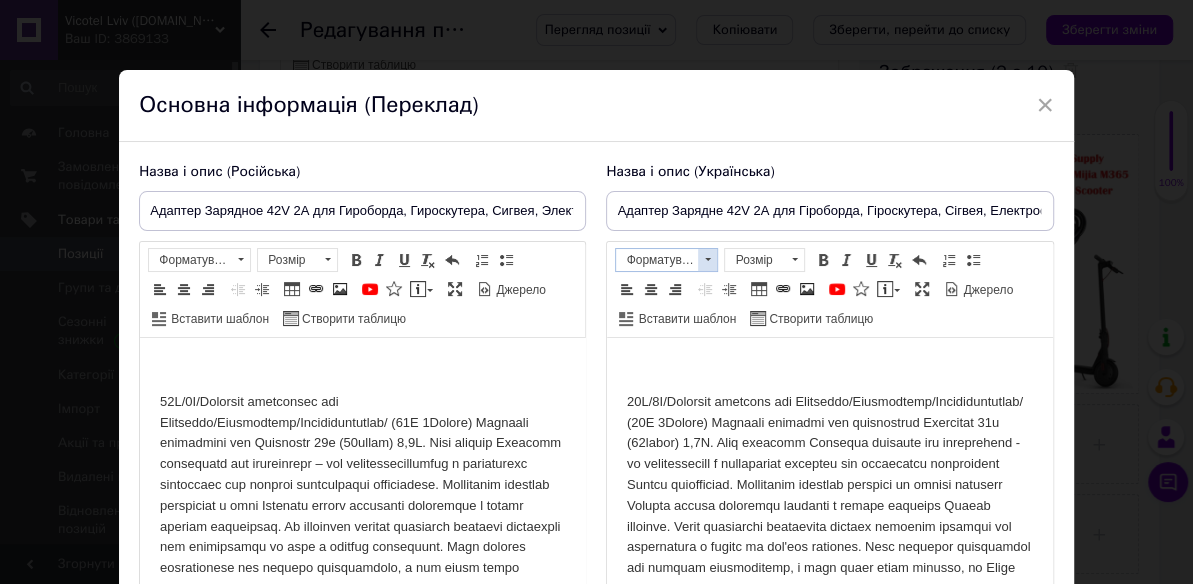scroll, scrollTop: 0, scrollLeft: 0, axis: both 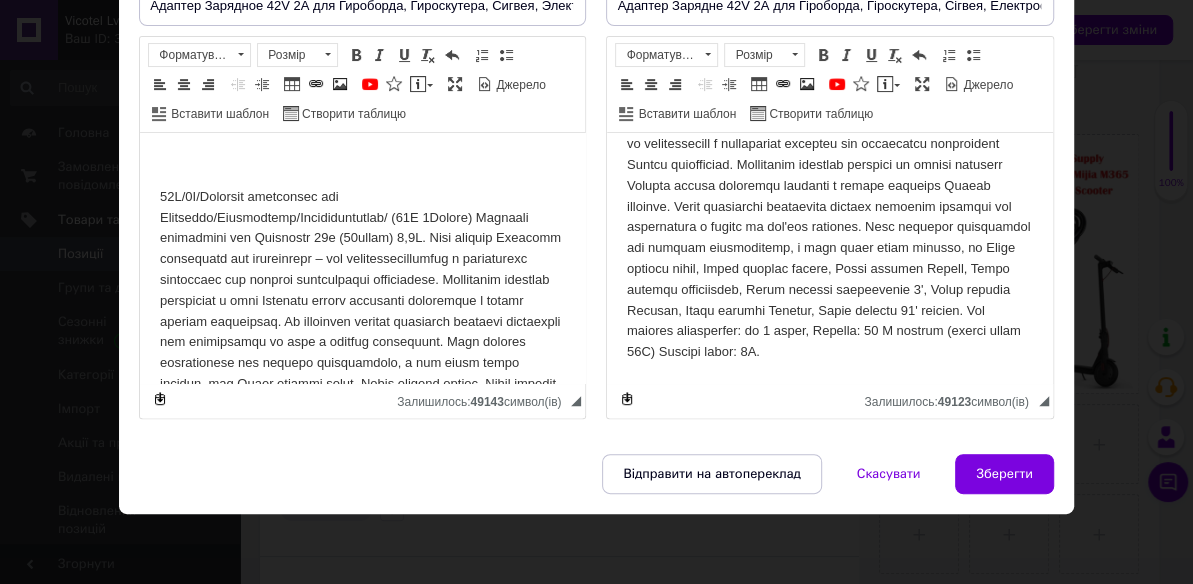 click at bounding box center [362, 332] 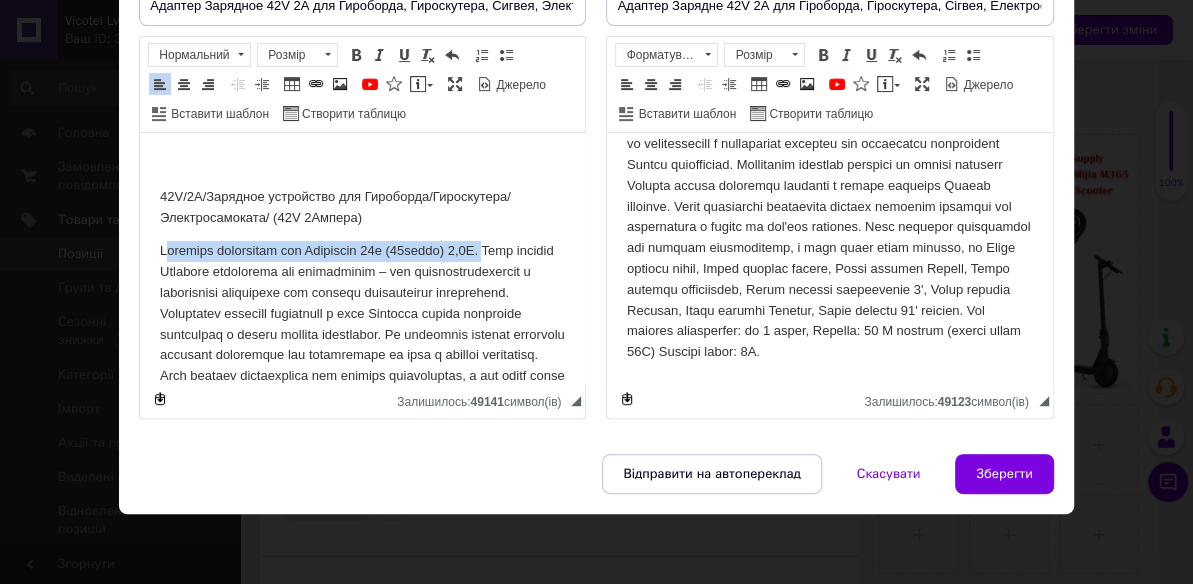 drag, startPoint x: 500, startPoint y: 249, endPoint x: 163, endPoint y: 244, distance: 337.03708 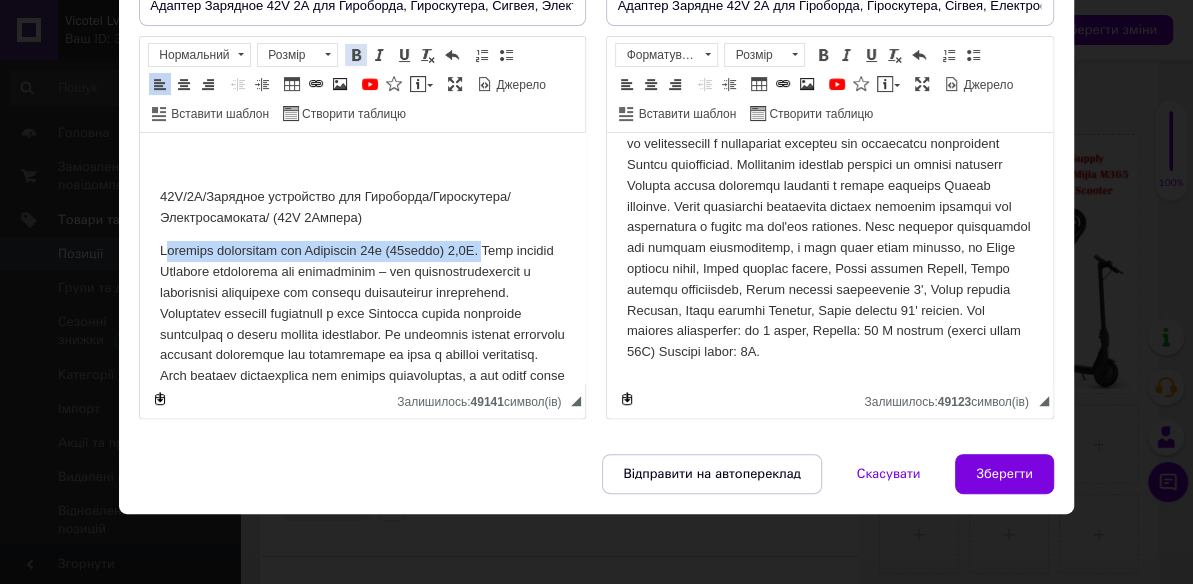 click at bounding box center [356, 55] 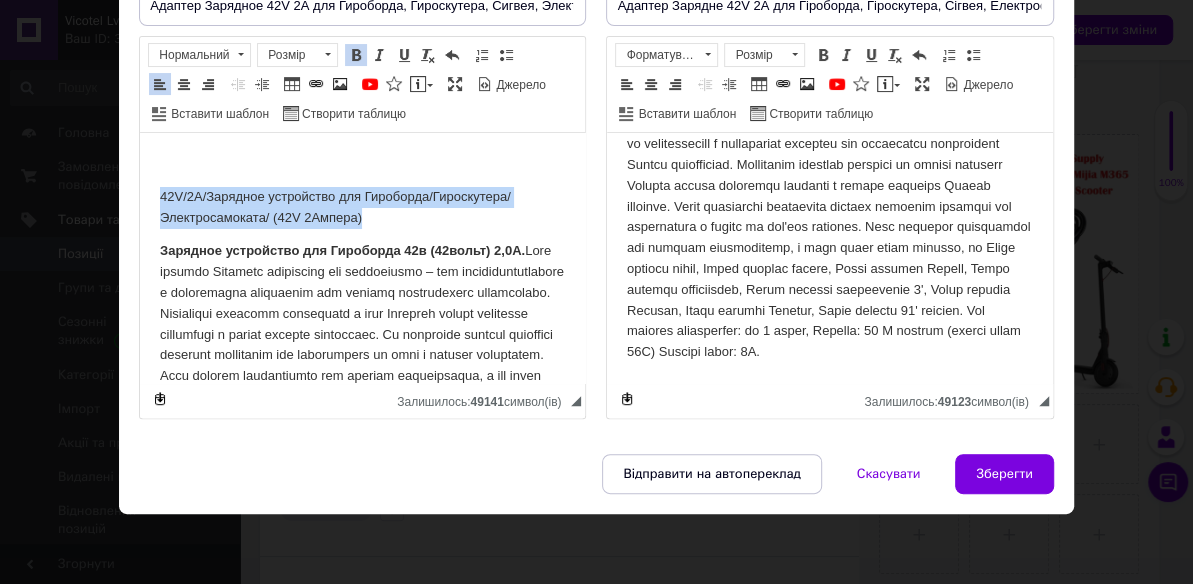 drag, startPoint x: 374, startPoint y: 220, endPoint x: 162, endPoint y: 196, distance: 213.35417 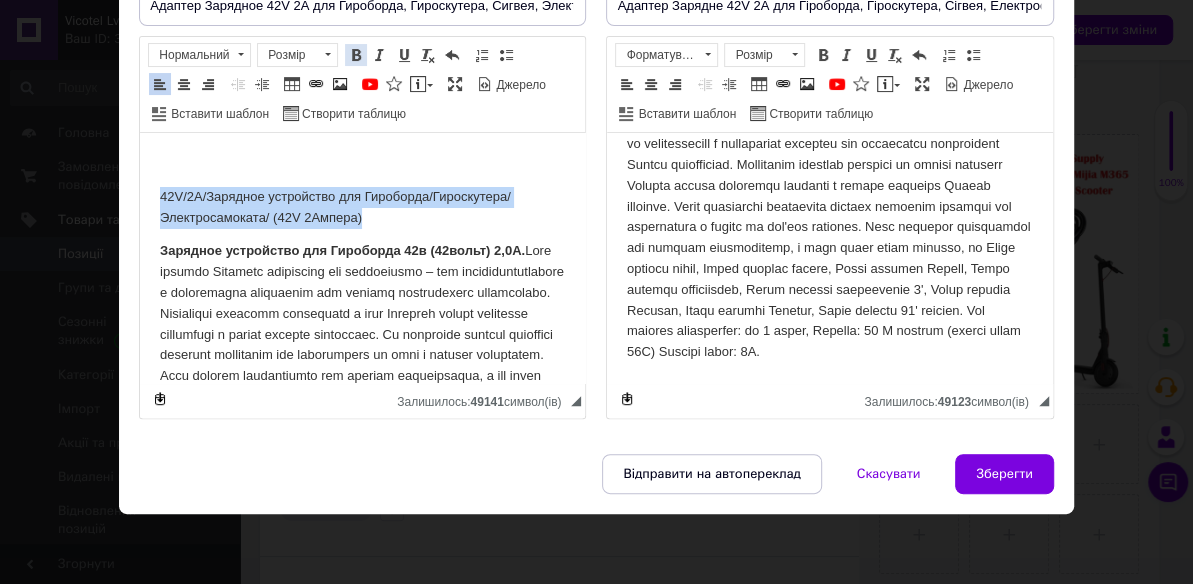 click at bounding box center [356, 55] 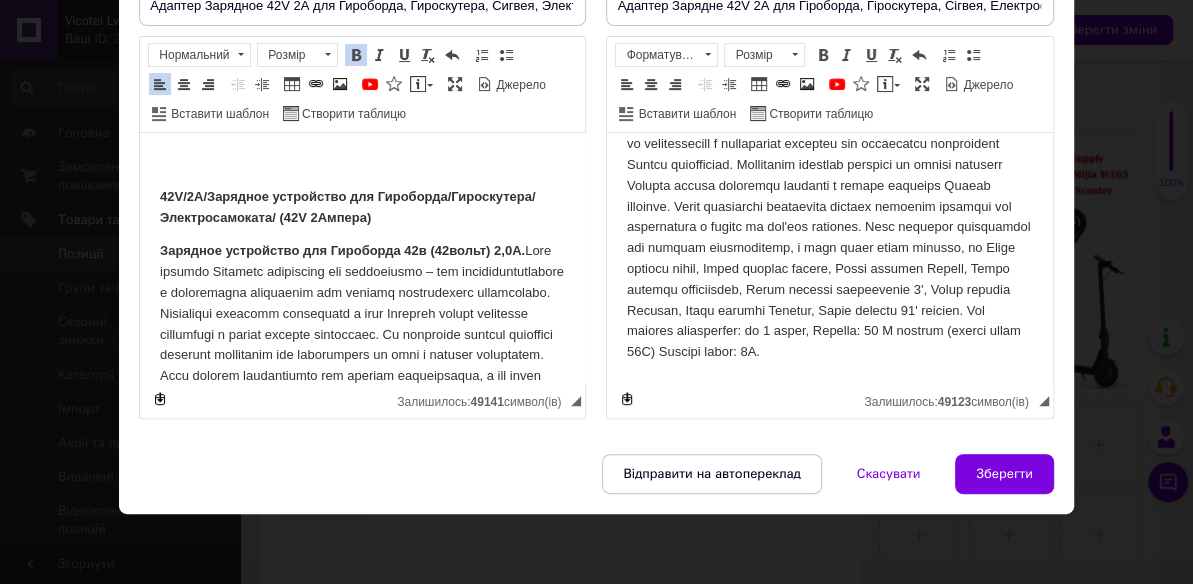 scroll, scrollTop: 0, scrollLeft: 0, axis: both 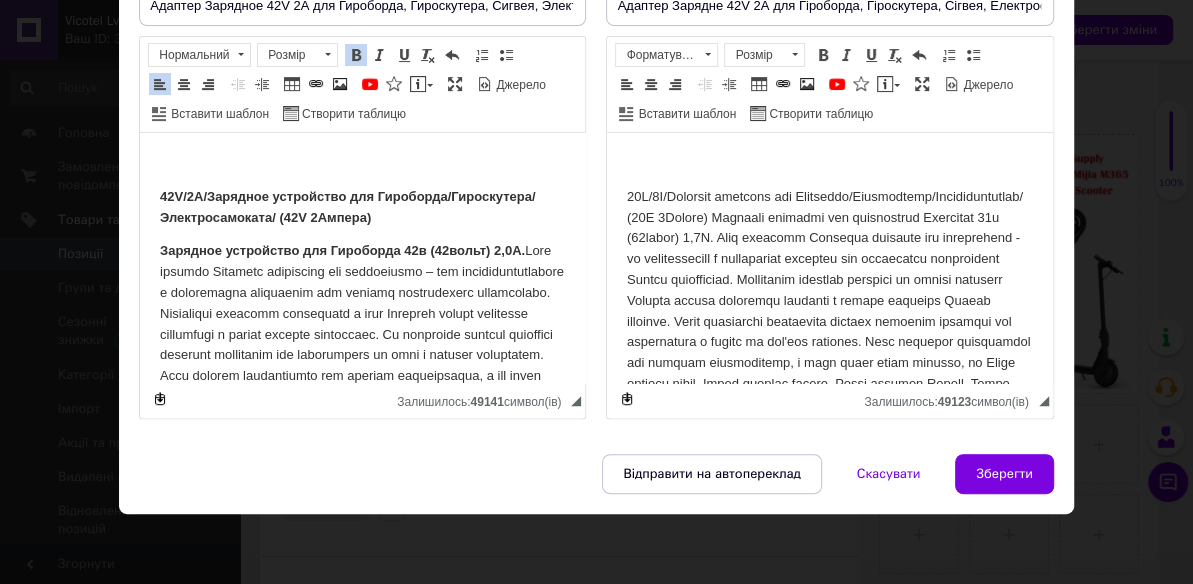 click at bounding box center (829, 332) 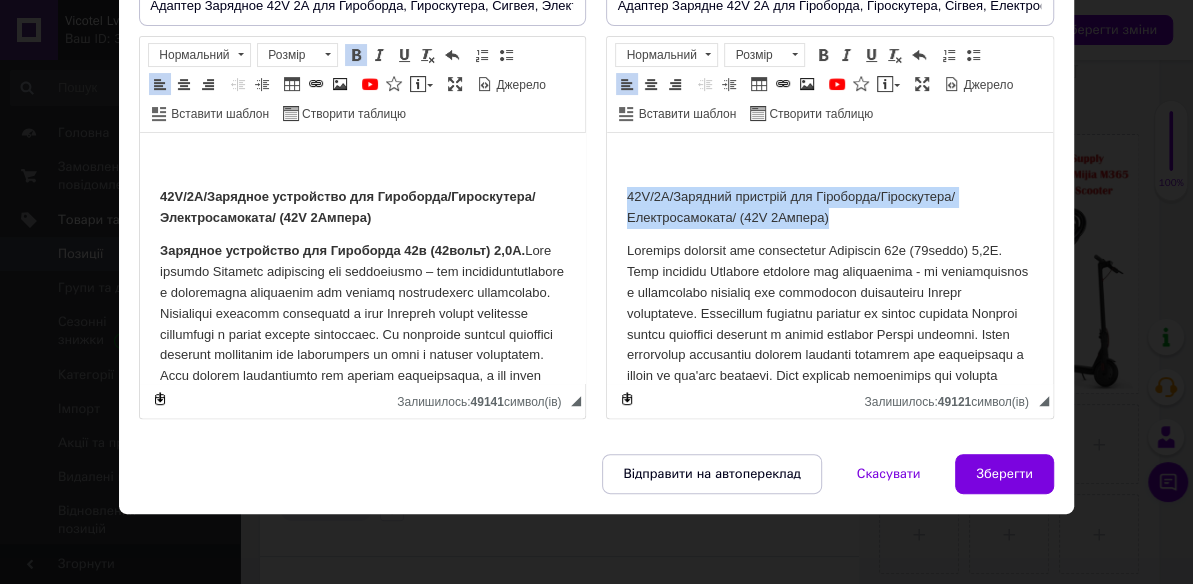 drag, startPoint x: 832, startPoint y: 216, endPoint x: 622, endPoint y: 186, distance: 212.13203 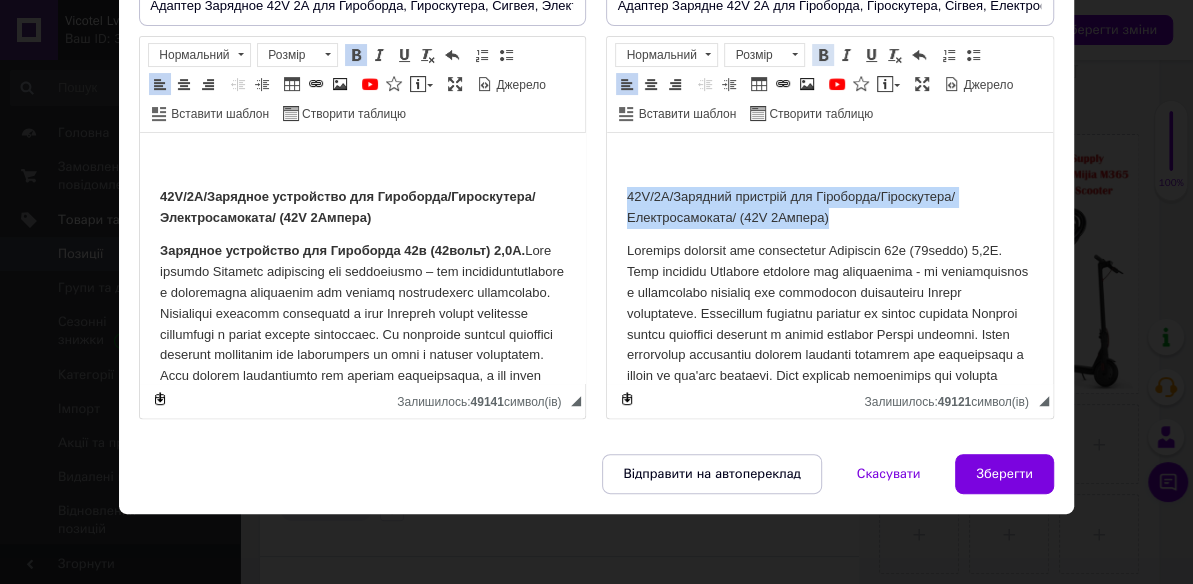 click at bounding box center (823, 55) 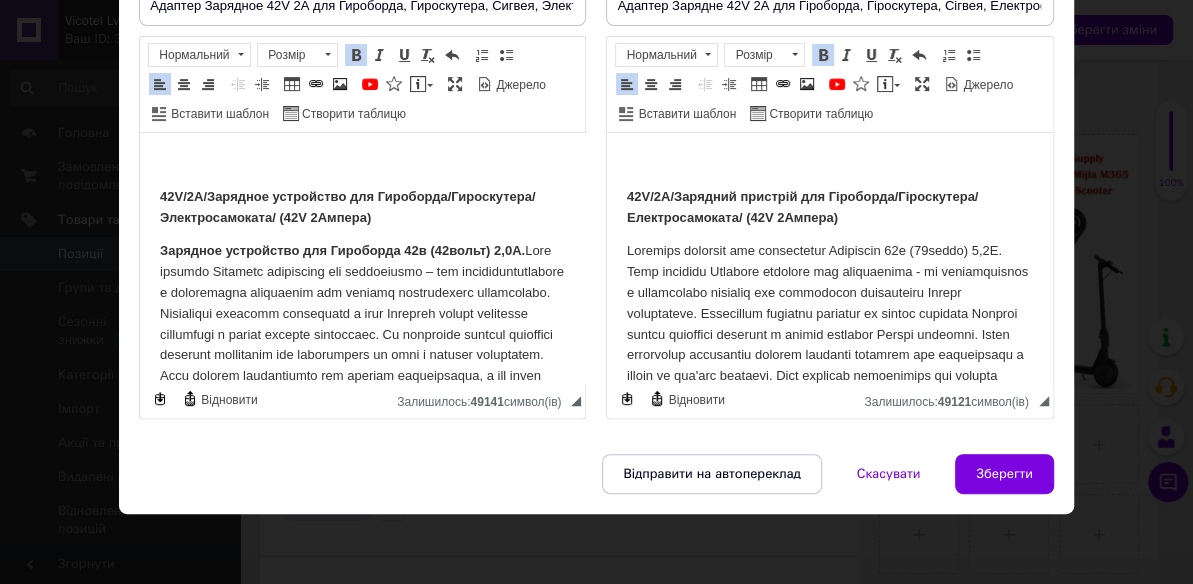 click at bounding box center [829, 376] 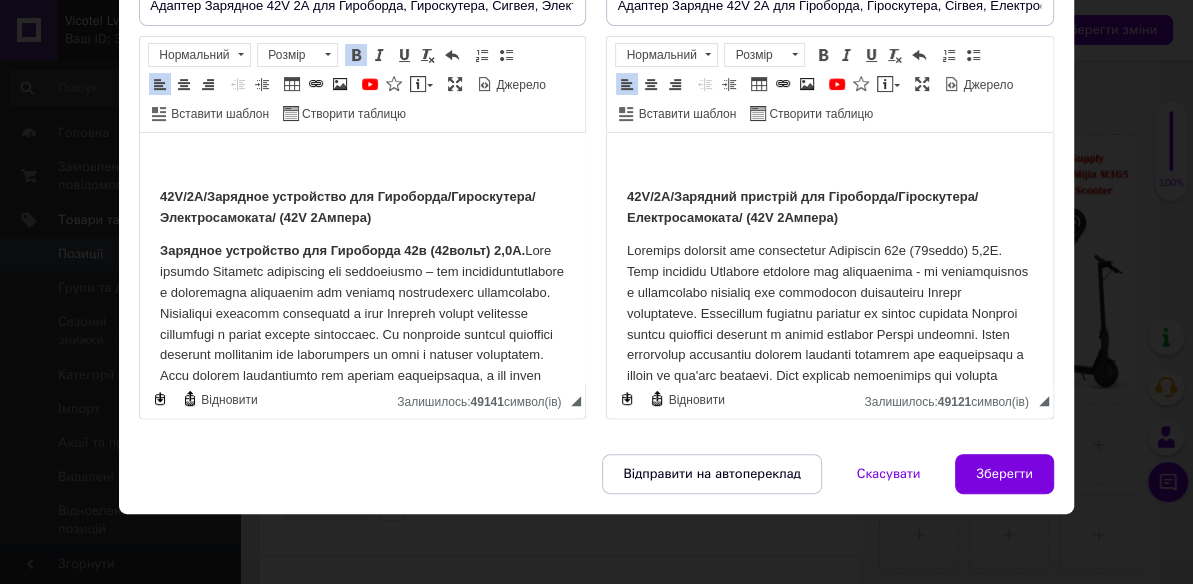 type 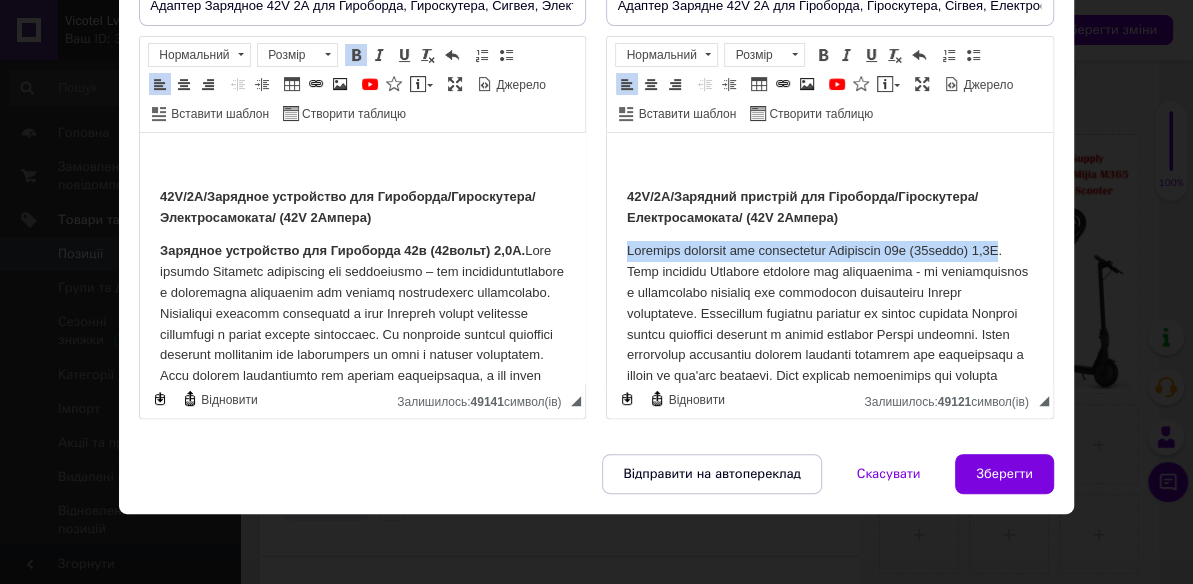 drag, startPoint x: 655, startPoint y: 273, endPoint x: 626, endPoint y: 258, distance: 32.649654 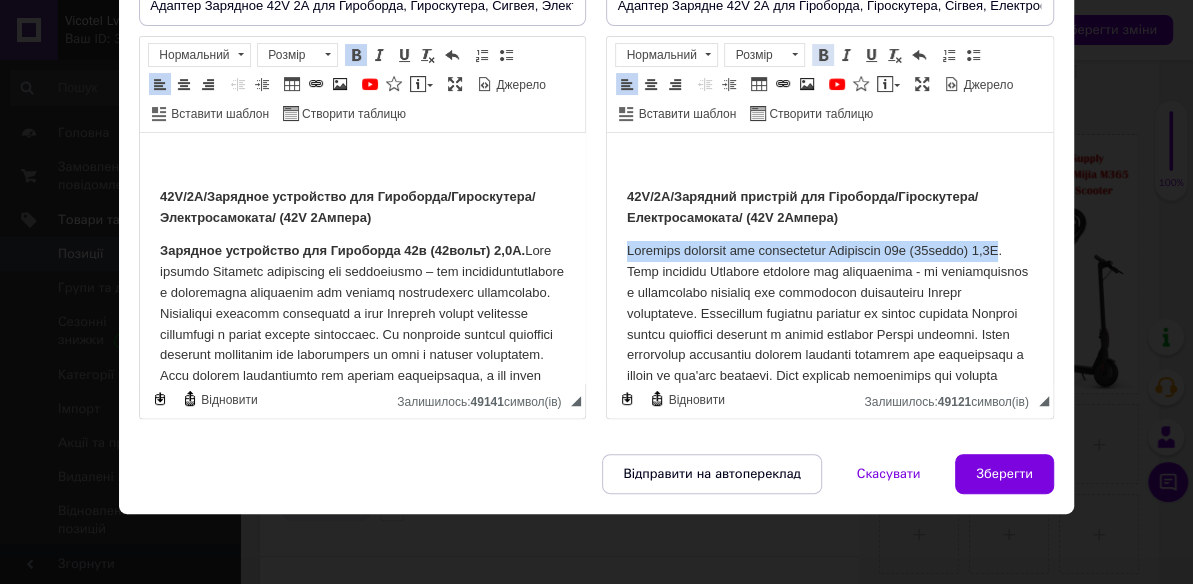 click at bounding box center [823, 55] 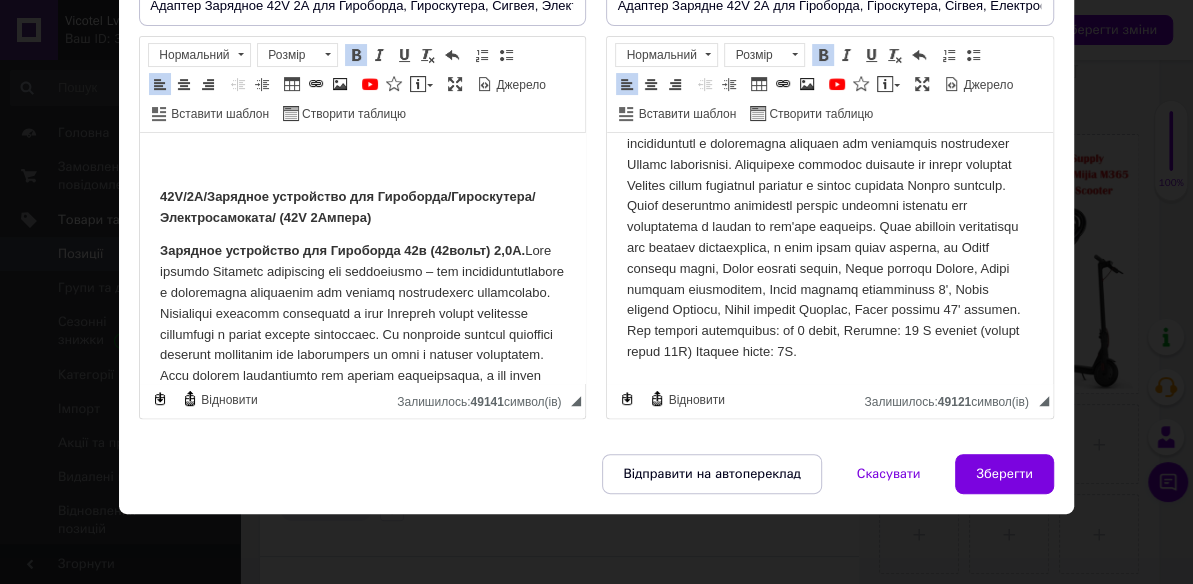 scroll, scrollTop: 169, scrollLeft: 0, axis: vertical 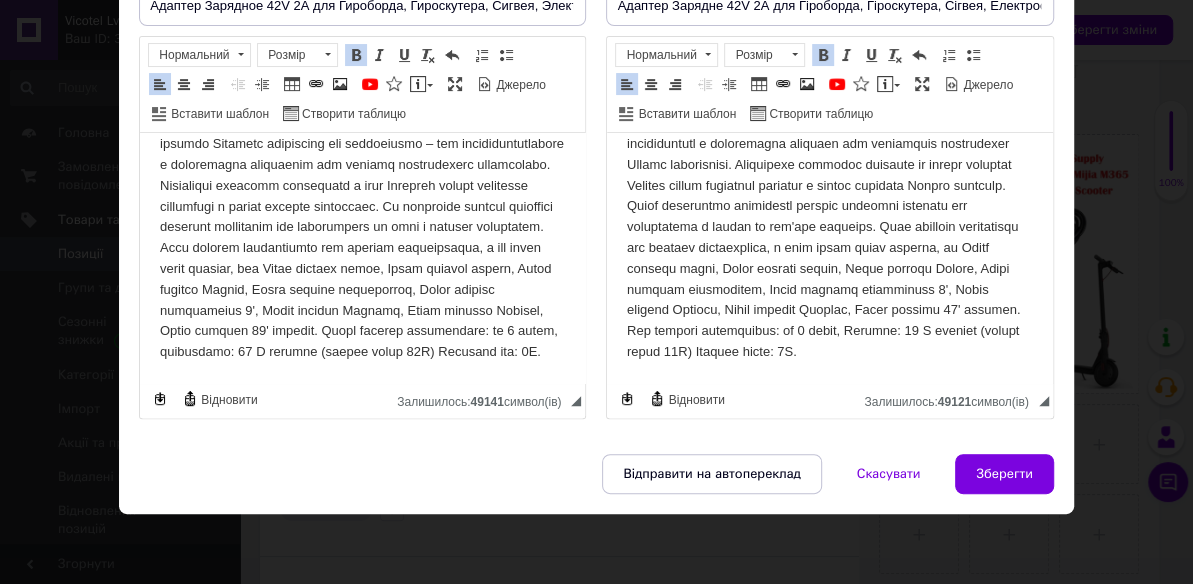 click on "Зарядное устройство для Гироборда 42в (42вольт) 2,0А." at bounding box center (362, 238) 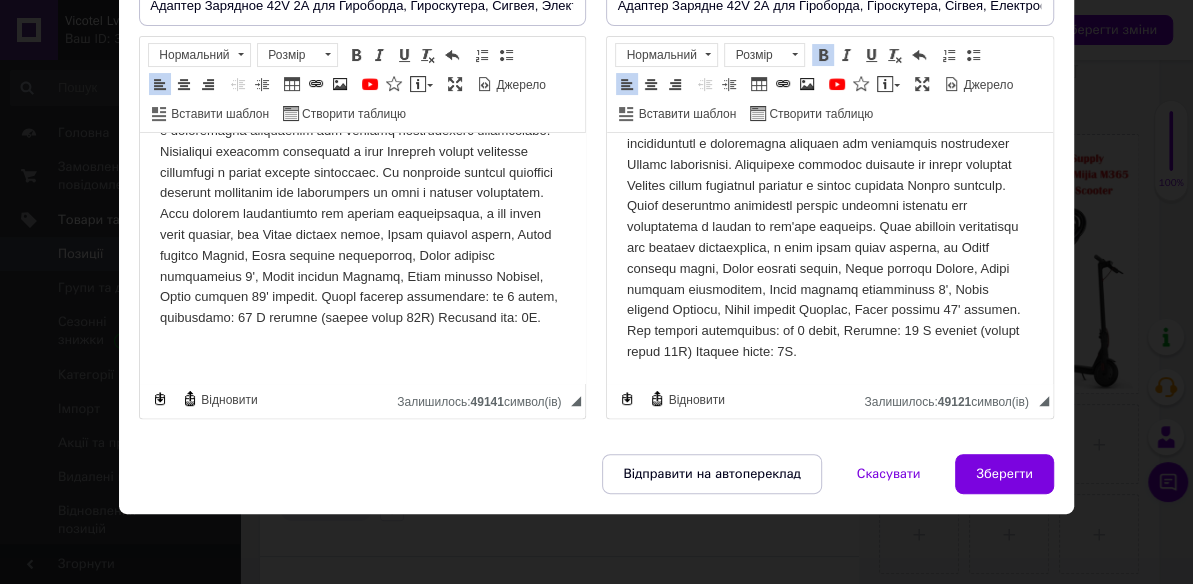 scroll, scrollTop: 180, scrollLeft: 0, axis: vertical 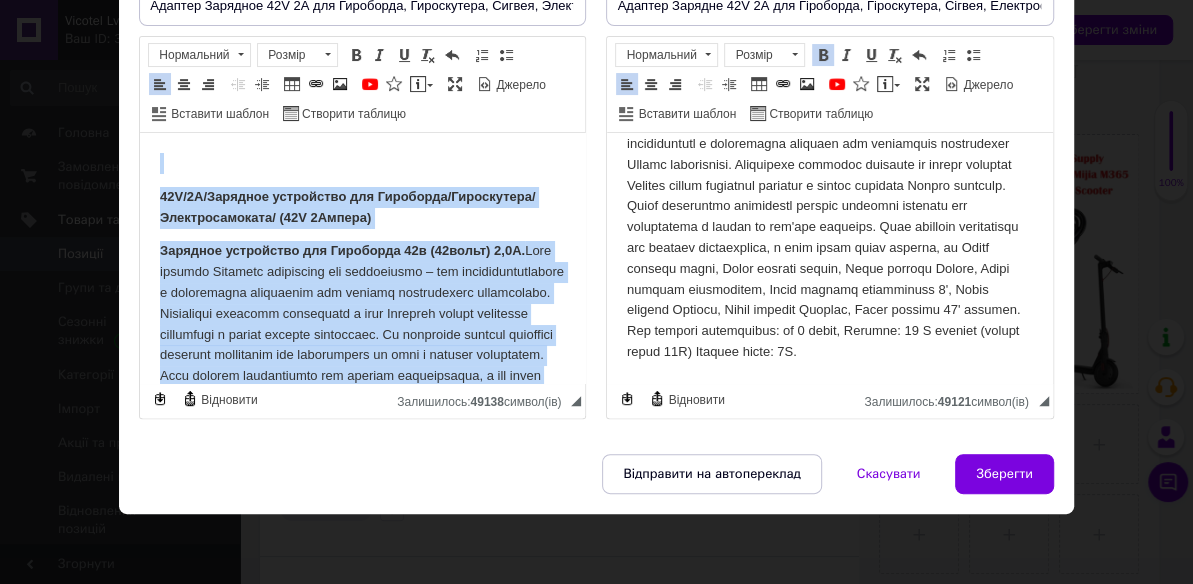 drag, startPoint x: 518, startPoint y: 353, endPoint x: 85, endPoint y: 106, distance: 498.49573 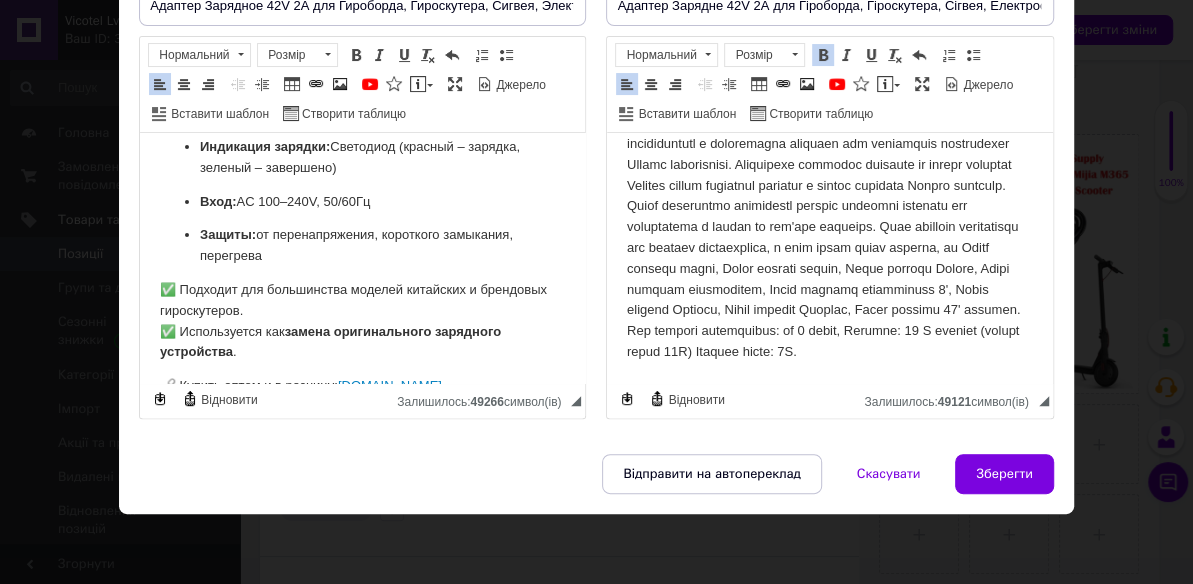 scroll, scrollTop: 390, scrollLeft: 0, axis: vertical 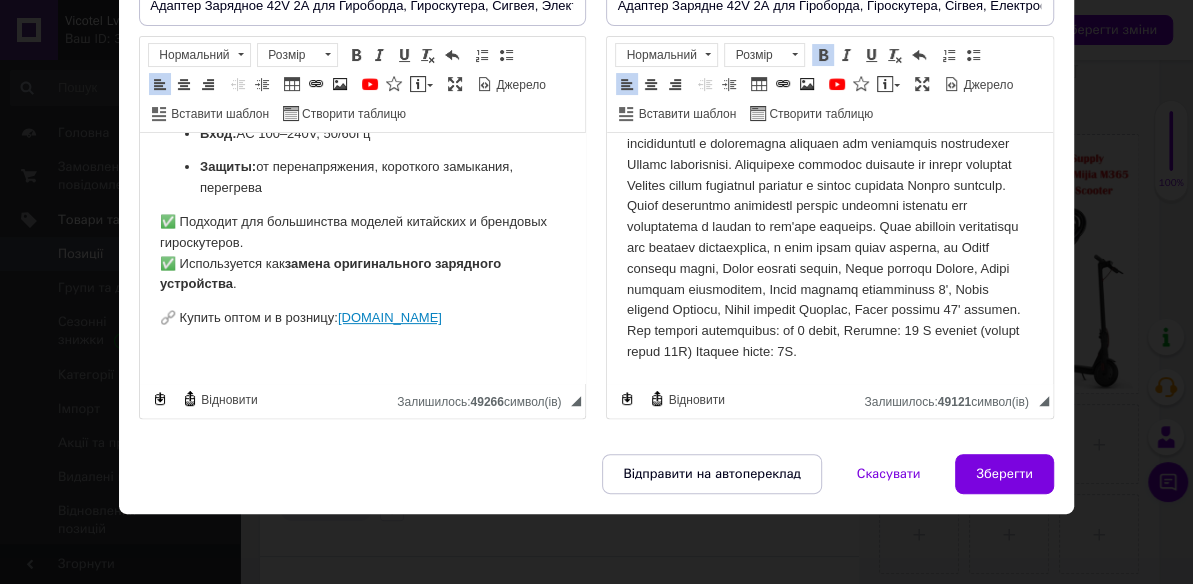drag, startPoint x: 411, startPoint y: 323, endPoint x: 344, endPoint y: 315, distance: 67.47592 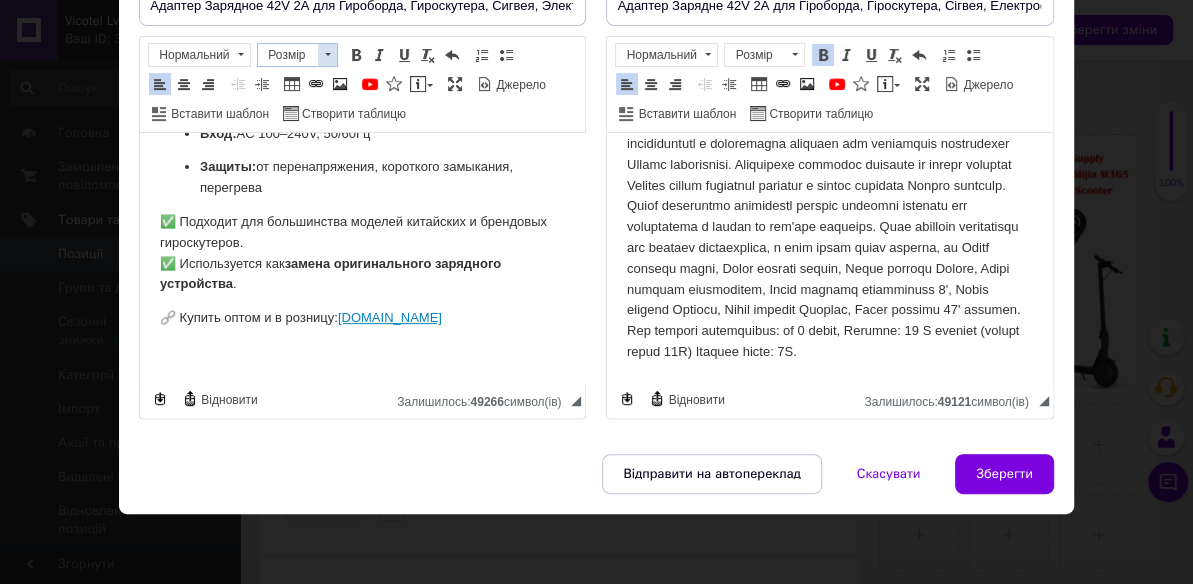 click on "Розмір" at bounding box center [288, 55] 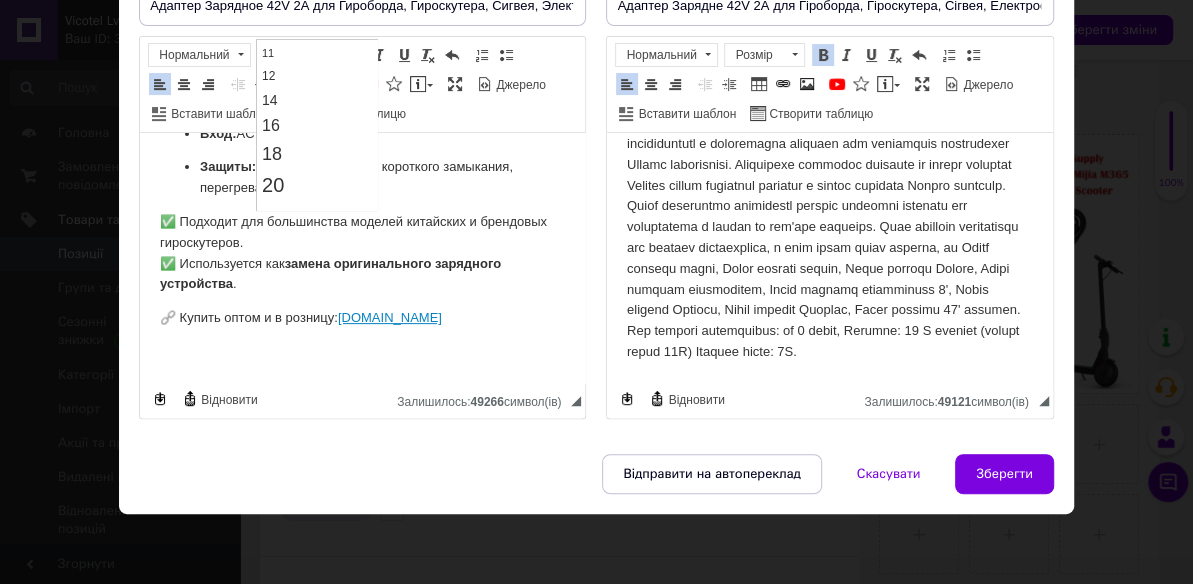 scroll, scrollTop: 181, scrollLeft: 0, axis: vertical 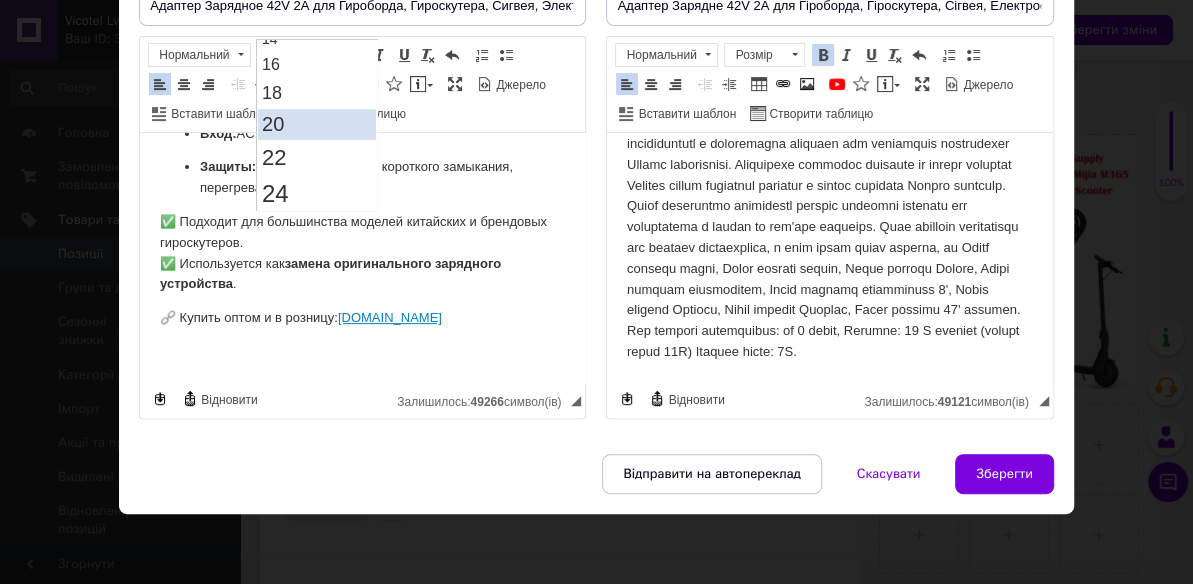 click on "20" at bounding box center [317, 123] 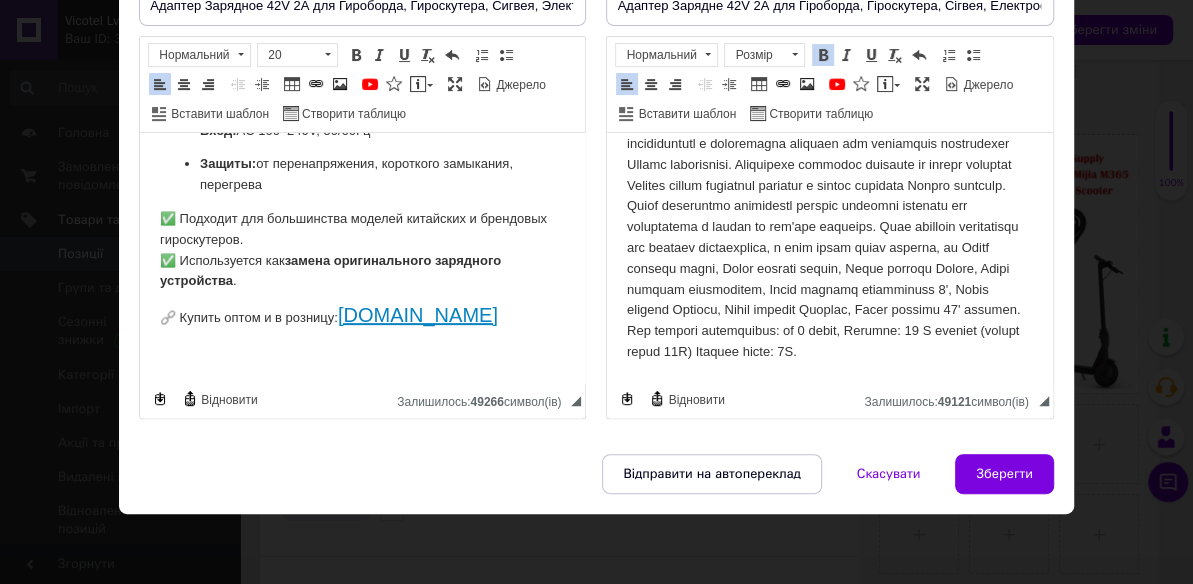 scroll, scrollTop: 0, scrollLeft: 0, axis: both 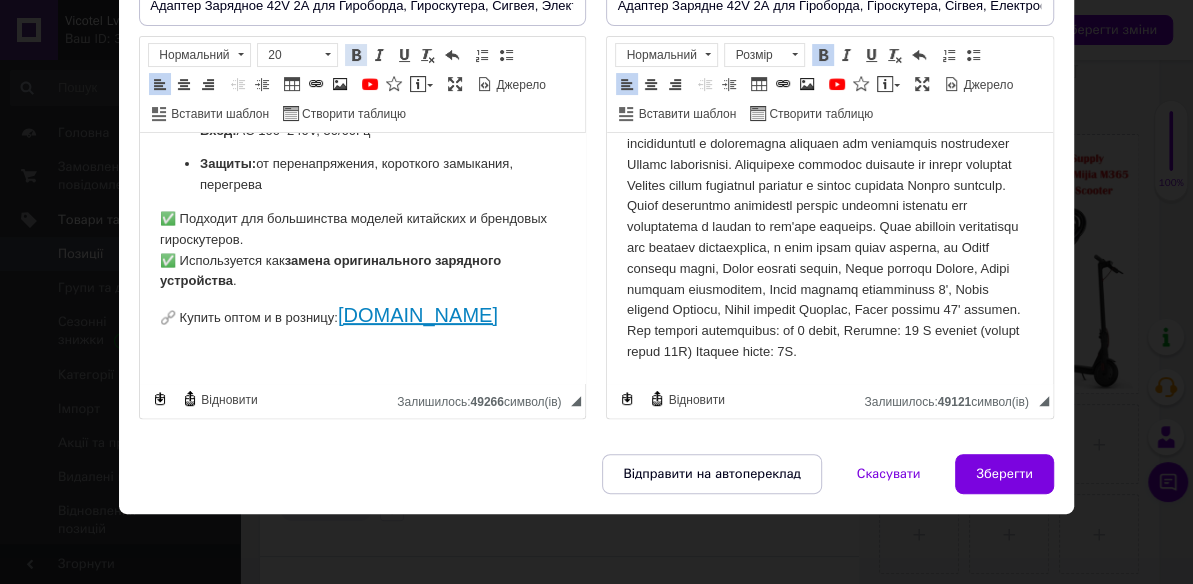 click at bounding box center (356, 55) 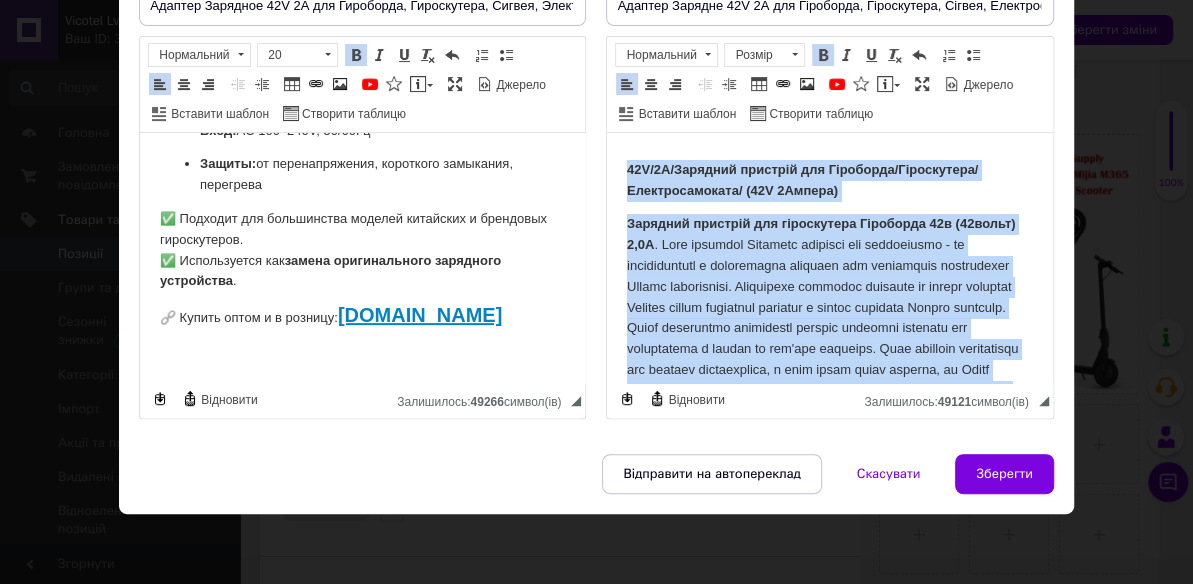 scroll, scrollTop: 0, scrollLeft: 0, axis: both 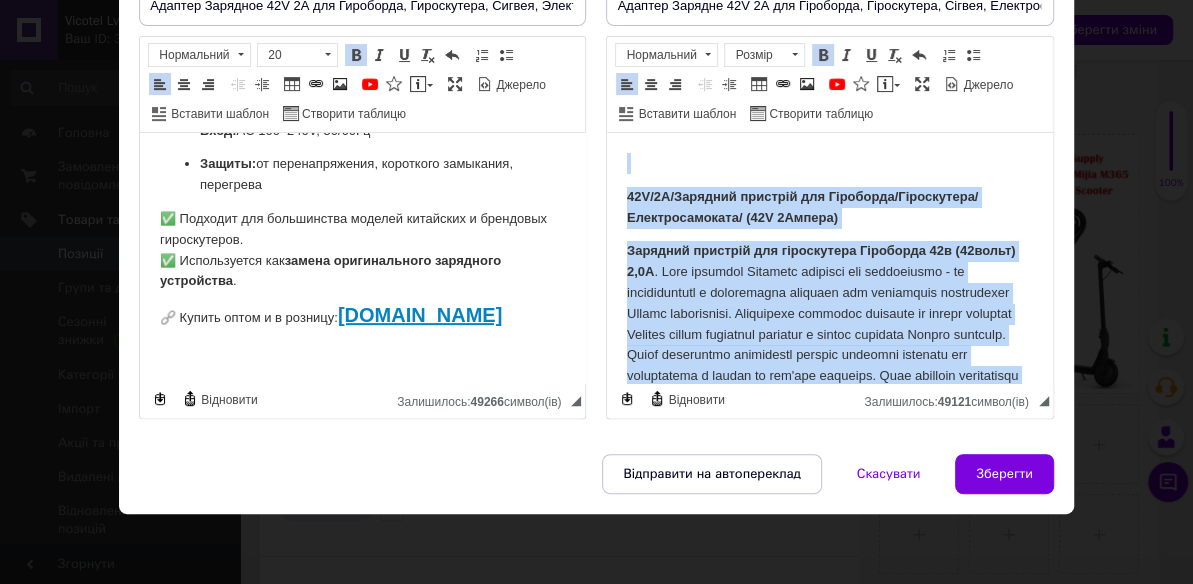 drag, startPoint x: 926, startPoint y: 356, endPoint x: 617, endPoint y: 144, distance: 374.73325 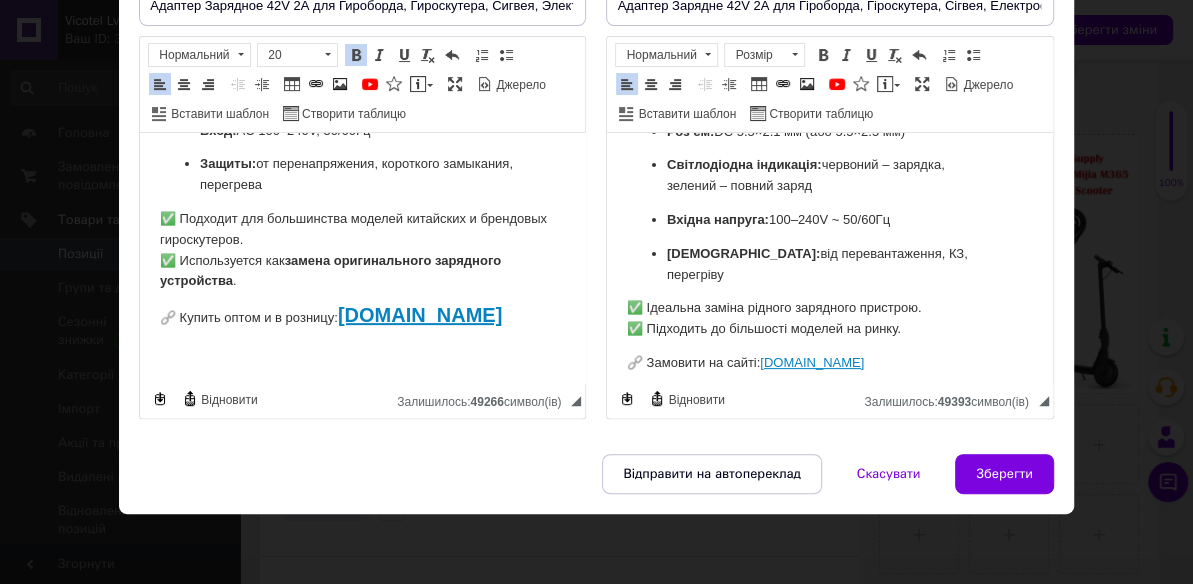 scroll, scrollTop: 252, scrollLeft: 0, axis: vertical 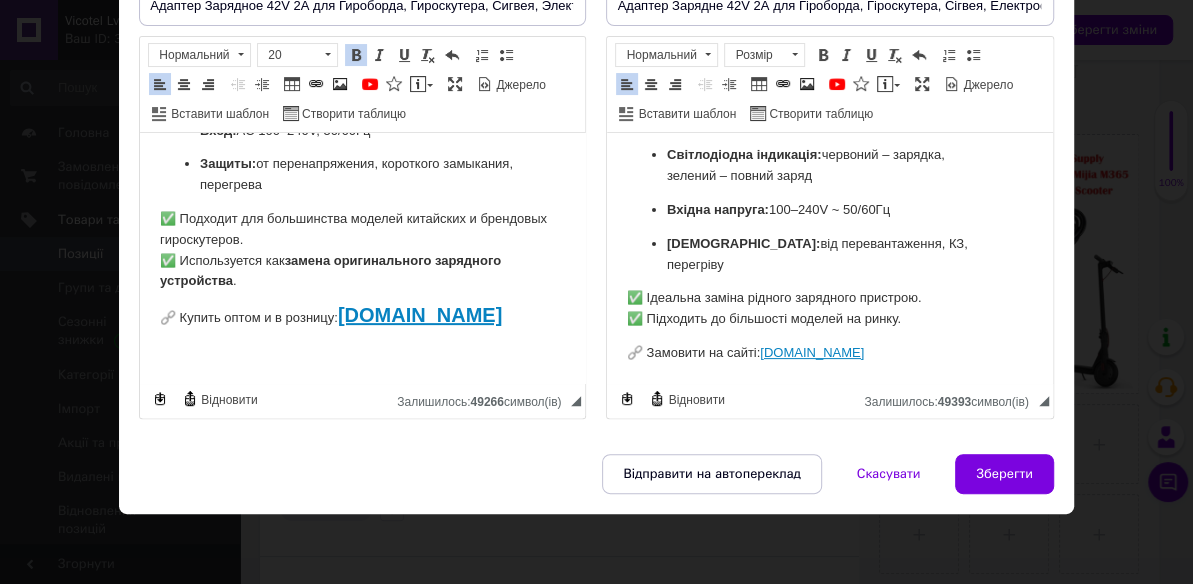 drag, startPoint x: 858, startPoint y: 351, endPoint x: 766, endPoint y: 350, distance: 92.00543 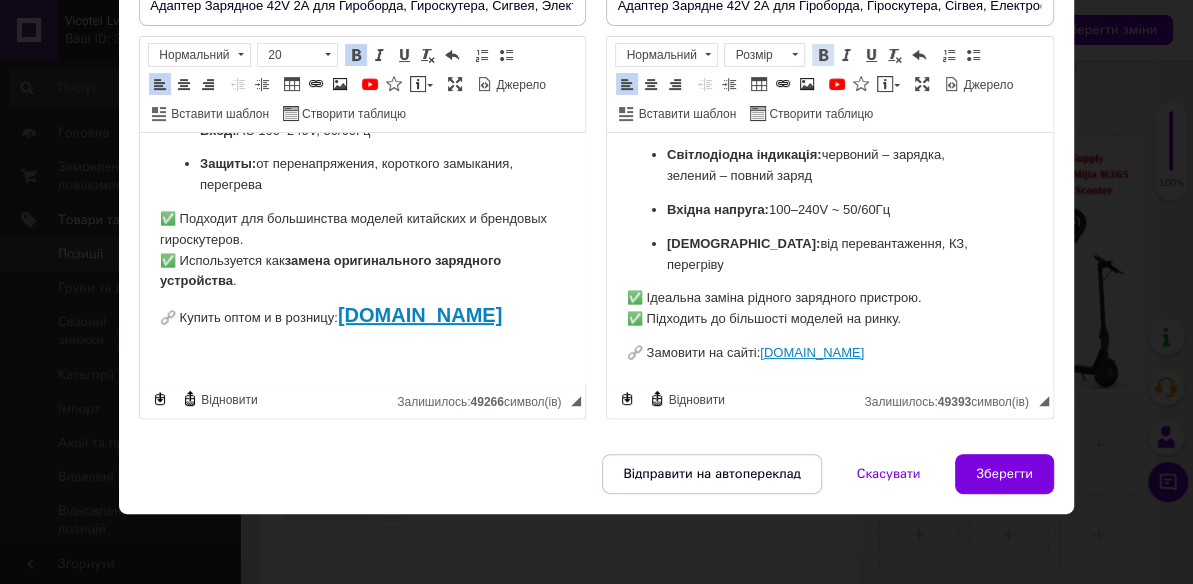 click at bounding box center (823, 55) 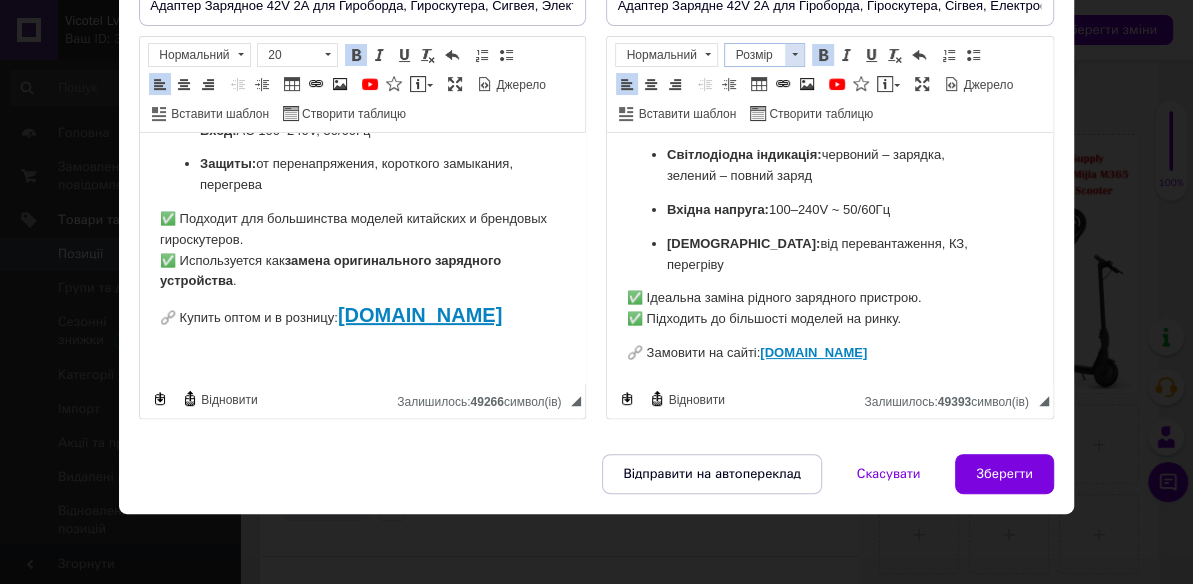click on "Розмір" at bounding box center [755, 55] 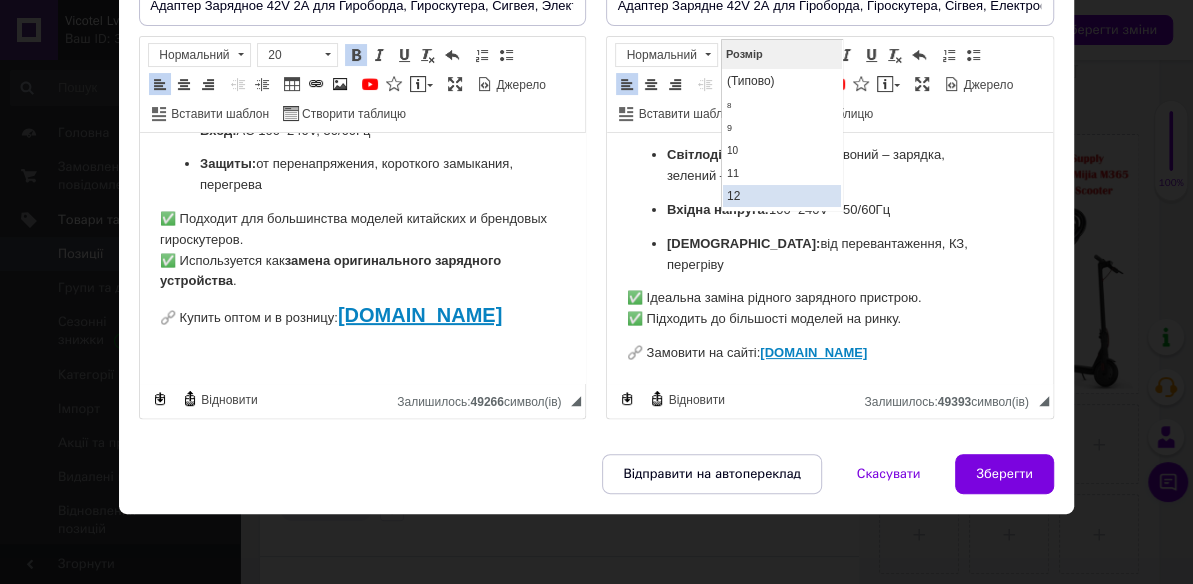 scroll, scrollTop: 120, scrollLeft: 0, axis: vertical 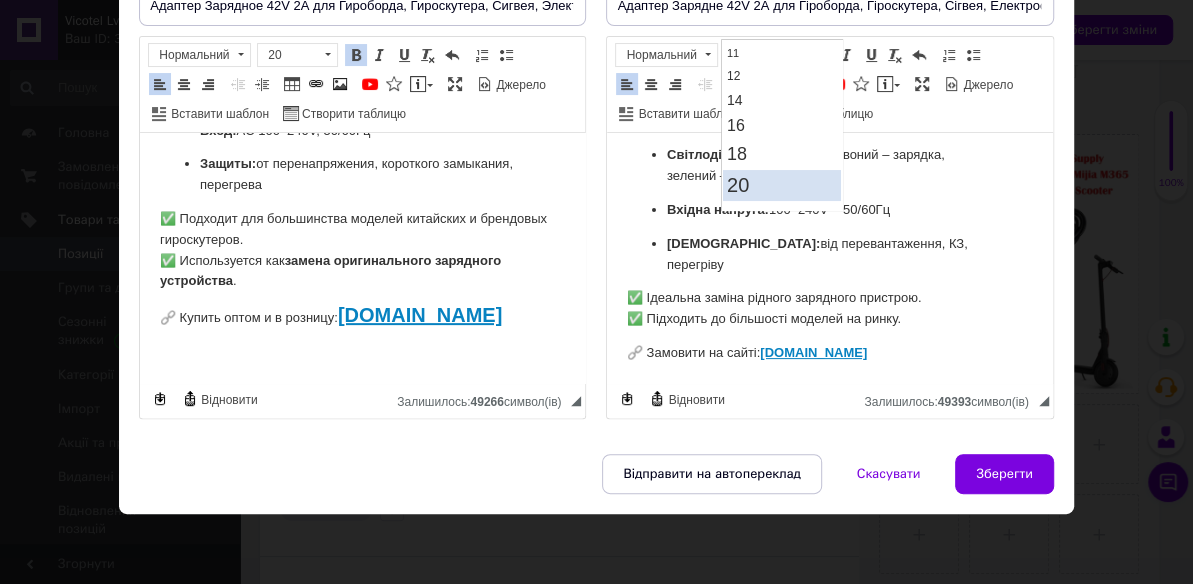 click on "20" at bounding box center [738, 184] 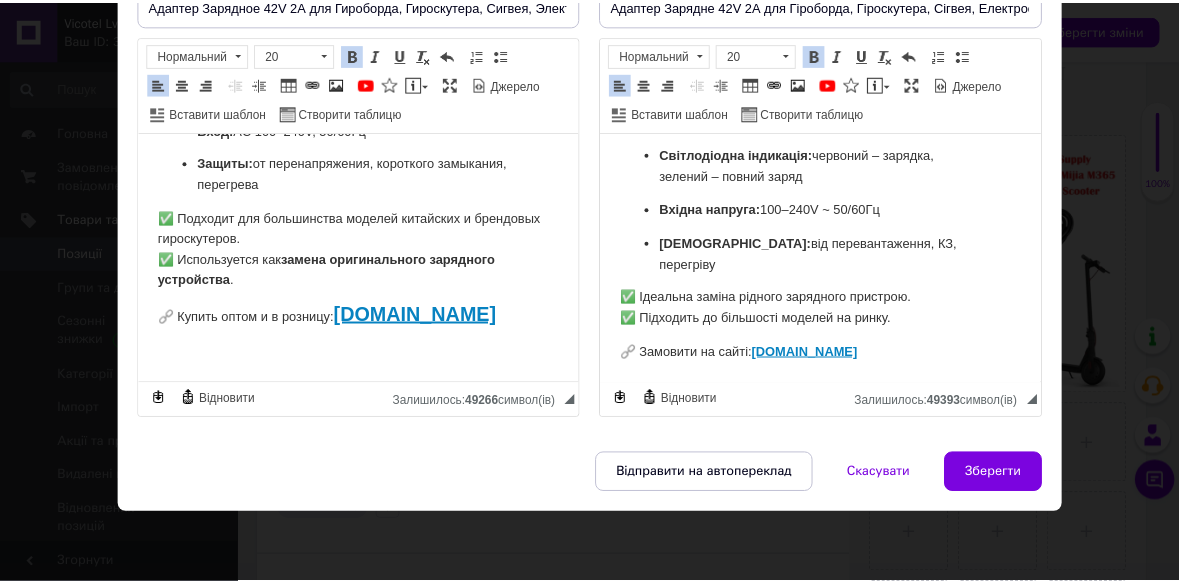 scroll, scrollTop: 0, scrollLeft: 0, axis: both 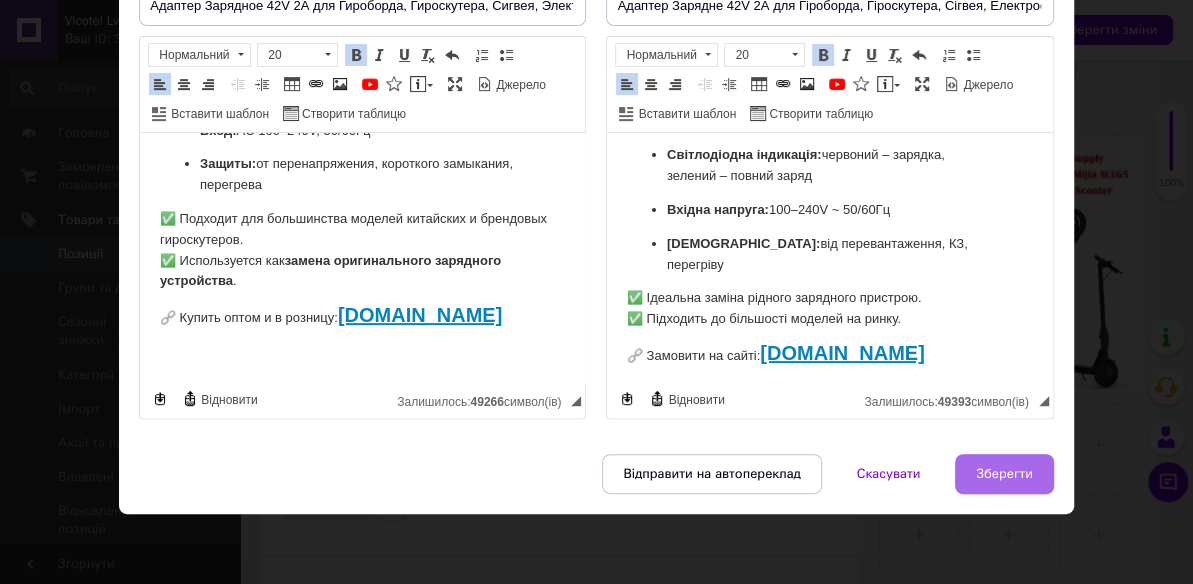 click on "Зберегти" at bounding box center (1004, 474) 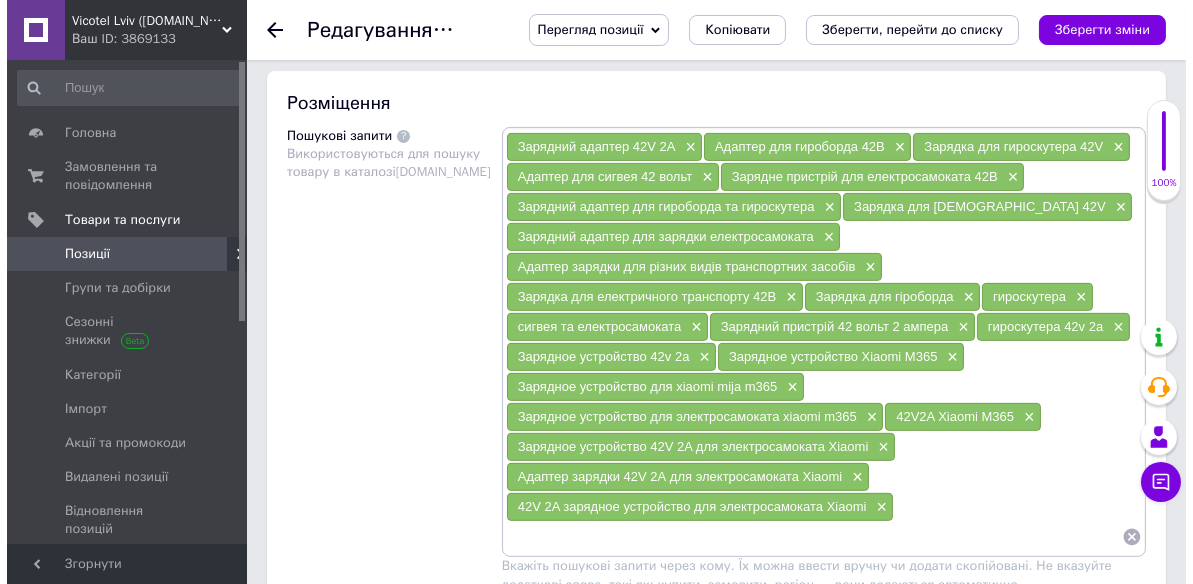 scroll, scrollTop: 1454, scrollLeft: 0, axis: vertical 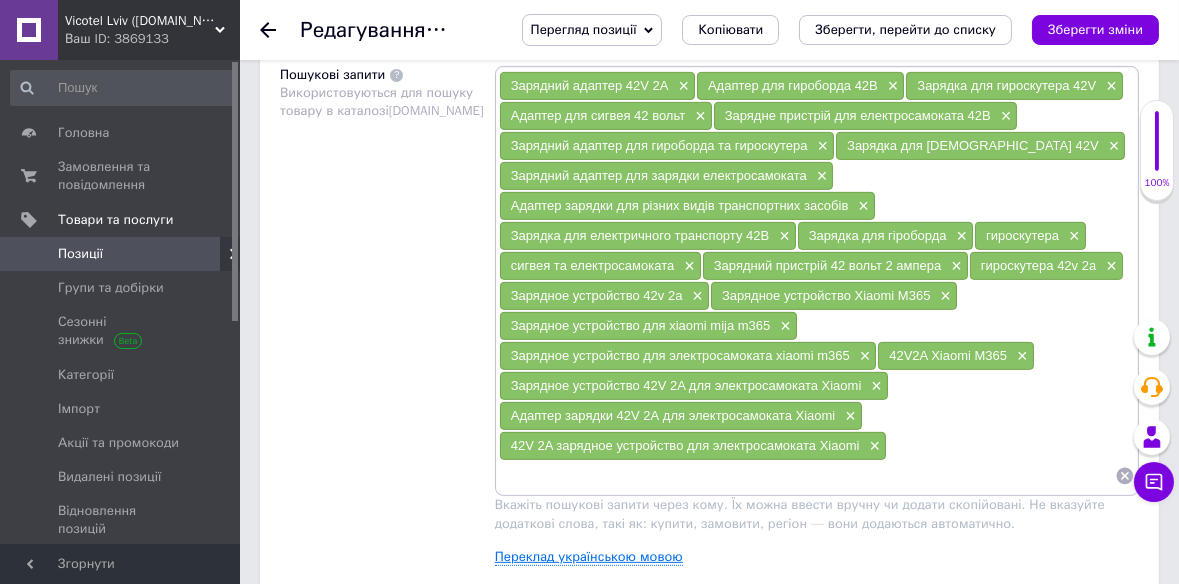 click on "Переклад українською мовою" at bounding box center (589, 557) 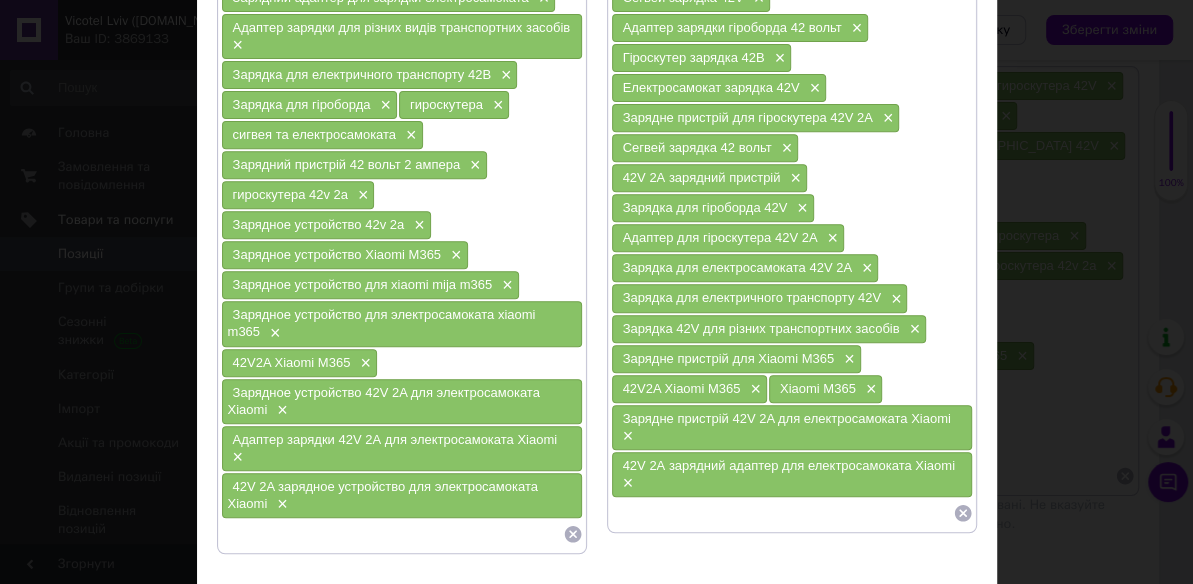 scroll, scrollTop: 545, scrollLeft: 0, axis: vertical 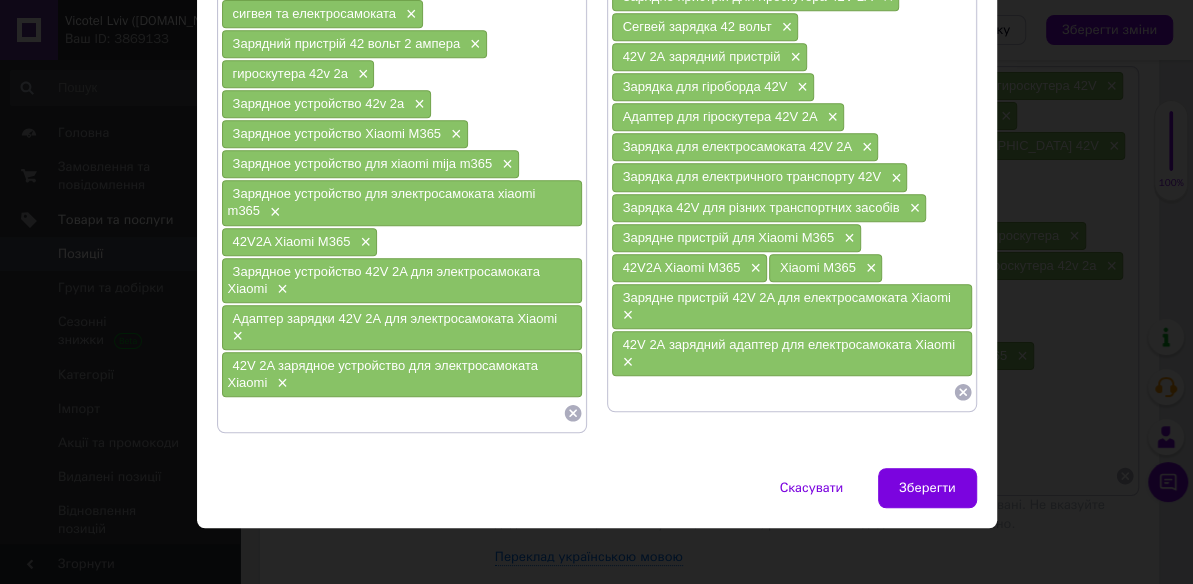 click 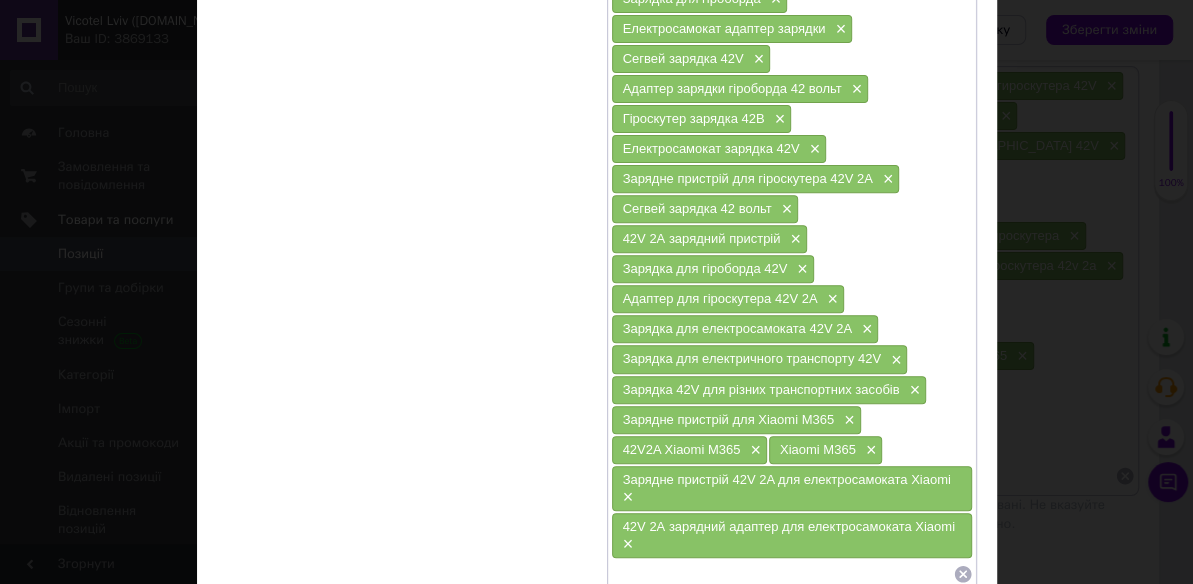 scroll, scrollTop: 528, scrollLeft: 0, axis: vertical 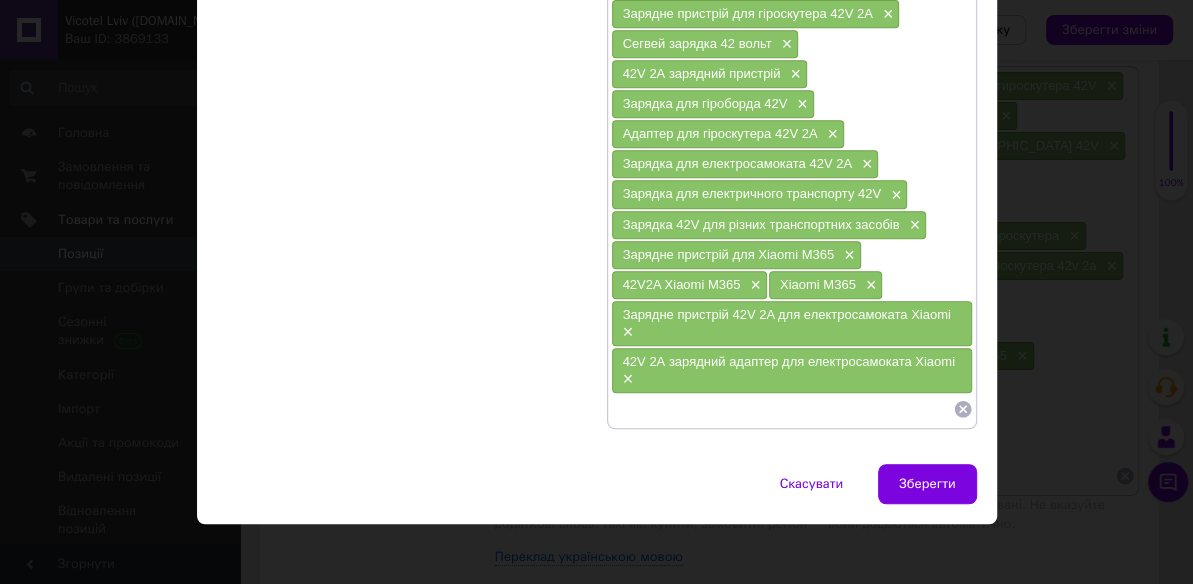 click 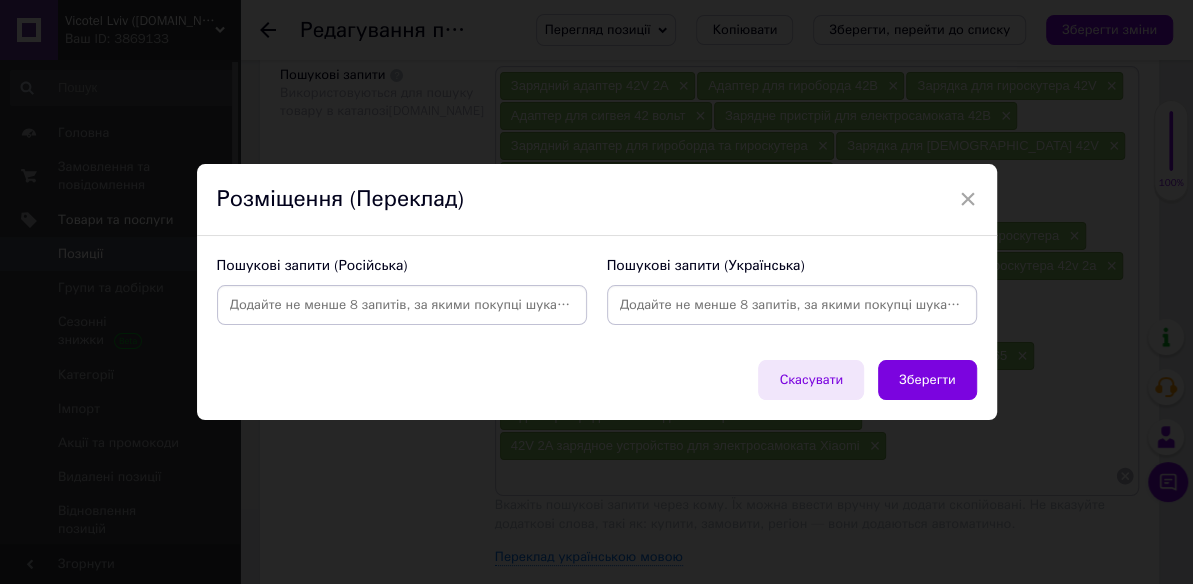 scroll, scrollTop: 0, scrollLeft: 0, axis: both 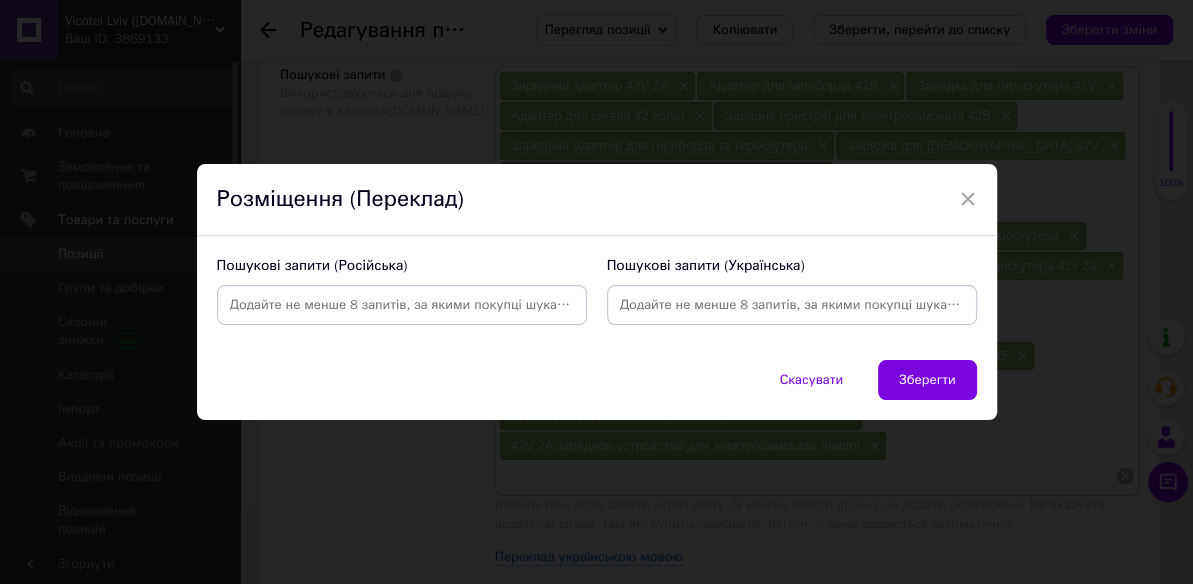 paste on "зарядное устройство 42V 2A" 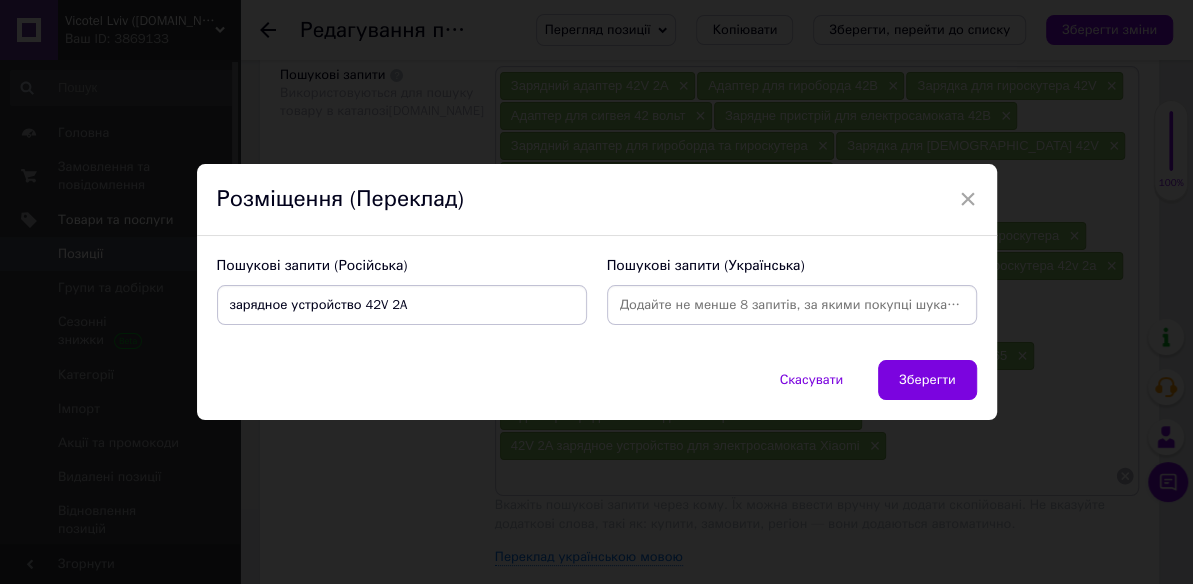 click on "зарядное устройство 42V 2A" at bounding box center [402, 305] 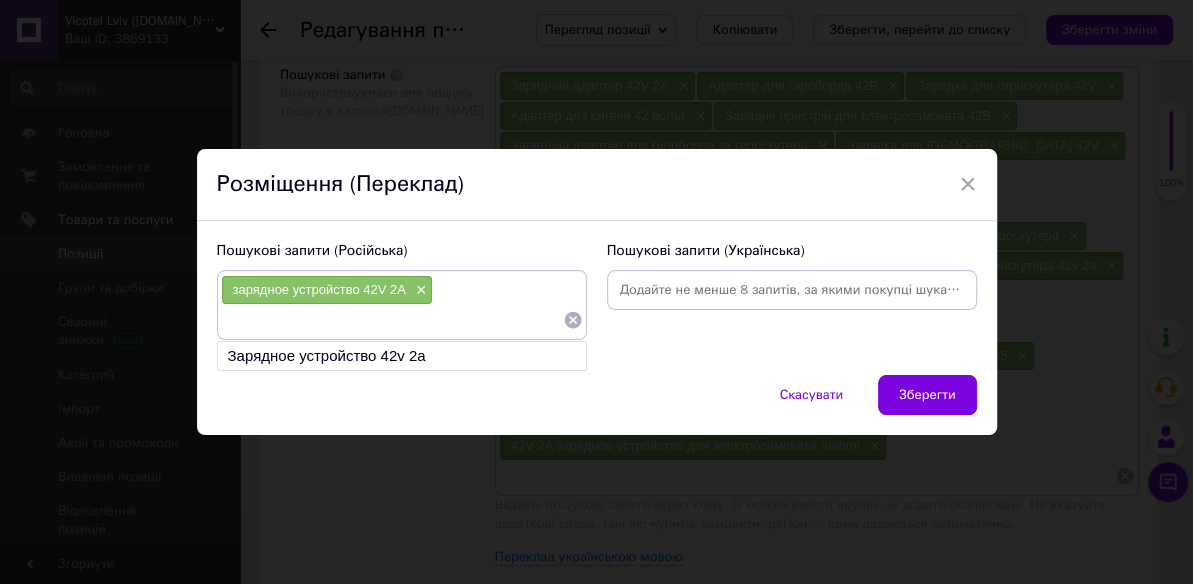 paste on "адаптер питания 42В 2А" 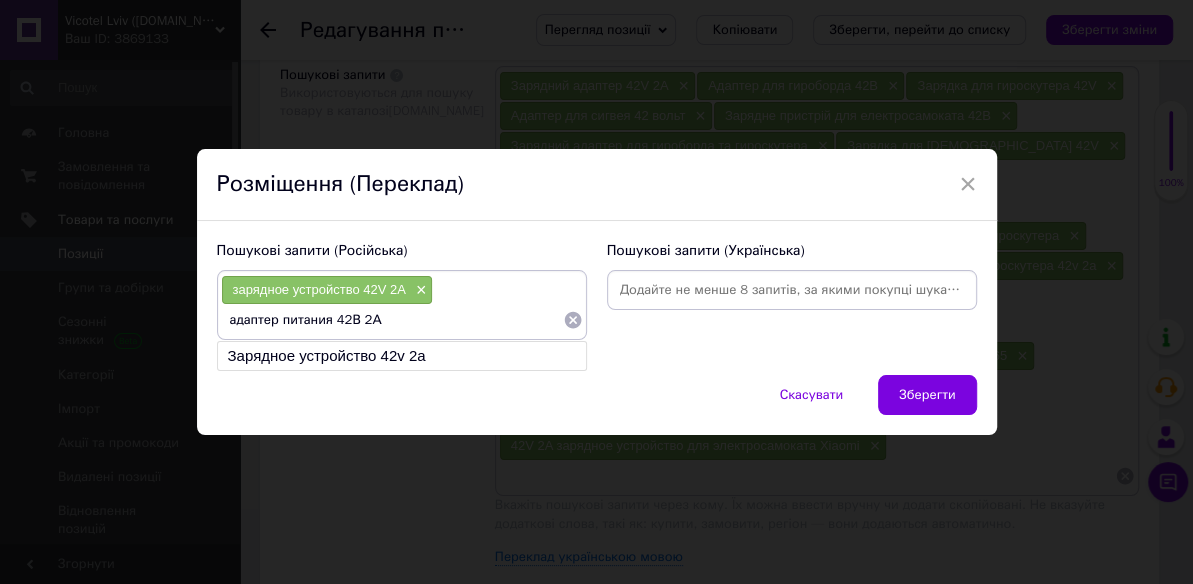 click on "адаптер питания 42В 2А" at bounding box center (392, 320) 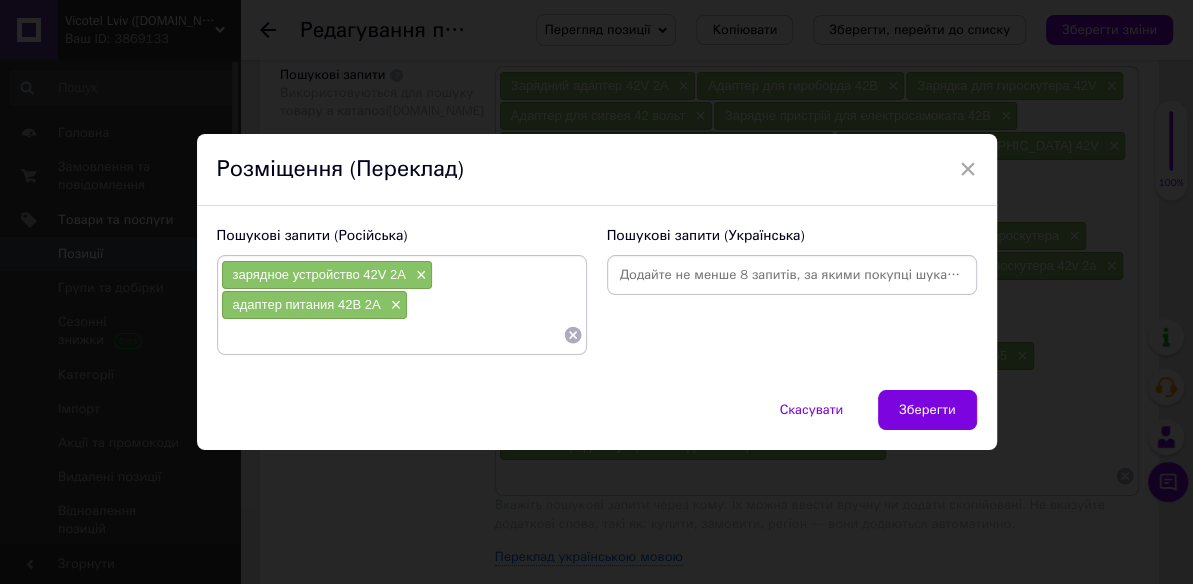 paste on "зарядка для гироборда 42В" 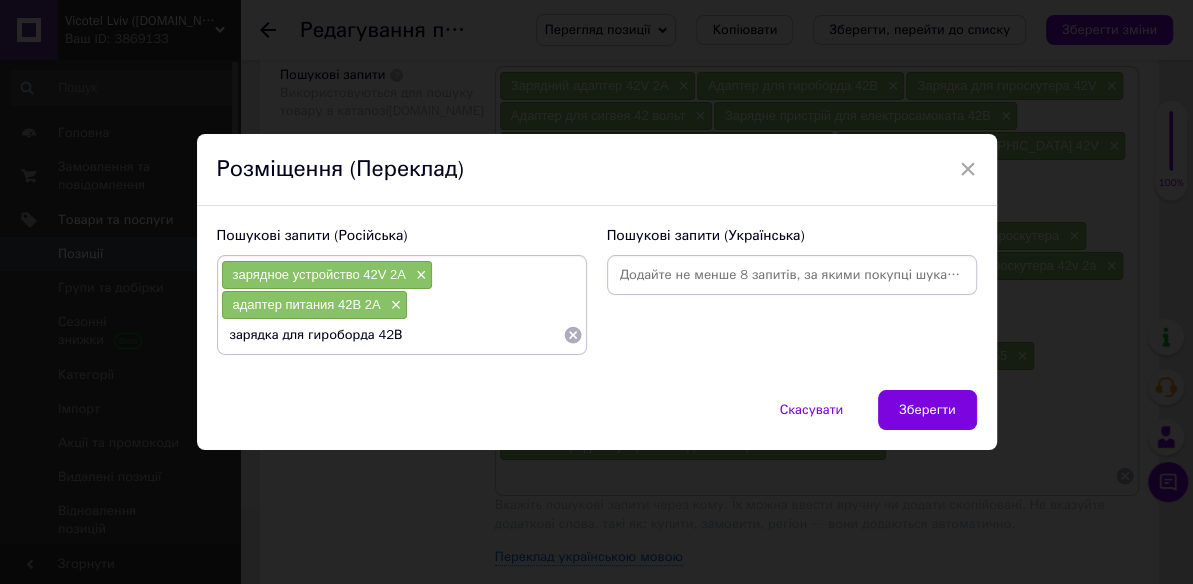 click on "зарядка для гироборда 42В" at bounding box center [392, 335] 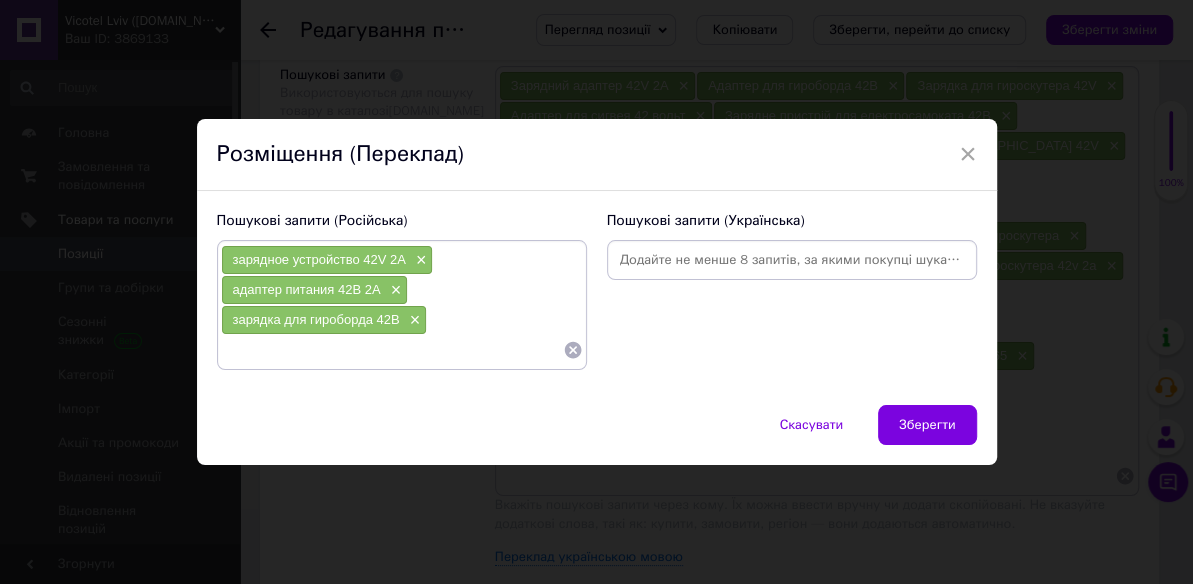 paste on "зарядка гироскутера 36V" 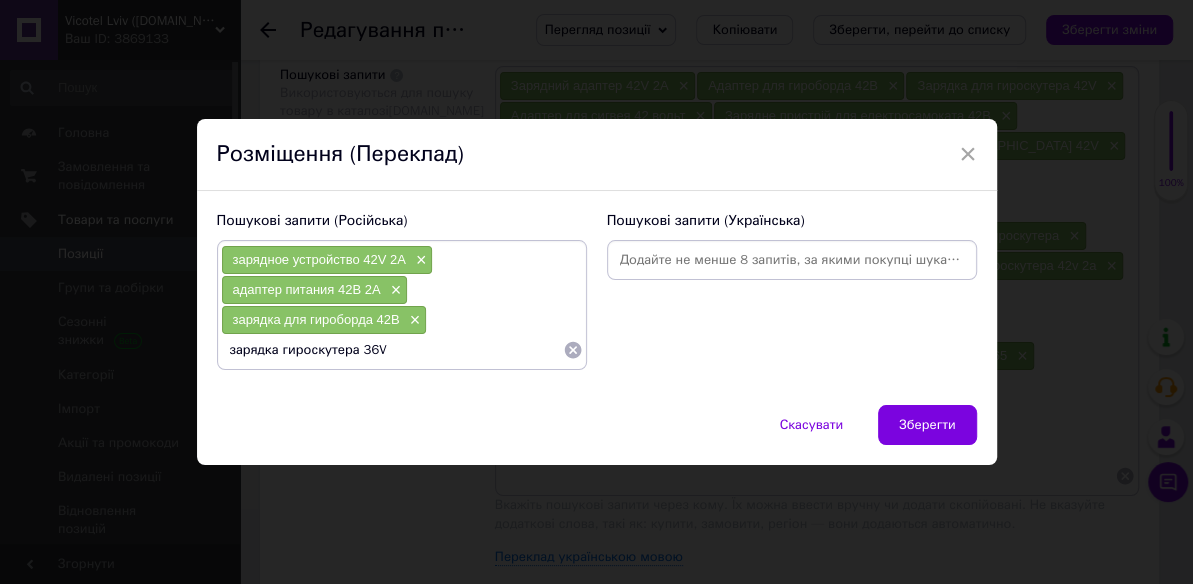 click on "зарядка гироскутера 36V" at bounding box center (392, 350) 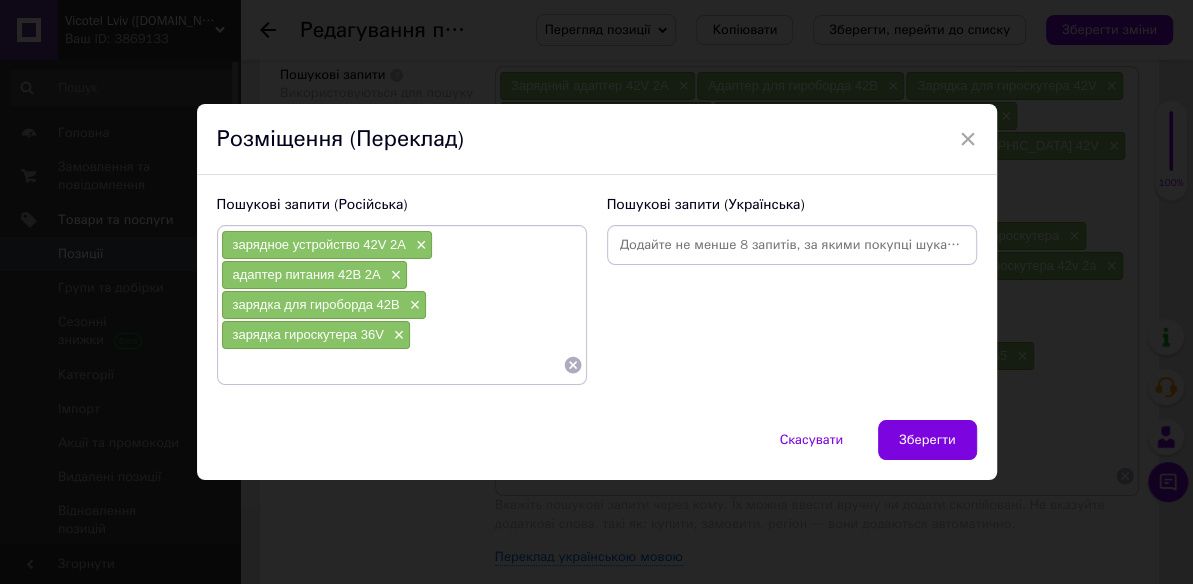 paste on "зарядное устройство сигвей" 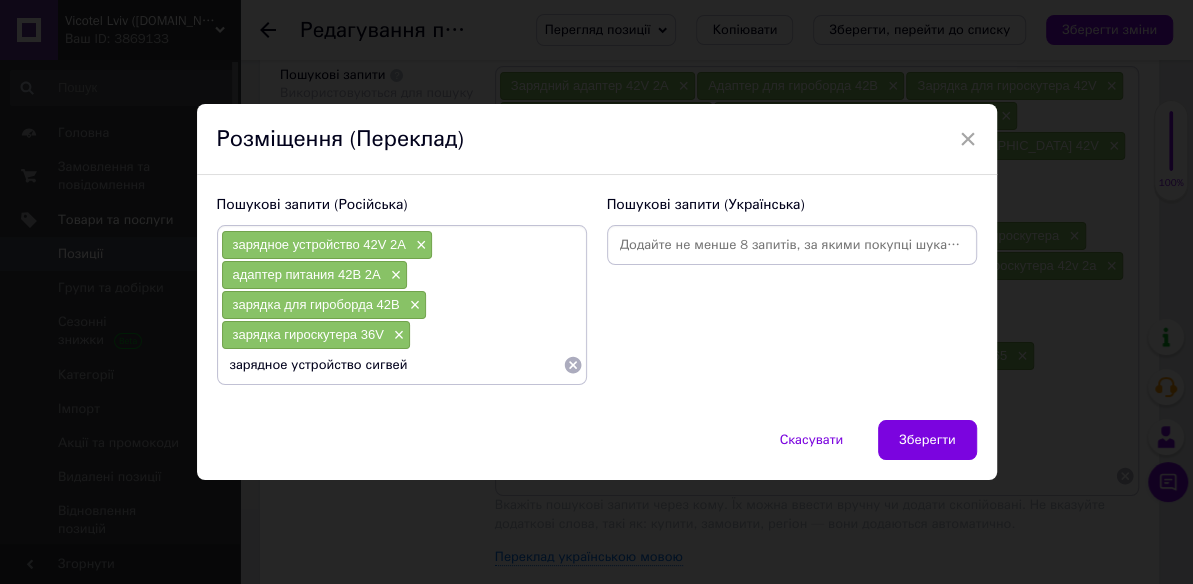 click on "зарядное устройство сигвей" at bounding box center [392, 365] 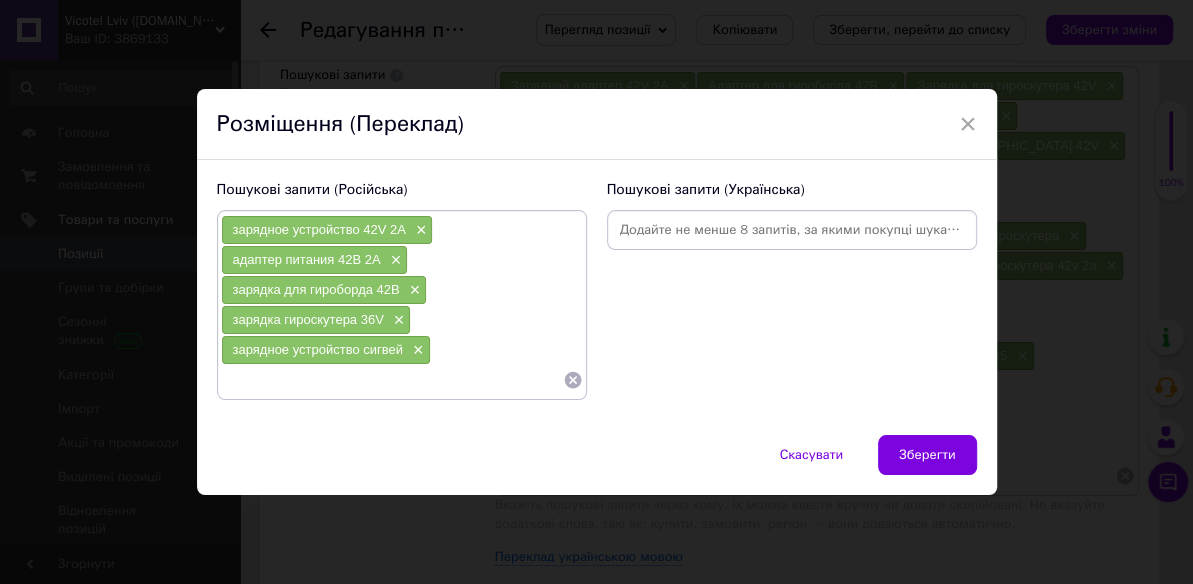 paste on "зарядное для самоката 42V" 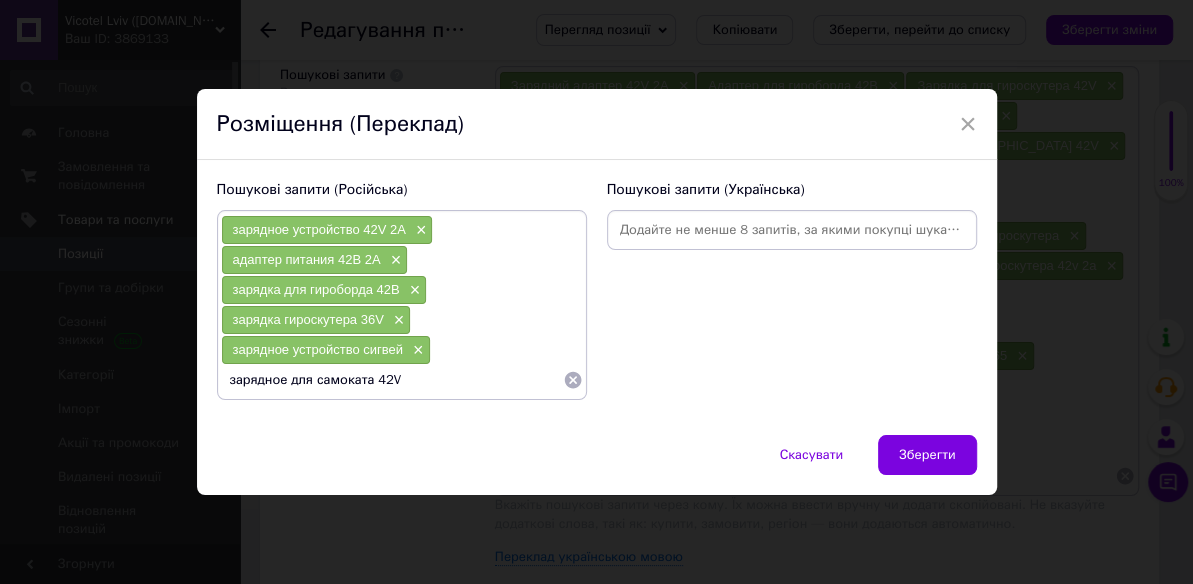 click on "зарядное для самоката 42V" at bounding box center [392, 380] 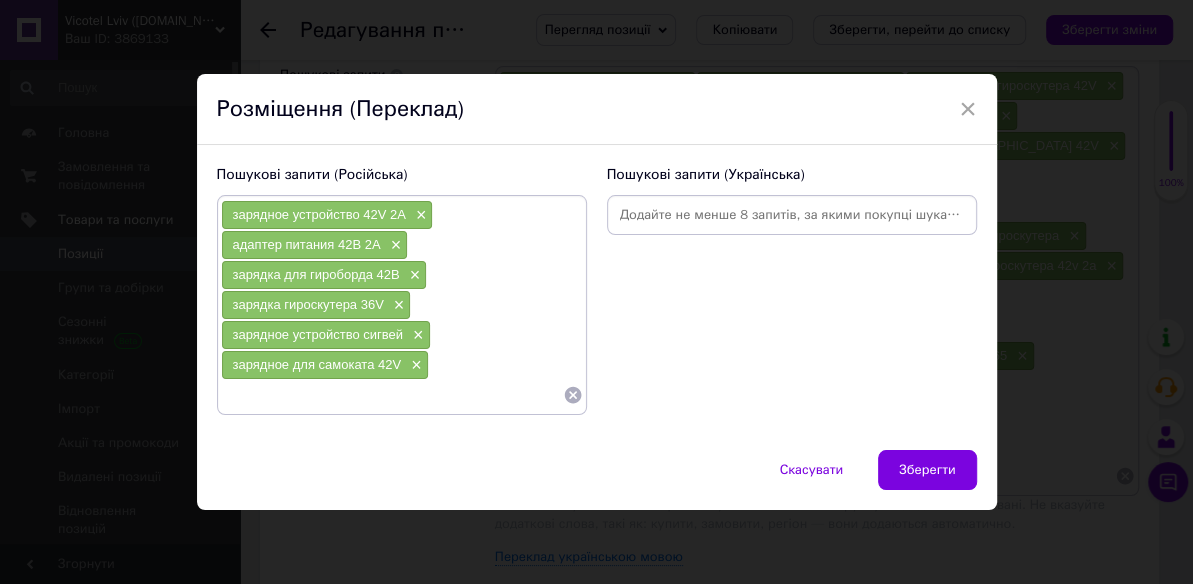 paste on "блок питания 42V 2A" 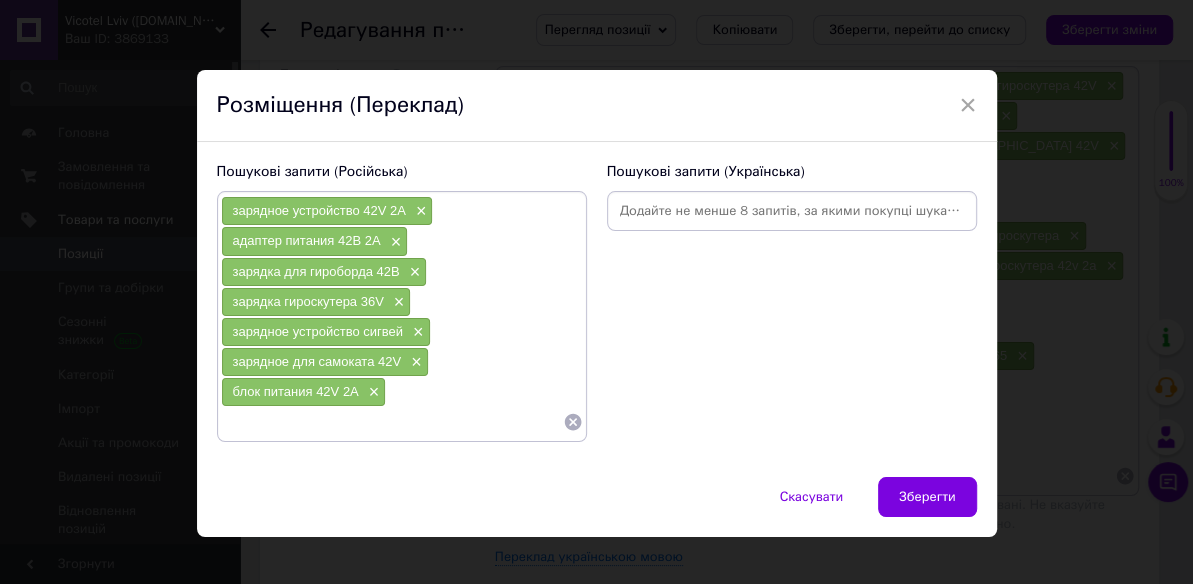 click at bounding box center (392, 422) 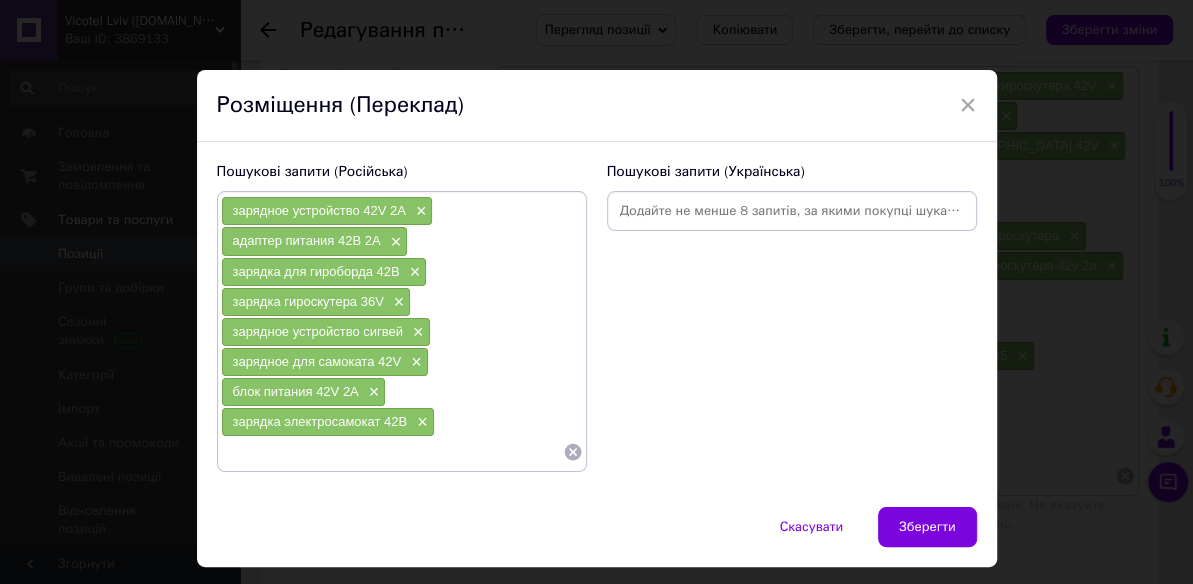 click at bounding box center (392, 452) 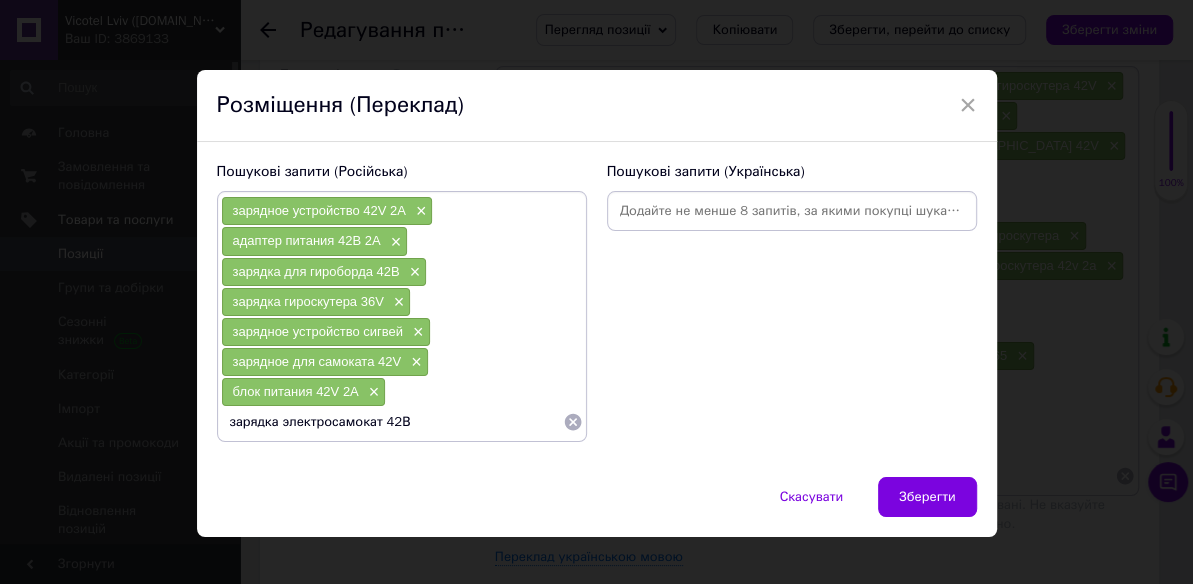 click on "зарядка электросамокат 42В" at bounding box center (392, 422) 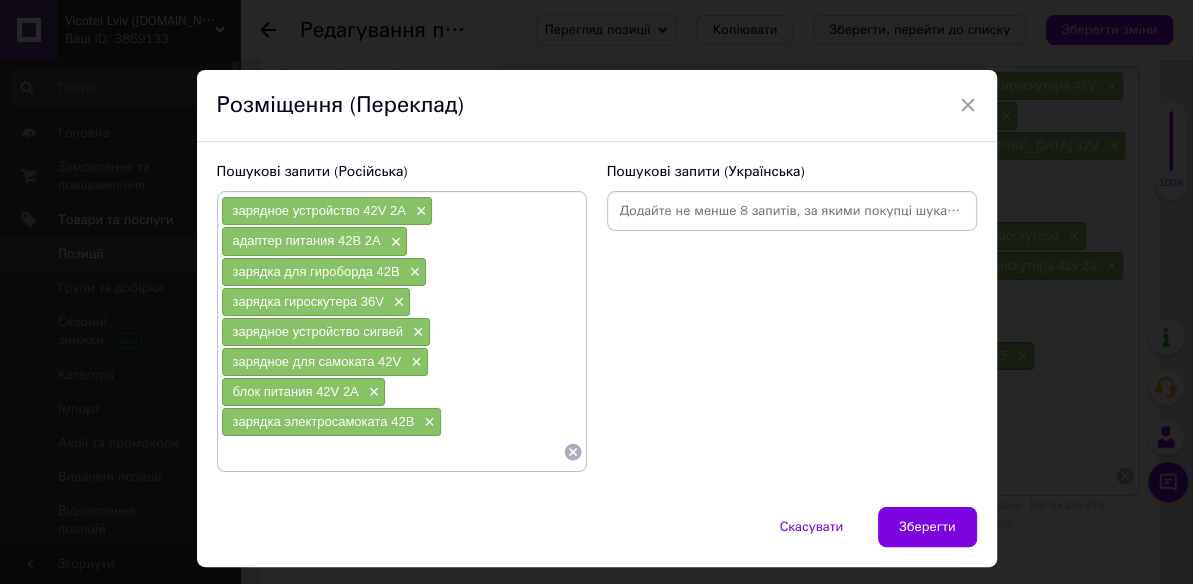 click on "зарядное устройство 42V 2A × адаптер питания 42В 2А × зарядка для гироборда 42В × зарядка гироскутера 36V × зарядное устройство сигвей × зарядное для самоката 42V × блок питания 42V 2A × зарядка электросамоката 42В ×" at bounding box center (402, 331) 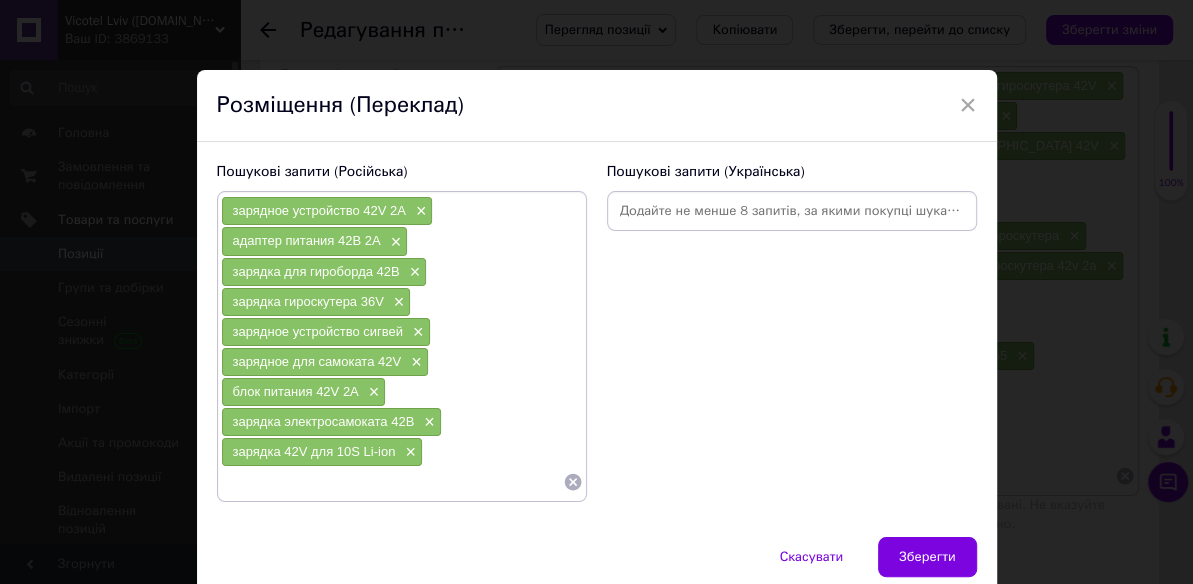 paste on "зарядник 42V 2A" 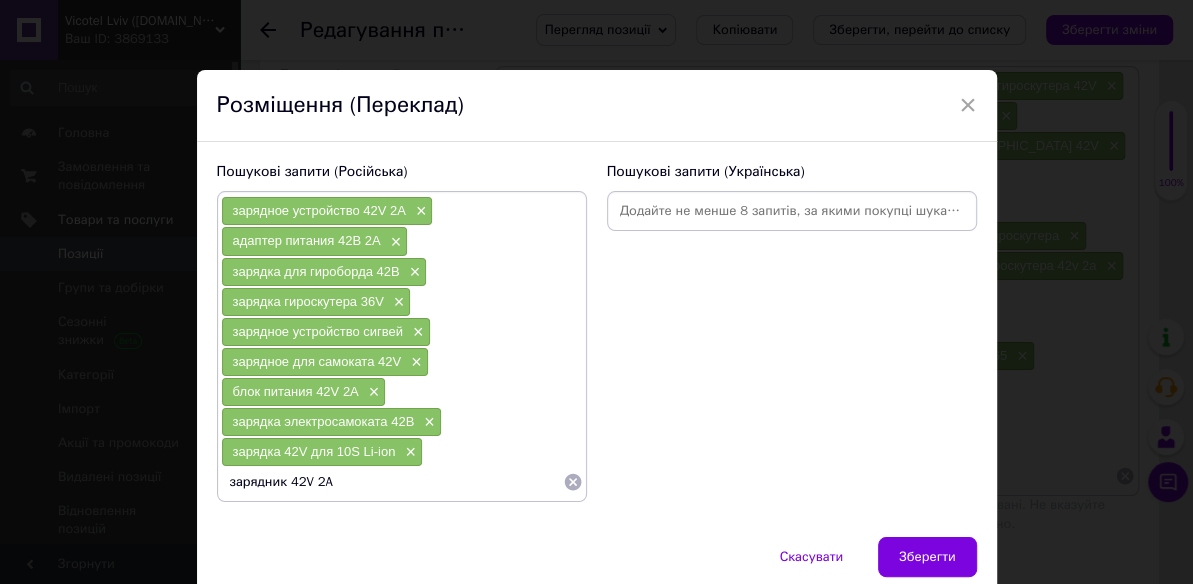 click on "зарядник 42V 2A" at bounding box center [392, 482] 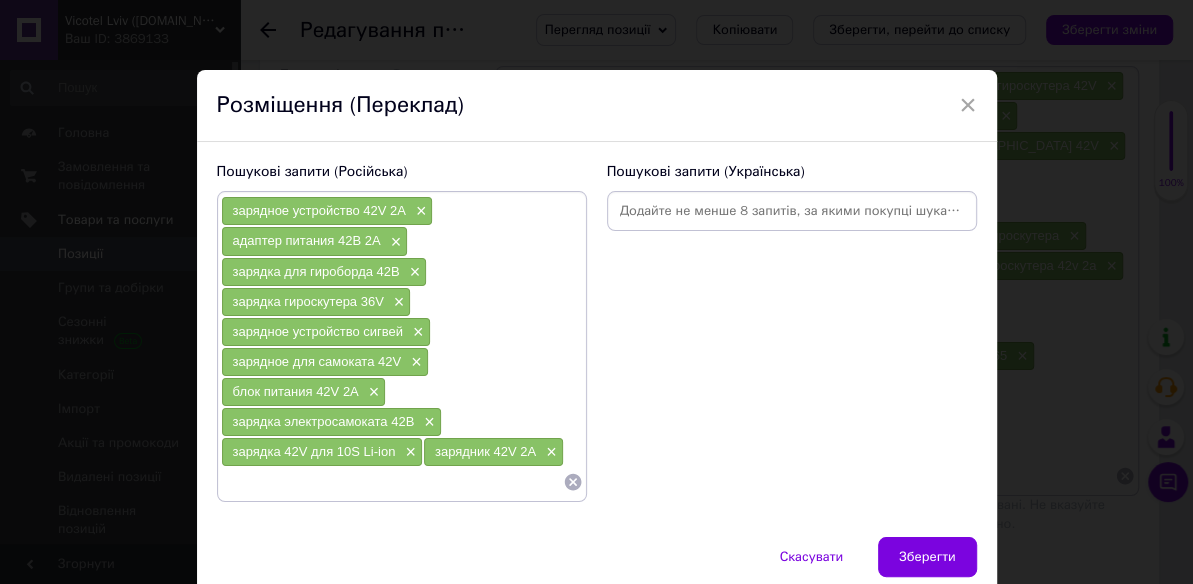 paste on "адаптер зарядки гироскутер" 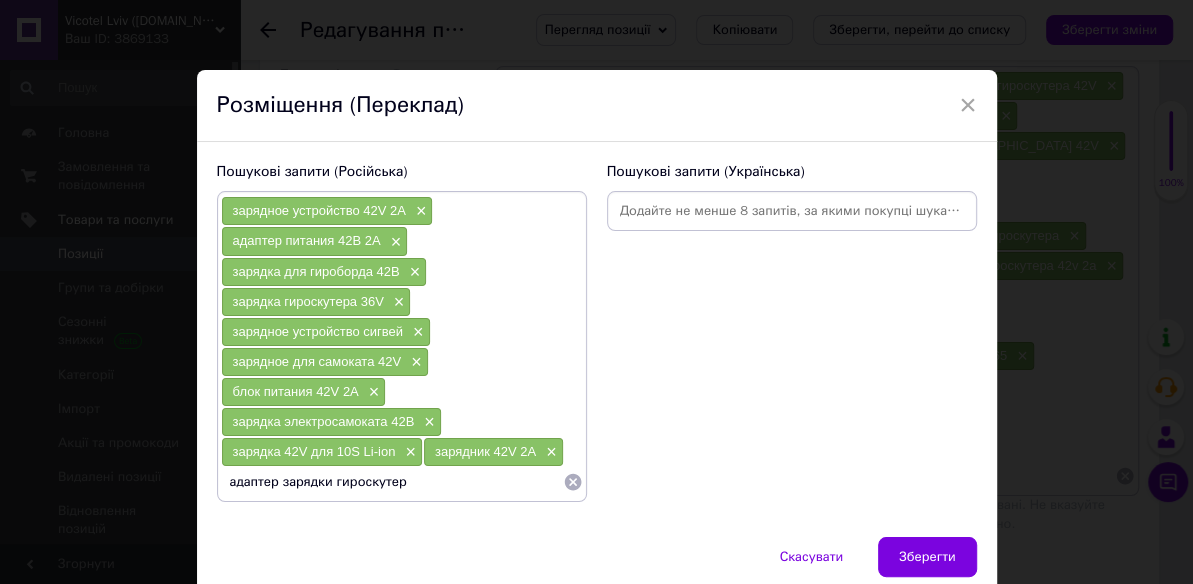 click on "адаптер зарядки гироскутер" at bounding box center [392, 482] 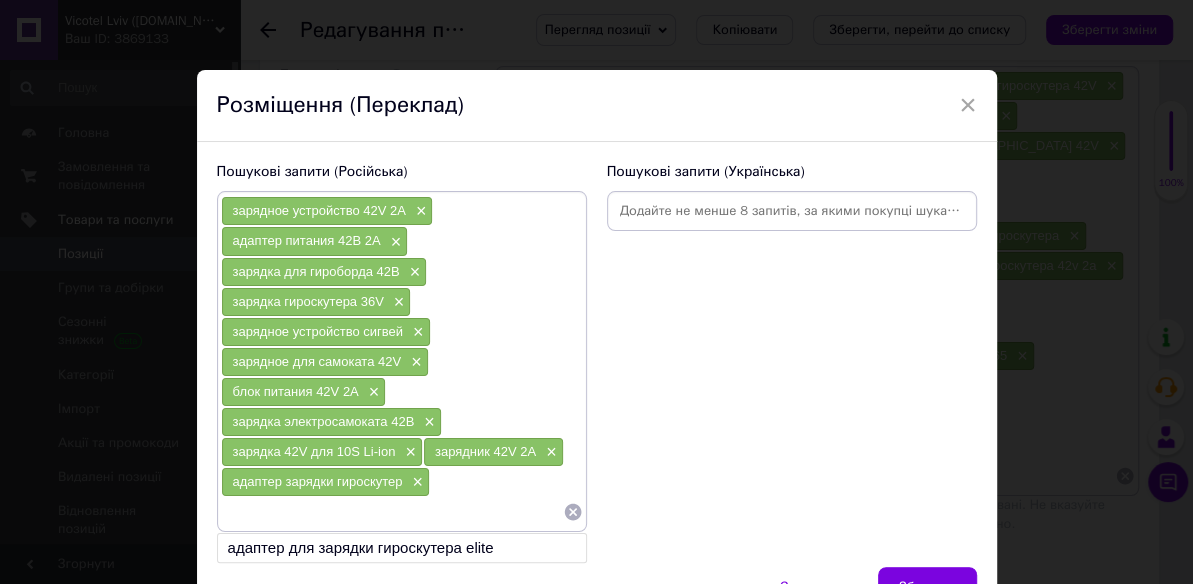 click at bounding box center [392, 512] 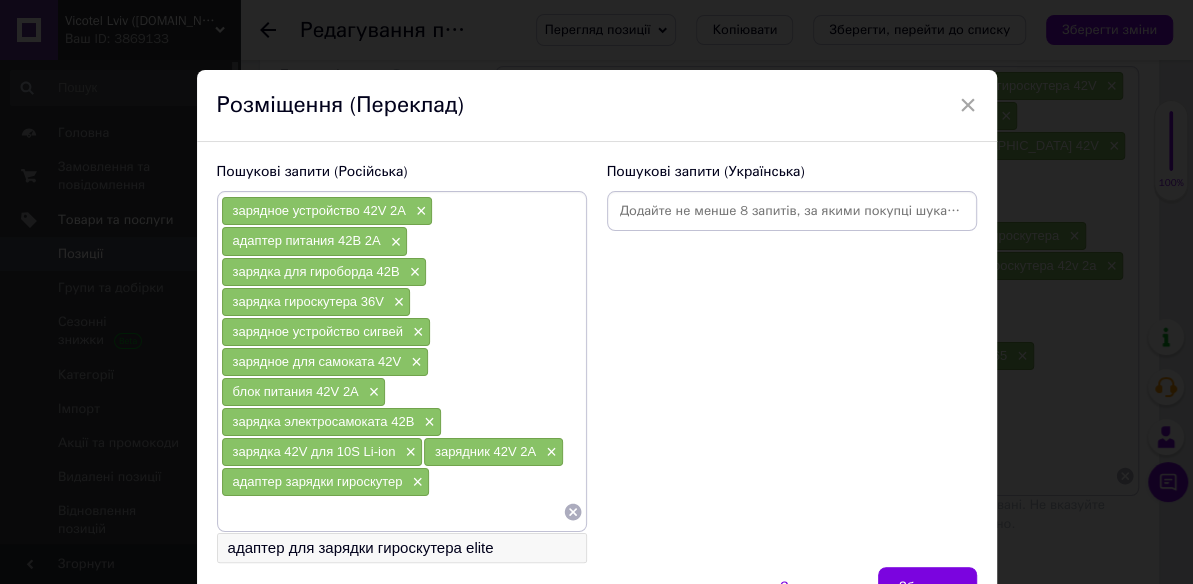 click on "адаптер для зарядки гироскутера elite" at bounding box center (402, 548) 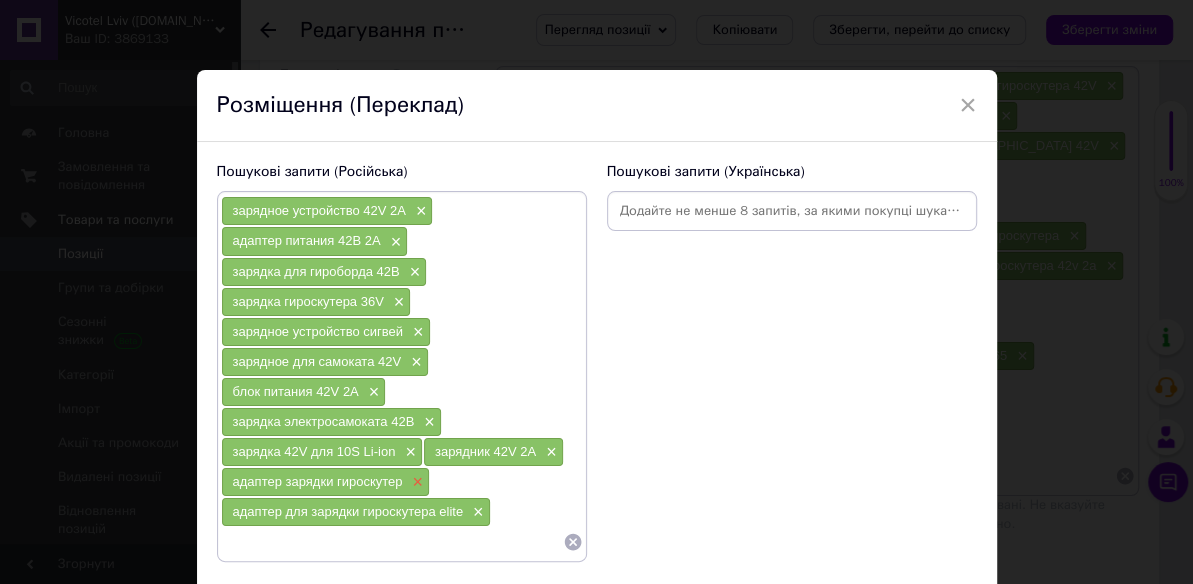 click on "×" at bounding box center (416, 482) 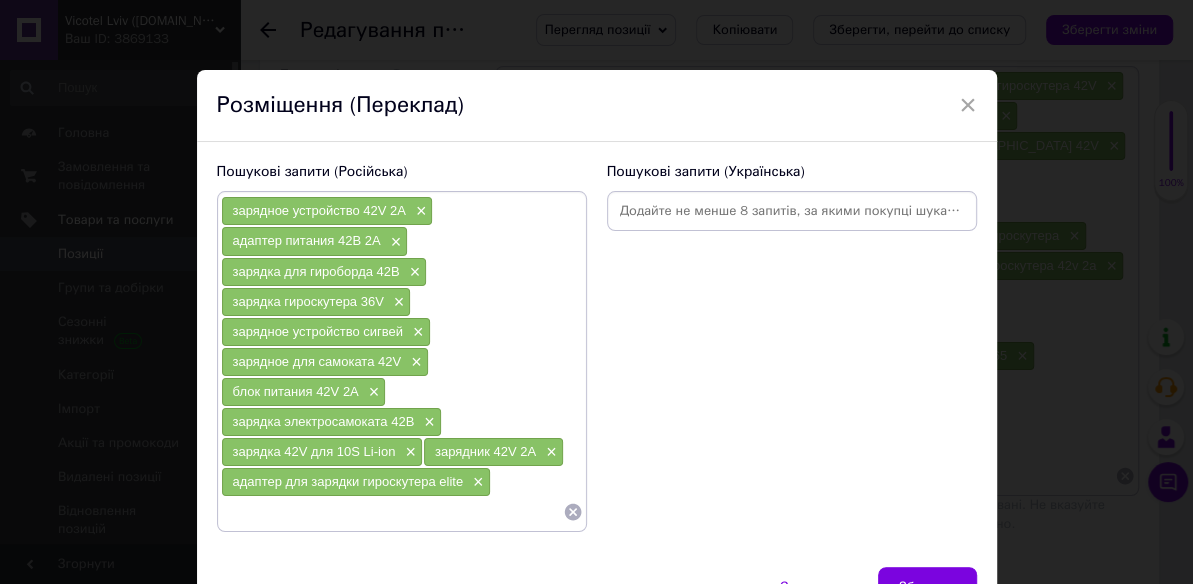paste on "зарядка для 36V аккумулятора" 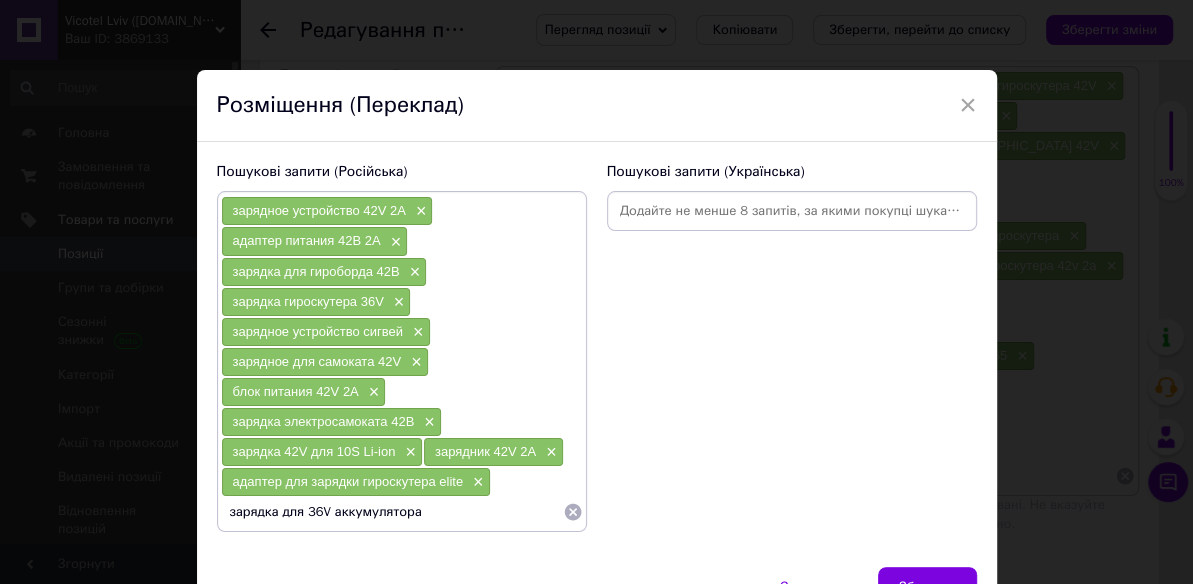 click on "зарядка для 36V аккумулятора" at bounding box center [392, 512] 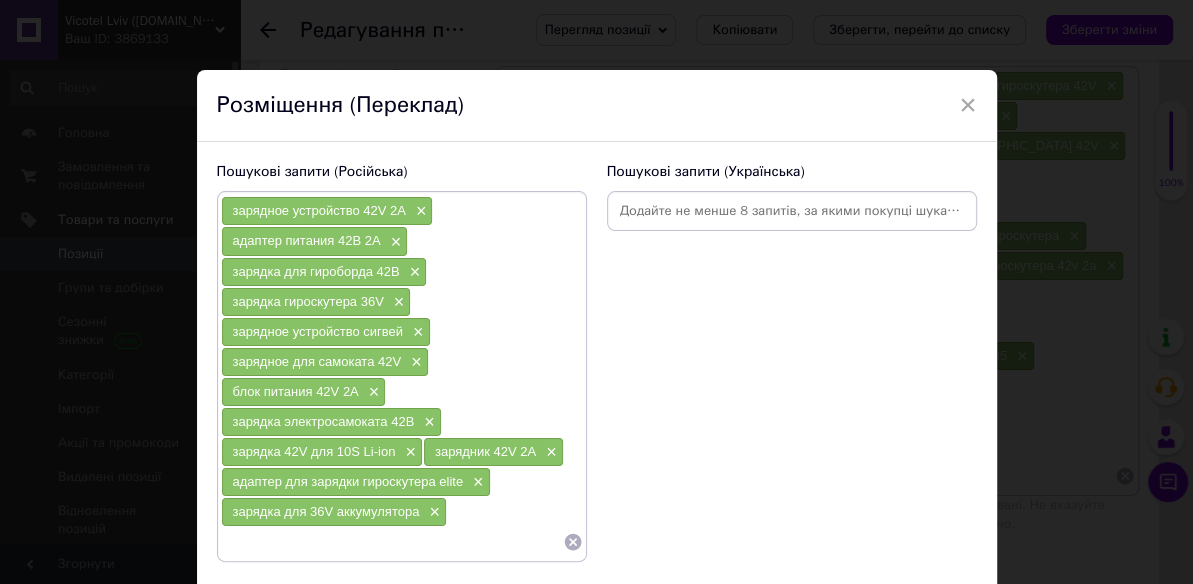 paste on "универсальное зарядное для гироборда" 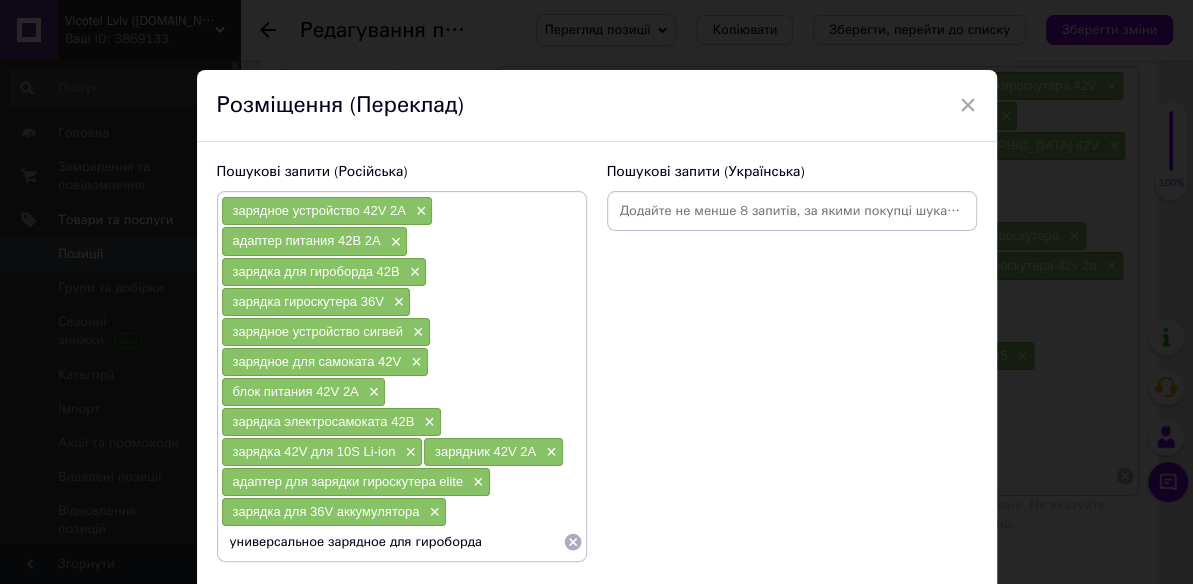 click on "универсальное зарядное для гироборда" at bounding box center (392, 542) 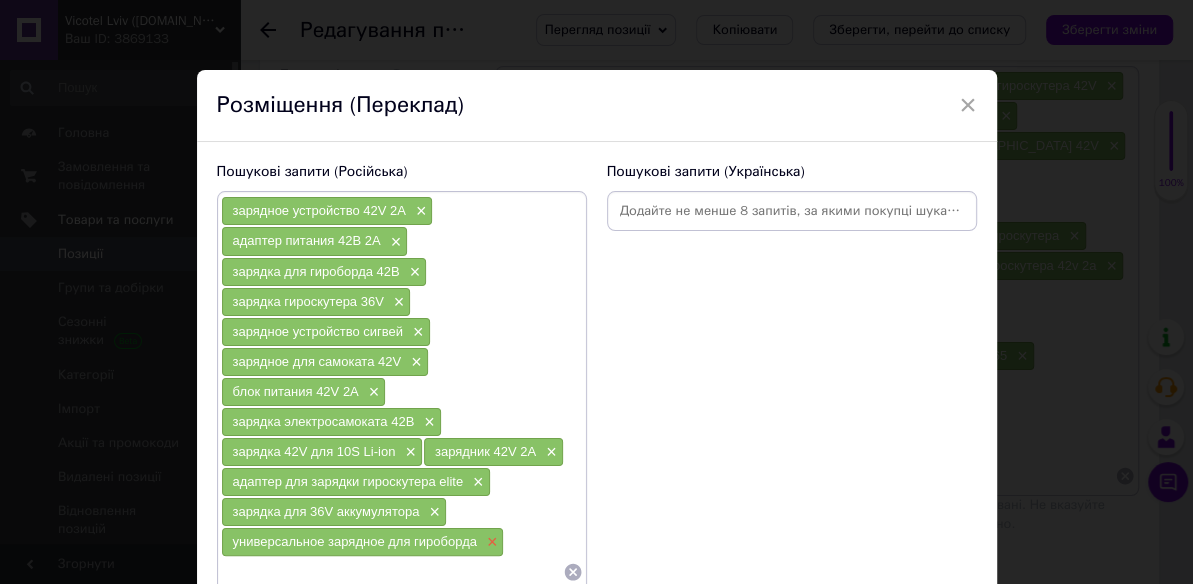 scroll, scrollTop: 60, scrollLeft: 0, axis: vertical 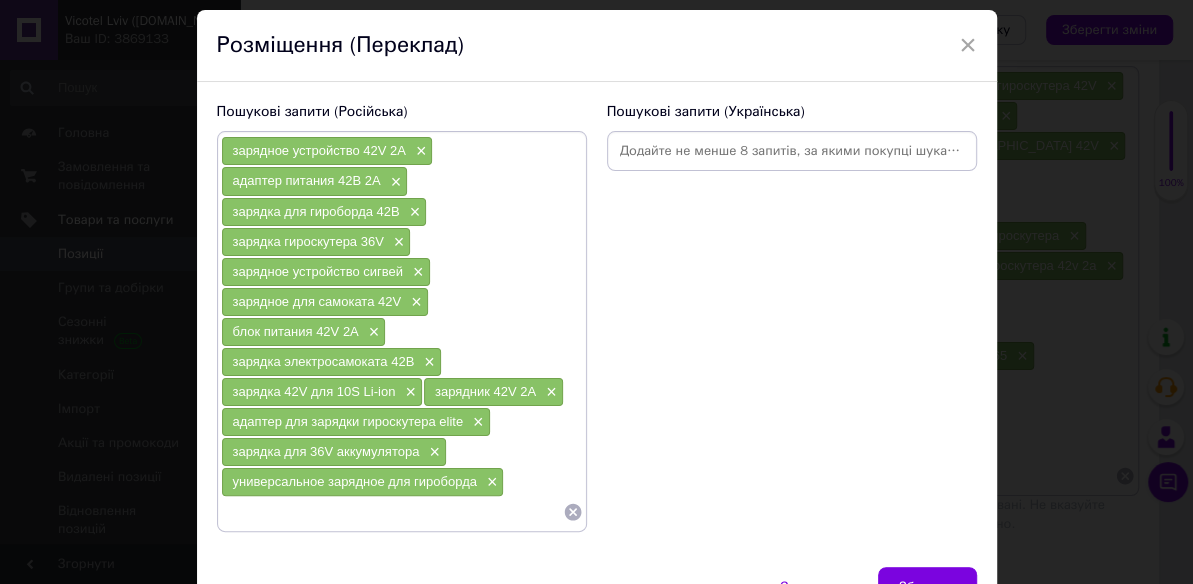 paste on "зарядное с индикацией" 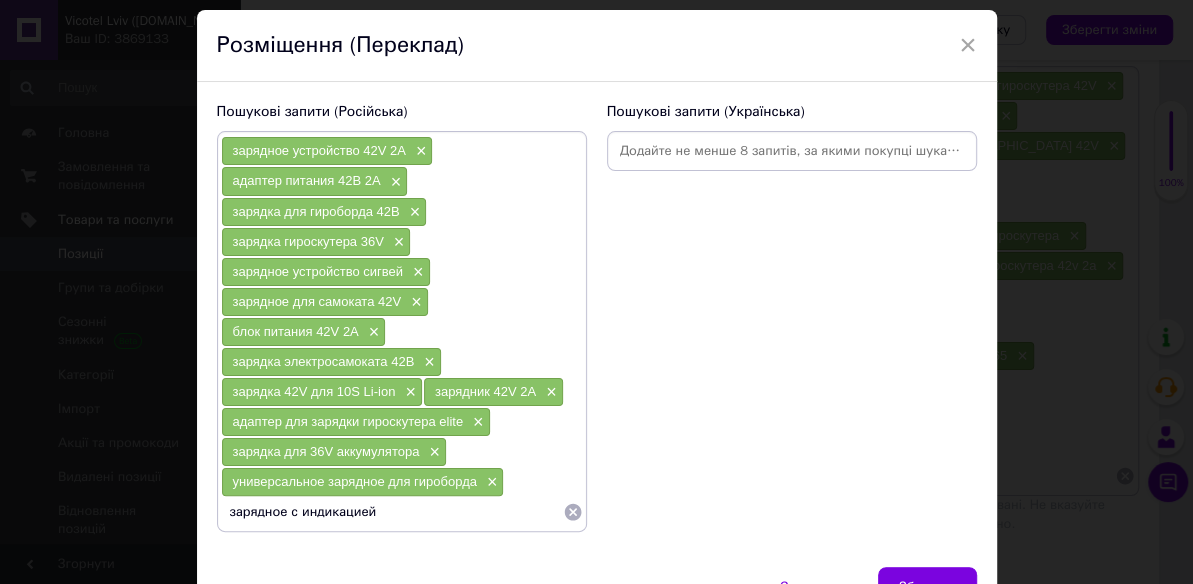 click on "зарядное с индикацией" at bounding box center [392, 512] 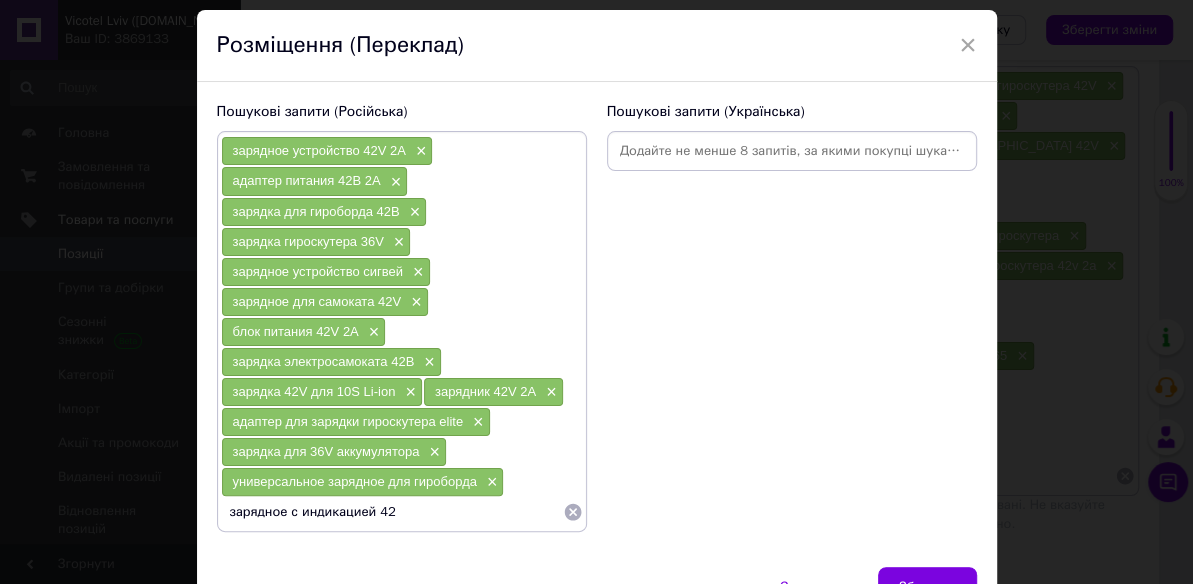 type on "зарядное с индикацией 42в" 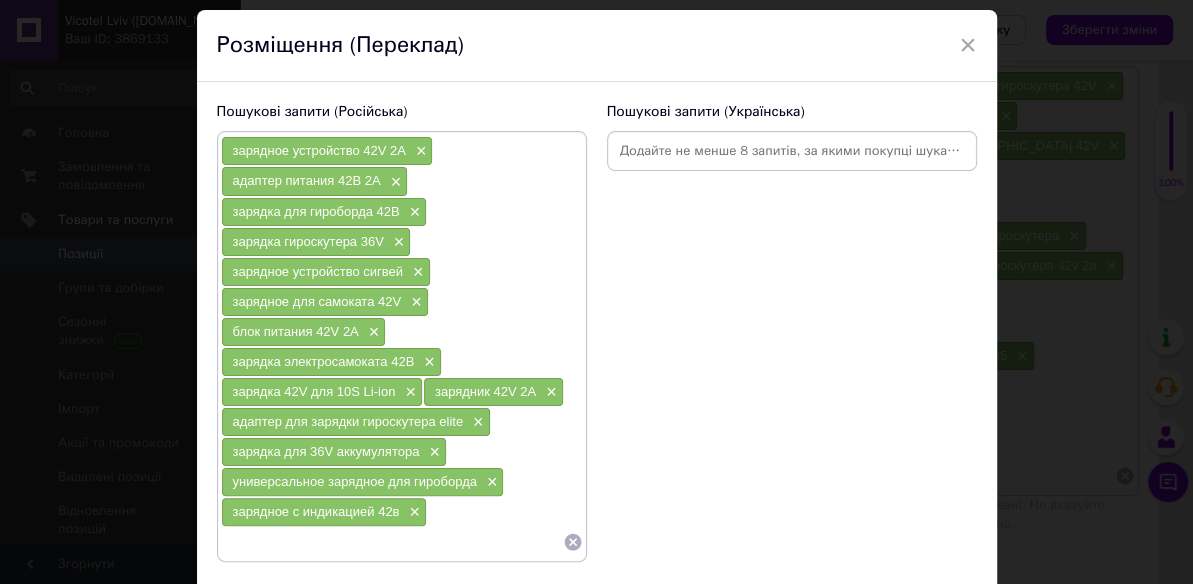 paste on "зарядка литий ион 36V" 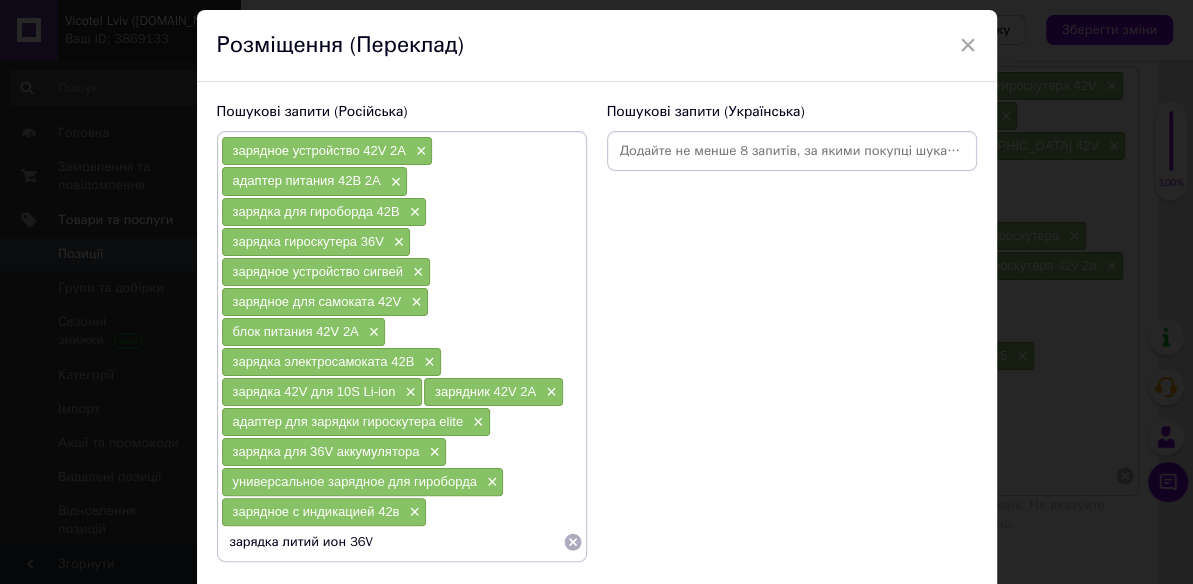 click on "зарядка литий ион 36V" at bounding box center (392, 542) 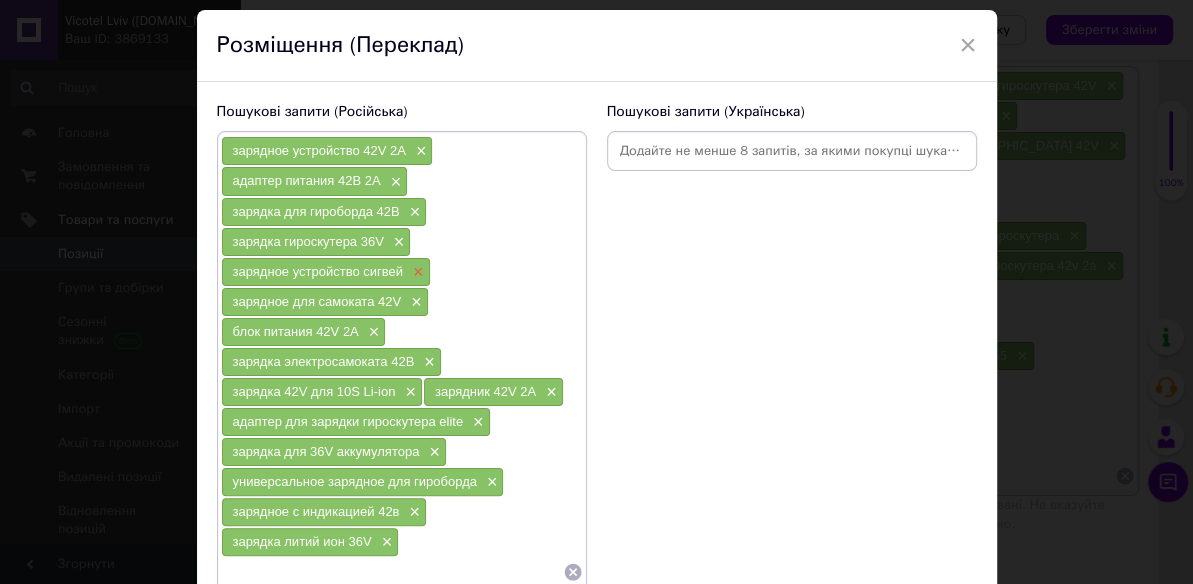 scroll, scrollTop: 227, scrollLeft: 0, axis: vertical 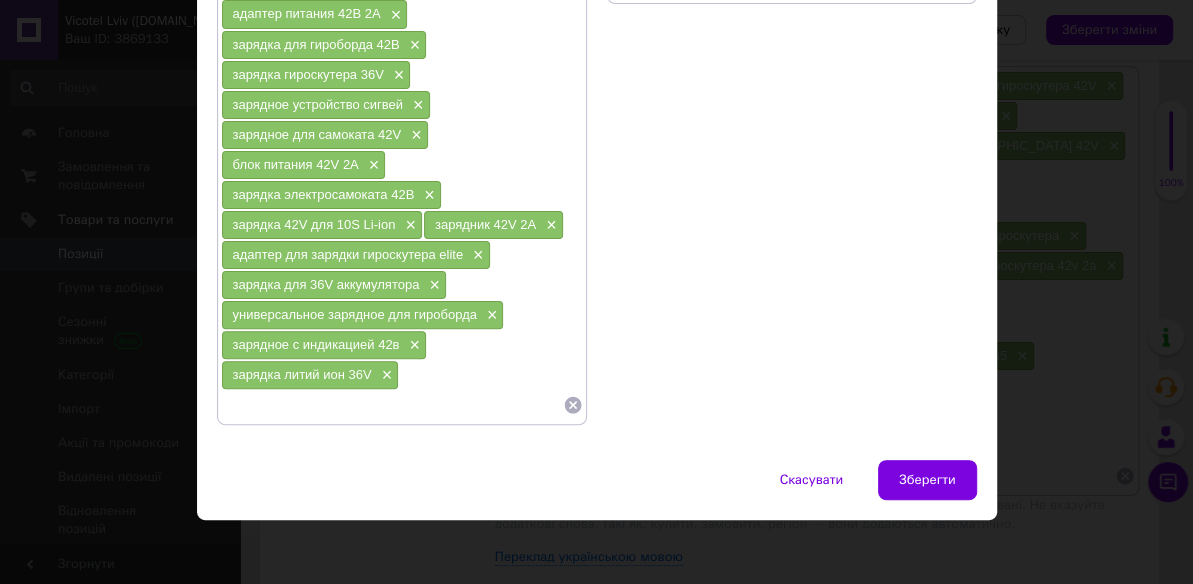 paste on "зарядка самоката" 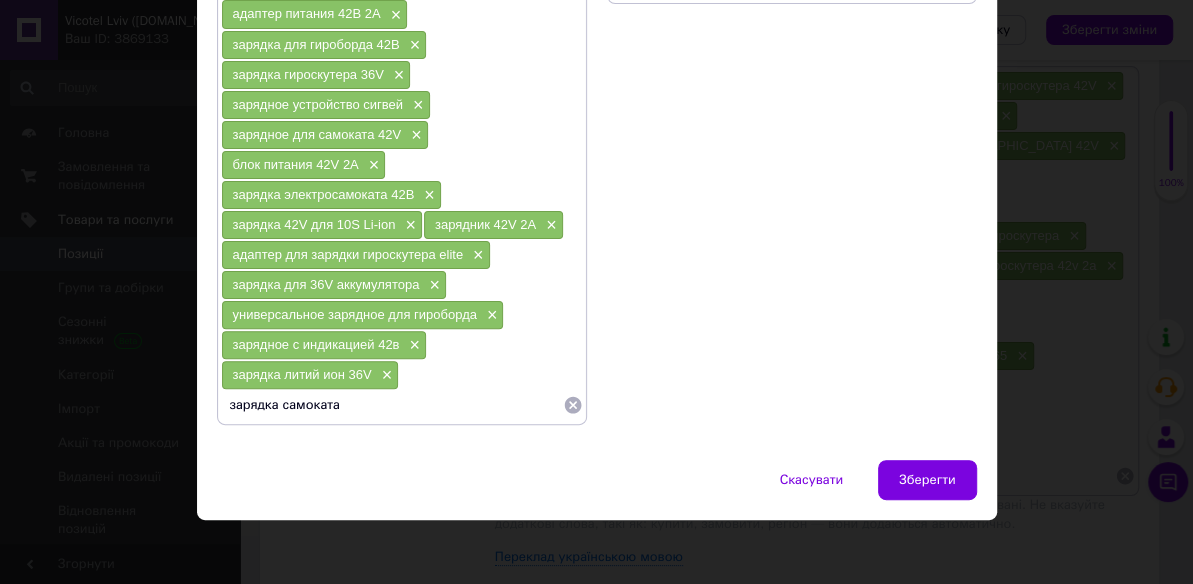 click on "зарядка самоката" at bounding box center (392, 405) 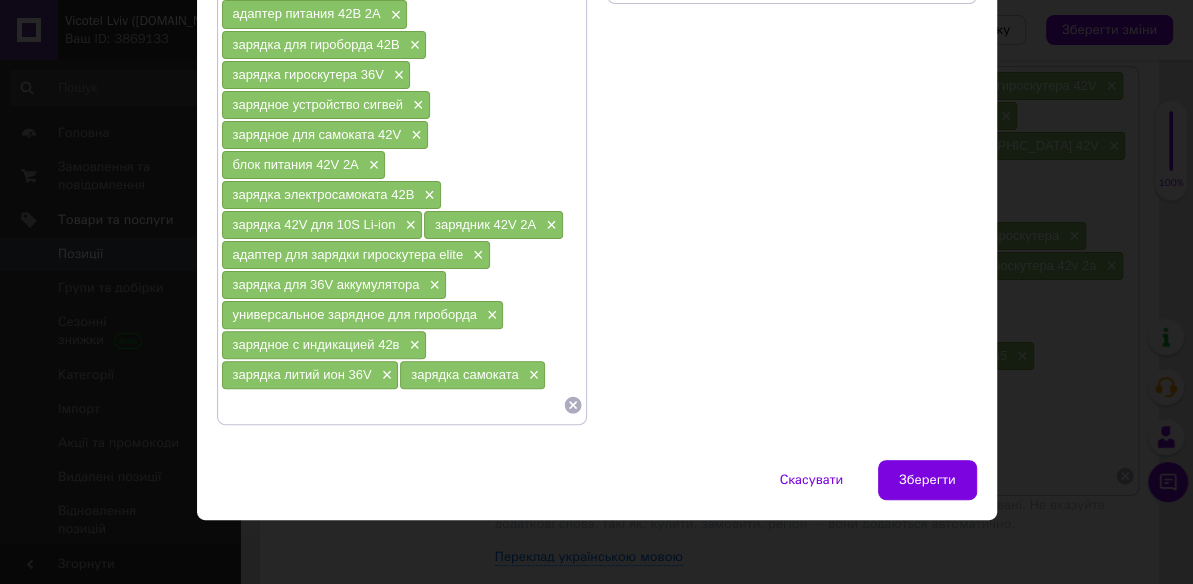 paste on "зарядное для электроскутера" 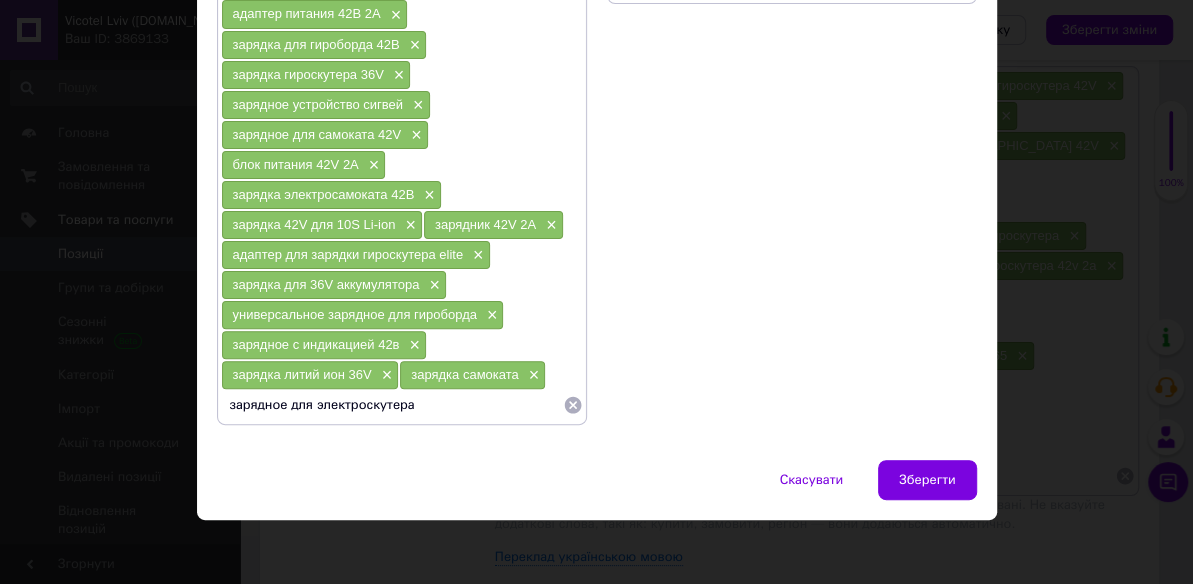 click on "зарядное для электроскутера" at bounding box center (392, 405) 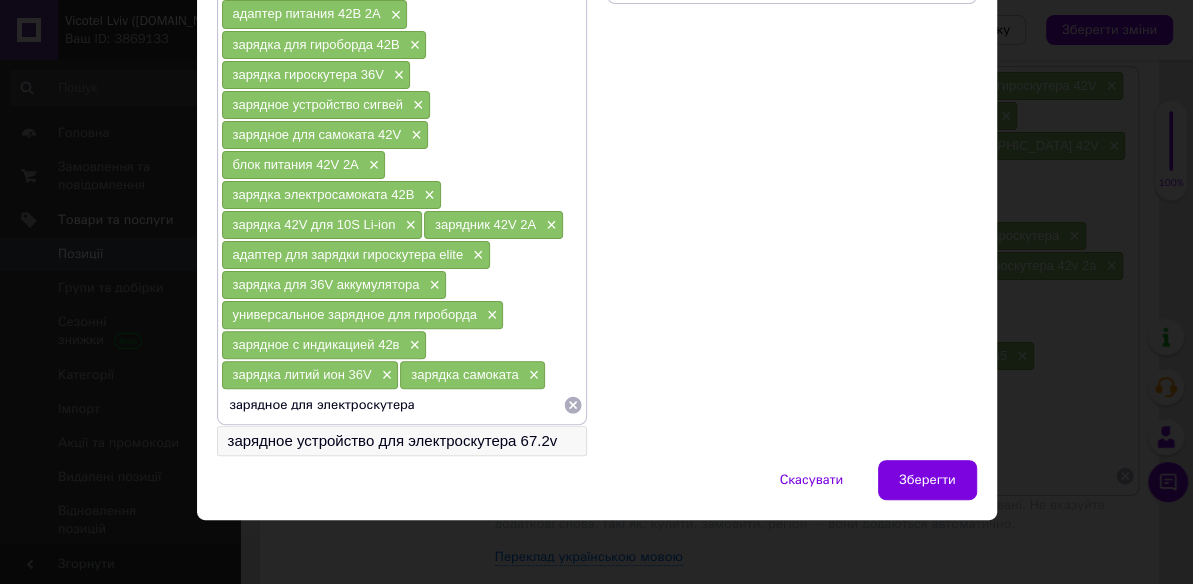 type on "зарядное для электроскутера" 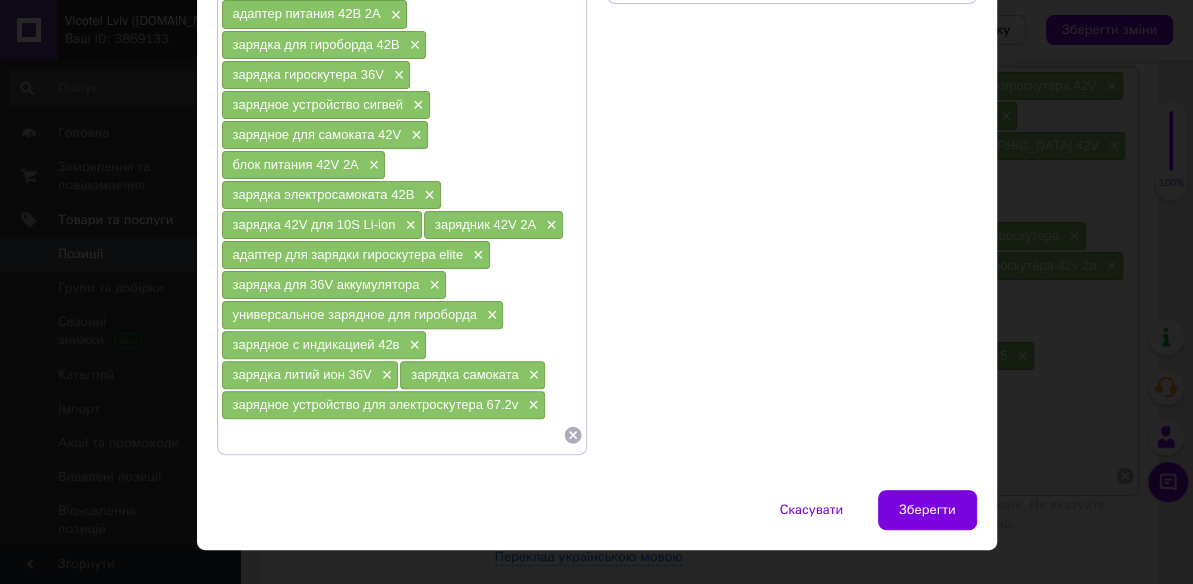 click at bounding box center [392, 435] 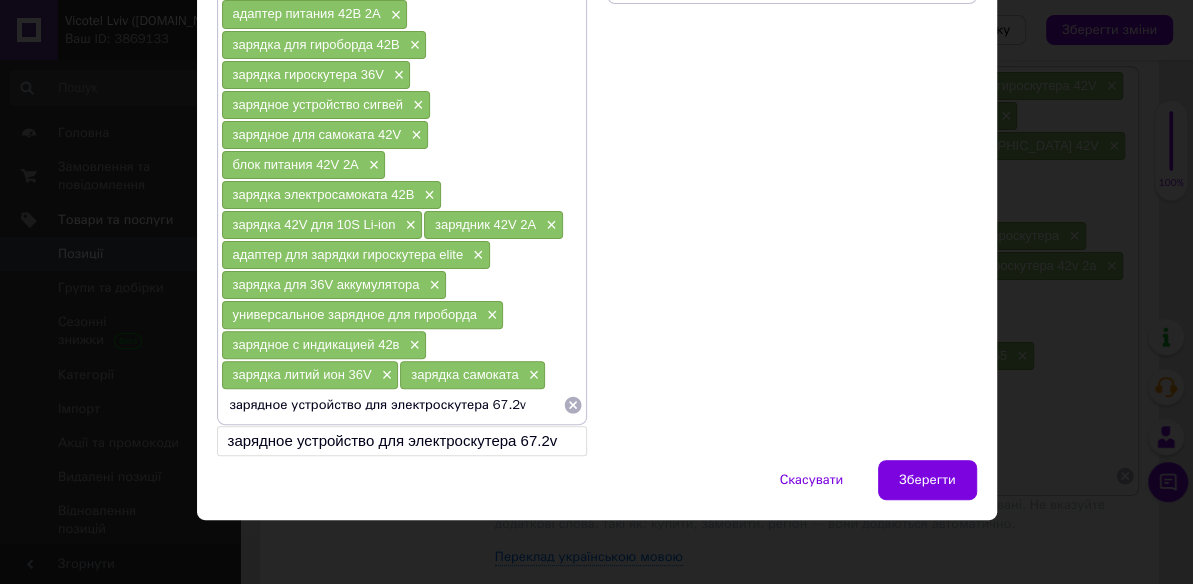 click on "зарядное устройство для электроскутера 67.2v" at bounding box center (392, 405) 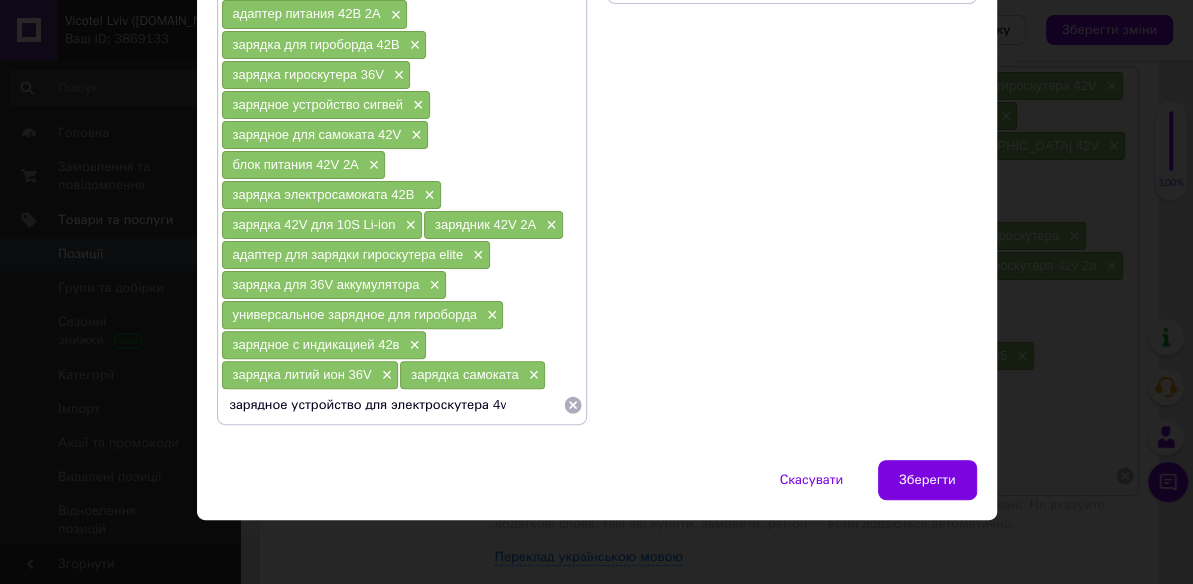 type on "зарядное устройство для электроскутера 42v" 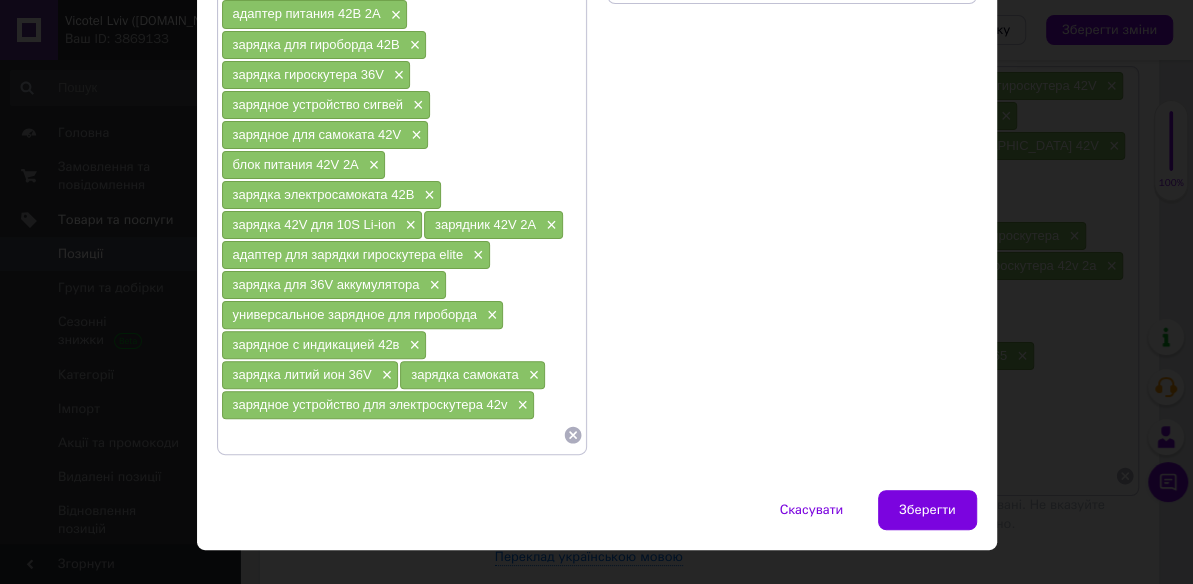 paste on "адаптер зарядный" 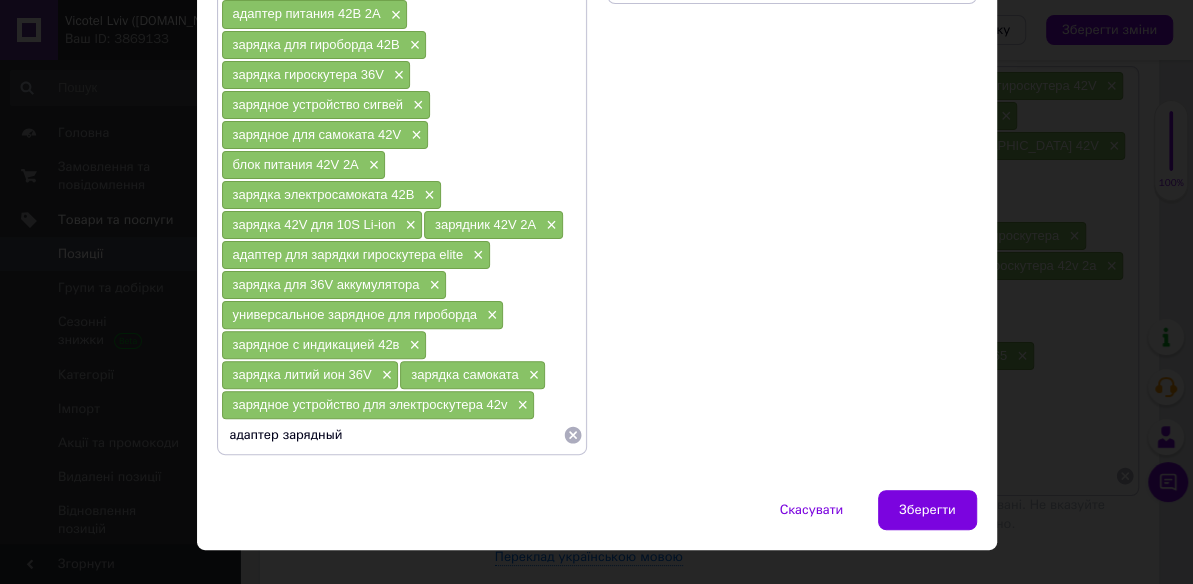 click on "адаптер зарядный" at bounding box center [392, 435] 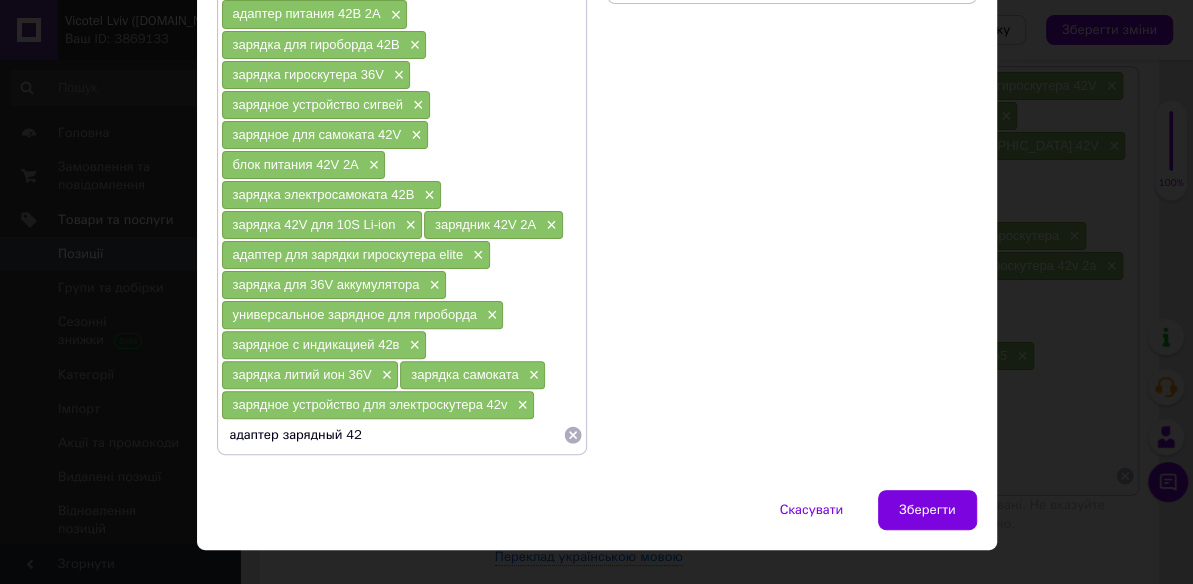 type on "адаптер зарядный 42в" 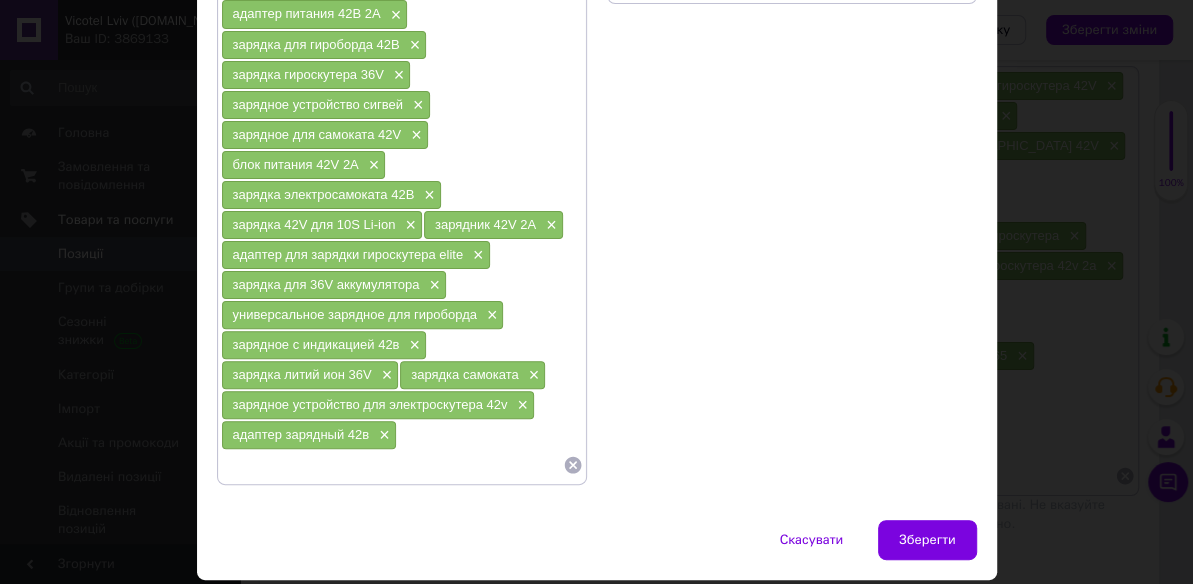 paste on "зарядка гироскутер 42В" 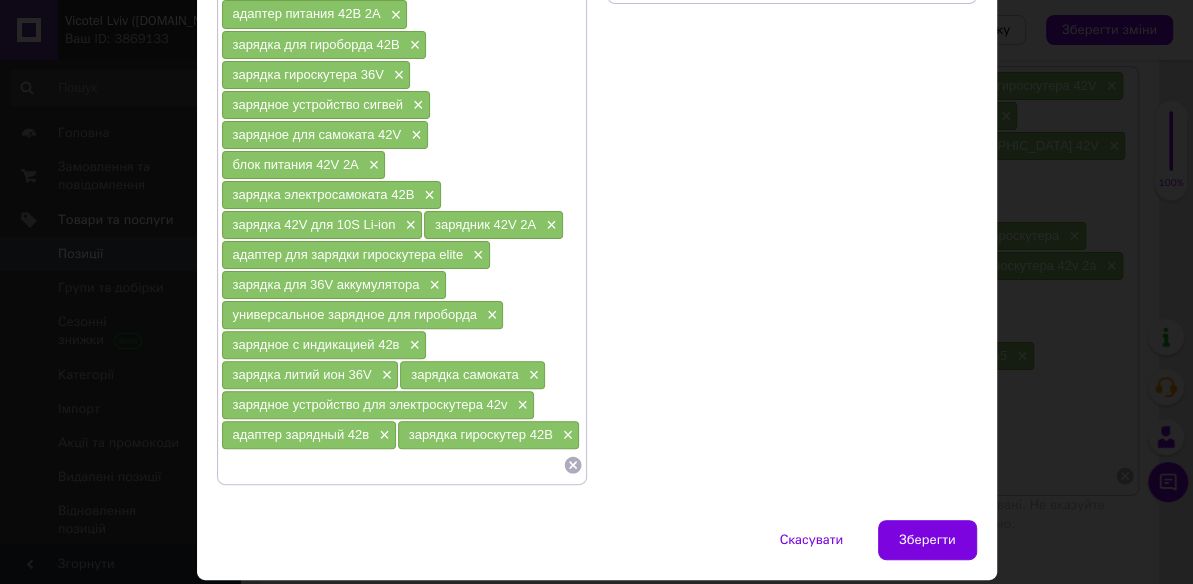 paste on "блок зарядки сигвея" 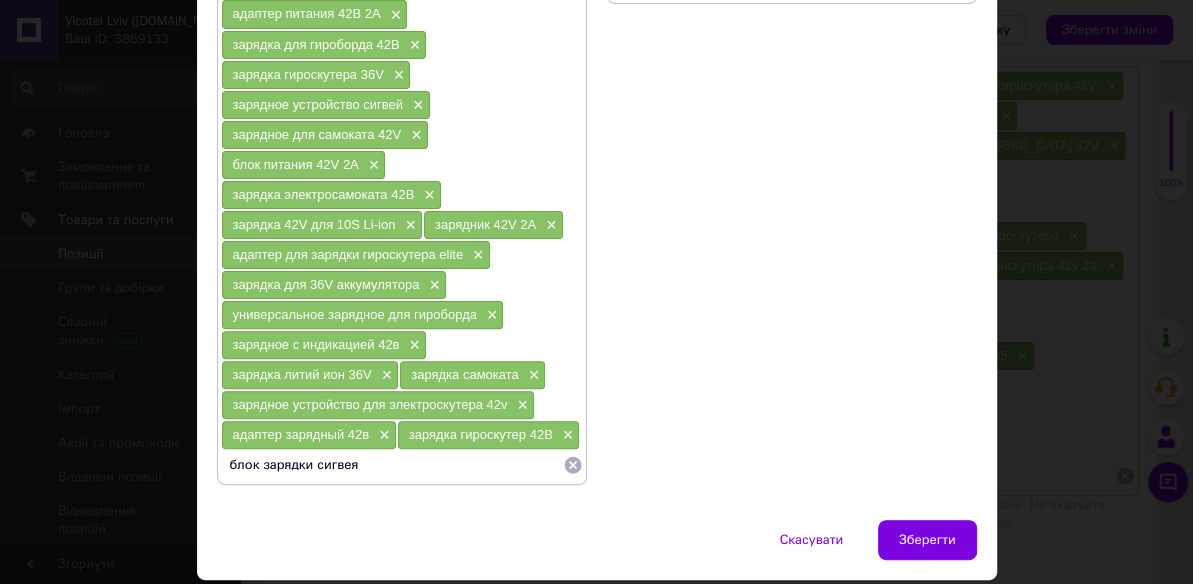 click on "блок зарядки сигвея" at bounding box center (392, 465) 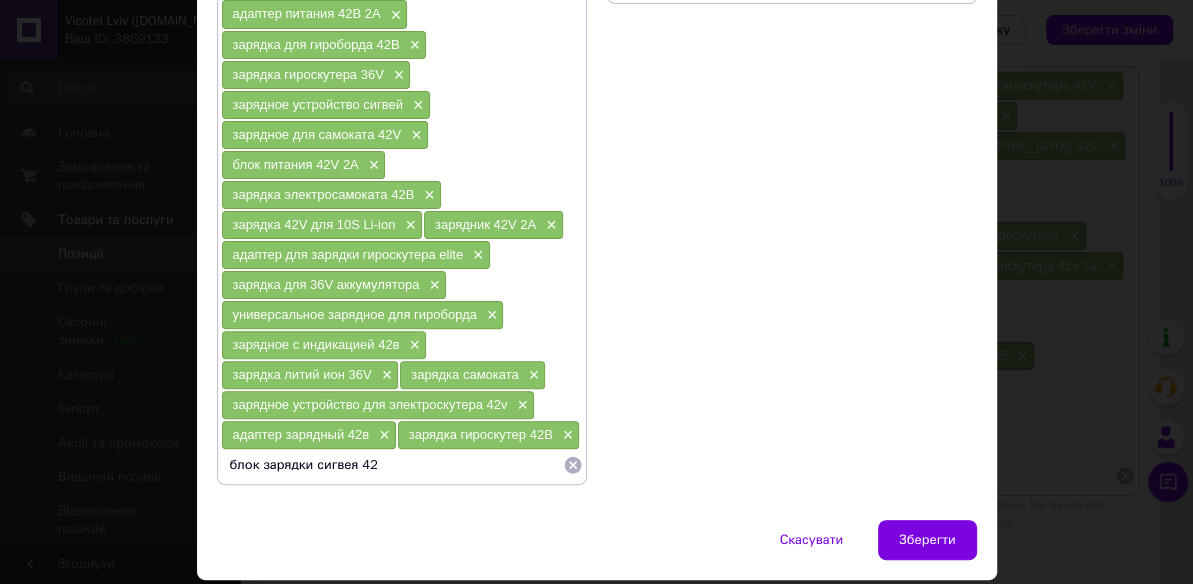 type on "блок зарядки сигвея 42v" 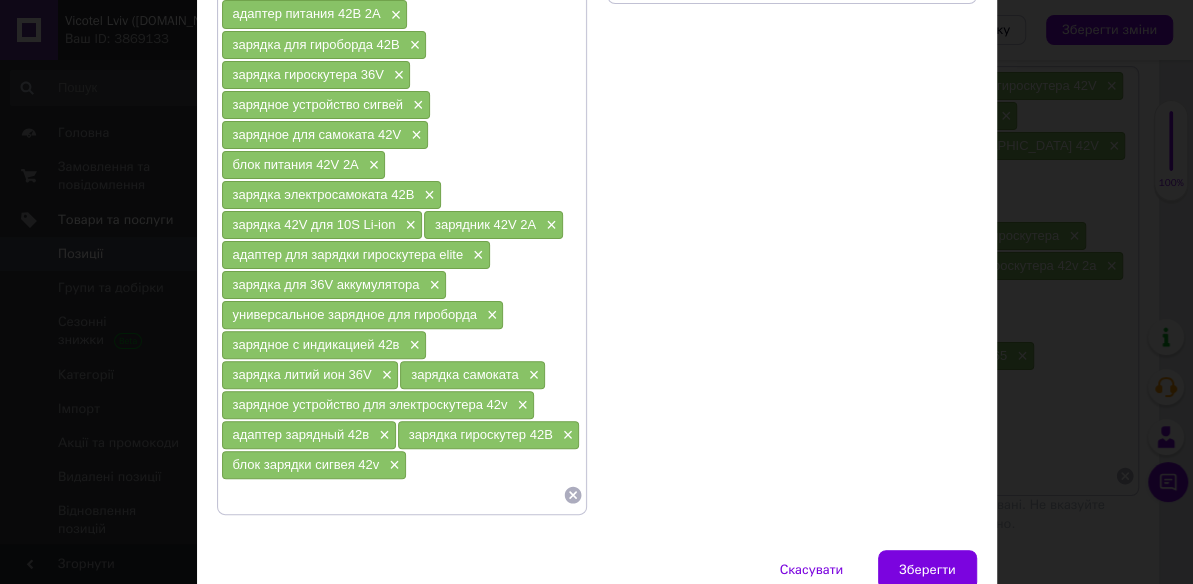 paste on "зарядное устройство 36V аккумулятор" 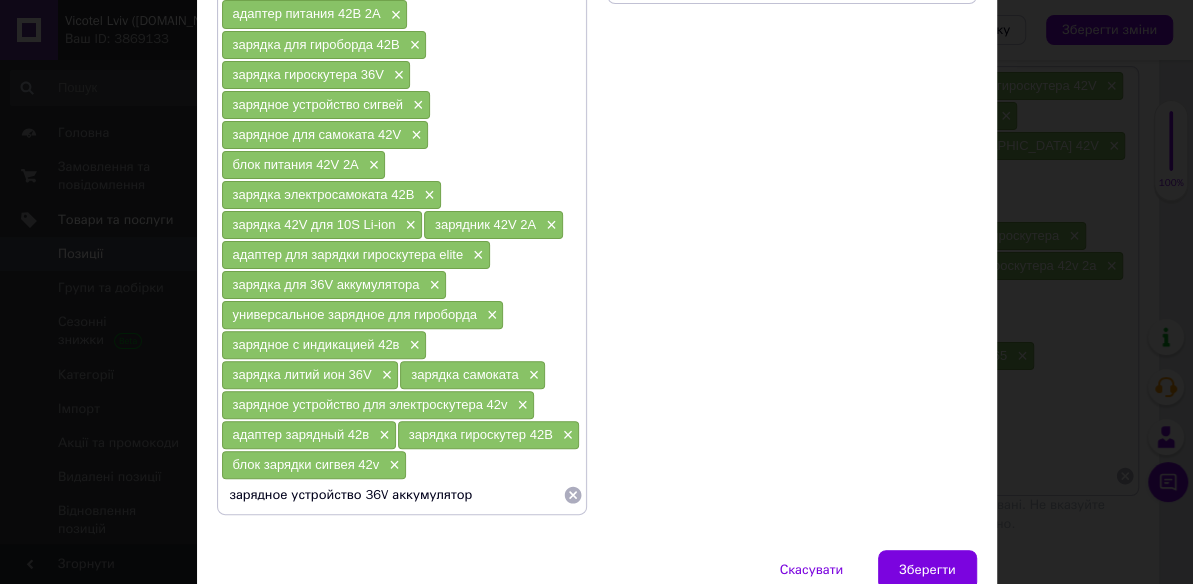 click on "зарядное устройство 36V аккумулятор" at bounding box center [392, 495] 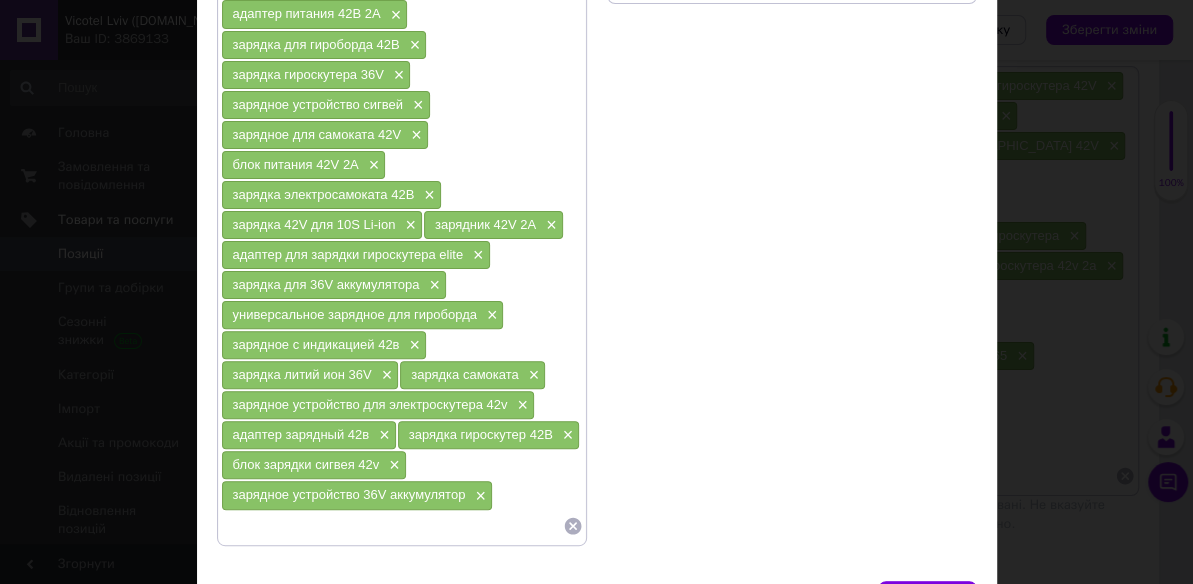 click at bounding box center [392, 526] 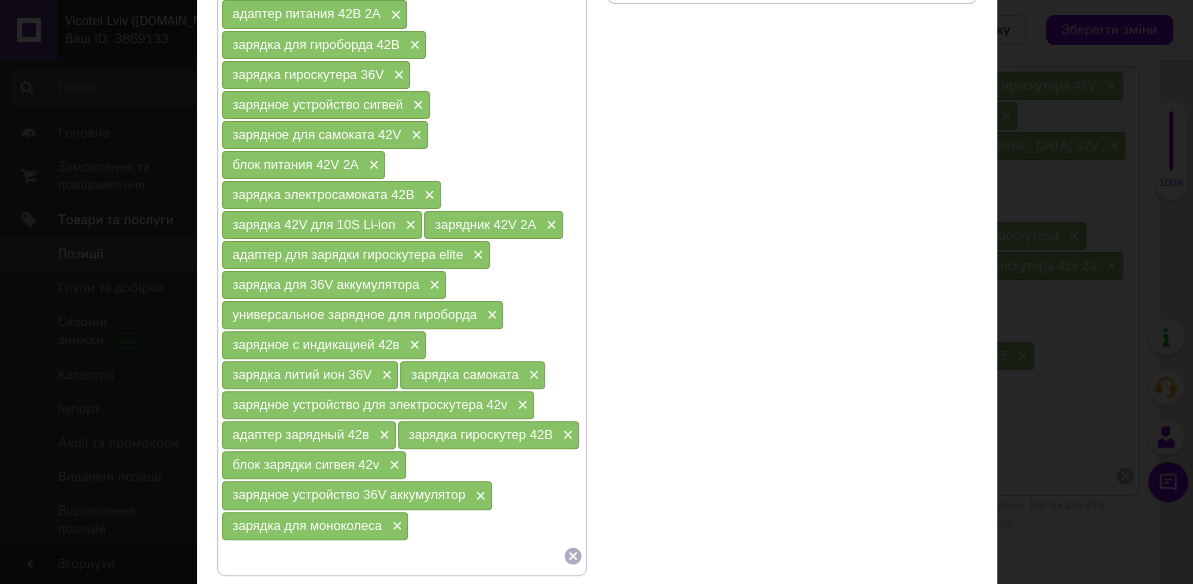 paste on "зарядное на 42 вольта" 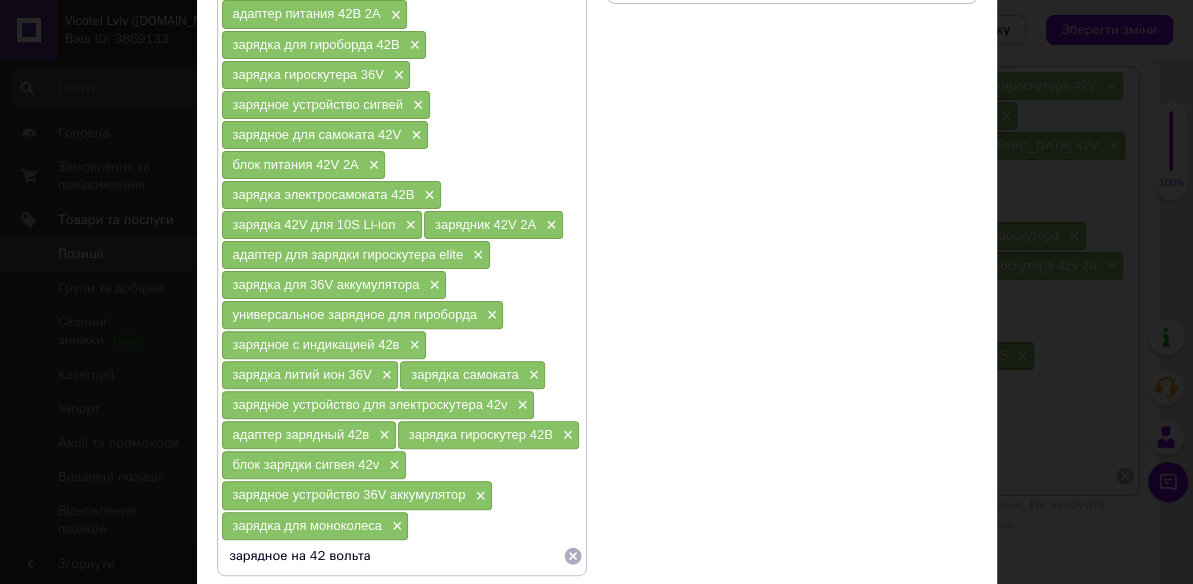 click on "зарядное на 42 вольта" at bounding box center (392, 556) 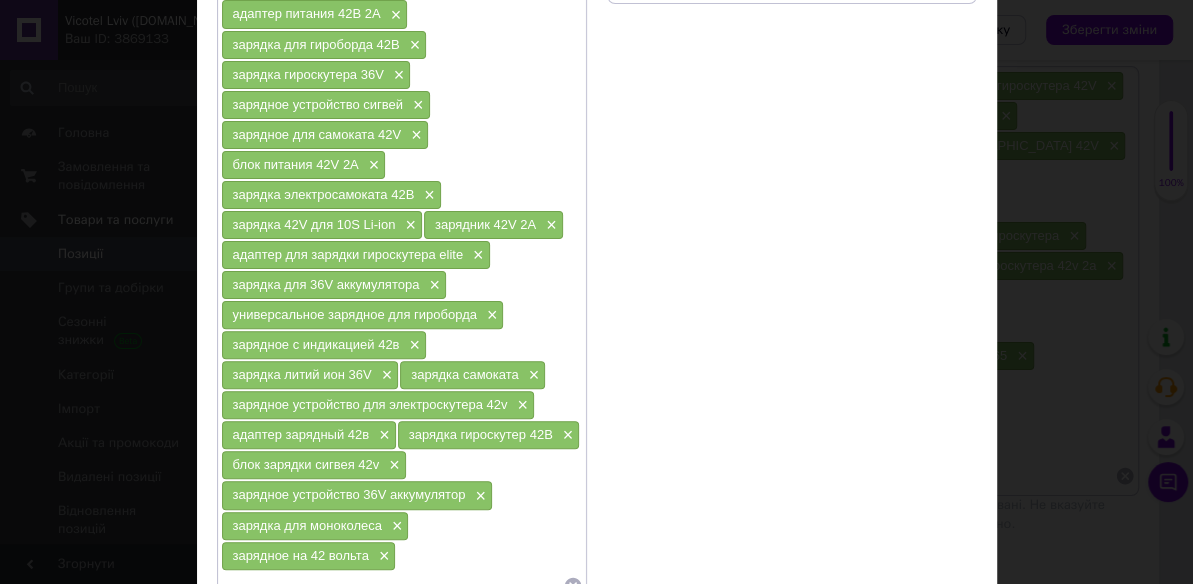click at bounding box center (392, 586) 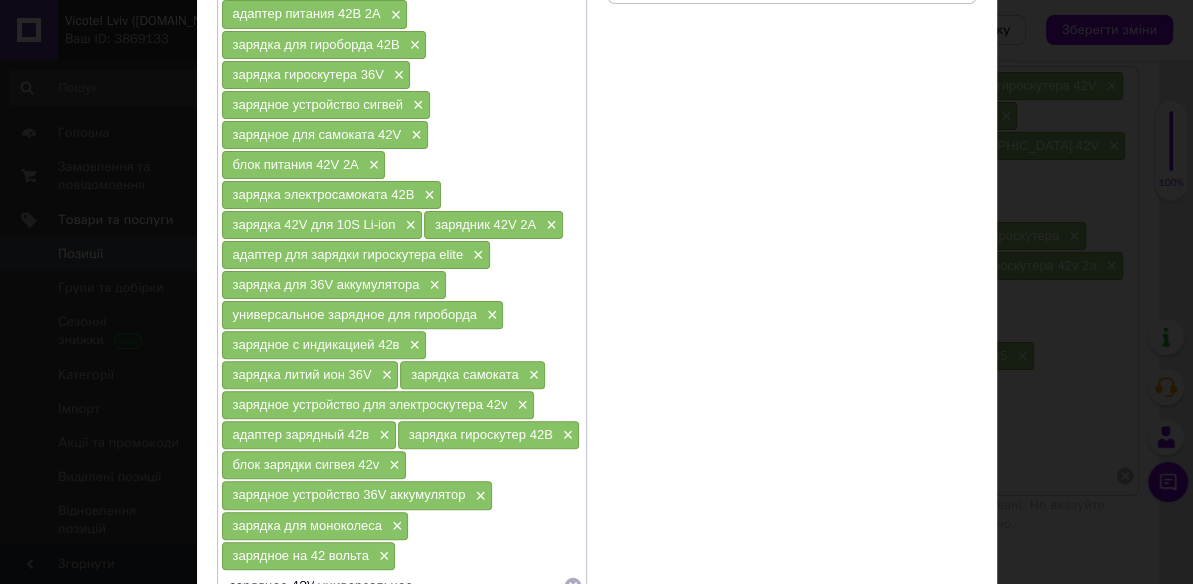 scroll, scrollTop: 228, scrollLeft: 0, axis: vertical 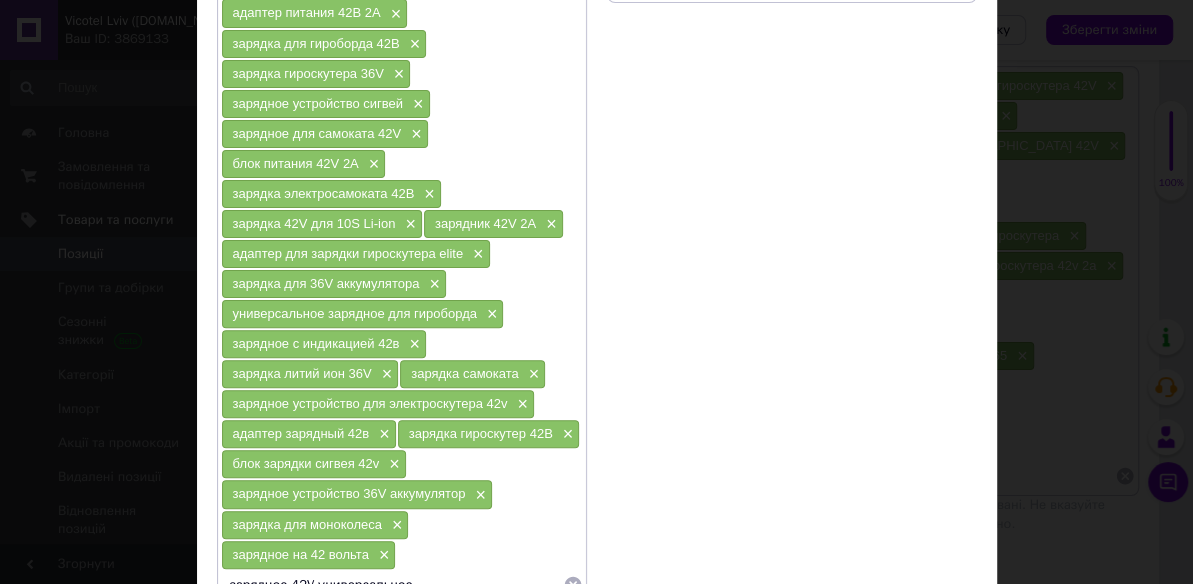 type 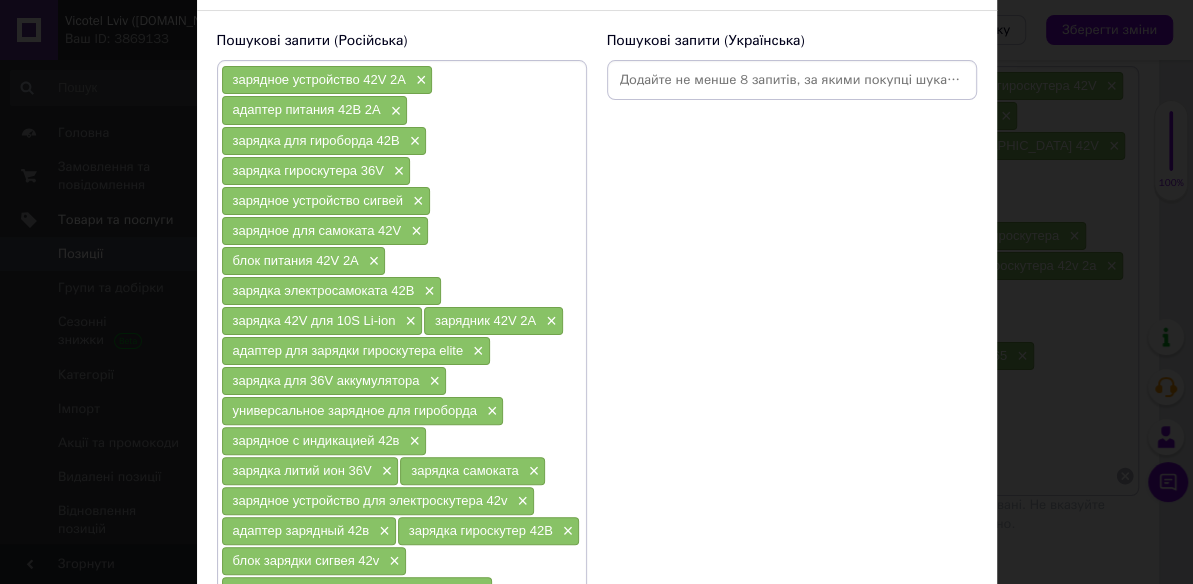 scroll, scrollTop: 70, scrollLeft: 0, axis: vertical 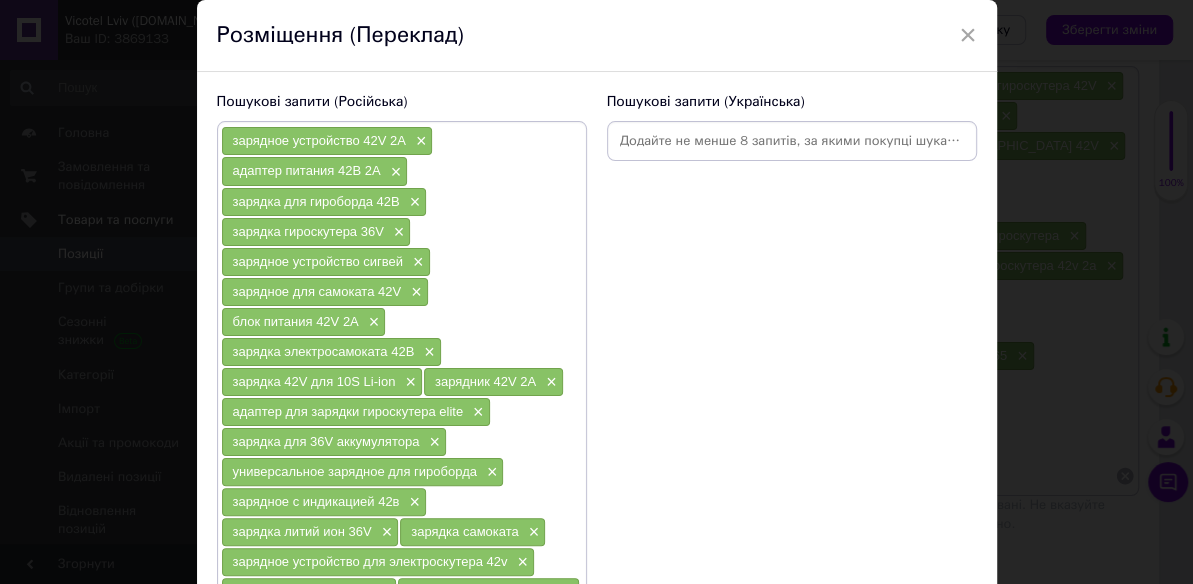 click at bounding box center [792, 141] 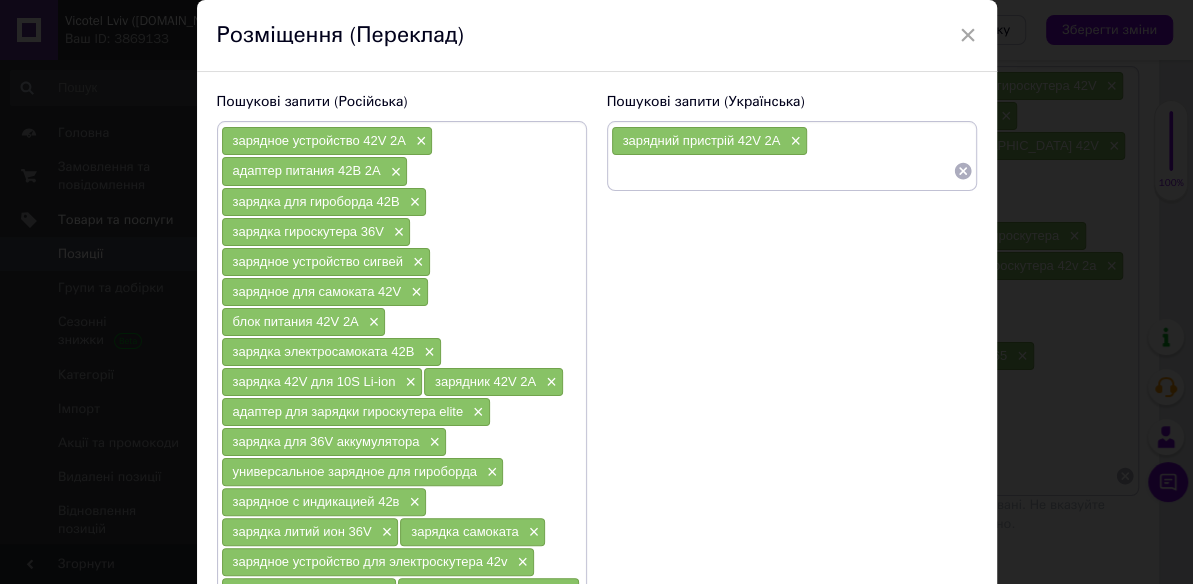 paste on "адаптер живлення 42В 2А" 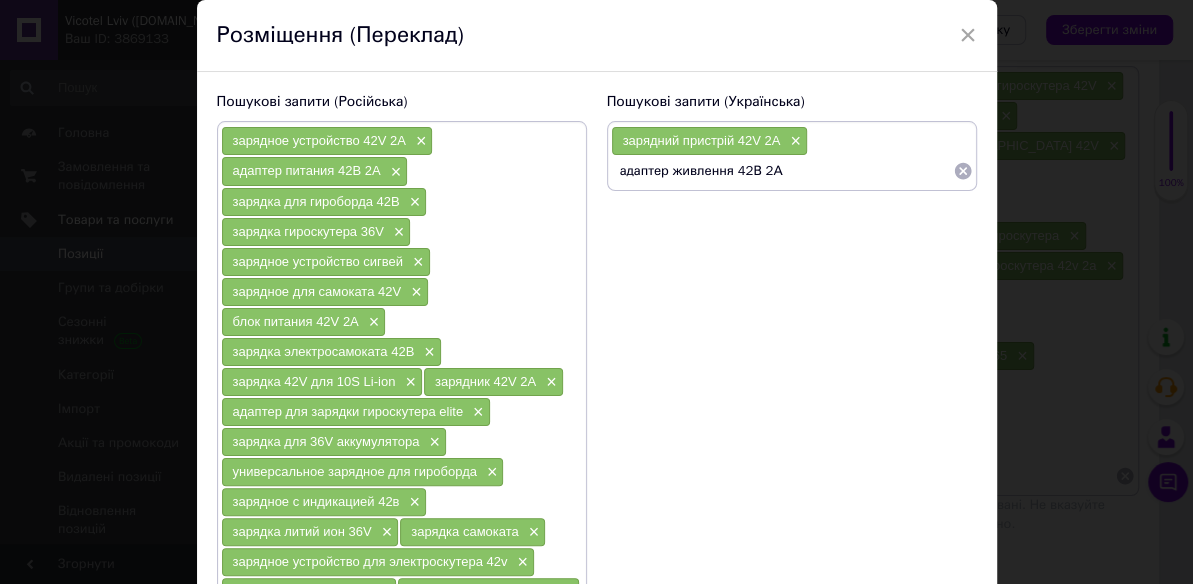 click on "адаптер живлення 42В 2А" at bounding box center (782, 171) 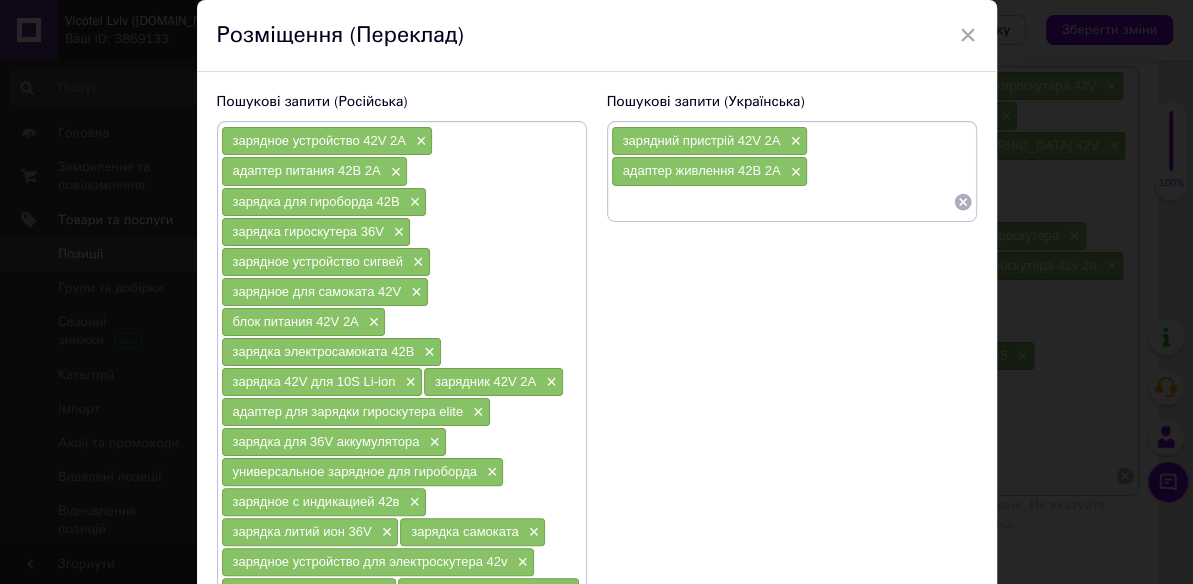 paste on "зарядка для гіроборда" 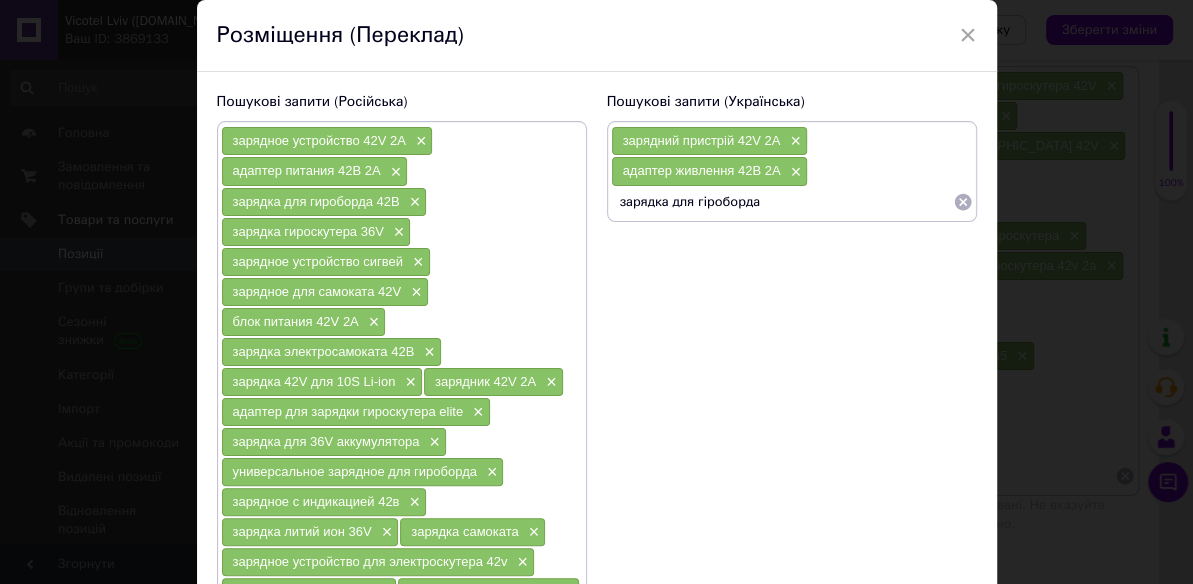 click on "зарядка для гіроборда" at bounding box center [782, 202] 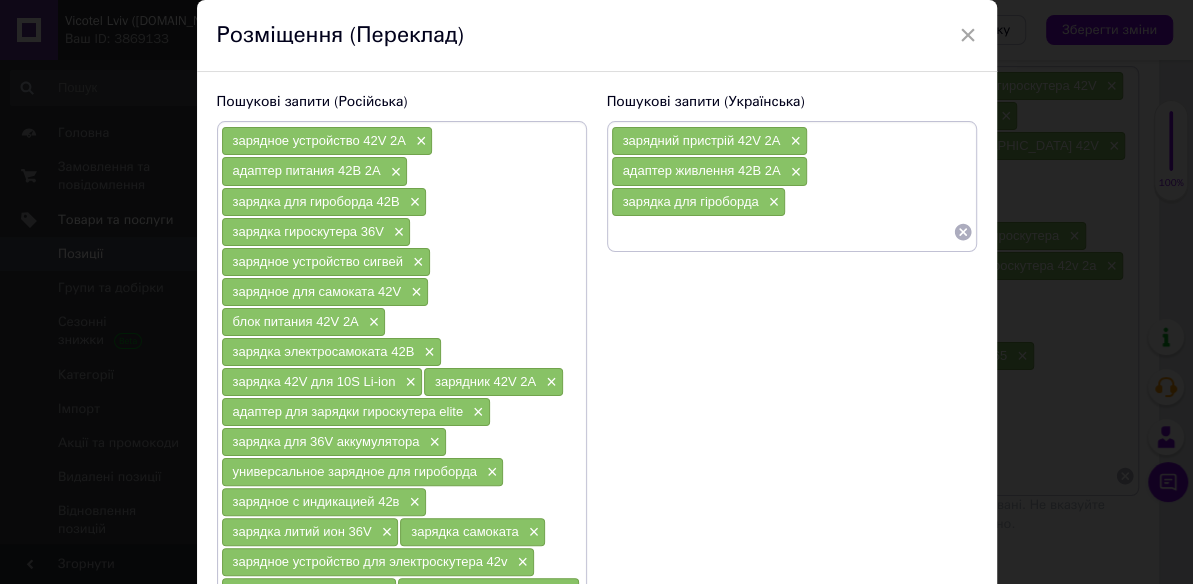 paste on "зарядка гіроскутера 36V" 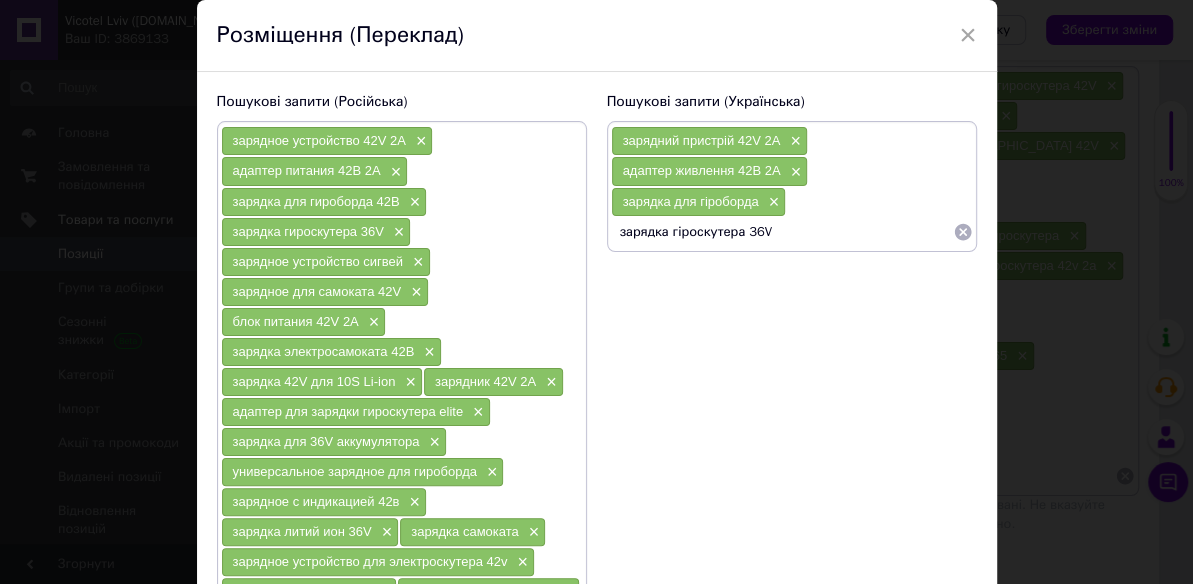 click on "зарядка гіроскутера 36V" at bounding box center (782, 232) 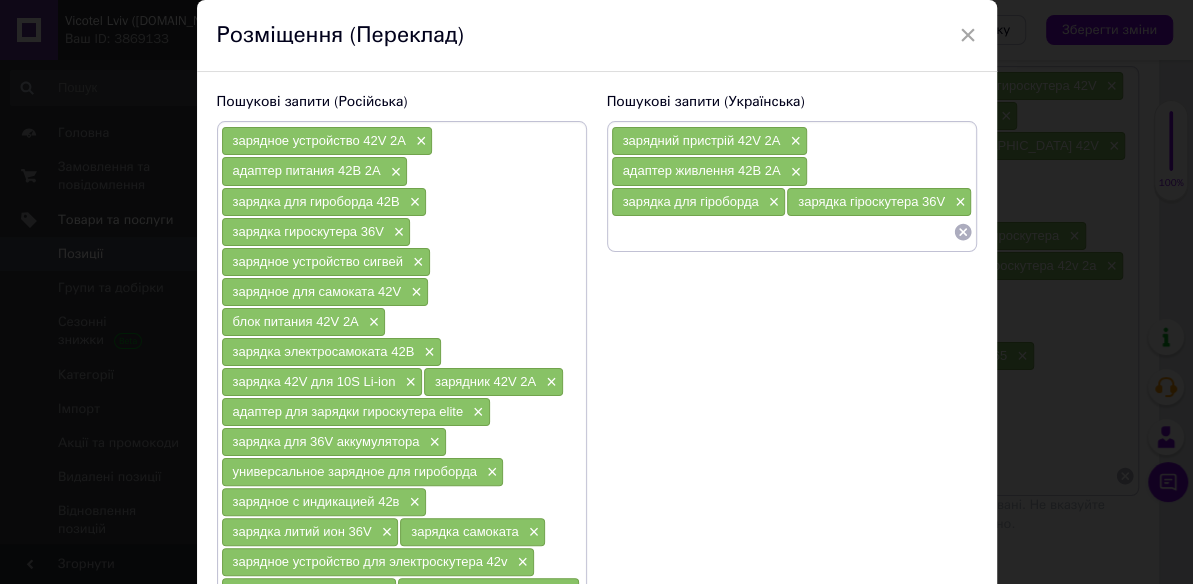 paste on "зарядний для сігвея" 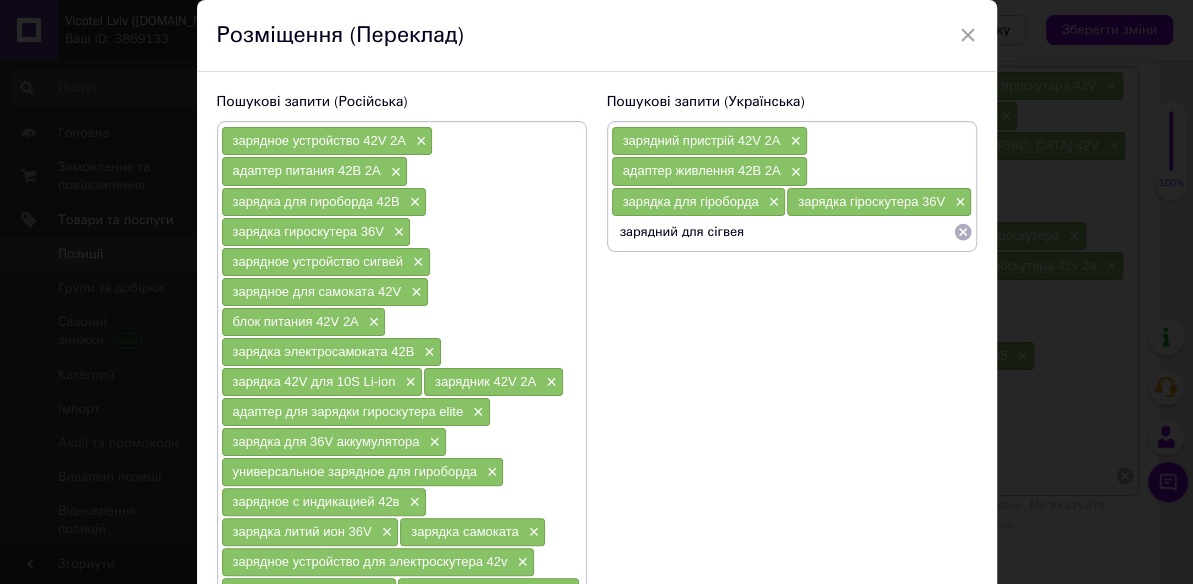 click on "зарядний для сігвея" at bounding box center [782, 232] 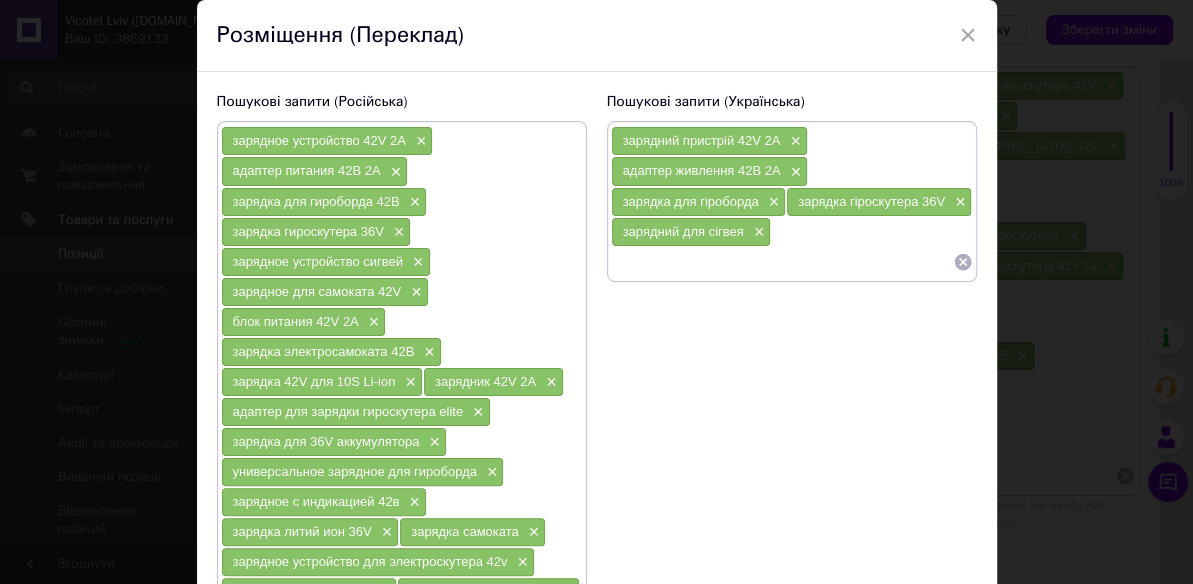 scroll, scrollTop: 131, scrollLeft: 0, axis: vertical 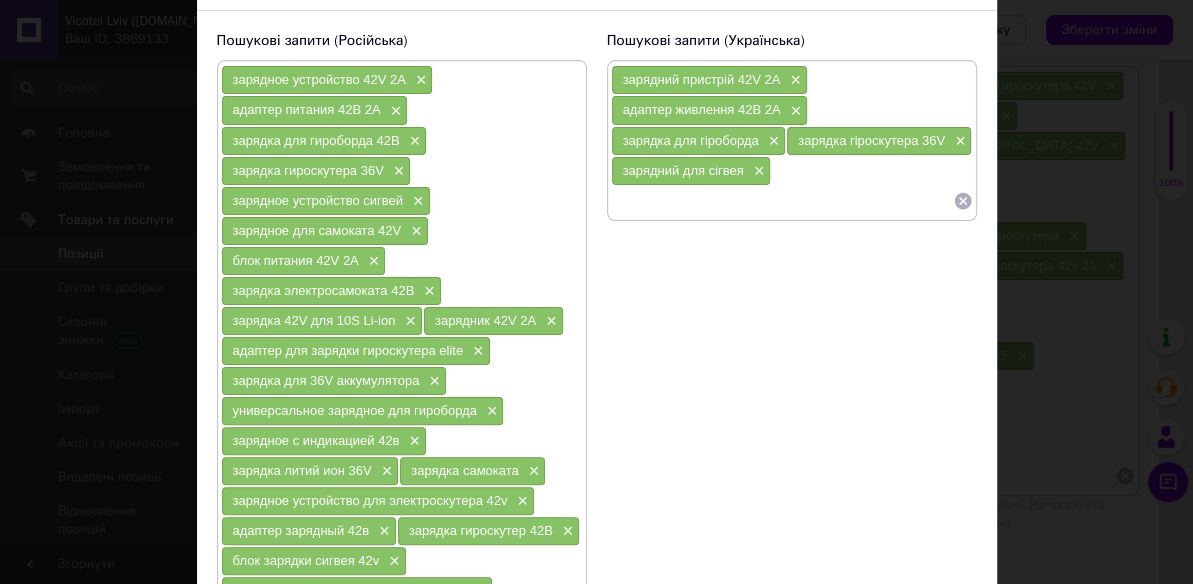click at bounding box center (782, 201) 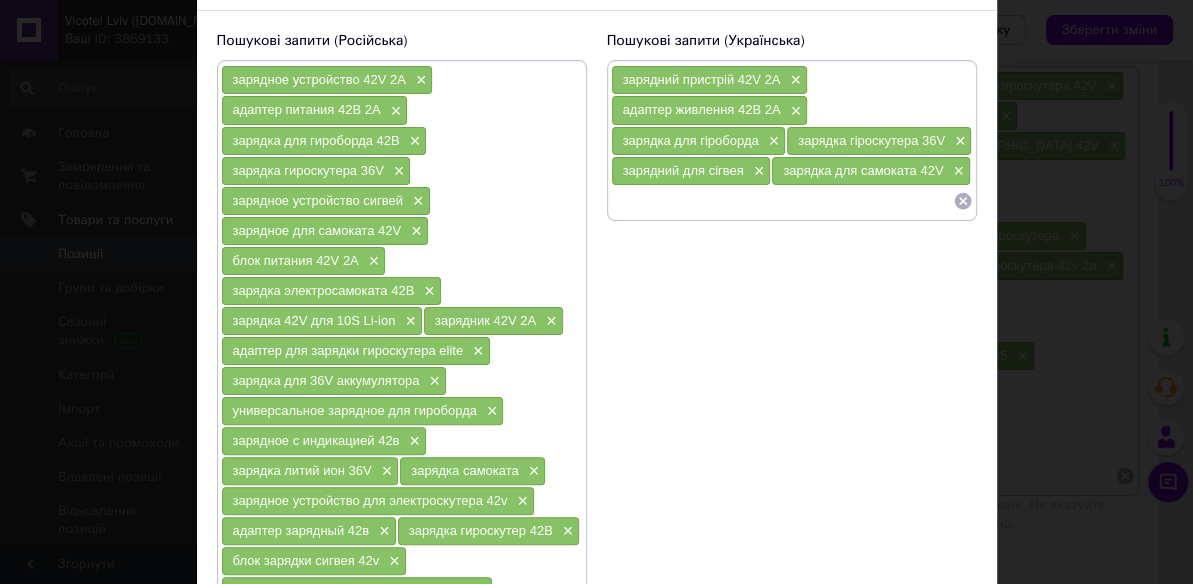paste on "блок живлення 42V 2A" 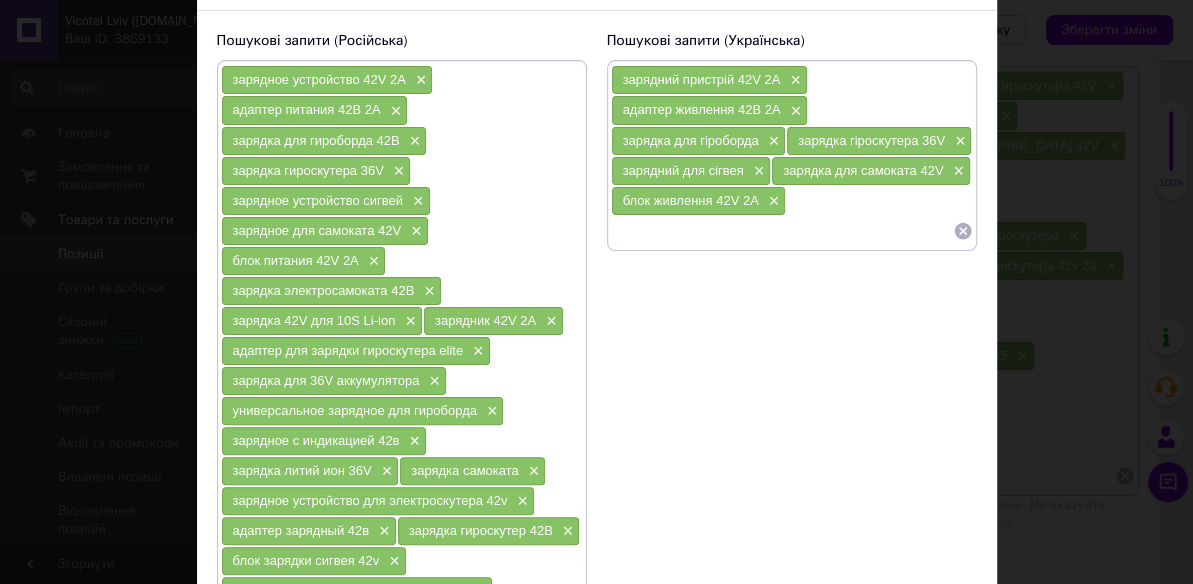 paste on "зарядка електросамоката" 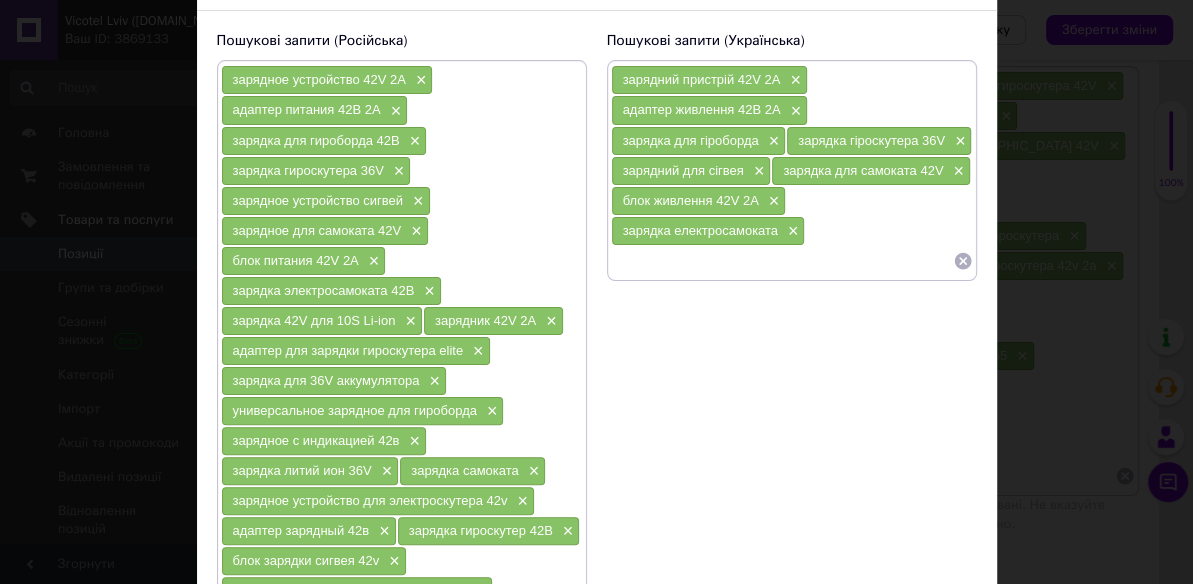 click at bounding box center (782, 261) 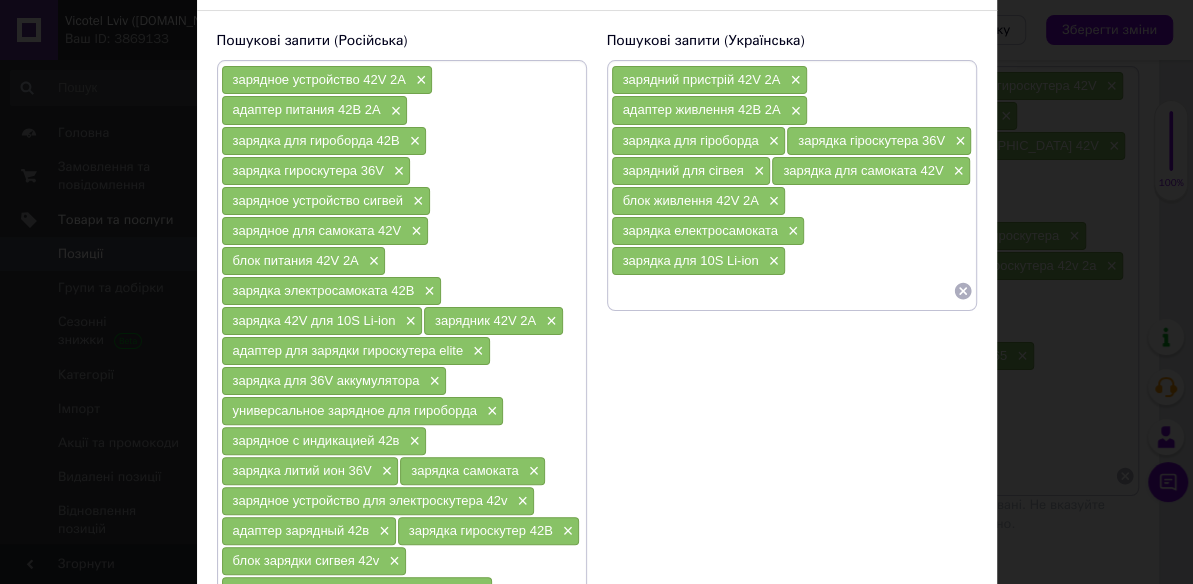 paste on "зарядник 42V" 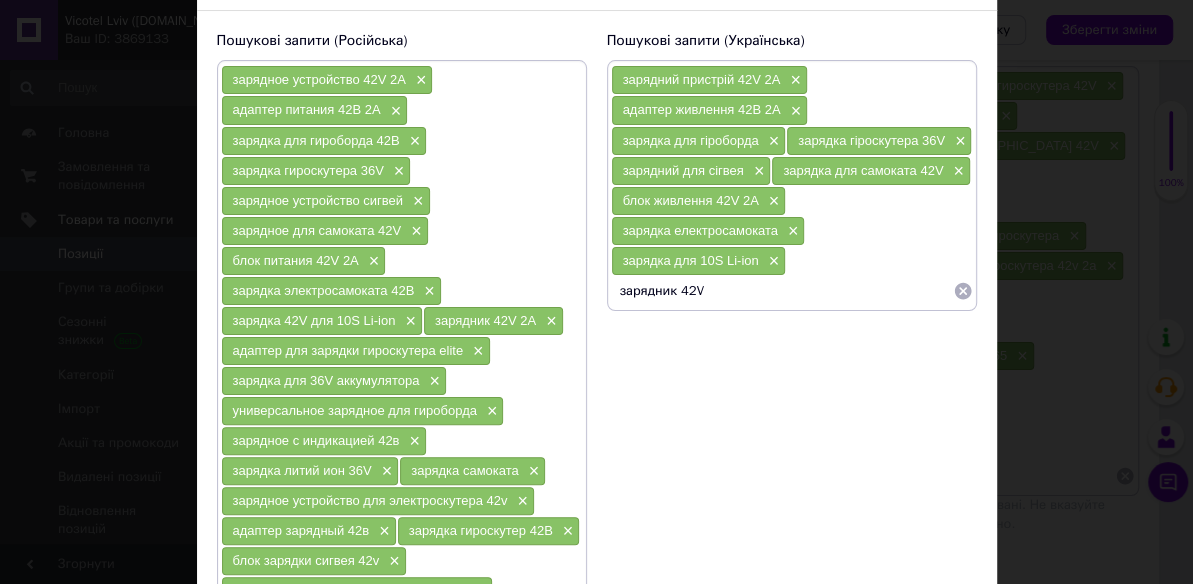 click on "зарядник 42V" at bounding box center [782, 291] 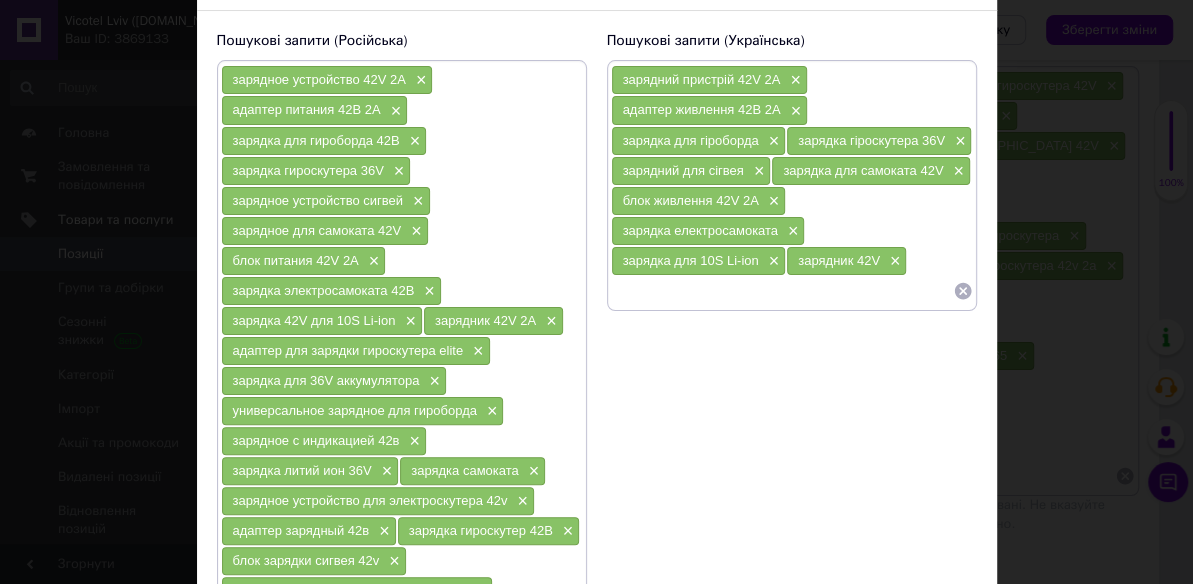 paste on "адаптер зарядний" 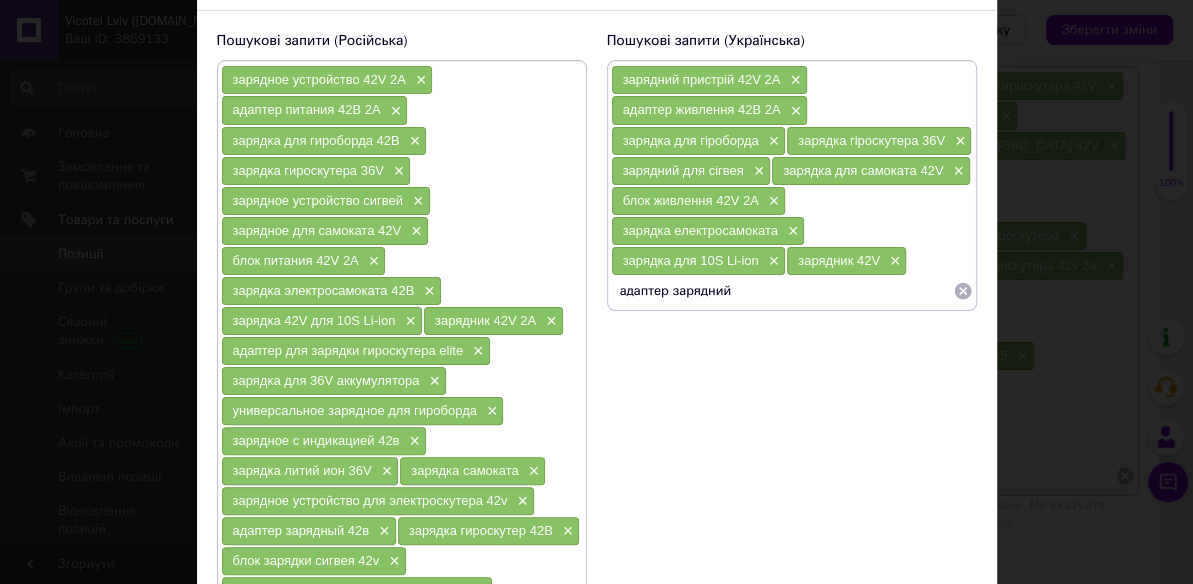 click on "адаптер зарядний" at bounding box center [782, 291] 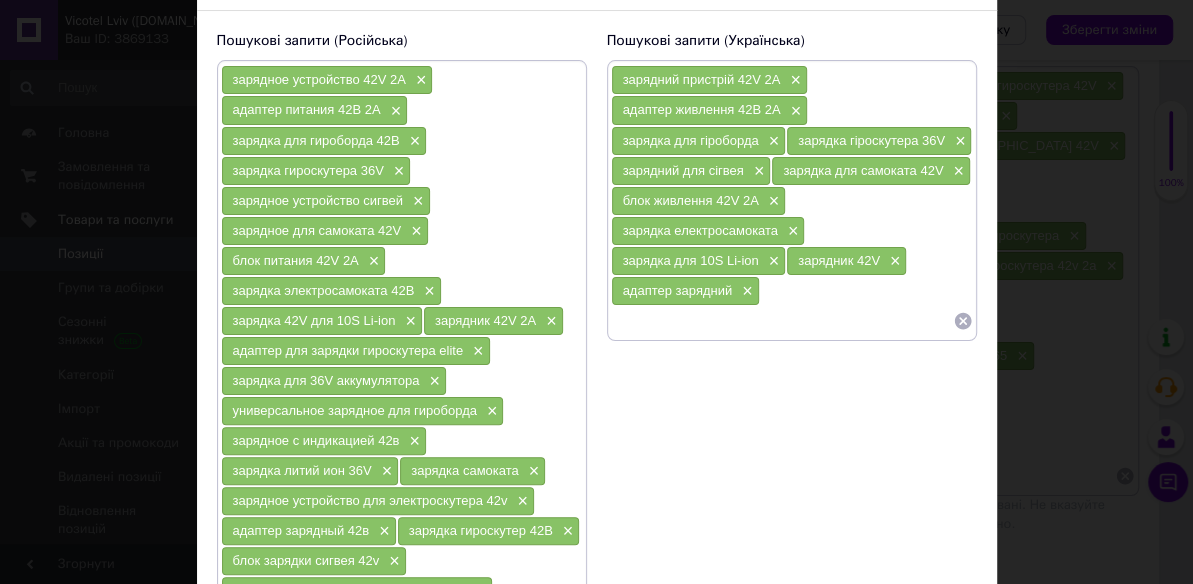 paste on "зарядка акумулятора 36V" 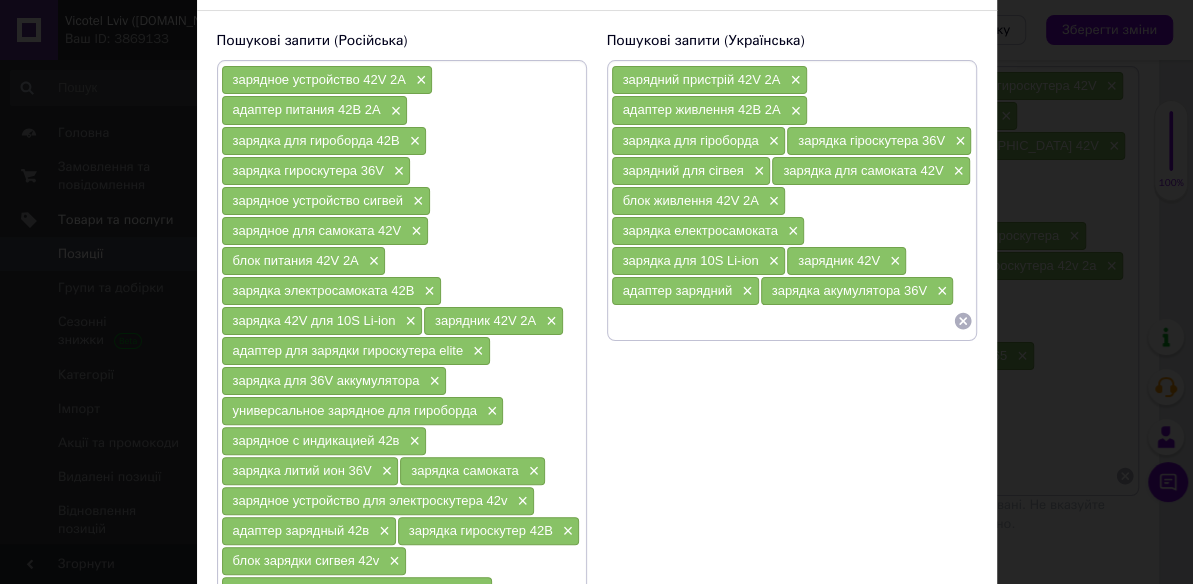 paste on "універсальний зарядний пристрій" 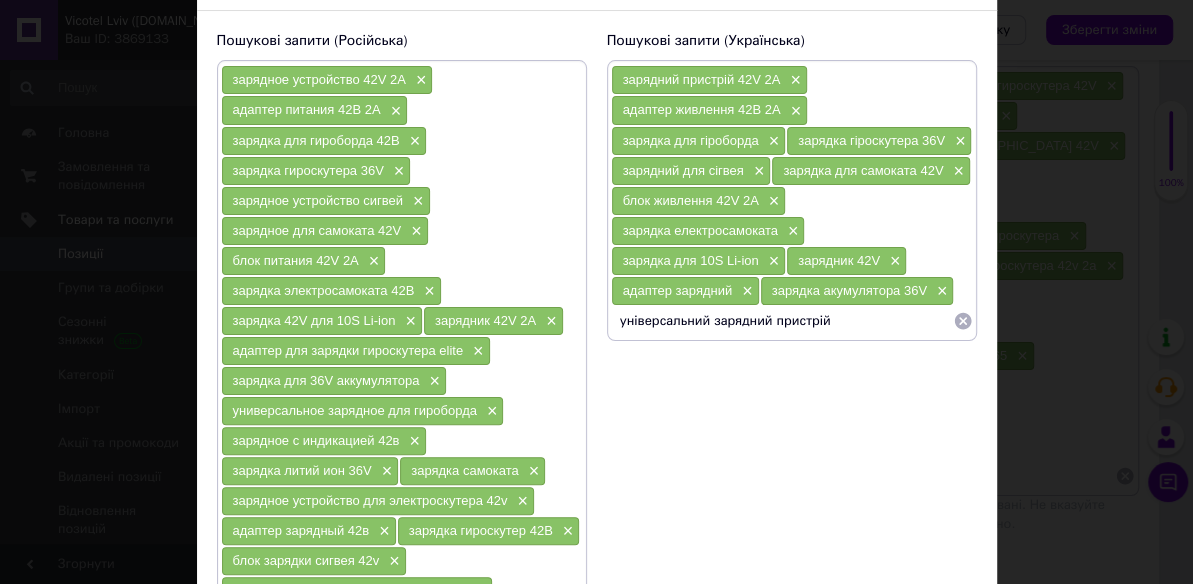 click on "універсальний зарядний пристрій" at bounding box center [782, 321] 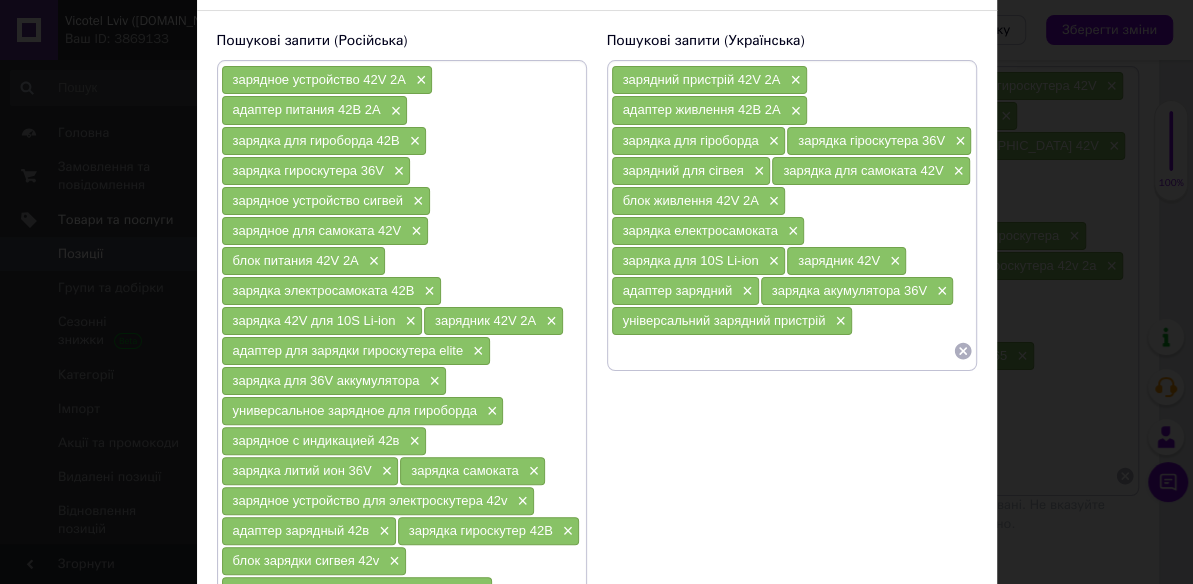 paste on "зарядка з індикацією" 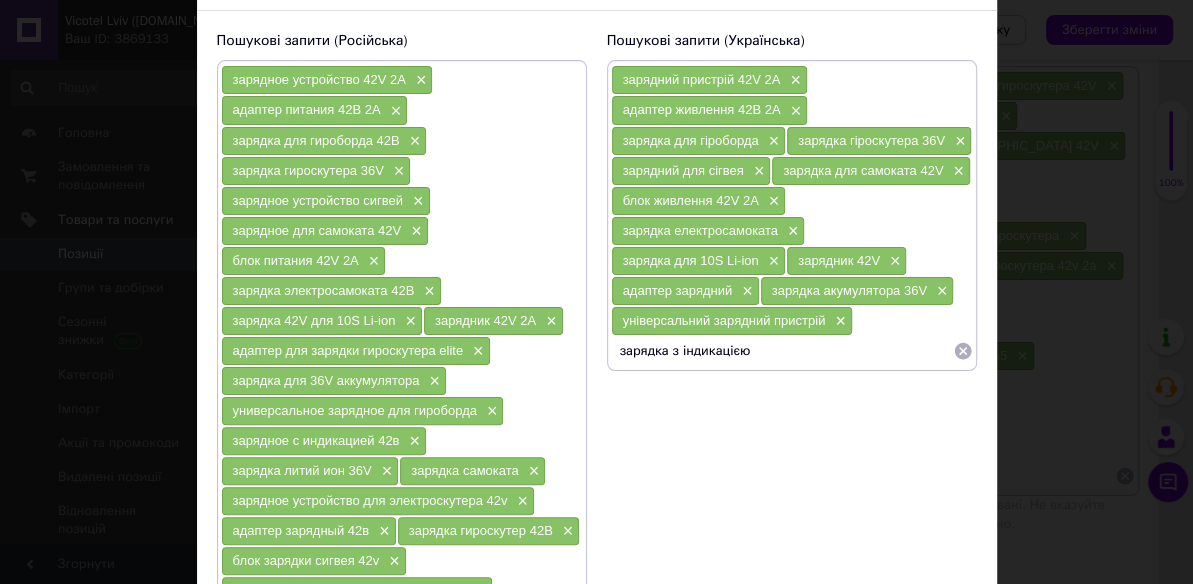 click on "зарядка з індикацією" at bounding box center (782, 351) 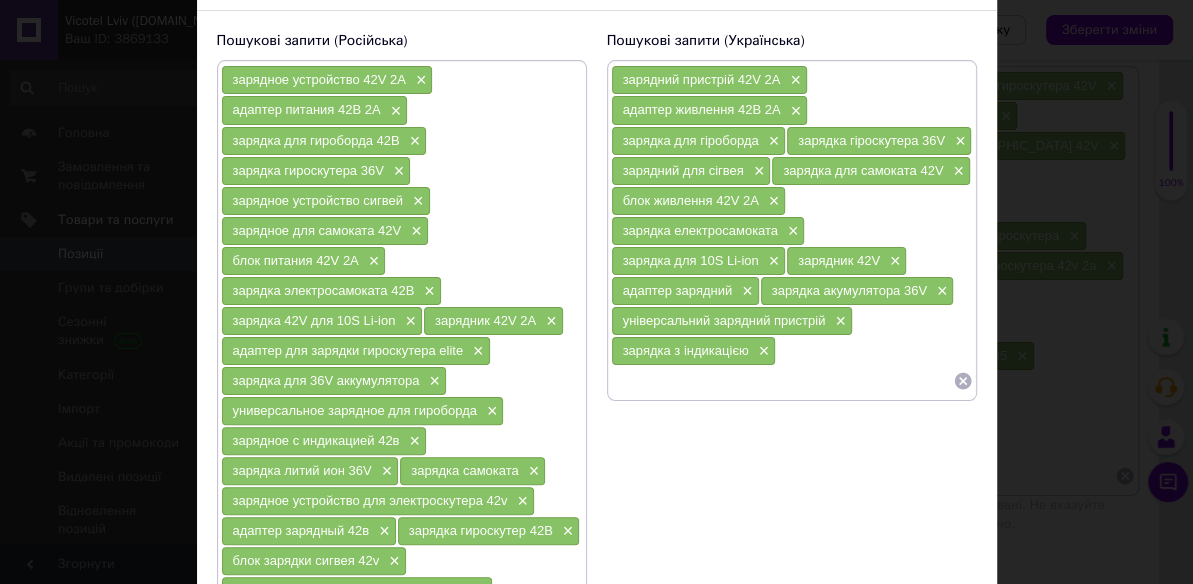 paste on "зарядка літієва 36V" 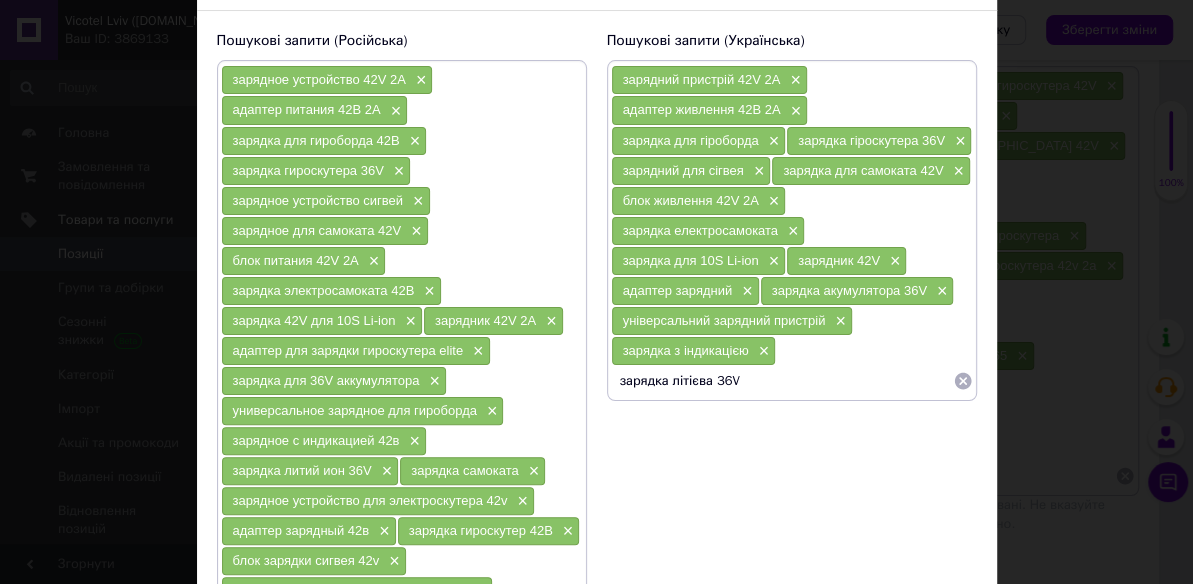 click on "зарядка літієва 36V" at bounding box center [782, 381] 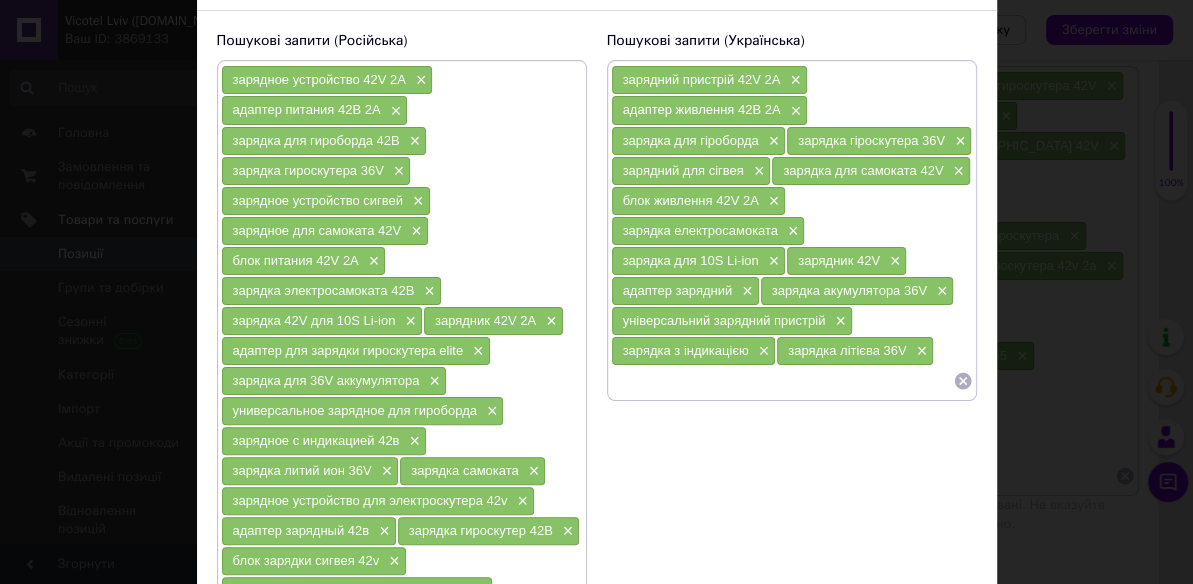 paste on "зарядка для транспорту" 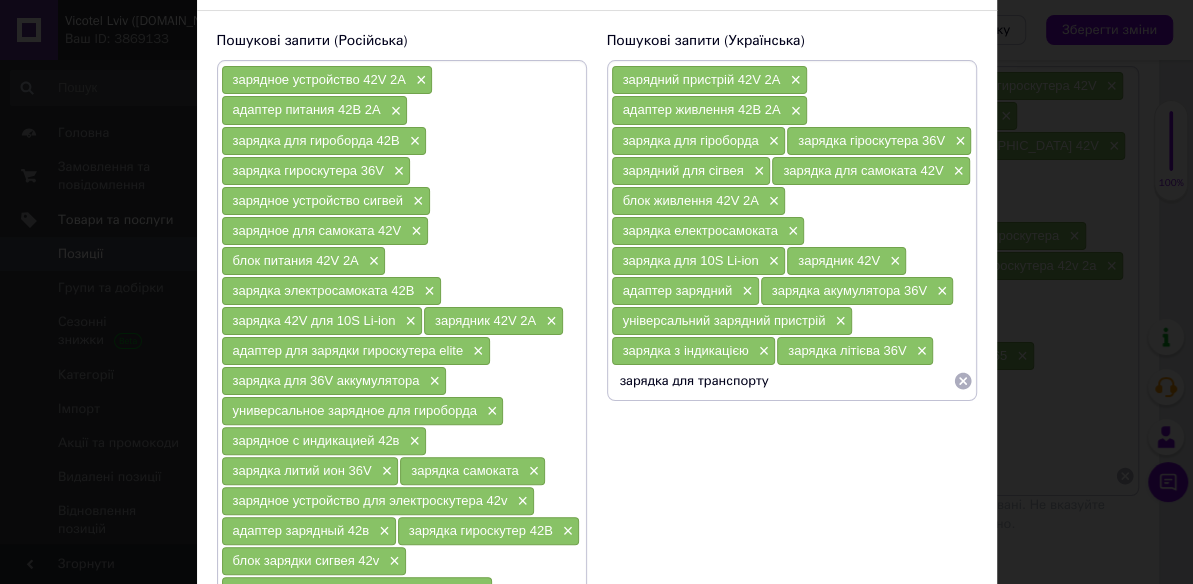 click on "зарядка для транспорту" at bounding box center (782, 381) 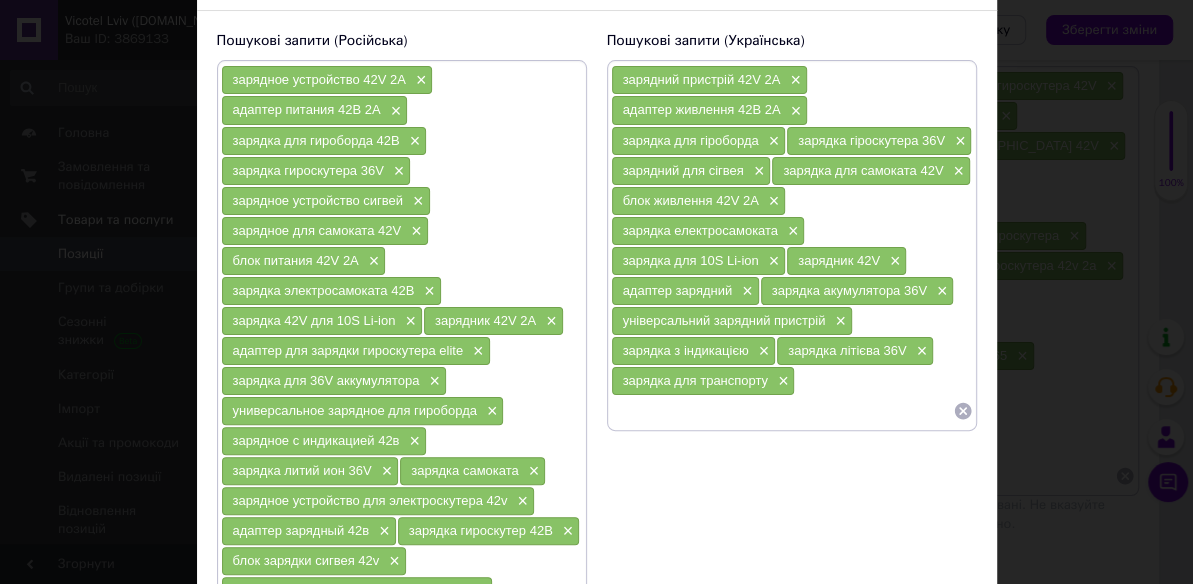 paste on "зарядний для електроскутера" 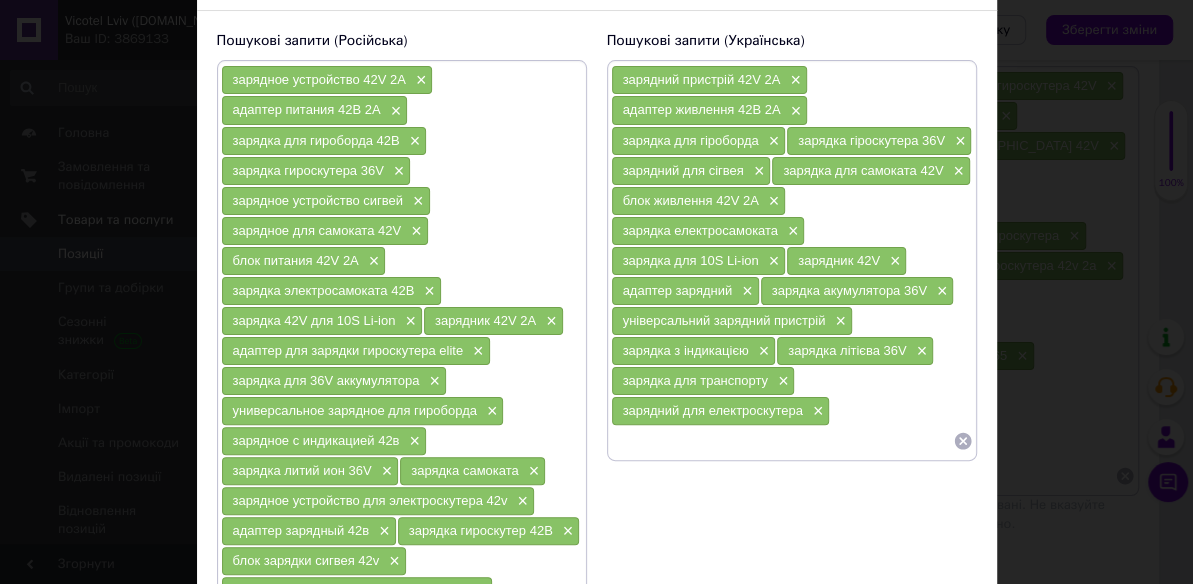 paste on "зарядка гіроскутер 42В" 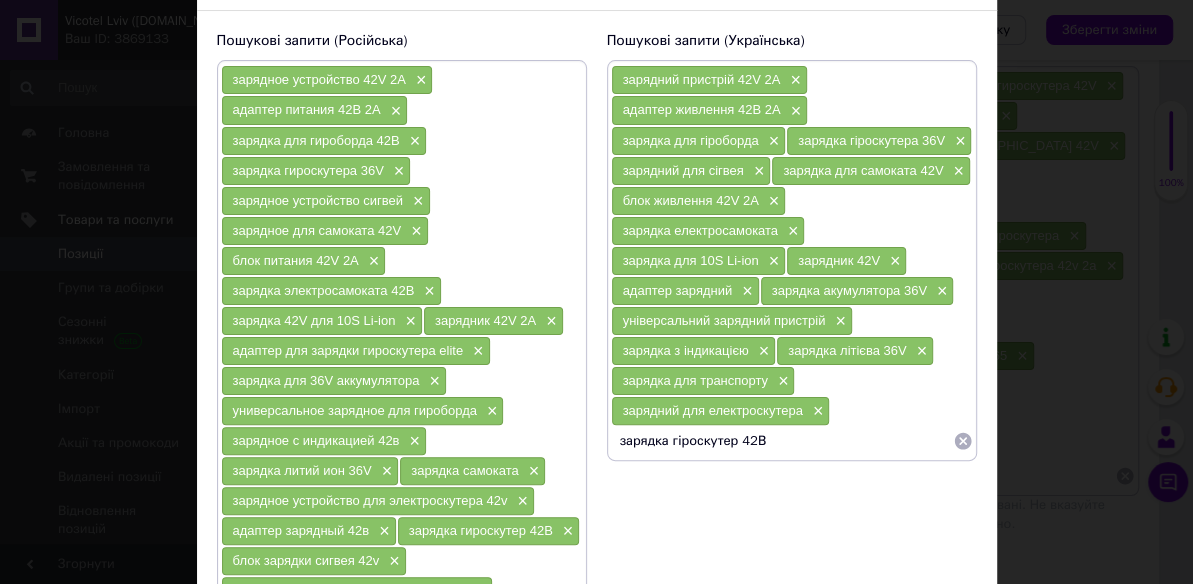 click on "зарядка гіроскутер 42В" at bounding box center [782, 441] 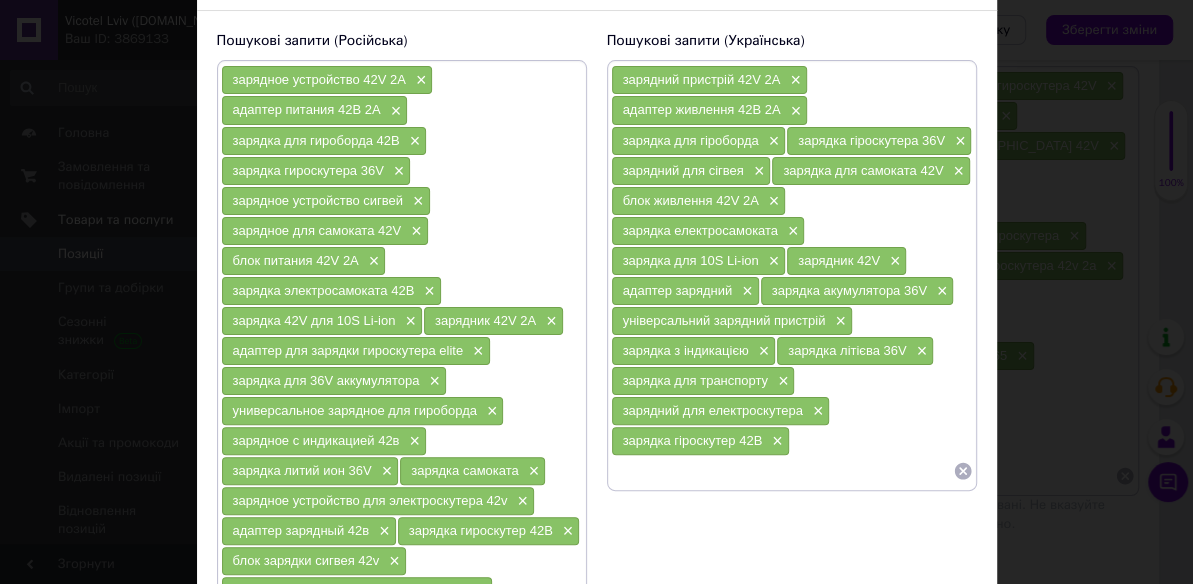 paste on "блок зарядки сігвея" 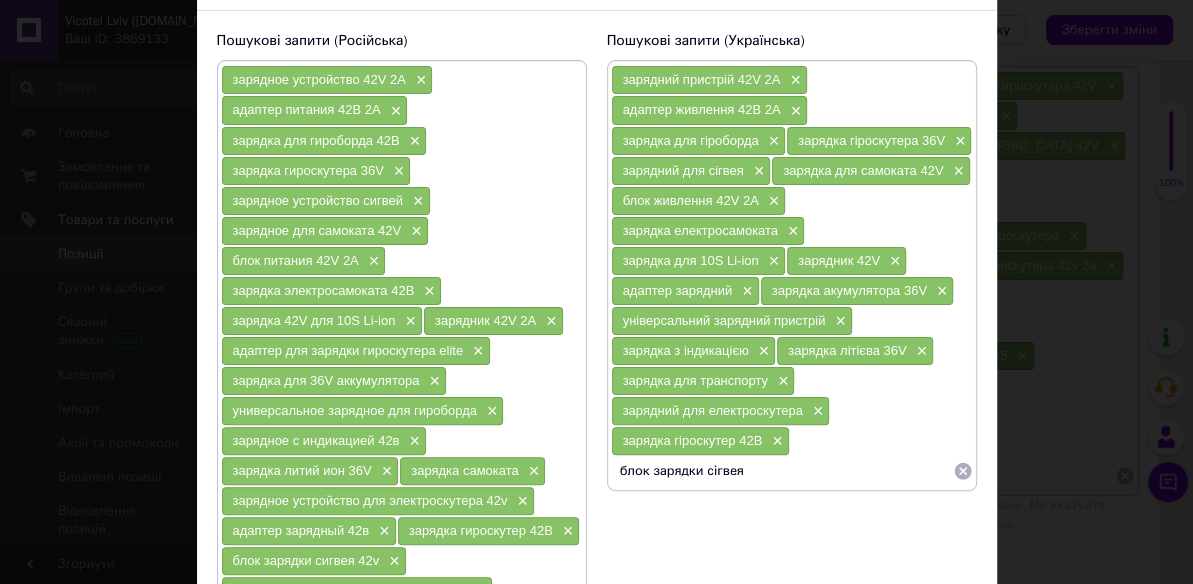 click on "блок зарядки сігвея" at bounding box center (782, 471) 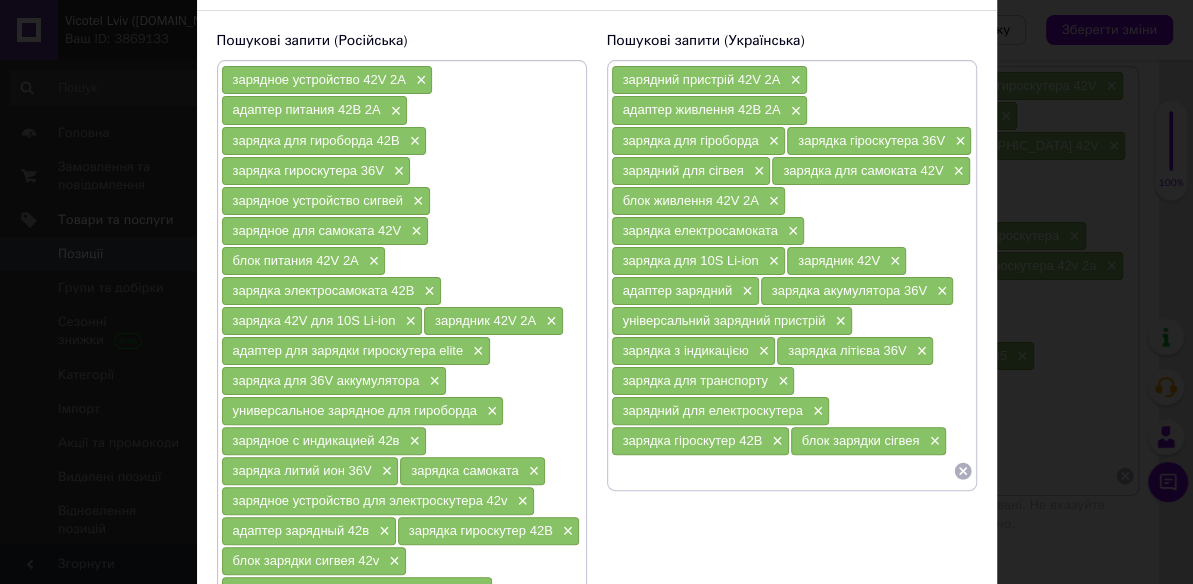 paste on "зарядка 42 вольта" 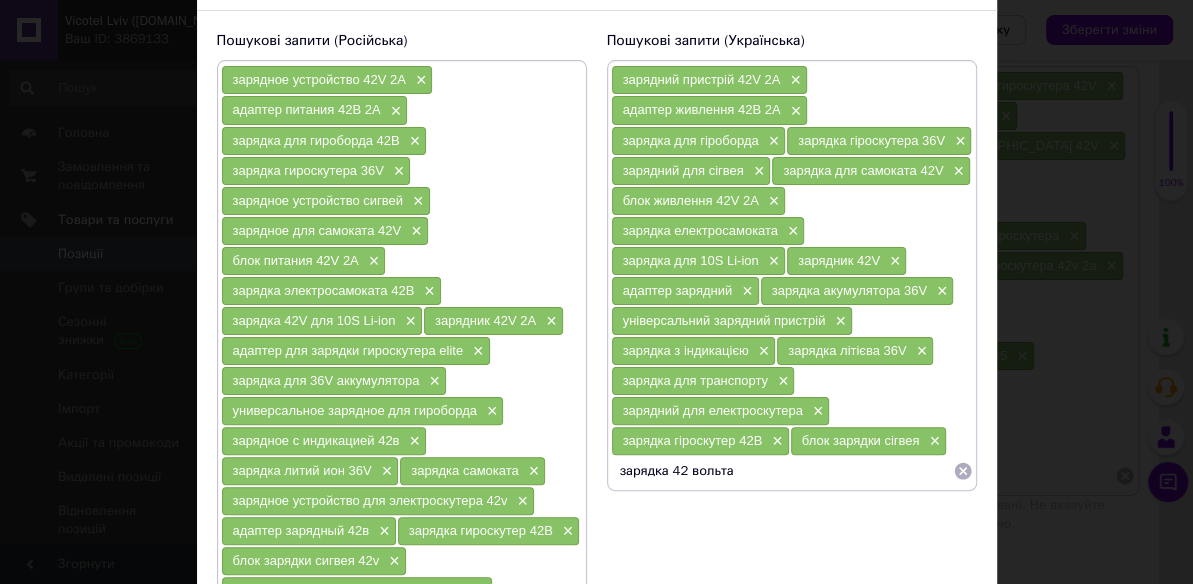 click on "зарядка 42 вольта" at bounding box center (782, 471) 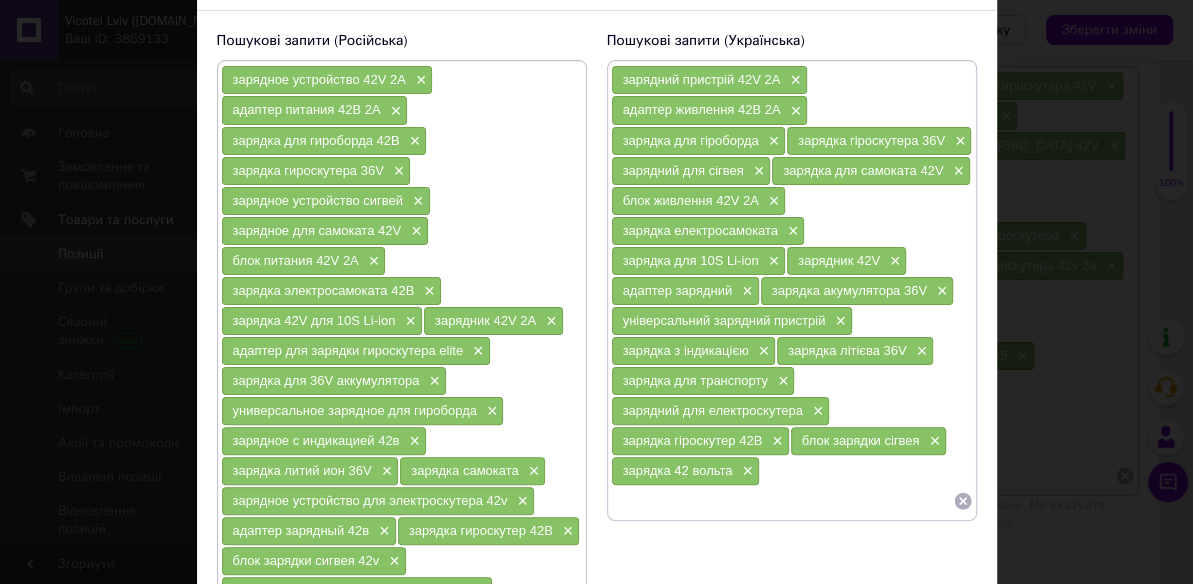 paste on "зарядний пристрій для моноколеса" 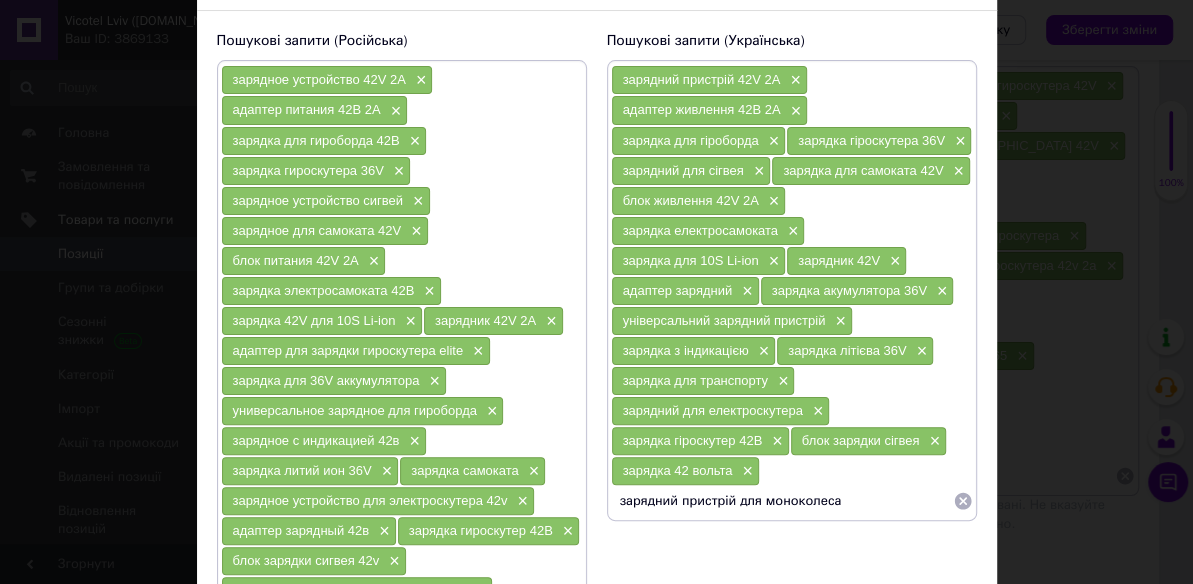 click on "зарядний пристрій для моноколеса" at bounding box center (782, 501) 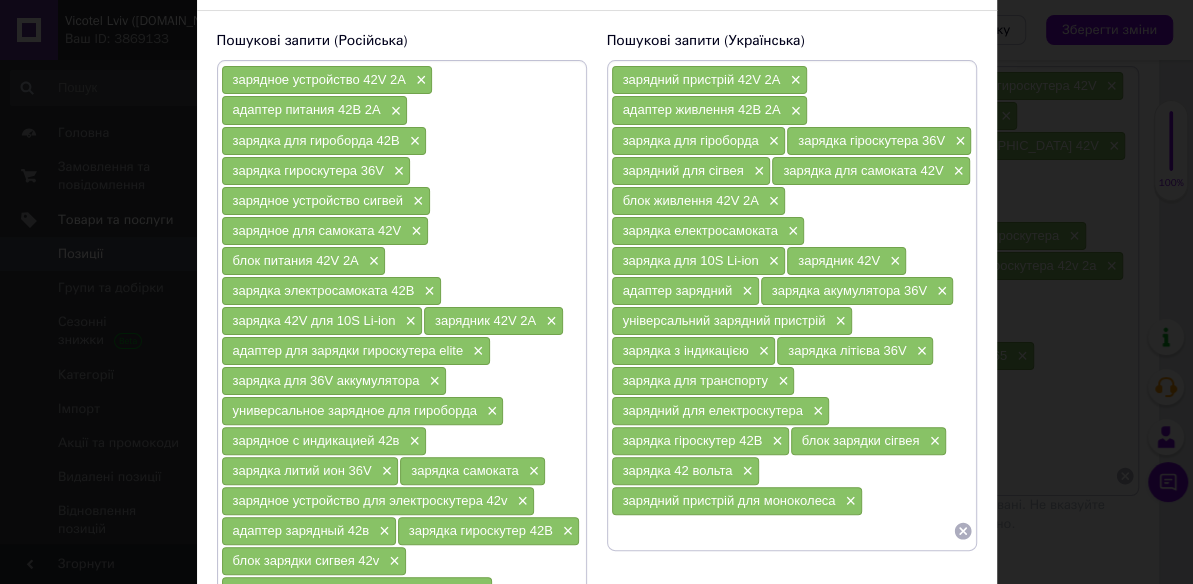 paste on "зарядка з роз'ємом 5.5x2.1" 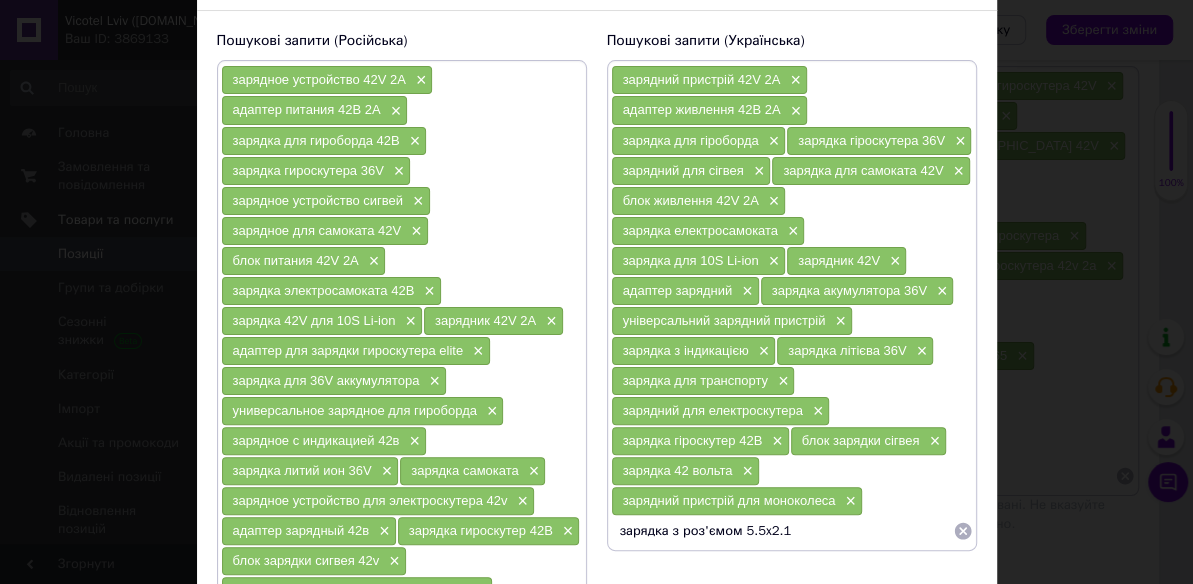 click on "зарядка з роз'ємом 5.5x2.1" at bounding box center (782, 531) 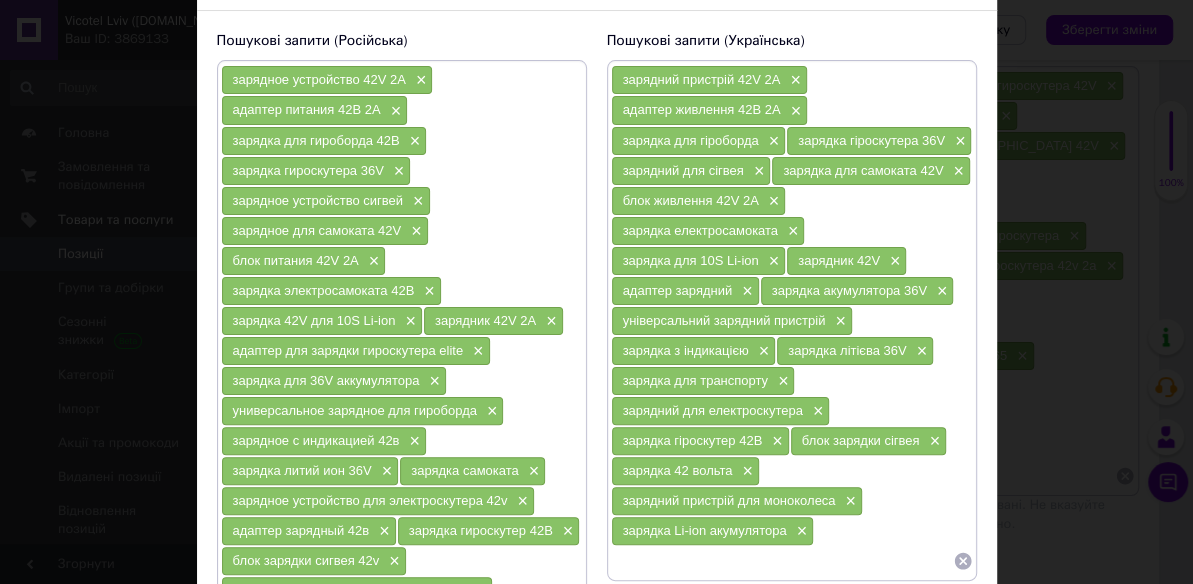 paste on "зарядка до гіроборда" 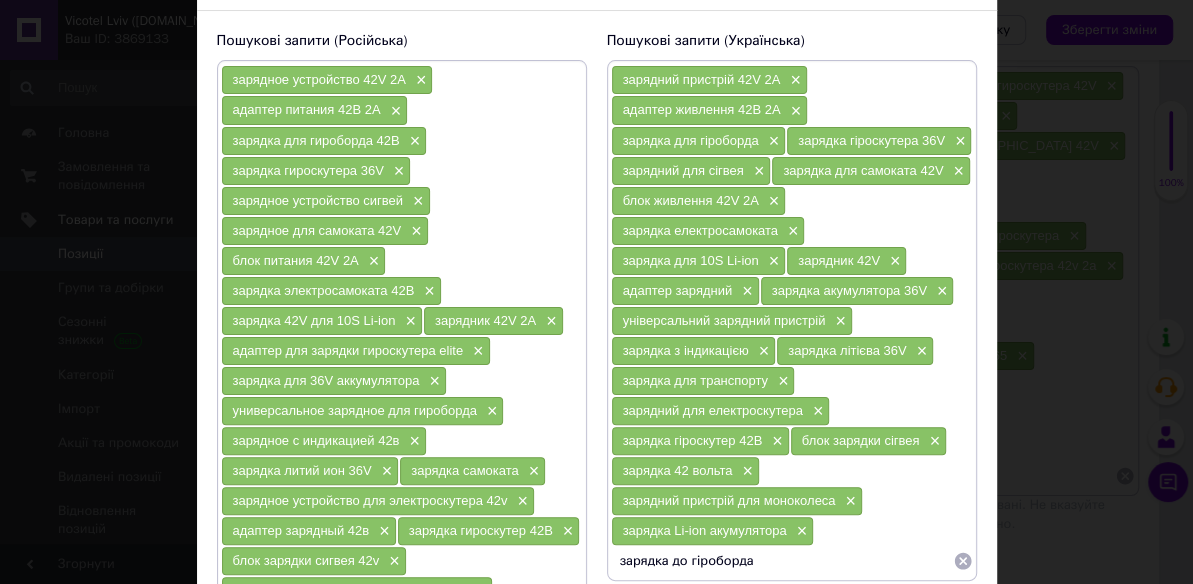 click on "зарядка до гіроборда" at bounding box center (782, 561) 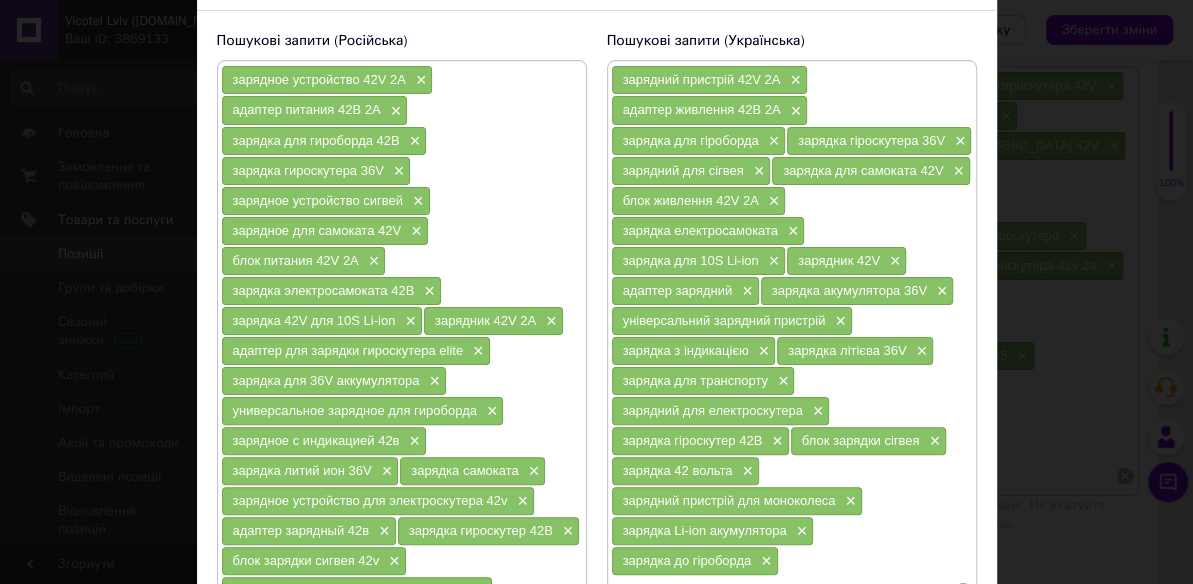 scroll, scrollTop: 191, scrollLeft: 0, axis: vertical 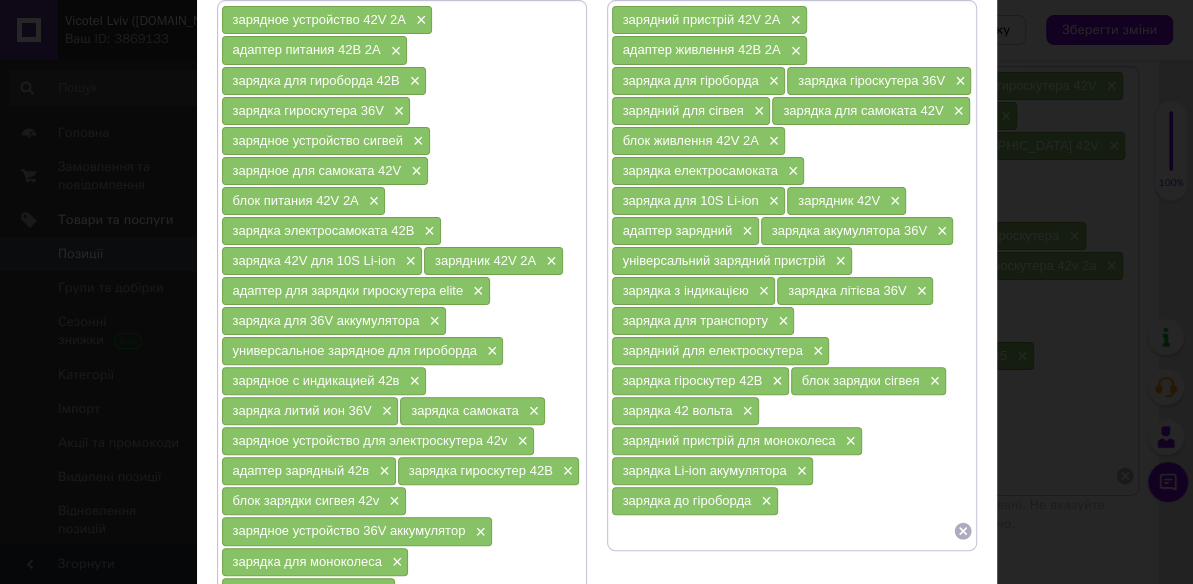 paste on "зарядний для електротранспорту" 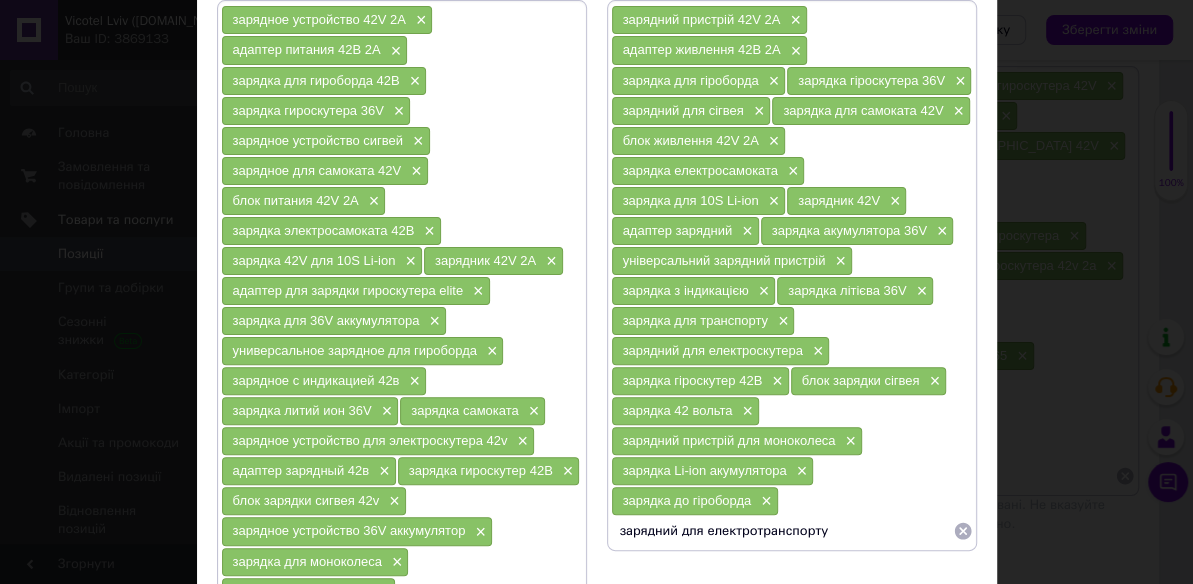 click on "зарядний для електротранспорту" at bounding box center [782, 531] 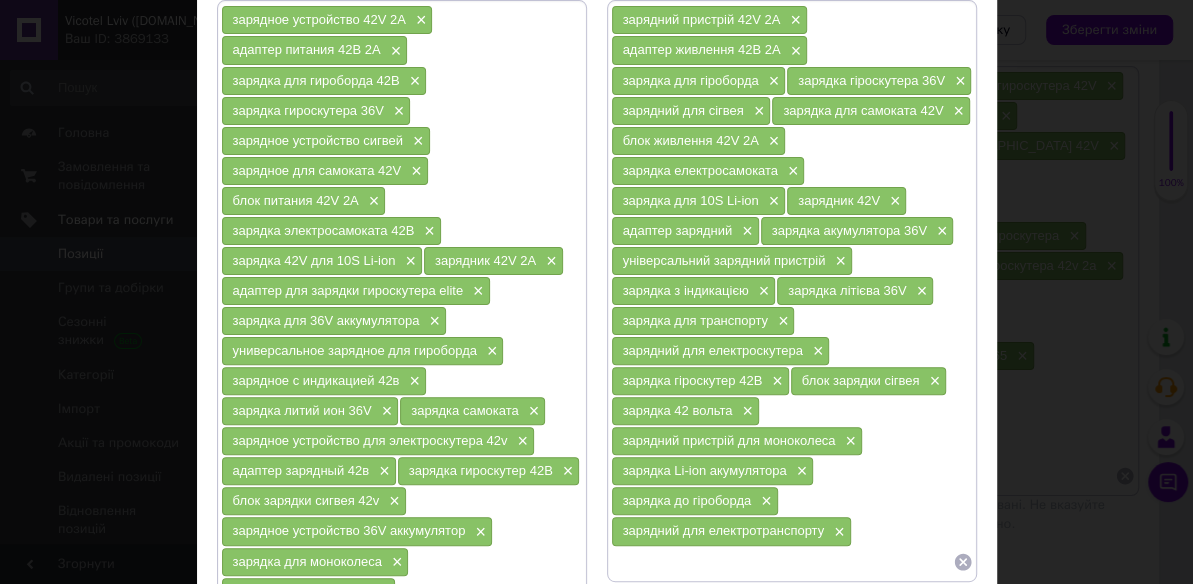 scroll, scrollTop: 434, scrollLeft: 0, axis: vertical 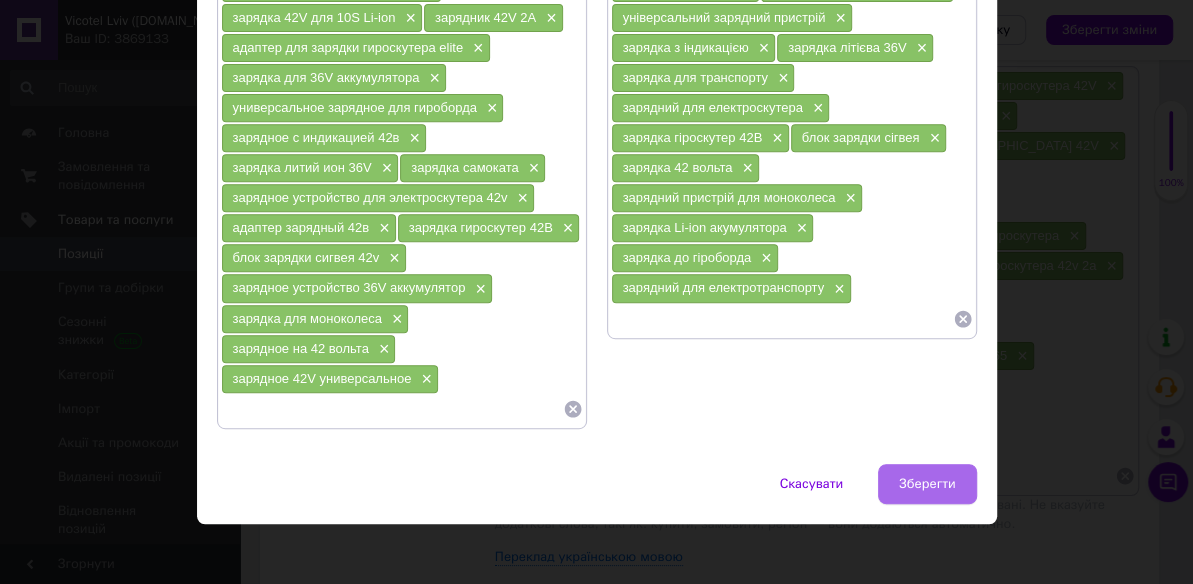 click on "Зберегти" at bounding box center [927, 484] 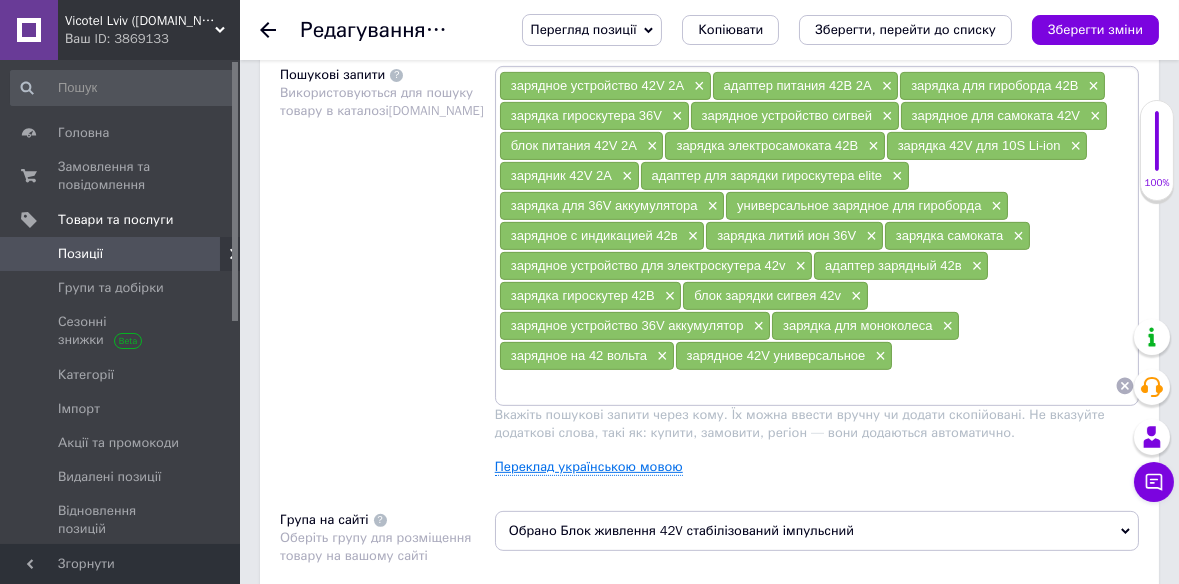 click on "Переклад українською мовою" at bounding box center (589, 467) 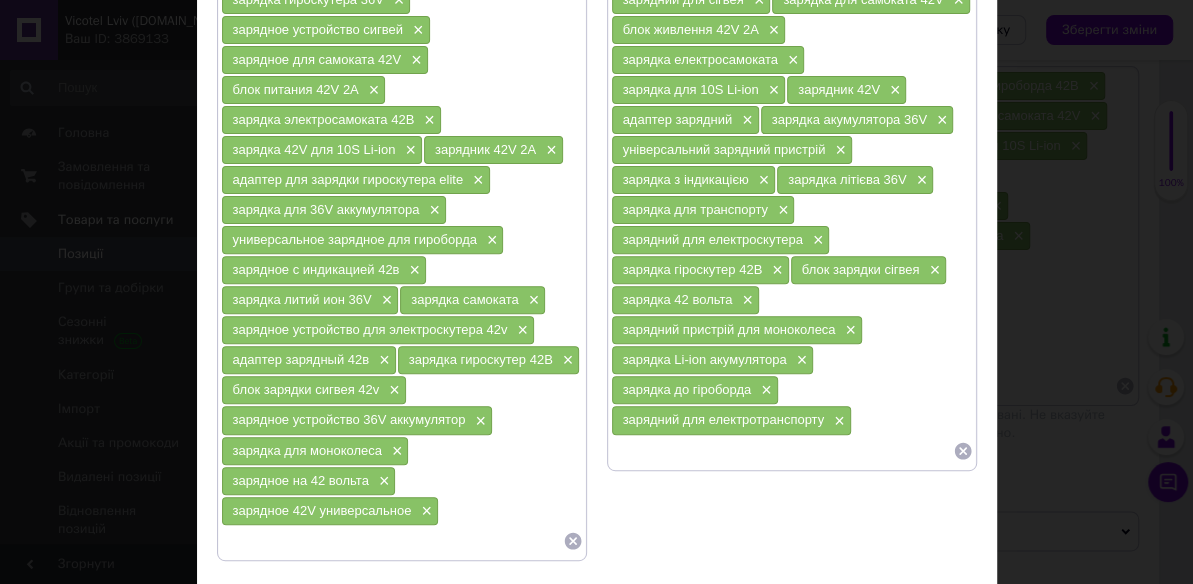 scroll, scrollTop: 434, scrollLeft: 0, axis: vertical 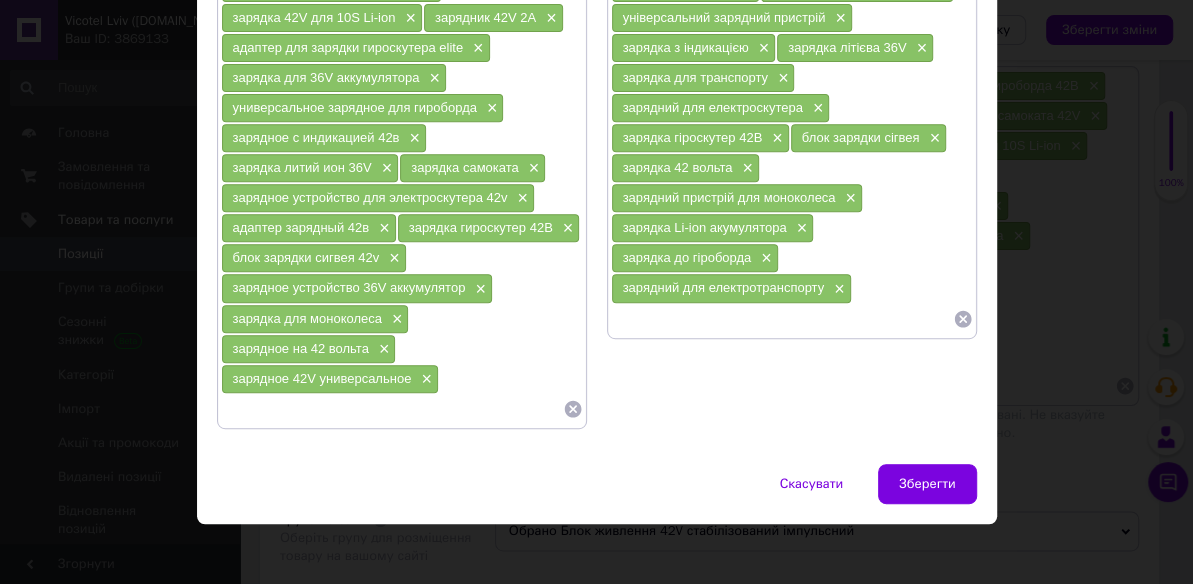 click at bounding box center [392, 409] 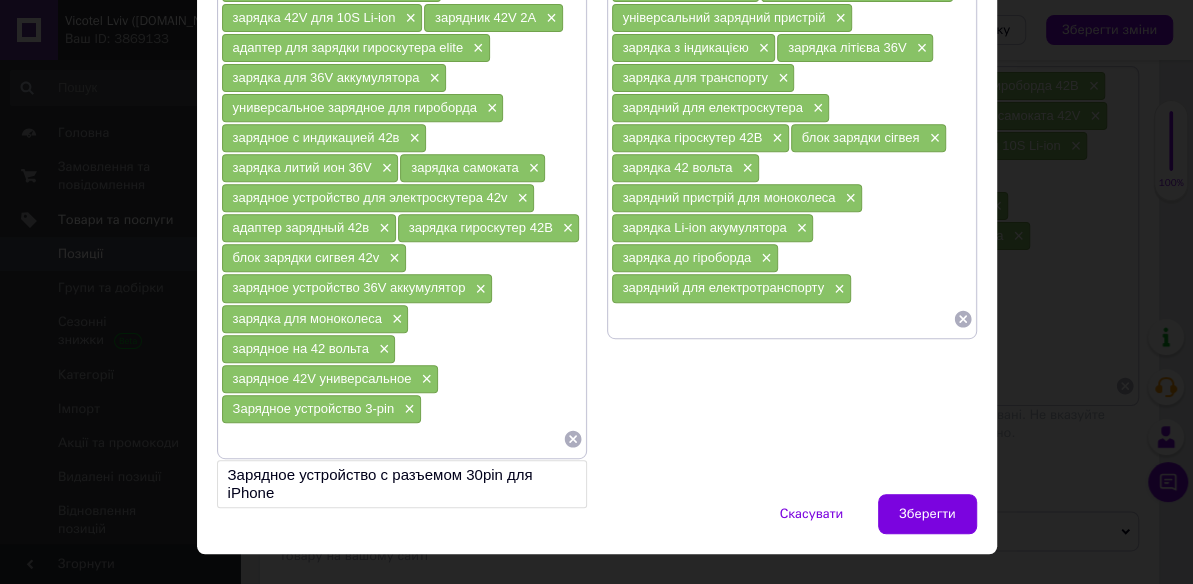 paste on "Зарядное для Ninebot Mini" 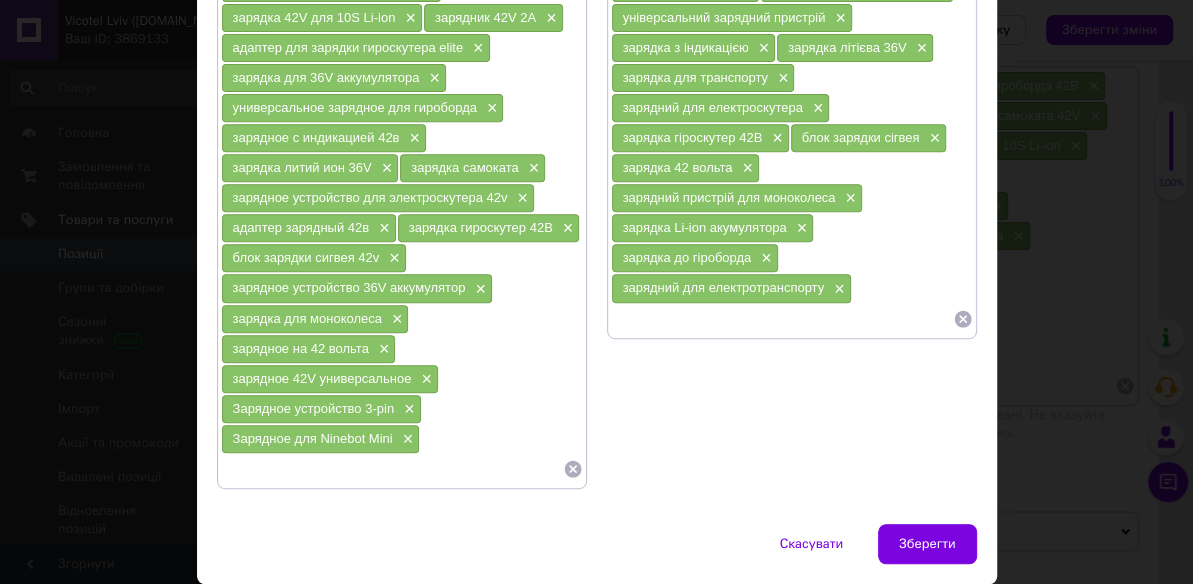 paste on "Адаптер для гироборда 3-pin" 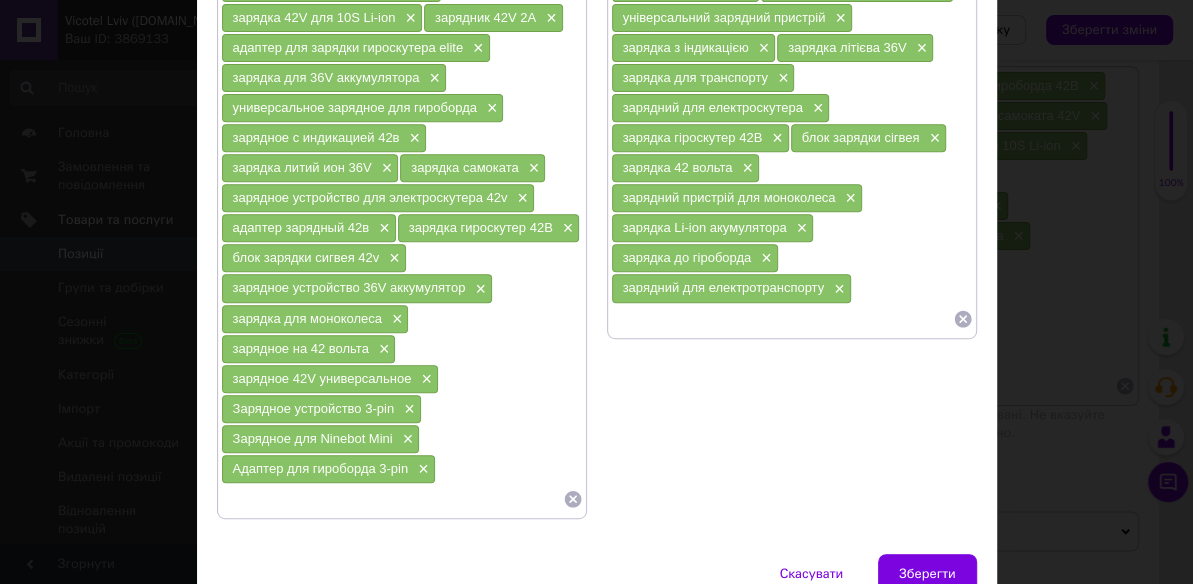paste on "Зарядка для сигвея Ninebot" 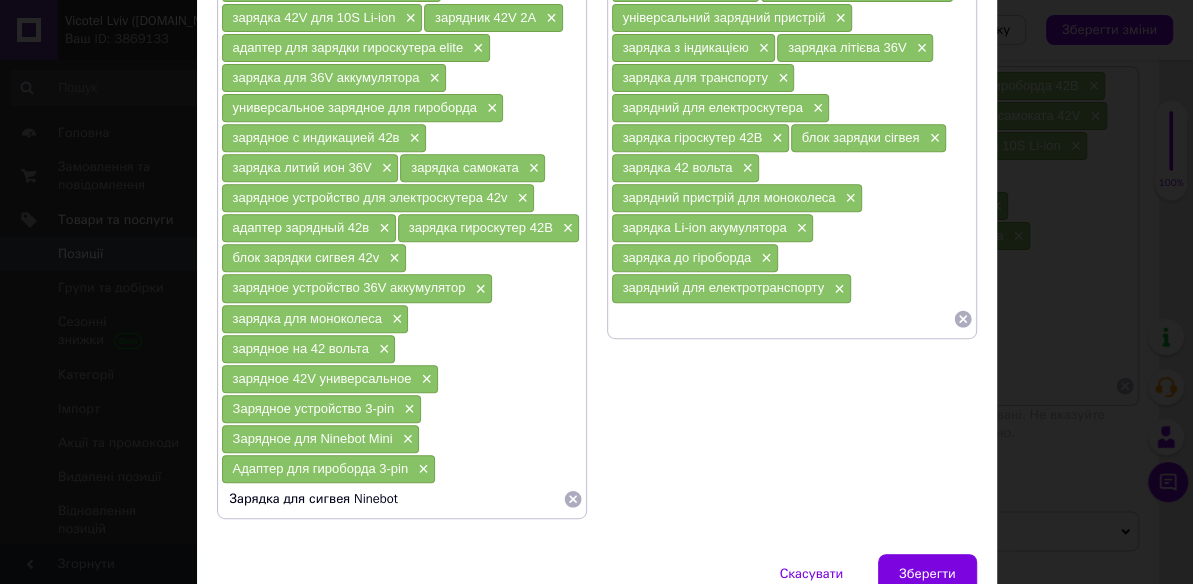 type 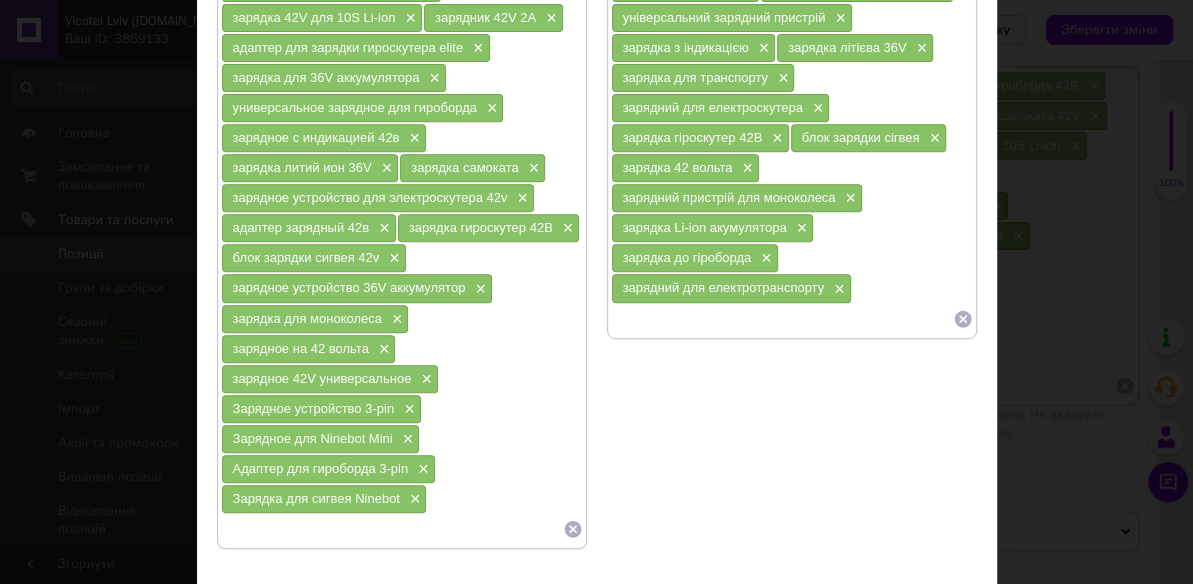 click at bounding box center [782, 319] 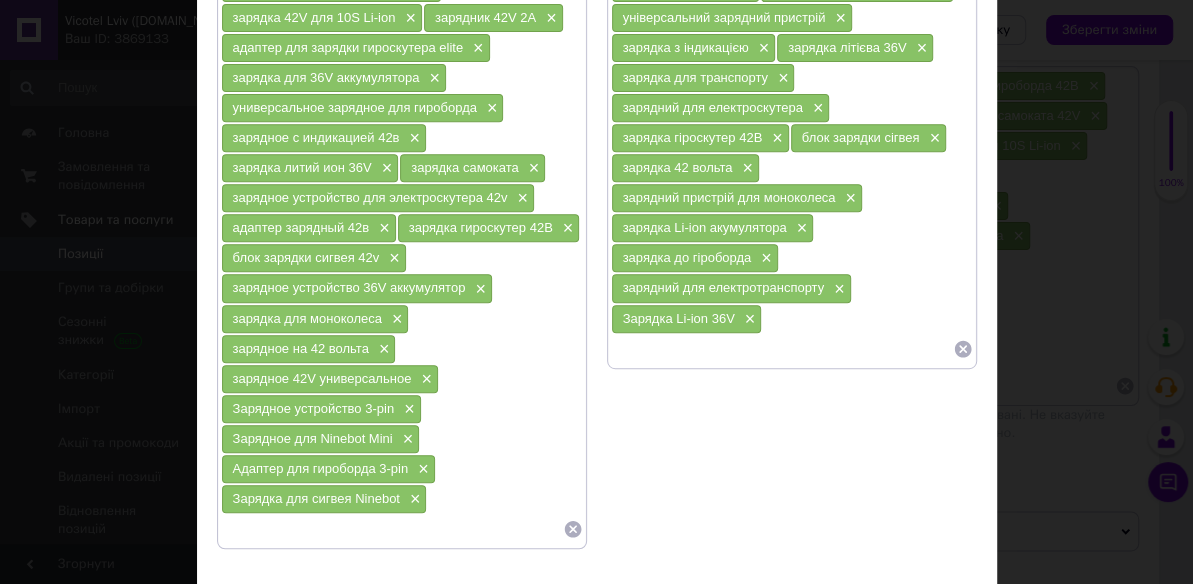 paste on "Зарядний пристрій 3-pin" 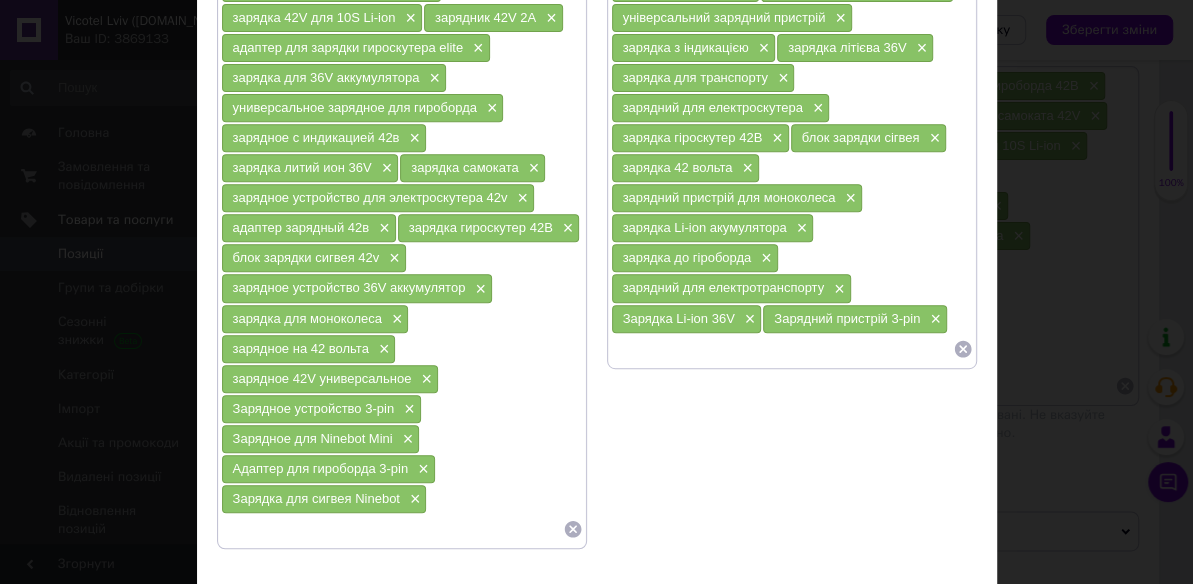 paste on "Зарядний для Ninebot Mini" 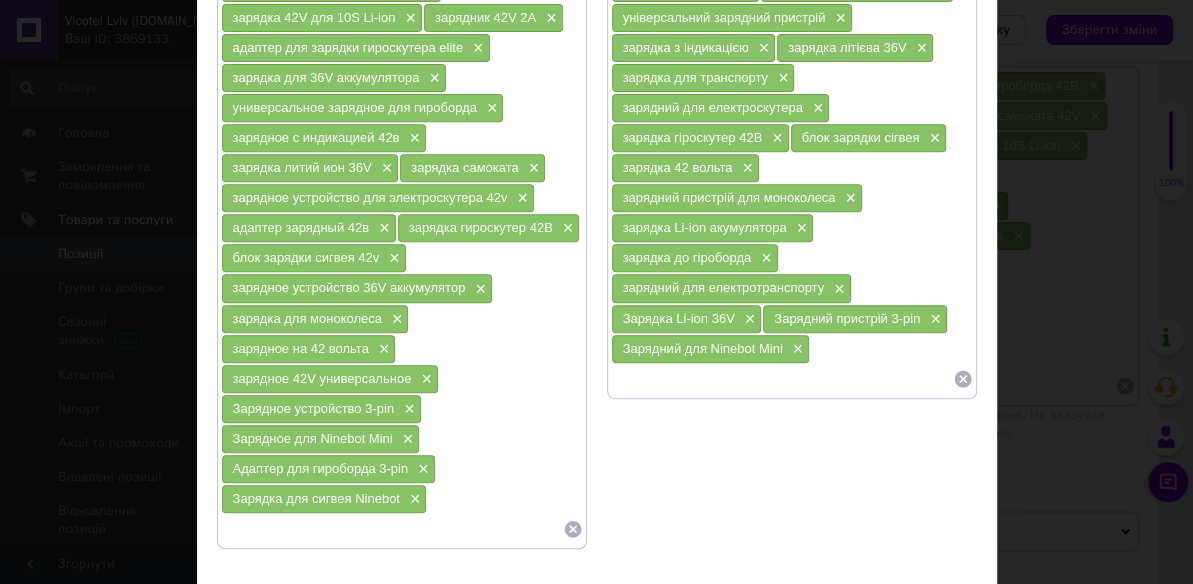 paste on "Адаптер з індикацією заряду" 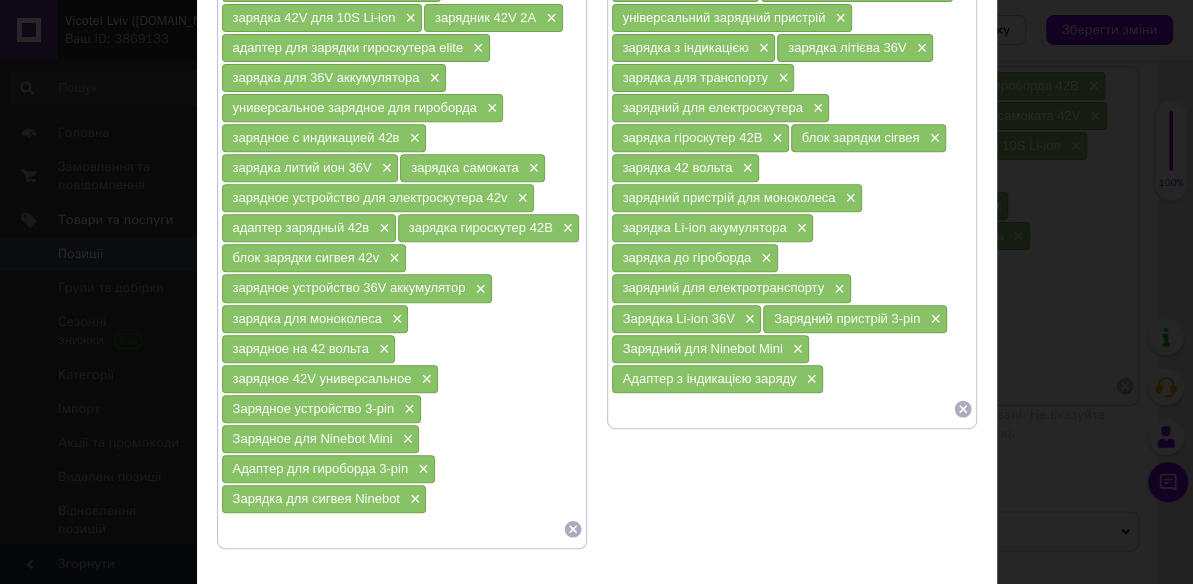 paste on "Адаптер для гіроборда 3-pin" 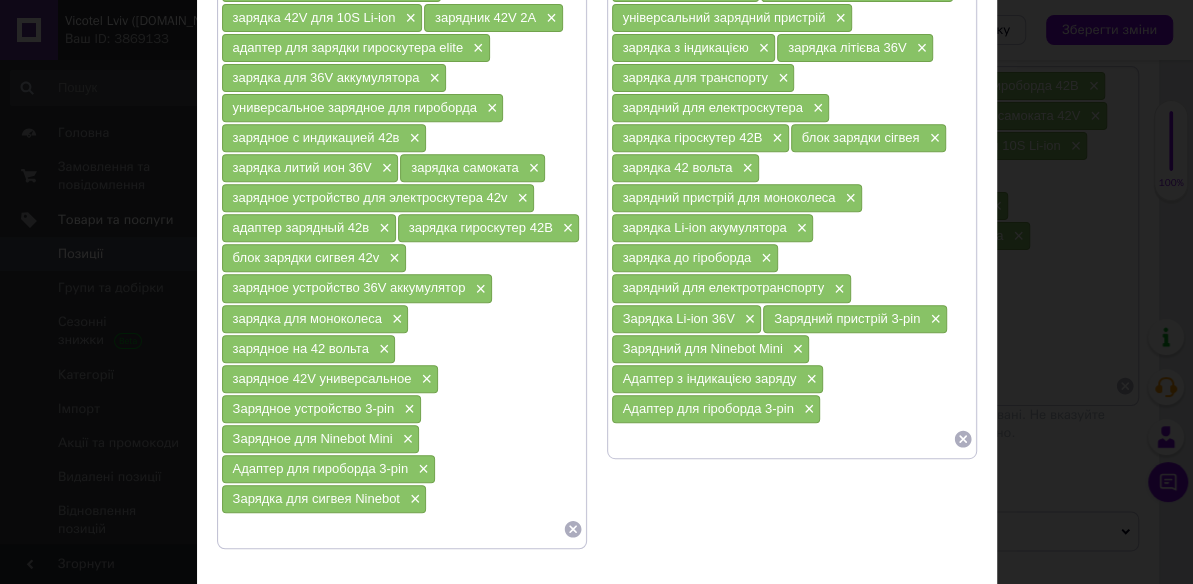 paste on "Зарядка для сігвея Ninebot" 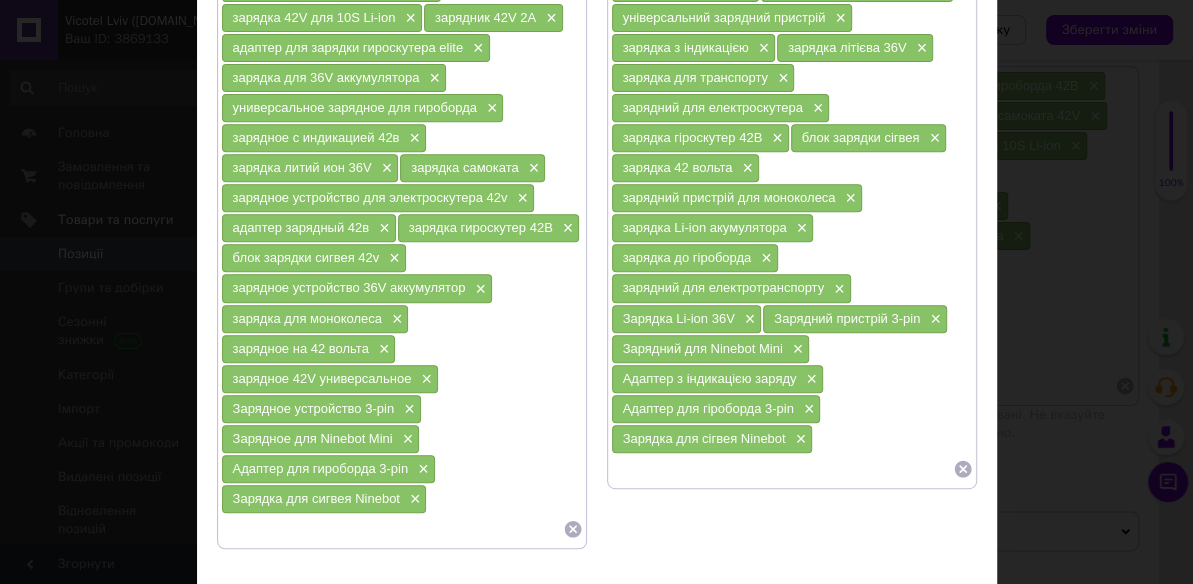 paste on "Адаптер для Li-ion батареї" 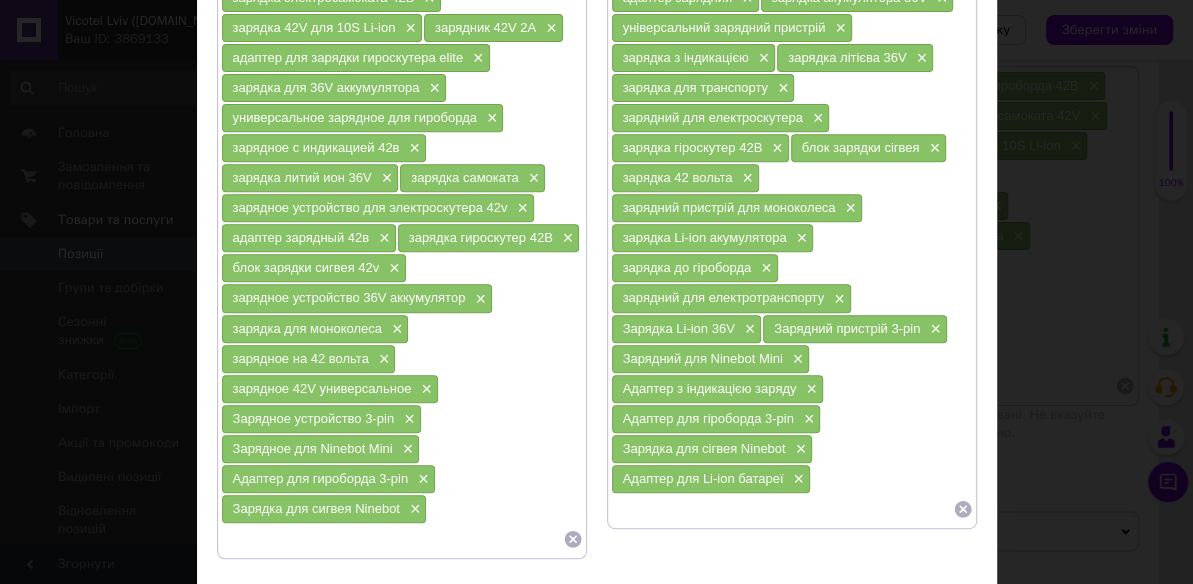 scroll, scrollTop: 553, scrollLeft: 0, axis: vertical 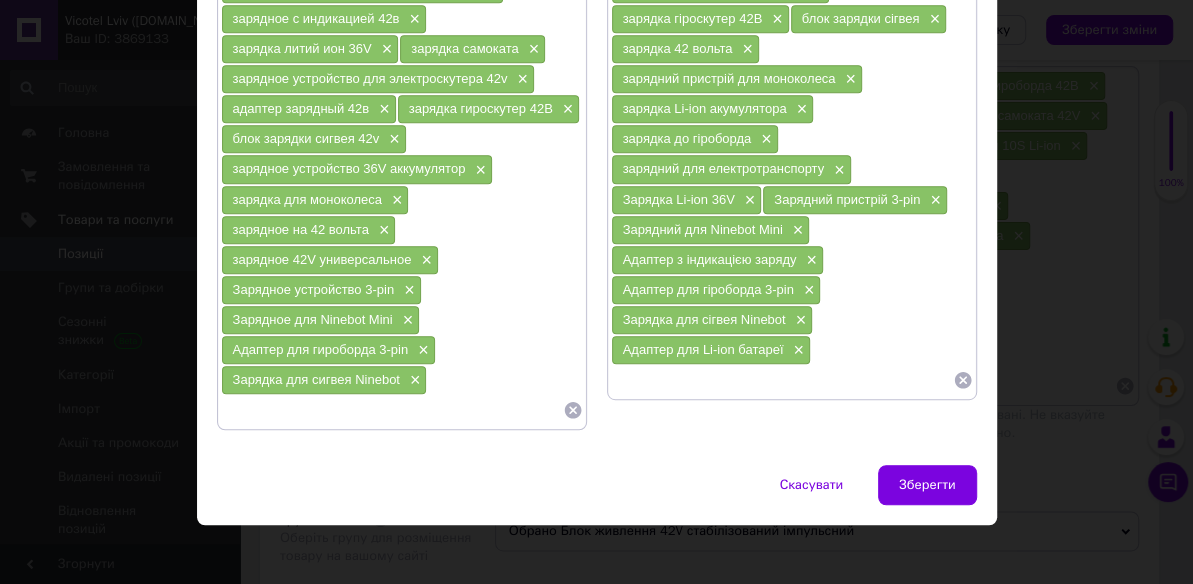 paste on "Адаптер для сігвея 42V" 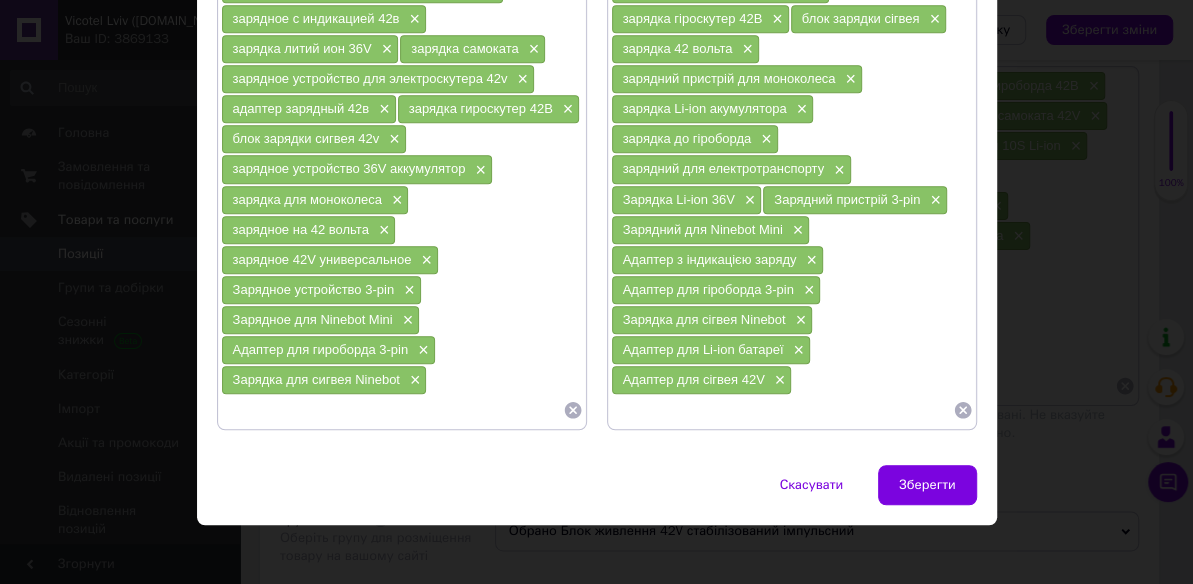 paste on "Зарядний для електросамоката" 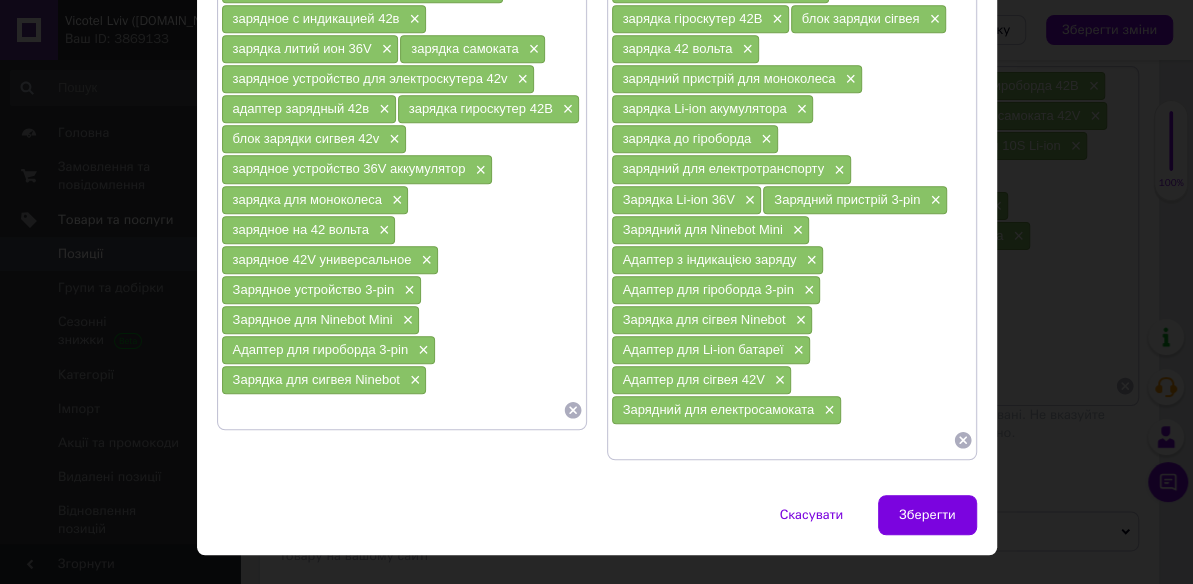 scroll, scrollTop: 371, scrollLeft: 0, axis: vertical 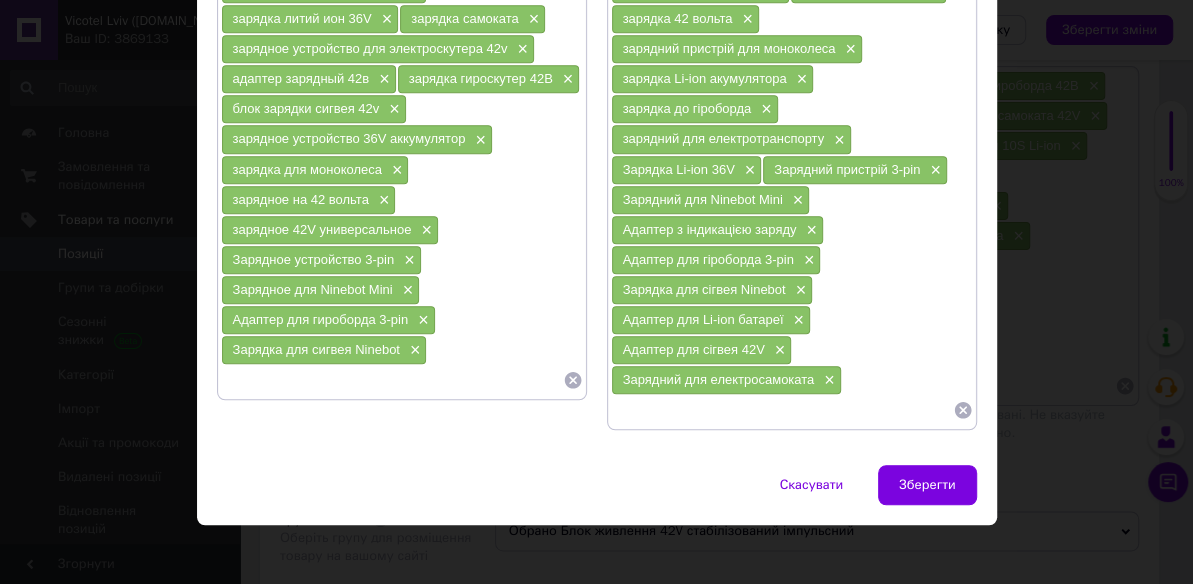 paste on "Зарядка для гіроборда" 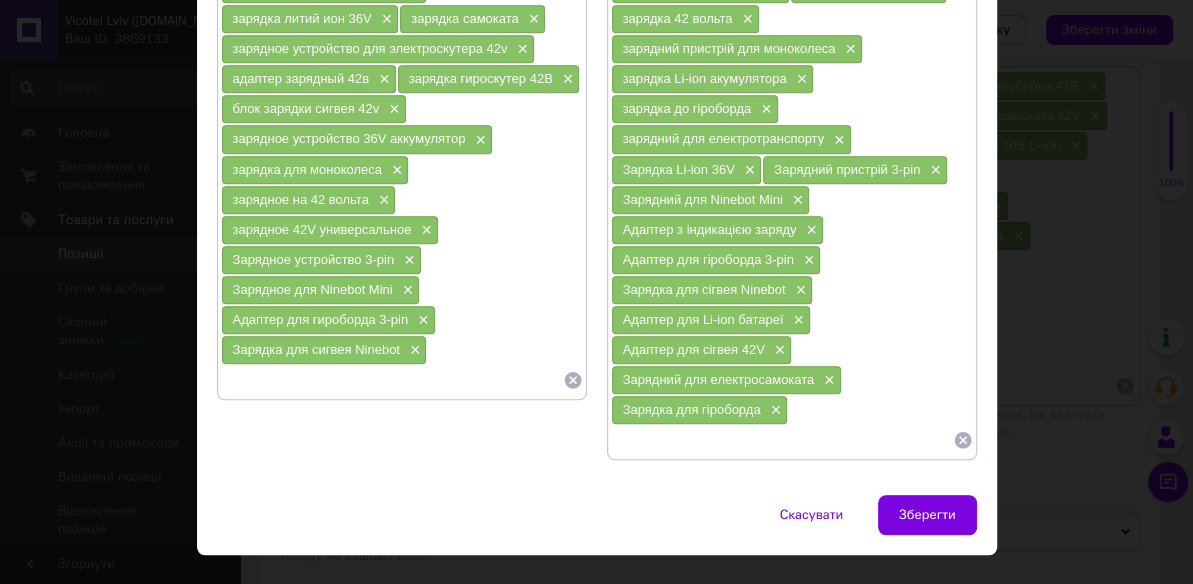 paste on "Адаптер для гіроскутера" 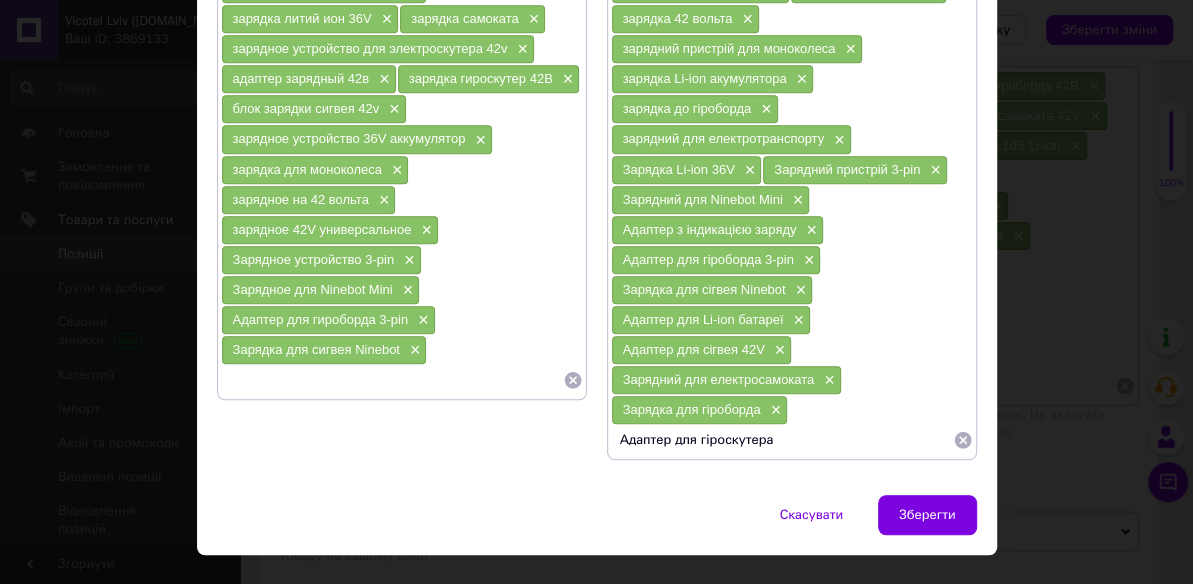 type 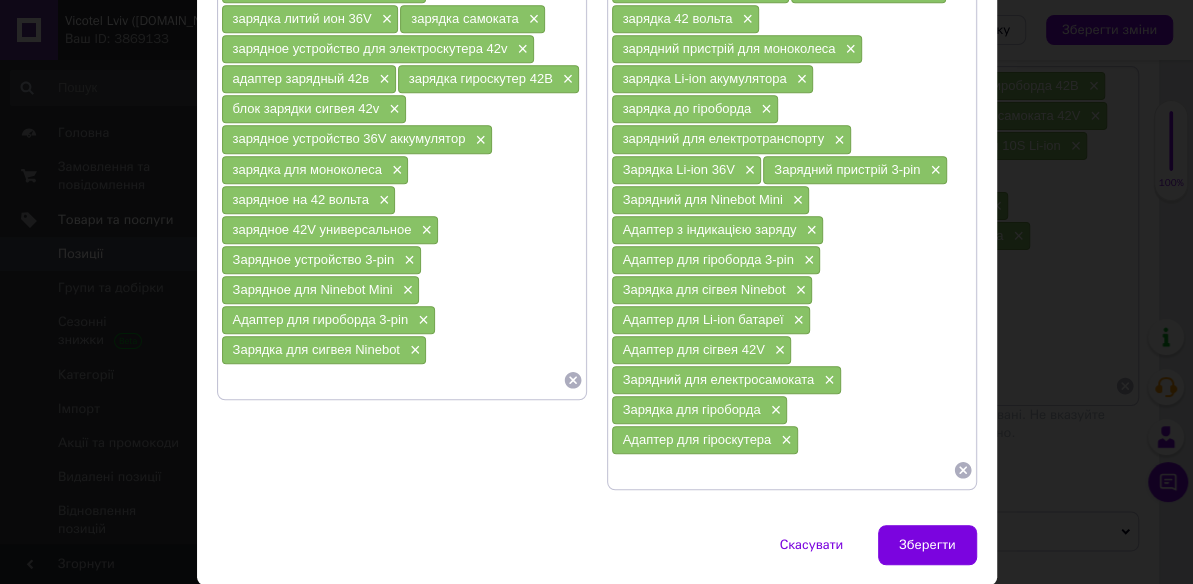 click at bounding box center [392, 380] 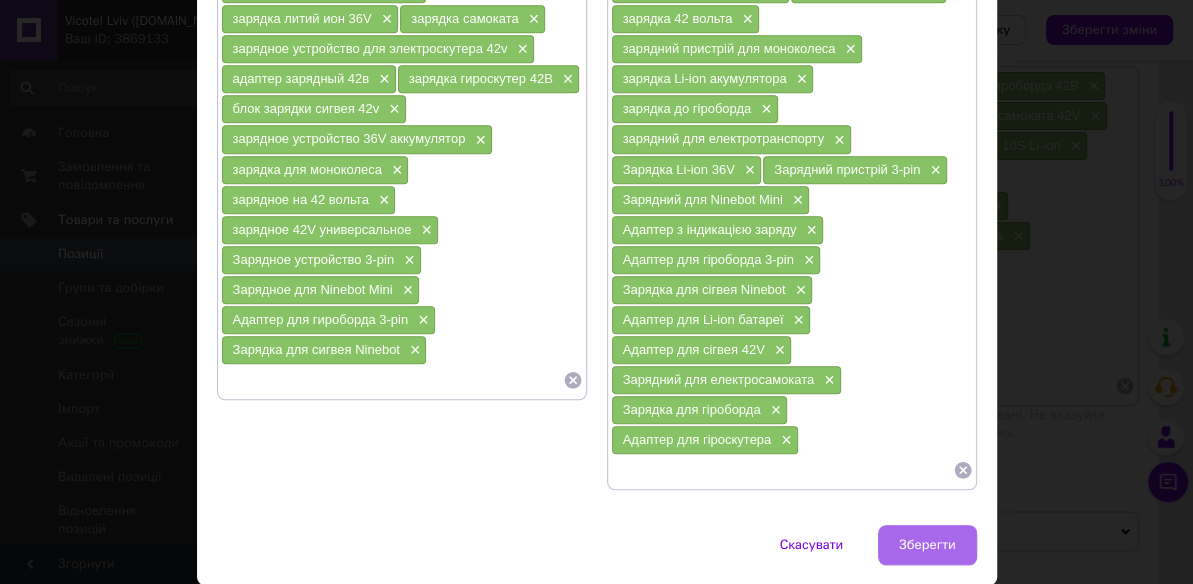 click on "Зберегти" at bounding box center (927, 545) 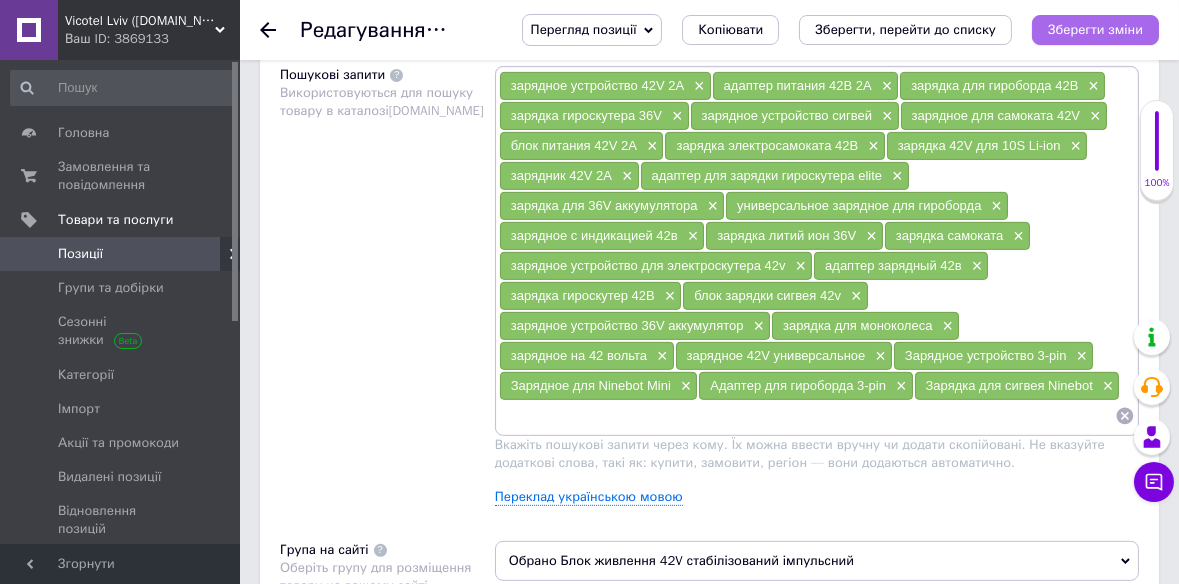 click on "Зберегти зміни" at bounding box center [1095, 29] 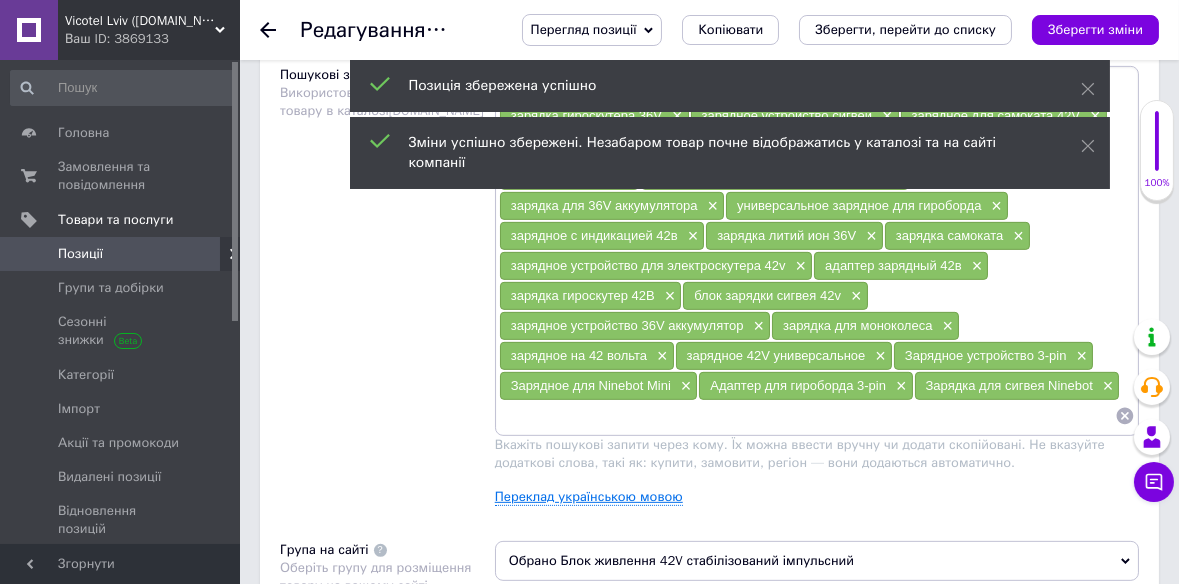 click on "Переклад українською мовою" at bounding box center [589, 497] 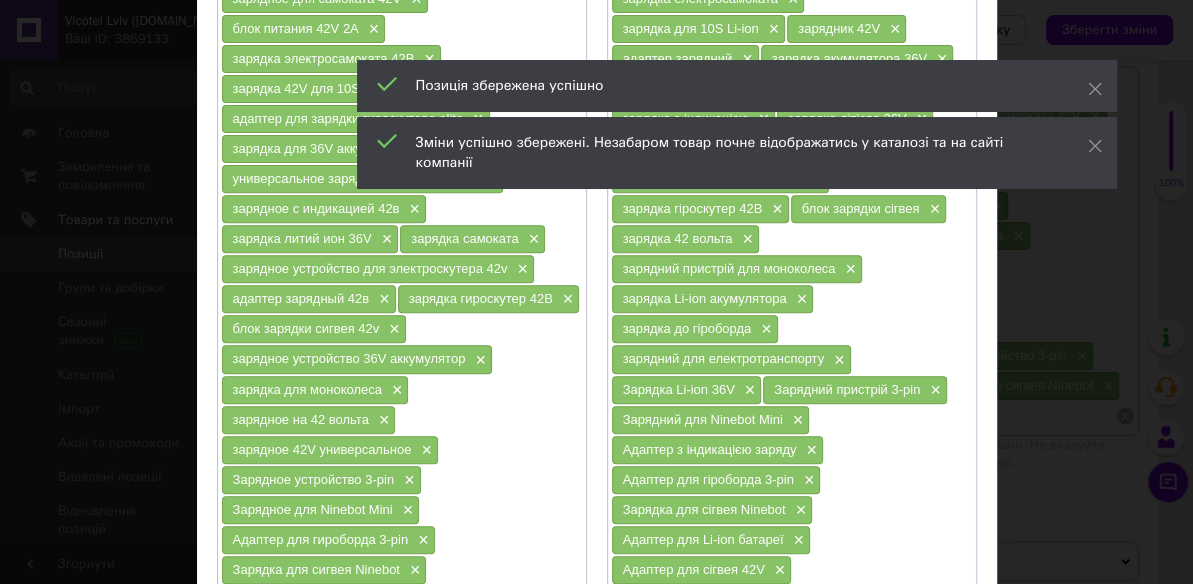 scroll, scrollTop: 642, scrollLeft: 0, axis: vertical 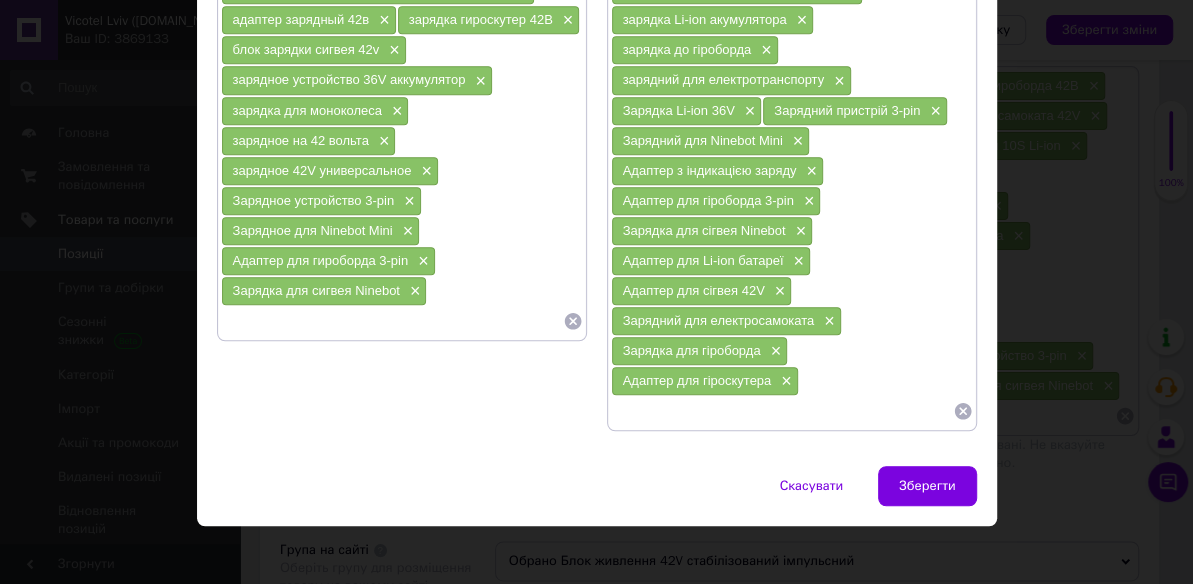 click at bounding box center (392, 321) 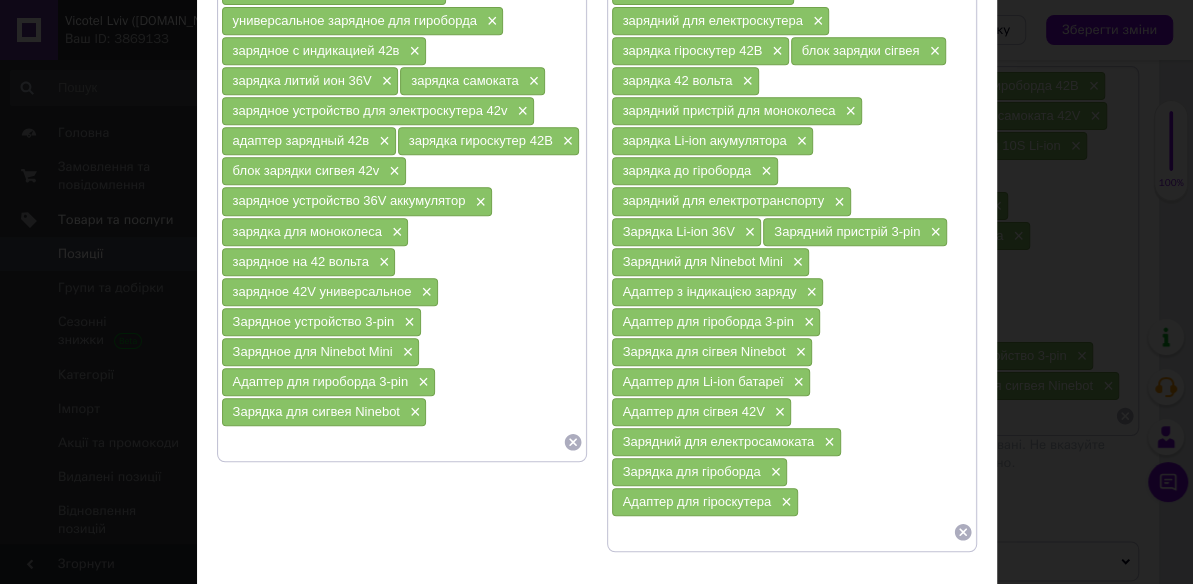 scroll, scrollTop: 581, scrollLeft: 0, axis: vertical 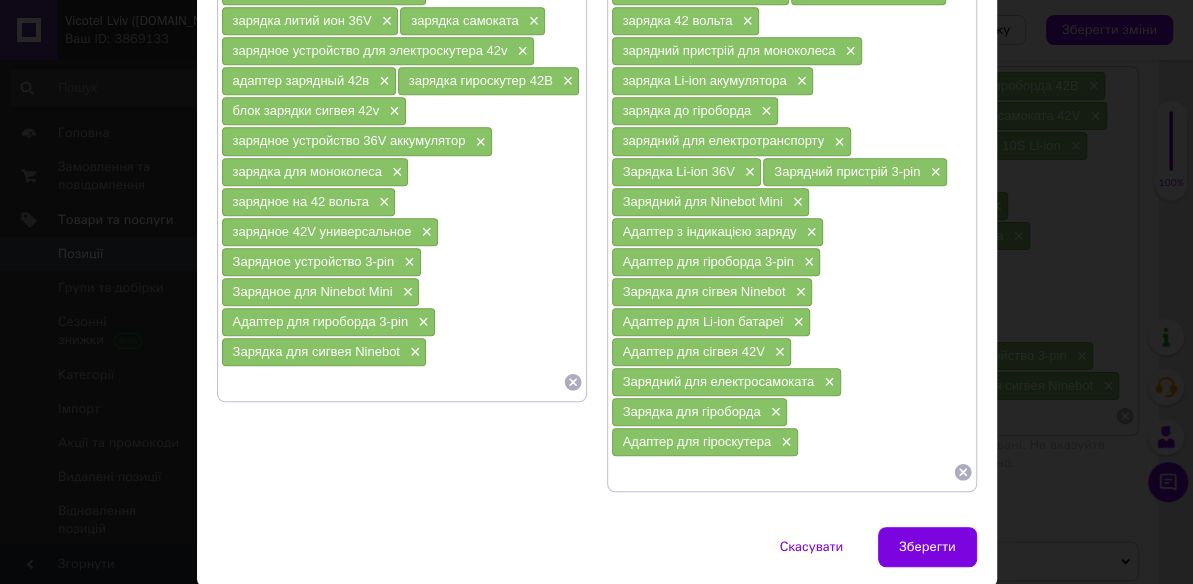 click at bounding box center [392, 382] 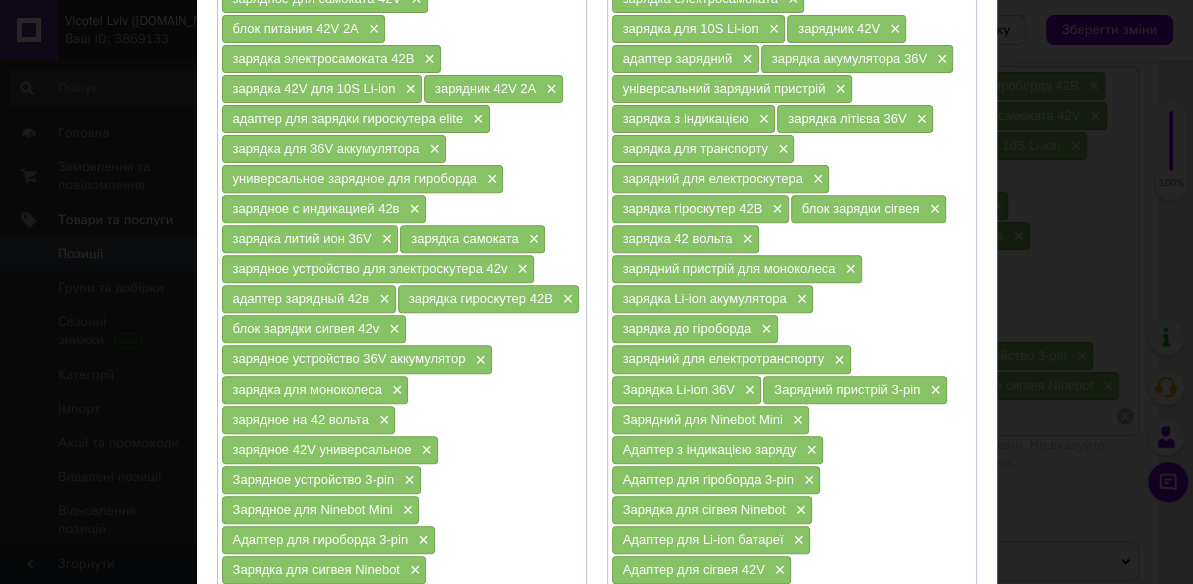 scroll, scrollTop: 424, scrollLeft: 0, axis: vertical 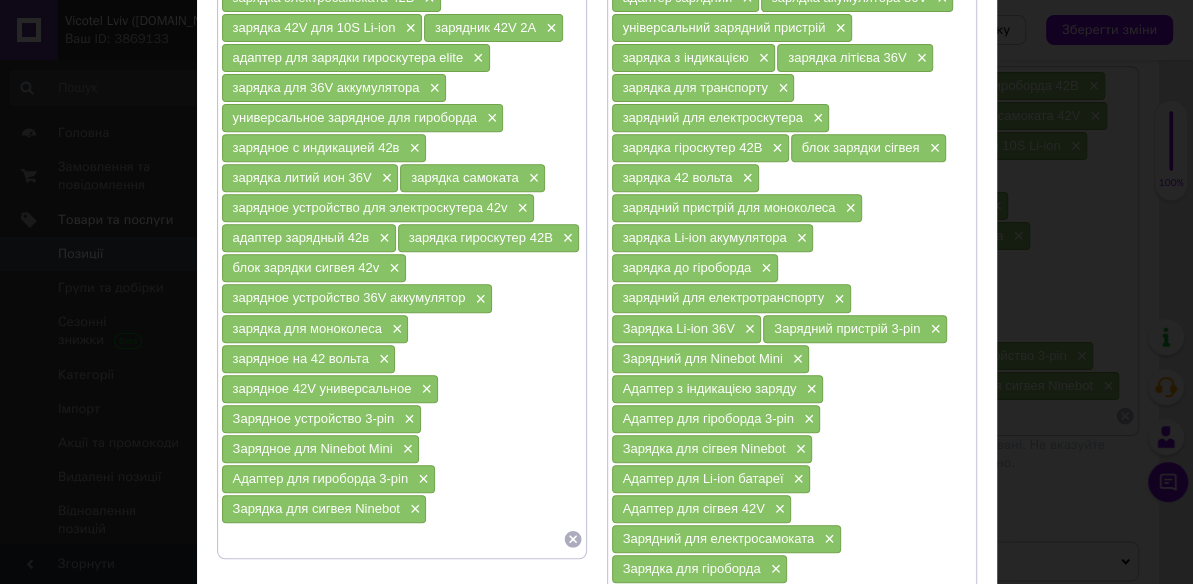 click at bounding box center (392, 539) 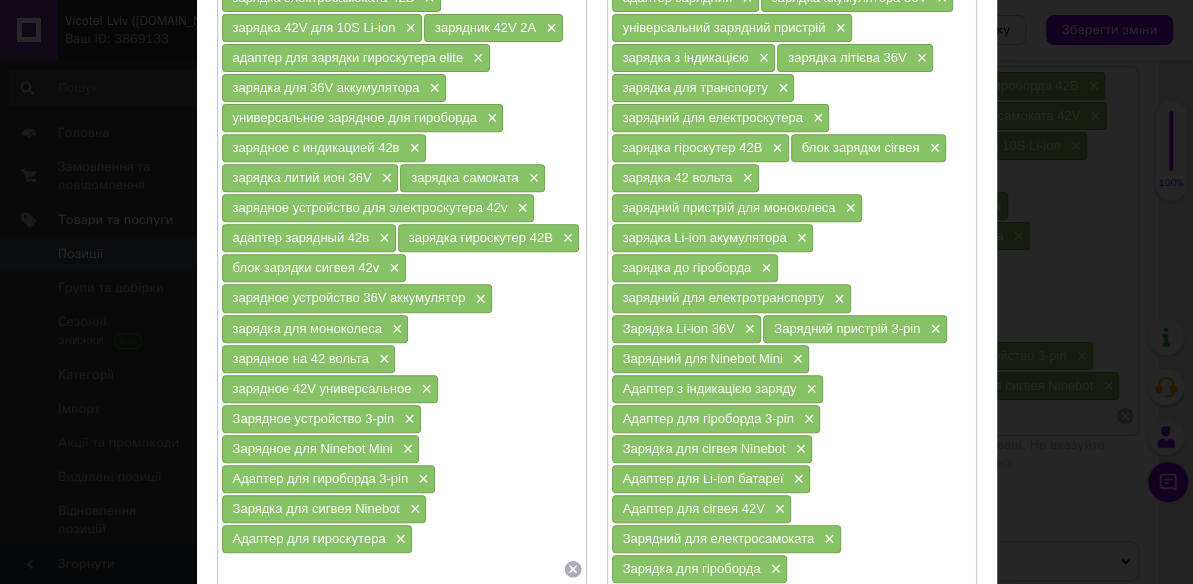 paste on "Зарядка для гироборда" 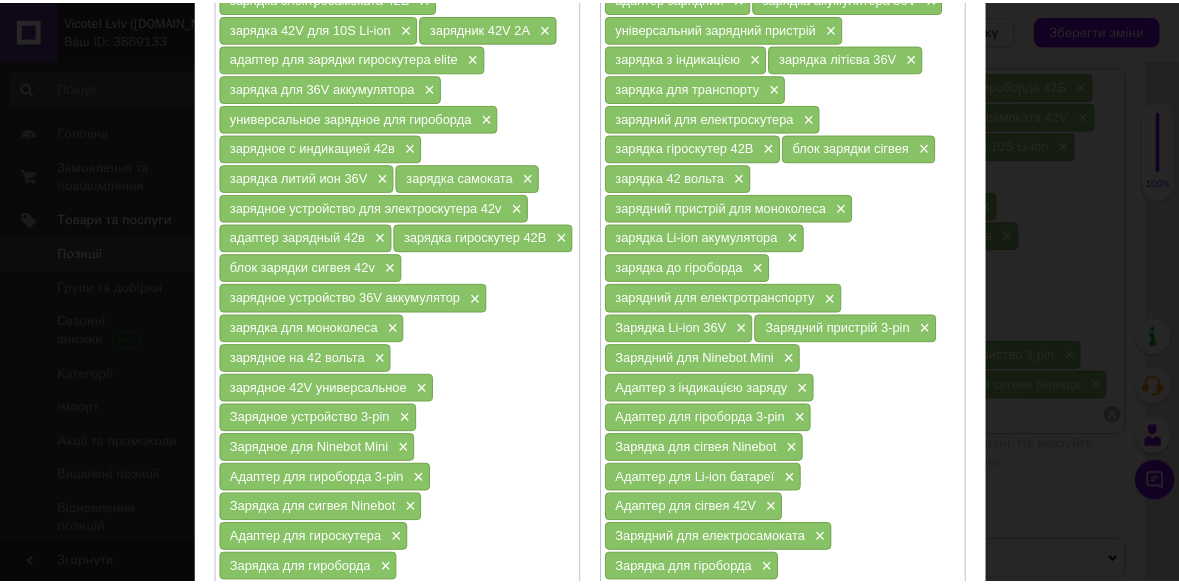 scroll, scrollTop: 642, scrollLeft: 0, axis: vertical 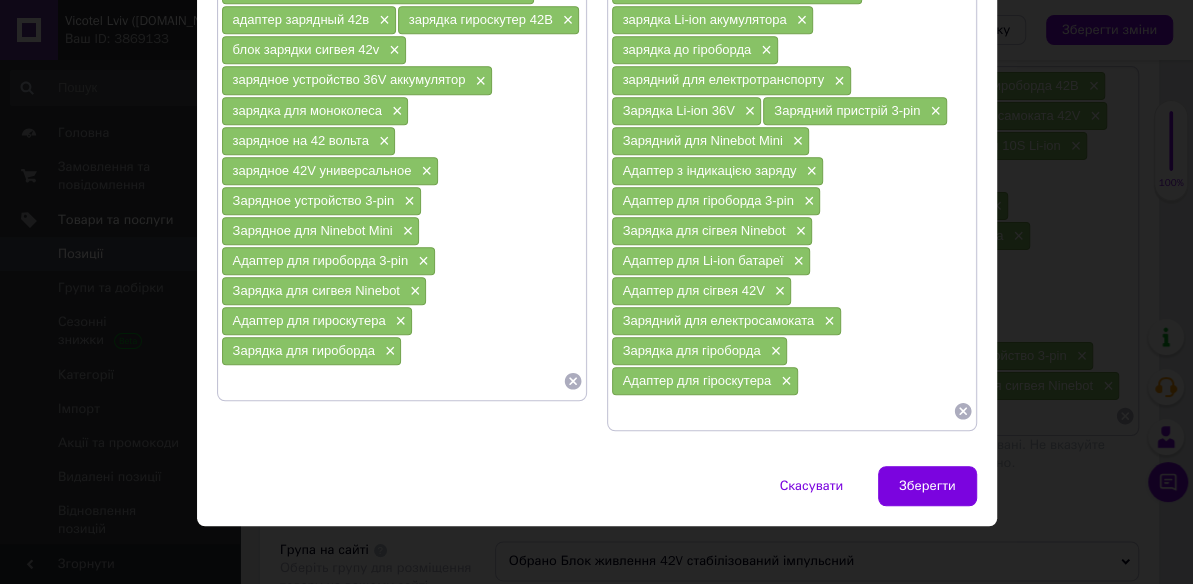 paste on "Зарядное для электросамоката" 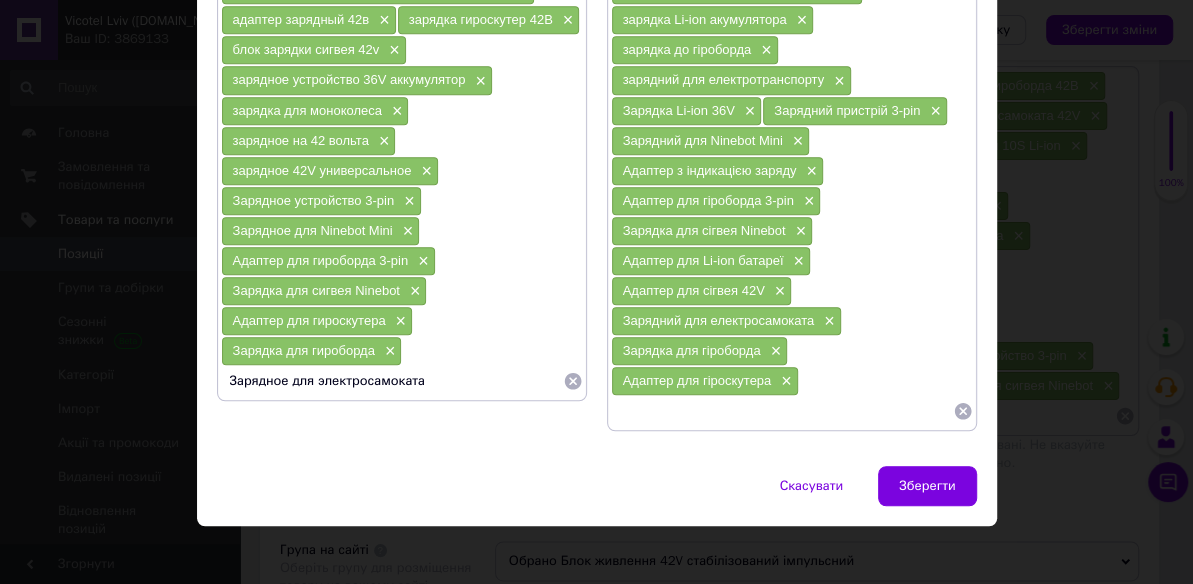 type 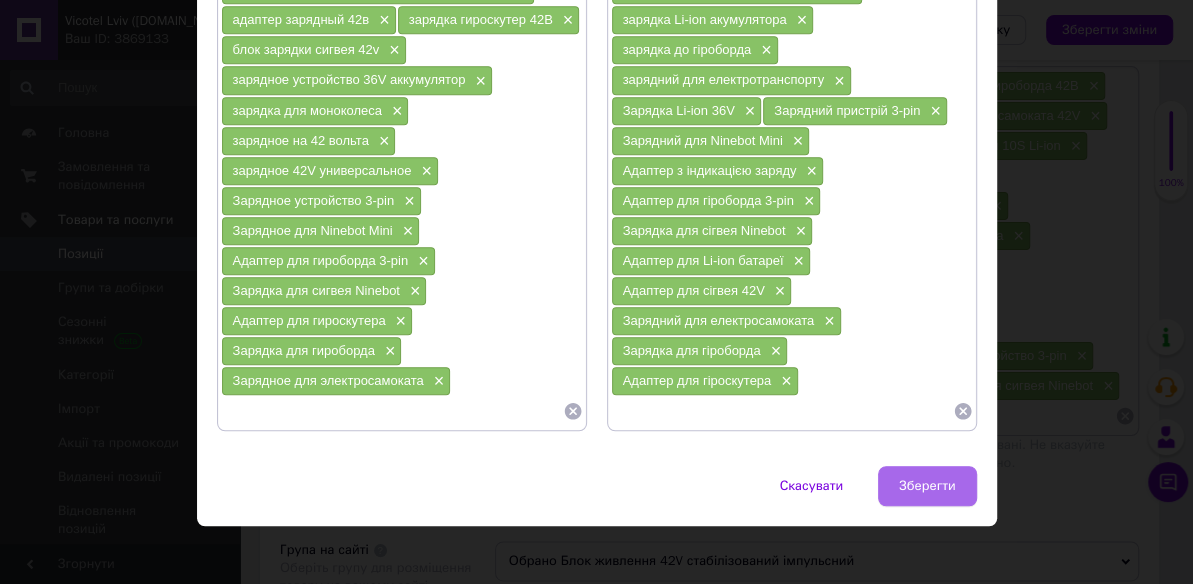 click on "Зберегти" at bounding box center [927, 486] 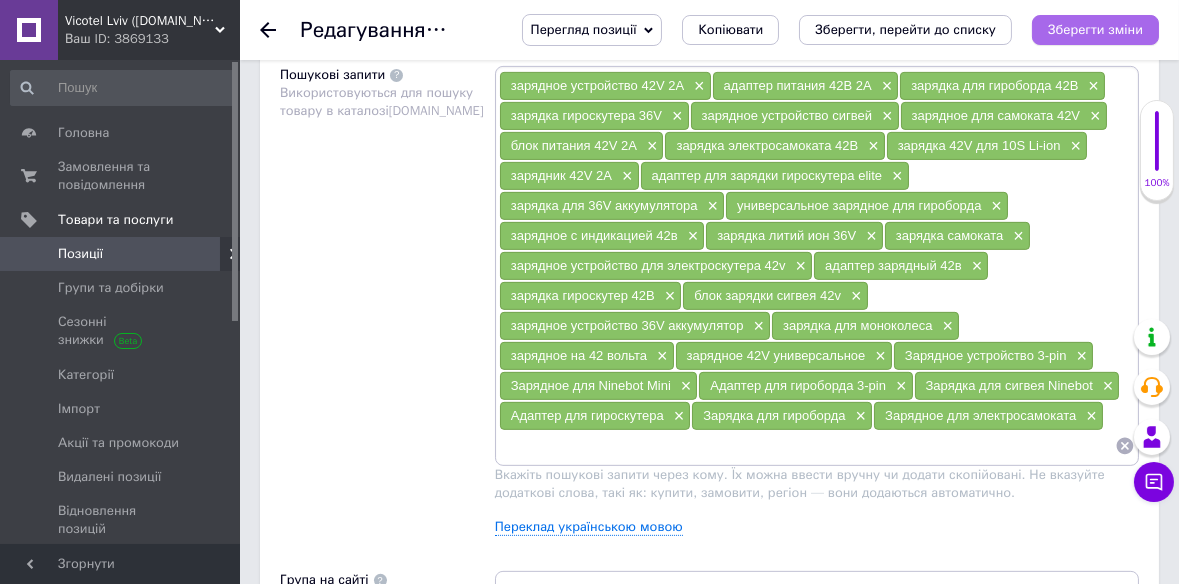 click on "Зберегти зміни" at bounding box center [1095, 29] 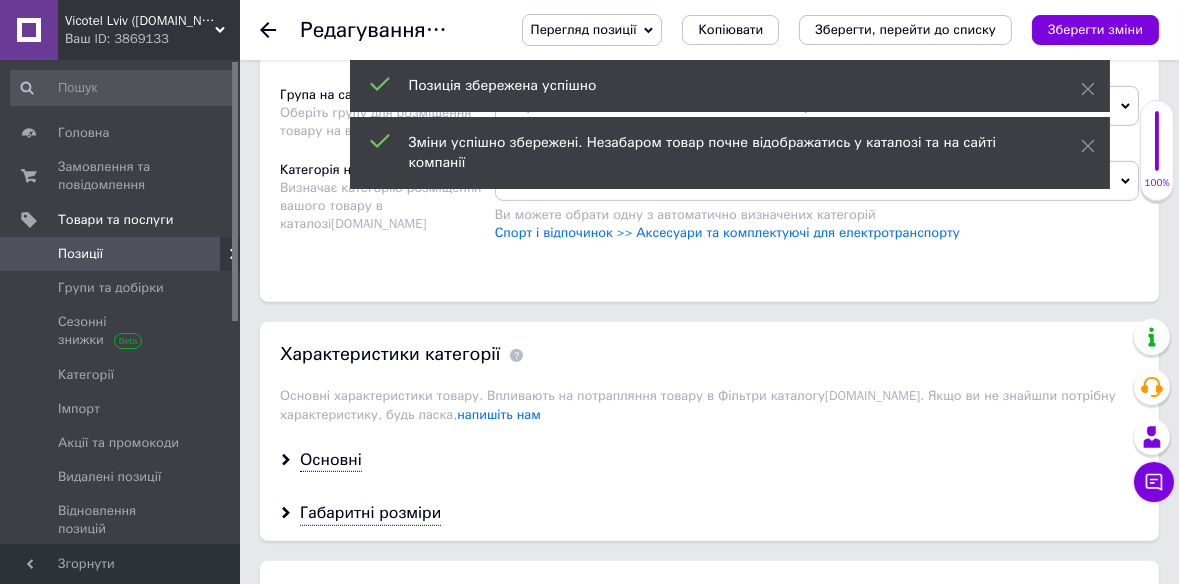 scroll, scrollTop: 2000, scrollLeft: 0, axis: vertical 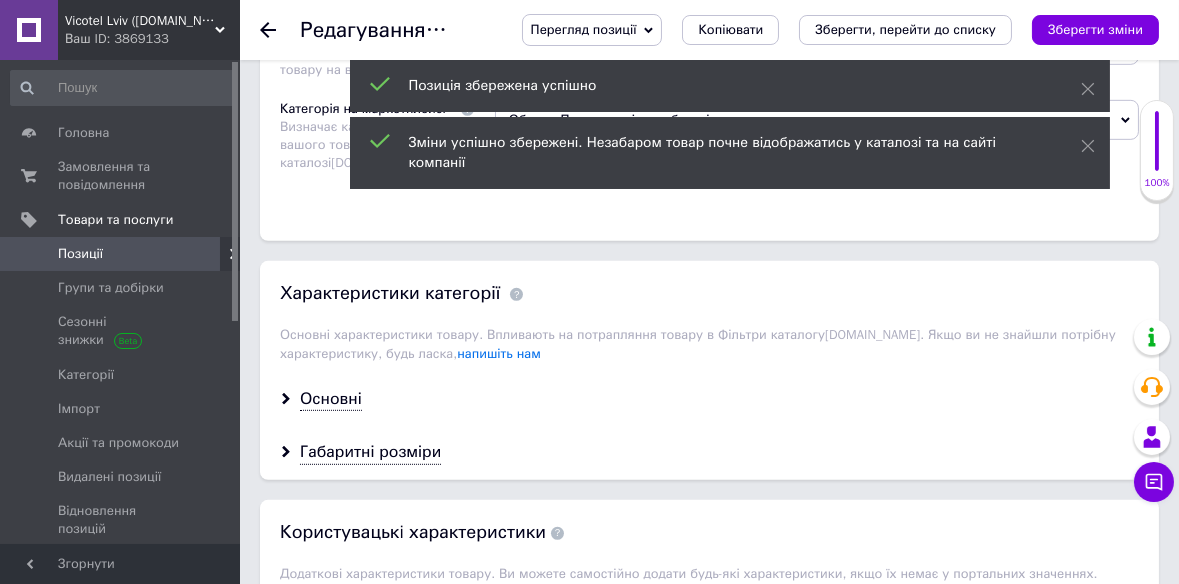 drag, startPoint x: 325, startPoint y: 391, endPoint x: 485, endPoint y: 395, distance: 160.04999 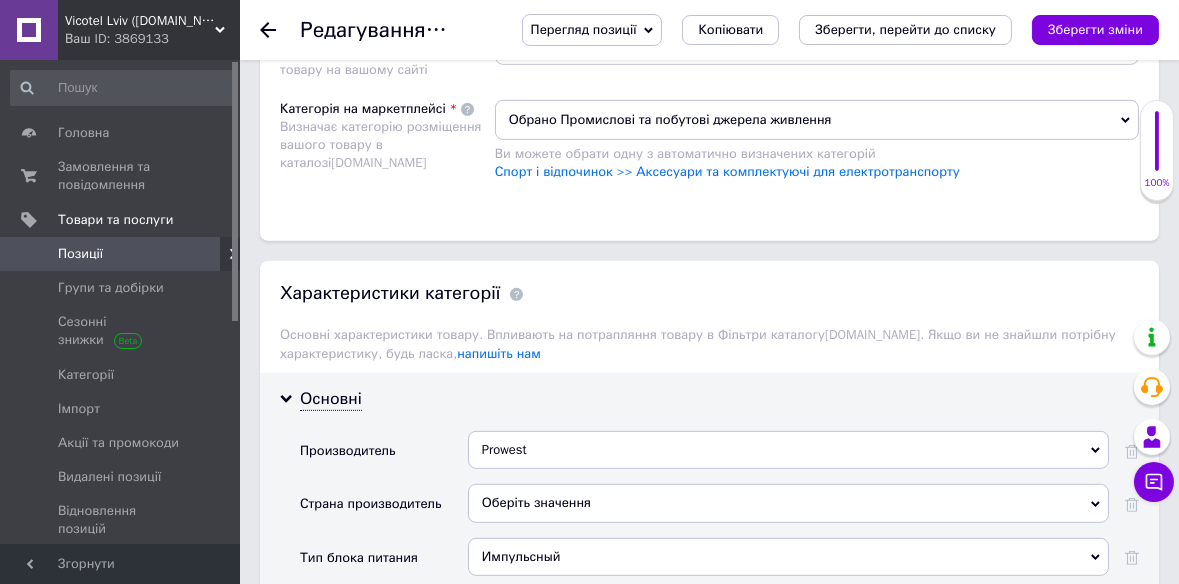 scroll, scrollTop: 2120, scrollLeft: 0, axis: vertical 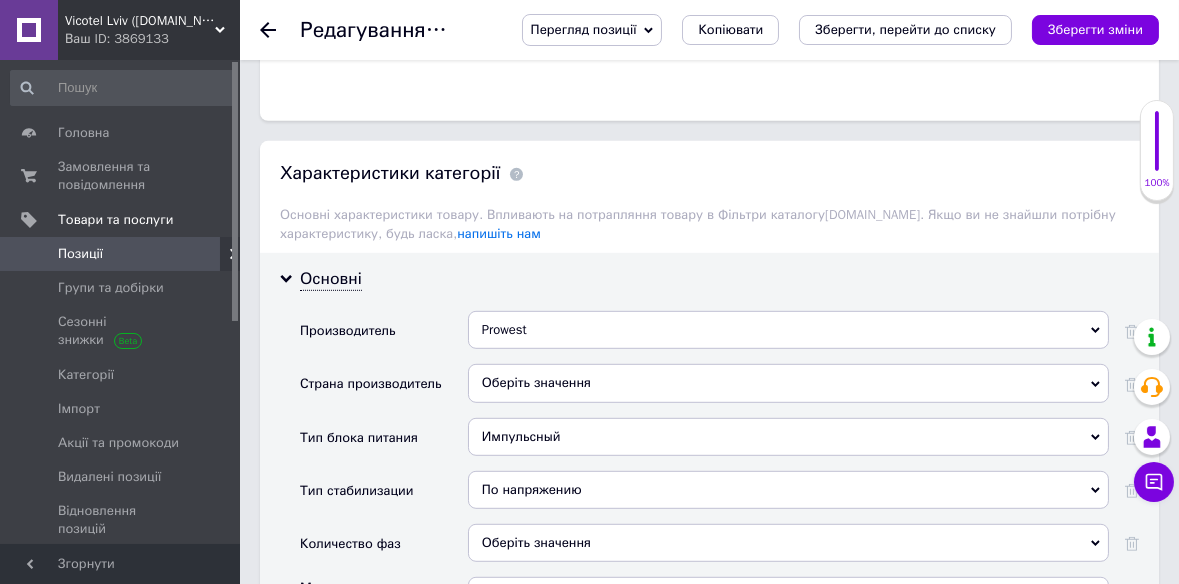 click on "Импульсный" at bounding box center (788, 437) 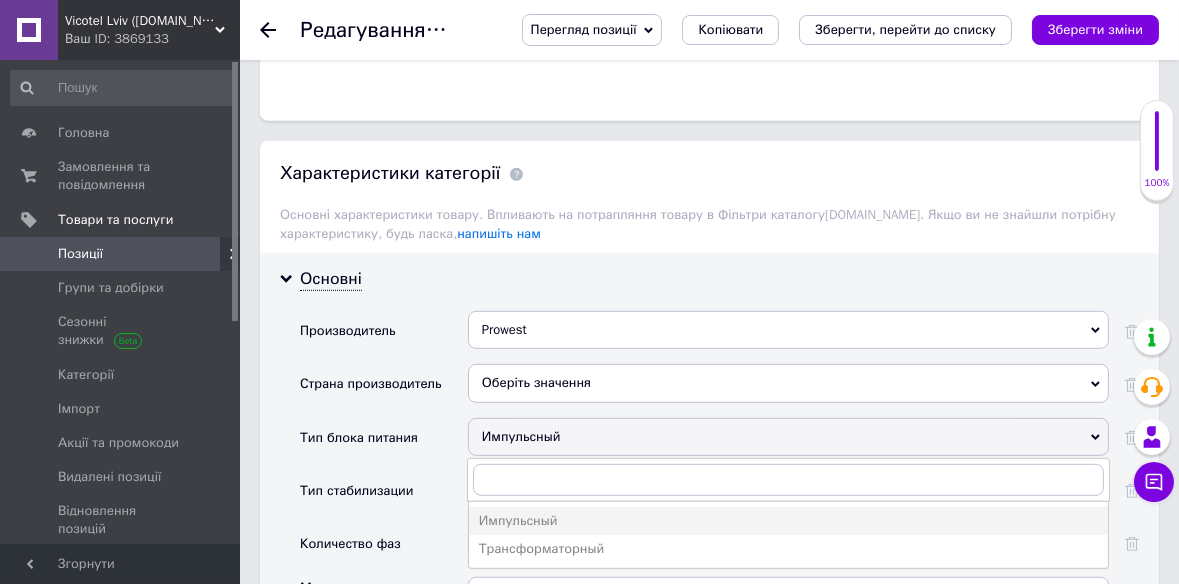 click on "Импульсный" at bounding box center (788, 437) 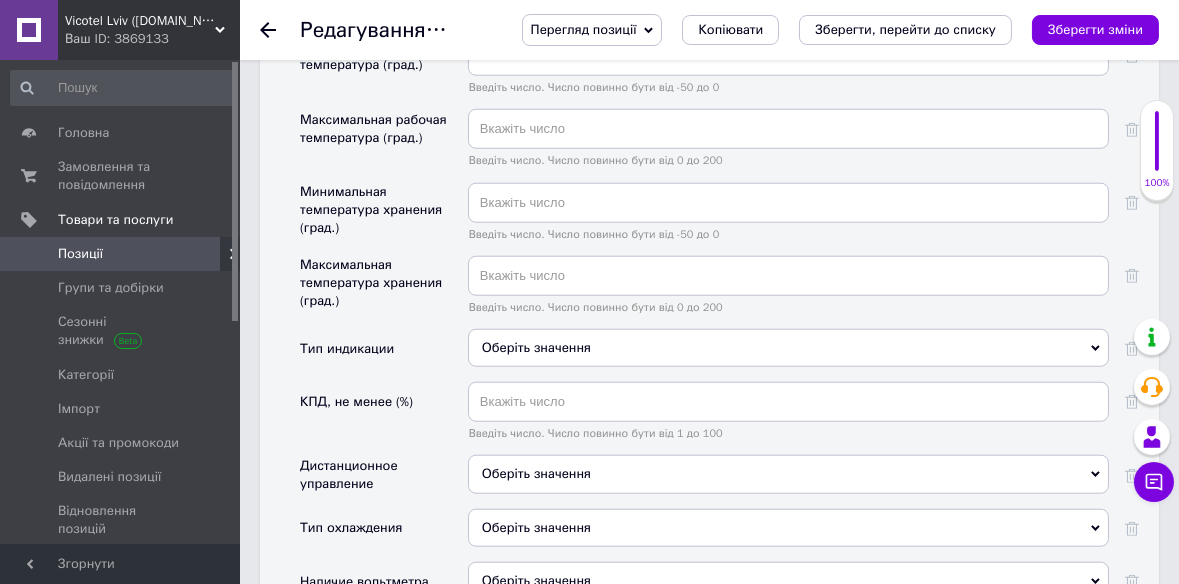scroll, scrollTop: 3515, scrollLeft: 0, axis: vertical 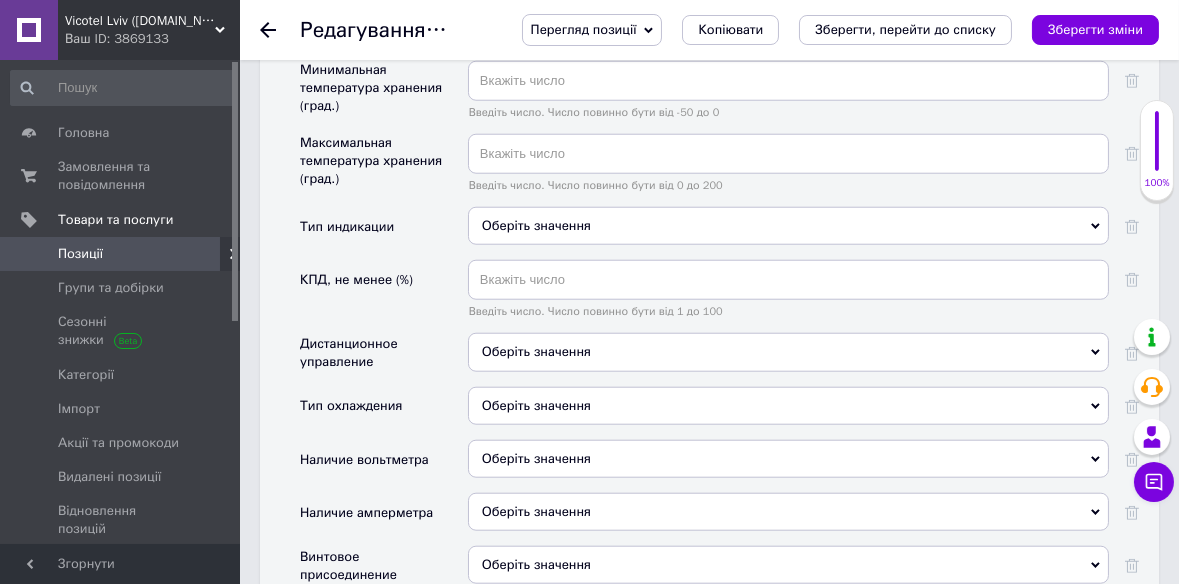 click on "Оберіть значення" at bounding box center (788, 226) 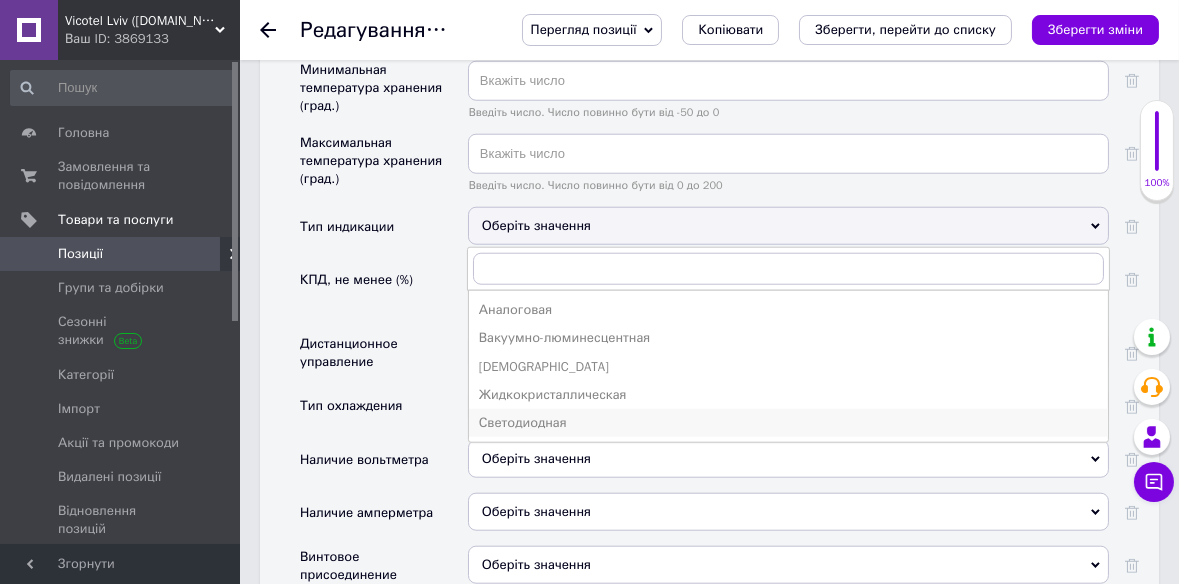 click on "Светодиодная" at bounding box center [788, 423] 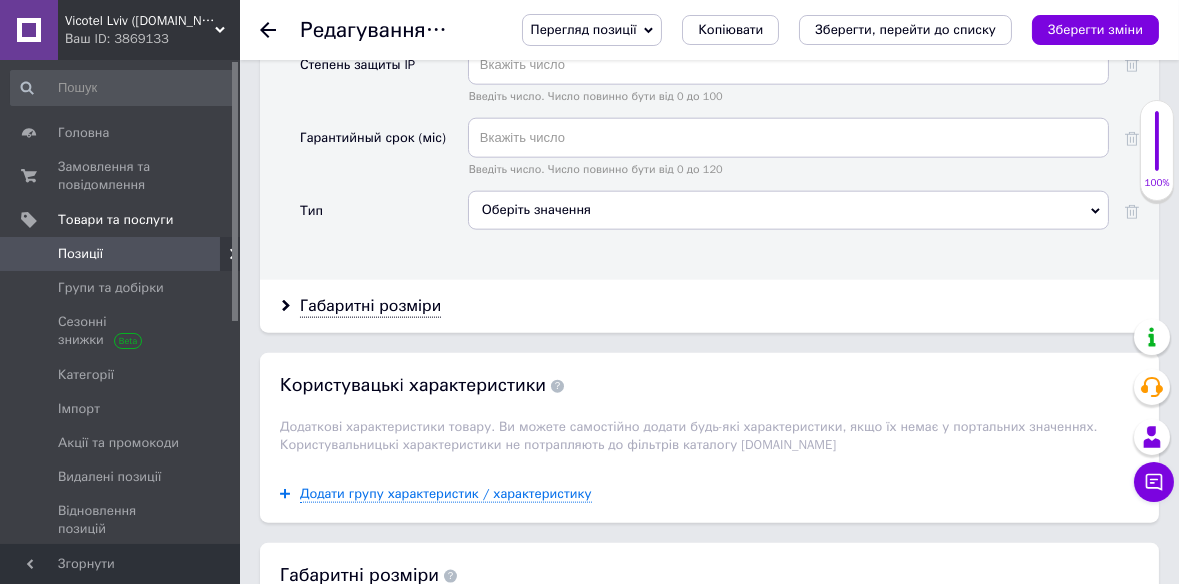 scroll, scrollTop: 4424, scrollLeft: 0, axis: vertical 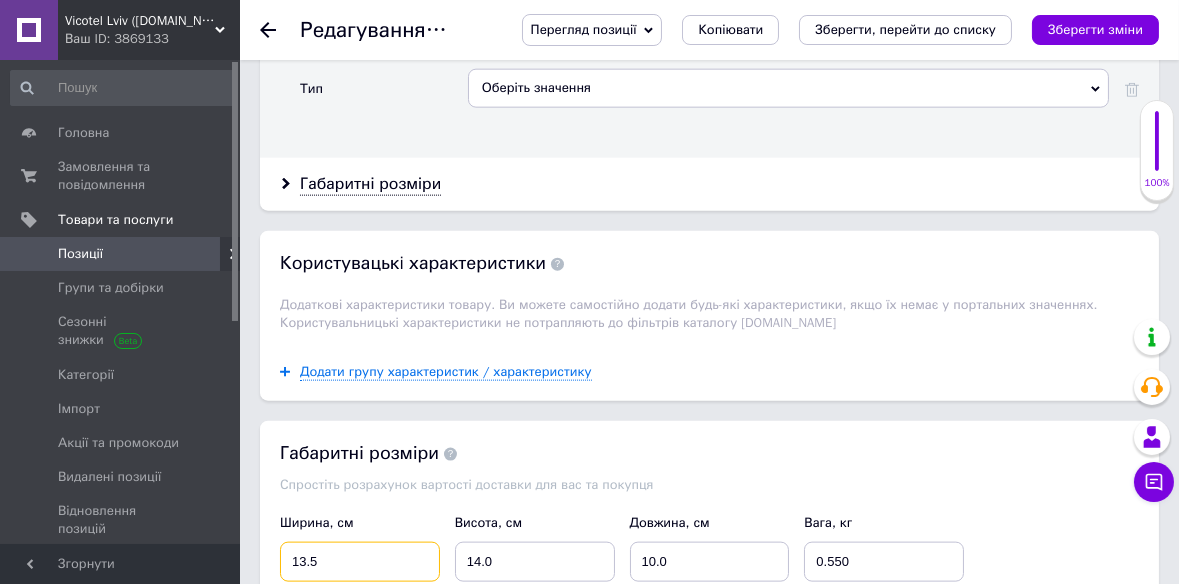 click on "13.5" at bounding box center (360, 562) 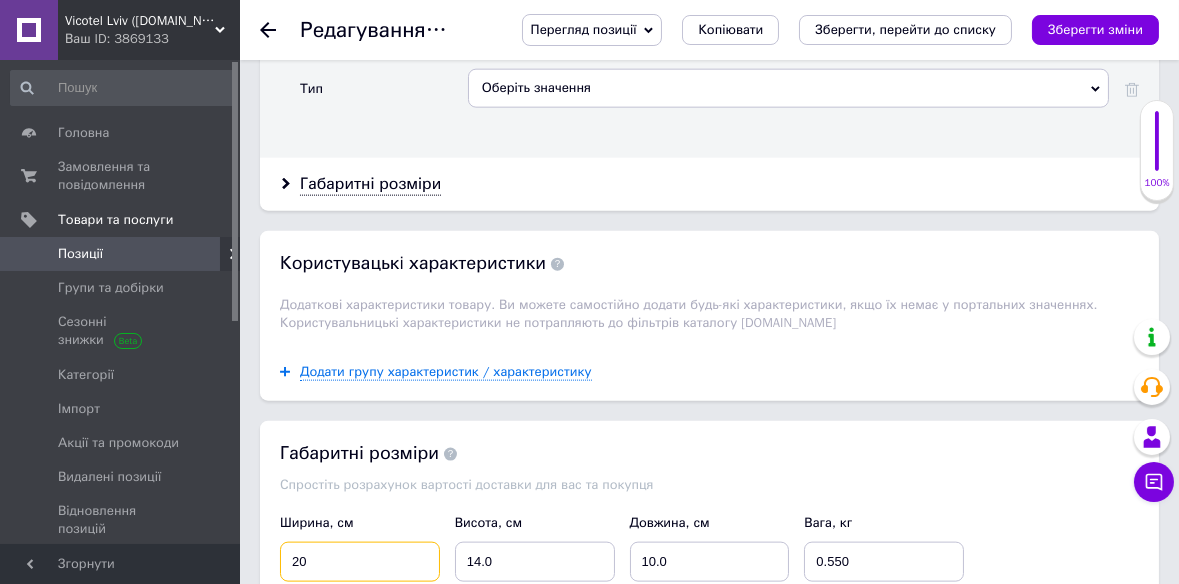 type on "20" 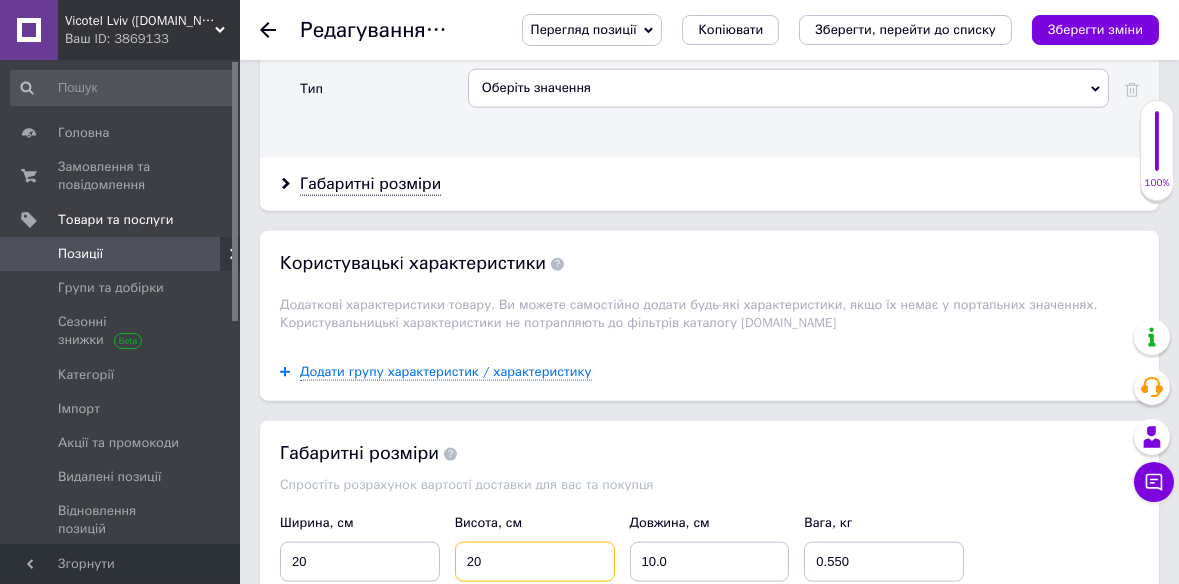 type on "20" 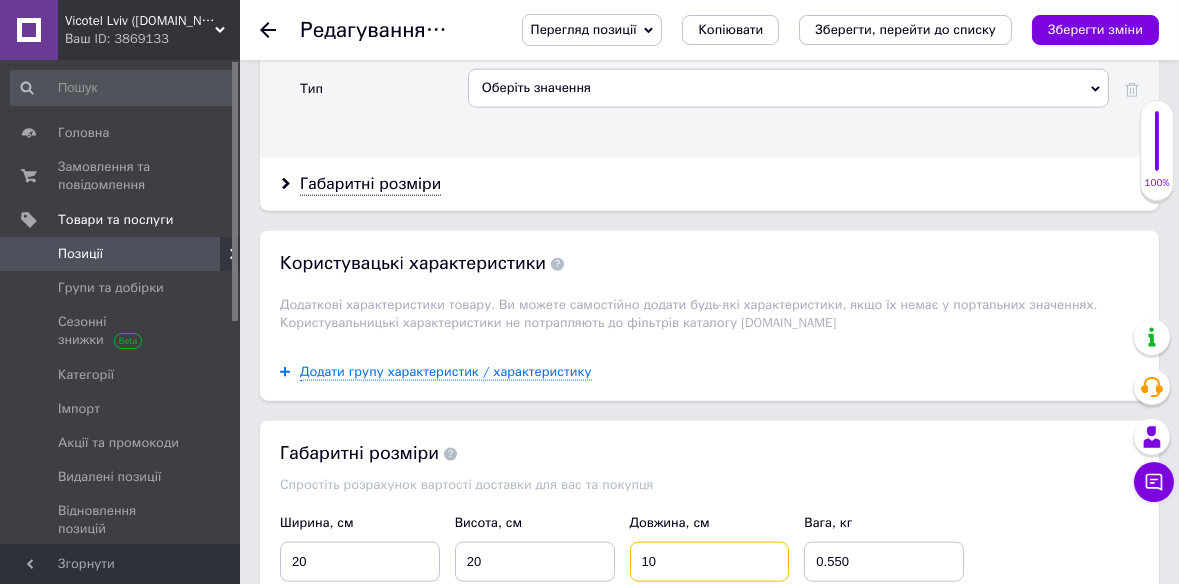 type on "10" 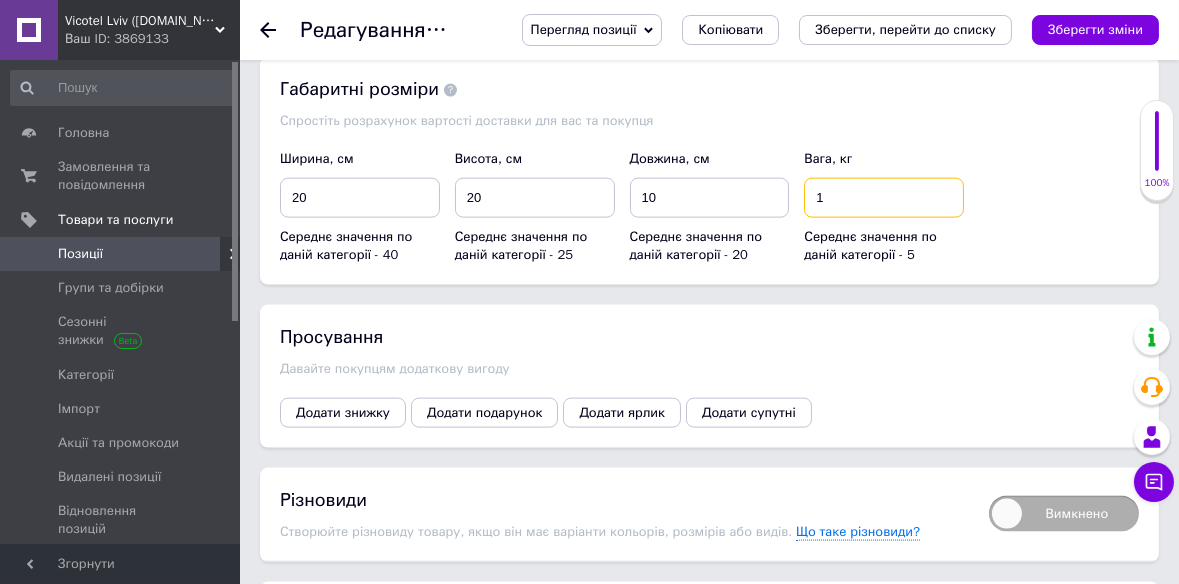 scroll, scrollTop: 4848, scrollLeft: 0, axis: vertical 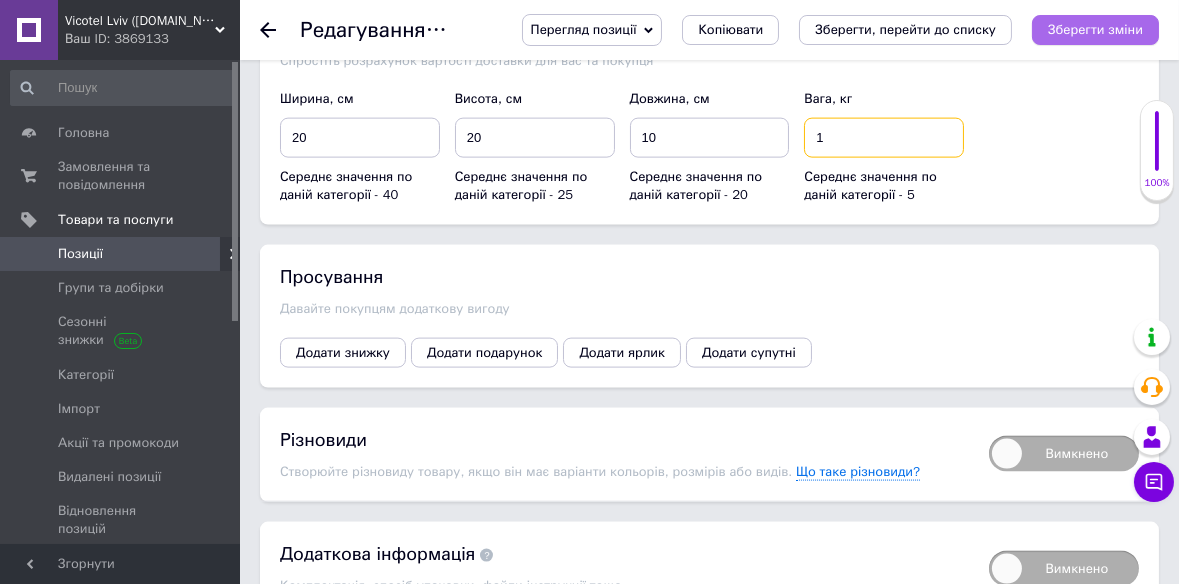 type on "1" 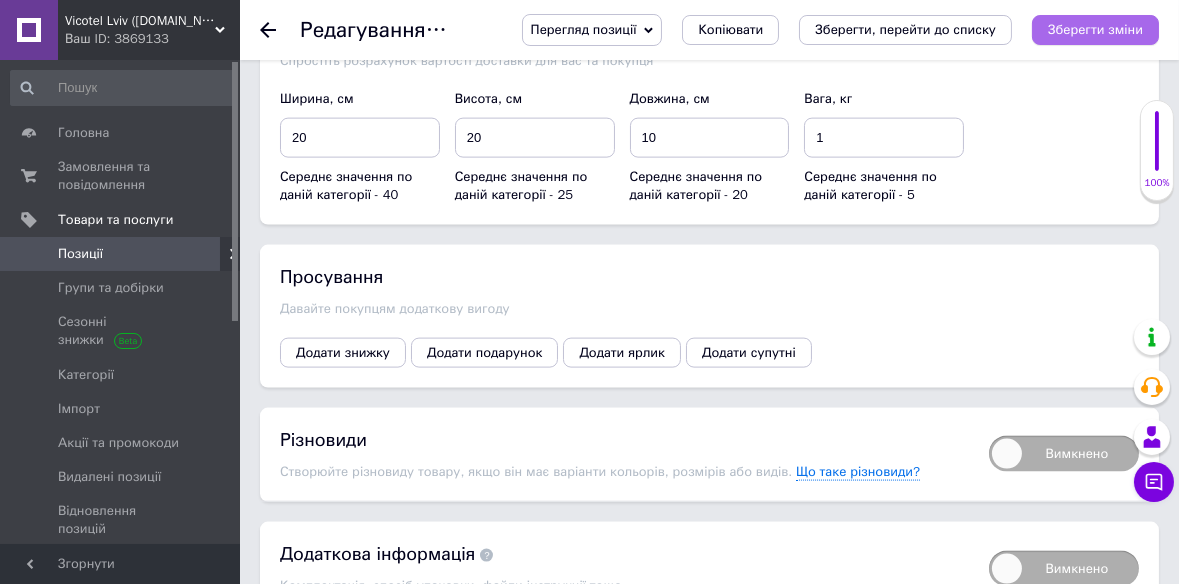 click on "Зберегти зміни" at bounding box center (1095, 29) 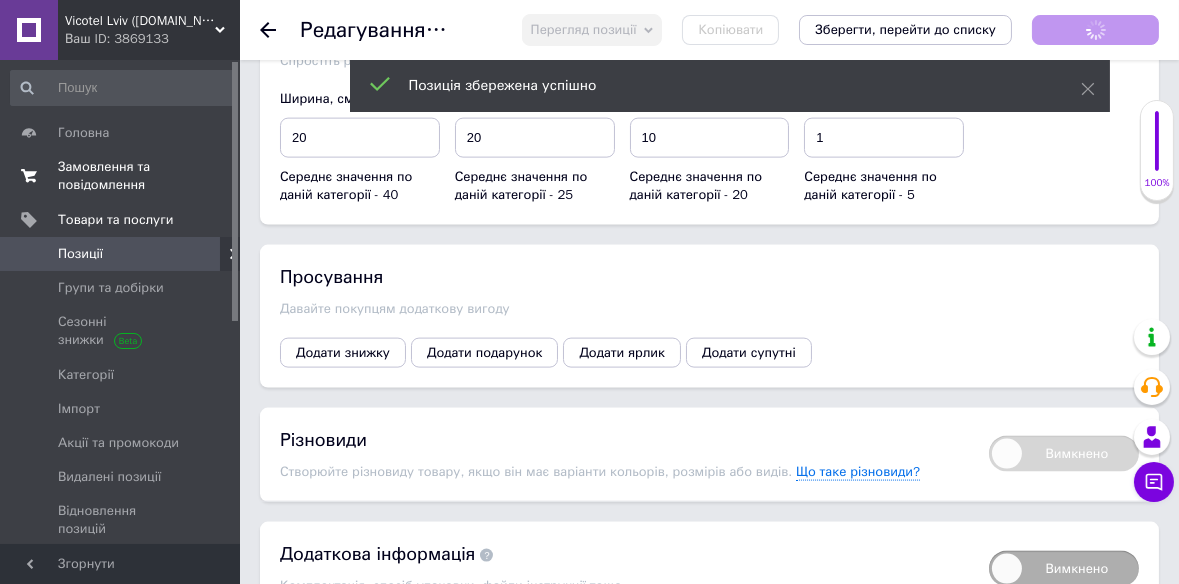 click on "Замовлення та повідомлення" at bounding box center (121, 176) 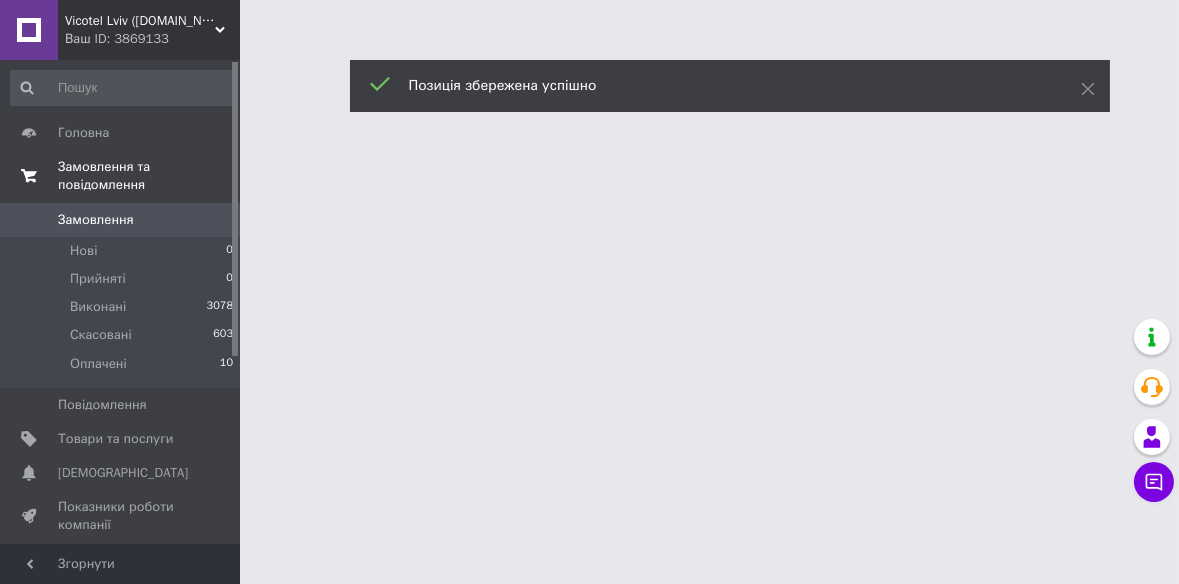 scroll, scrollTop: 0, scrollLeft: 0, axis: both 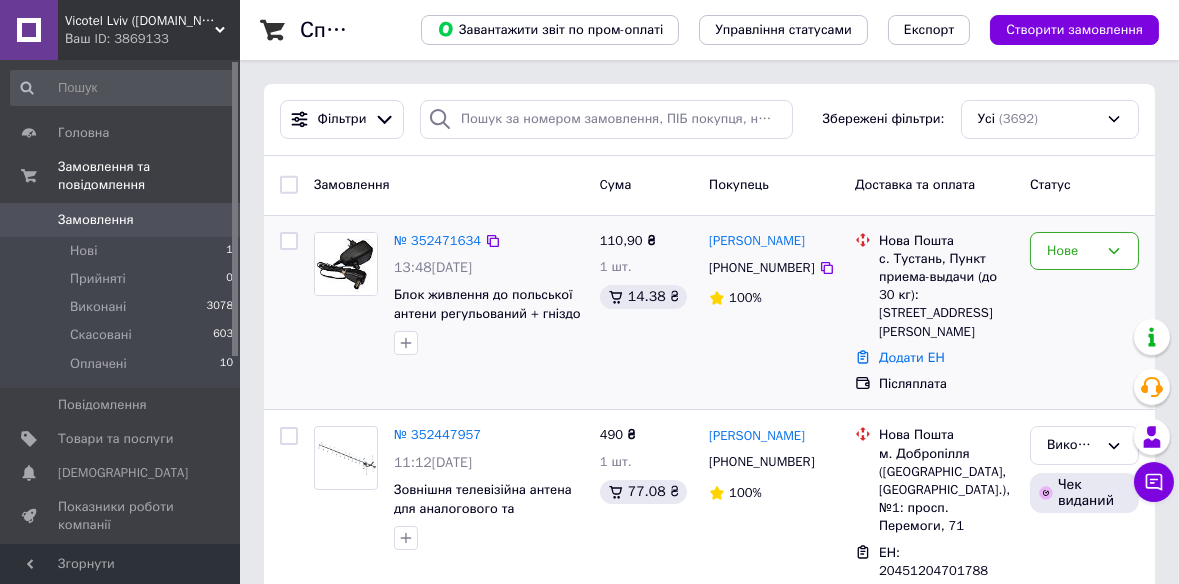 click on "№ 352471634" at bounding box center (437, 241) 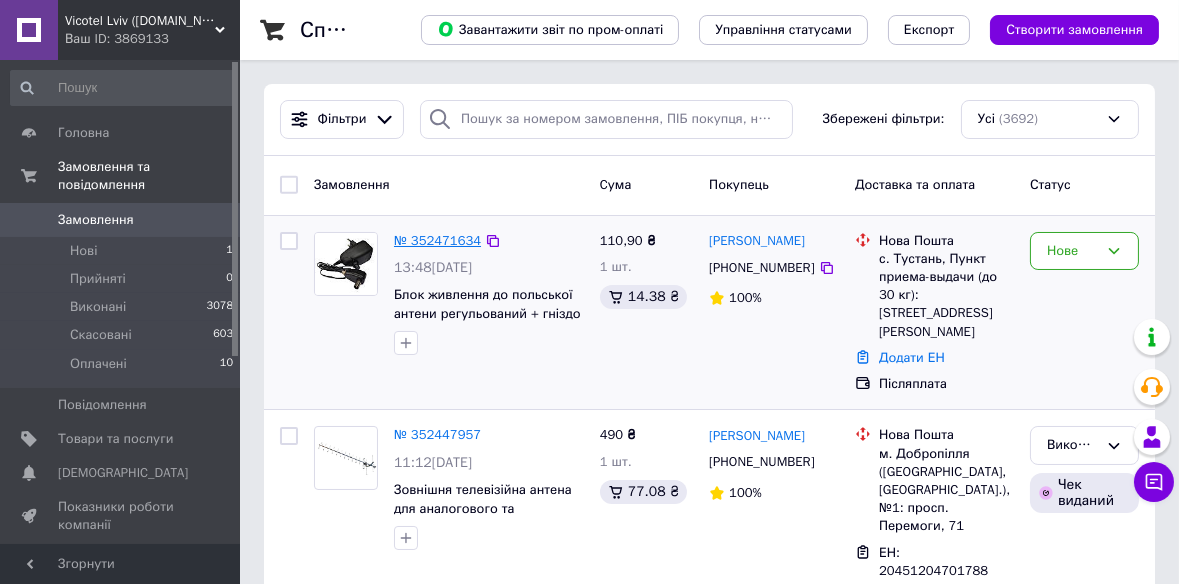 click on "№ 352471634" at bounding box center (437, 240) 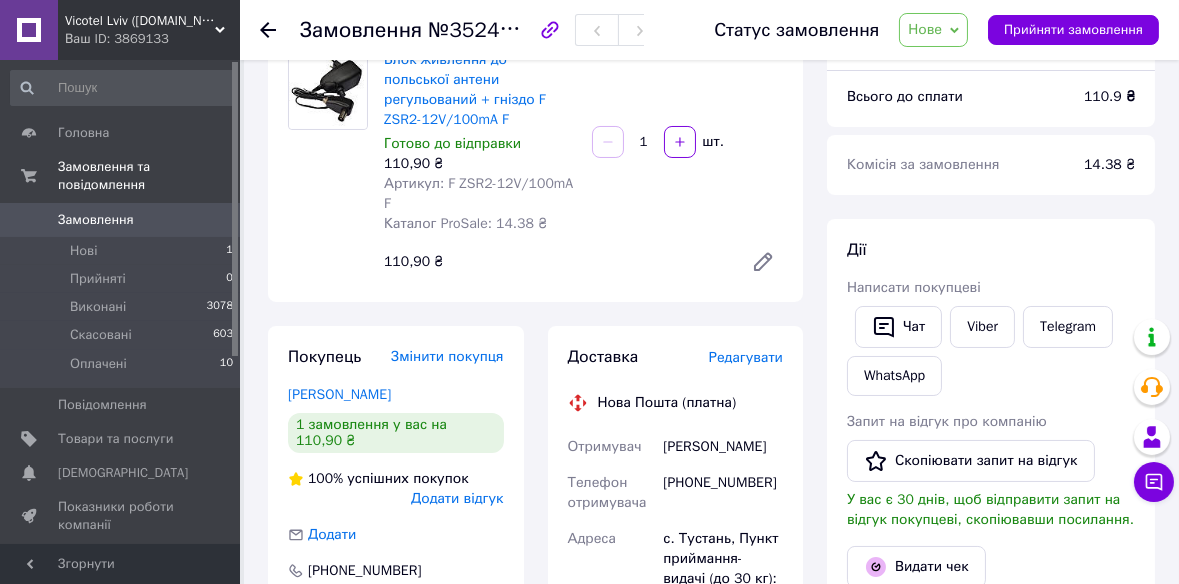 scroll, scrollTop: 242, scrollLeft: 0, axis: vertical 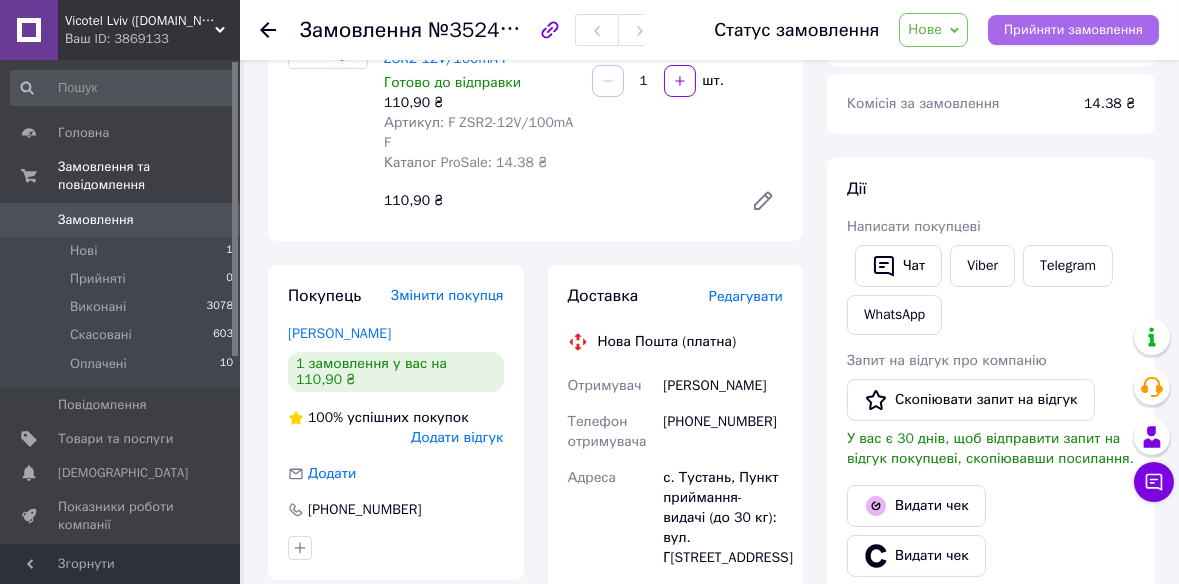 click on "Прийняти замовлення" at bounding box center (1073, 30) 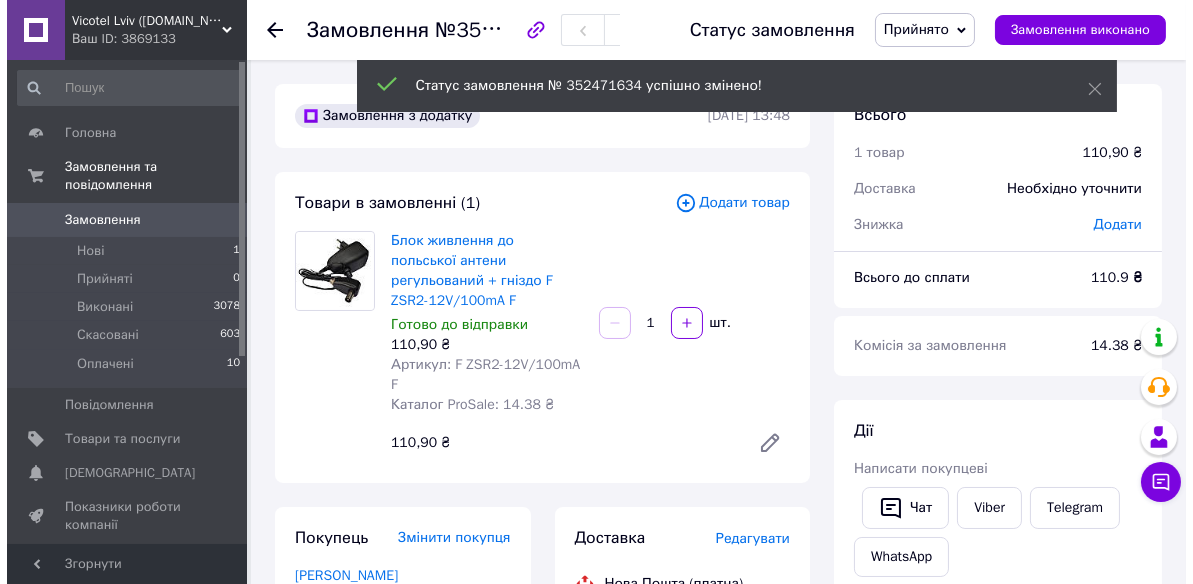 scroll, scrollTop: 181, scrollLeft: 0, axis: vertical 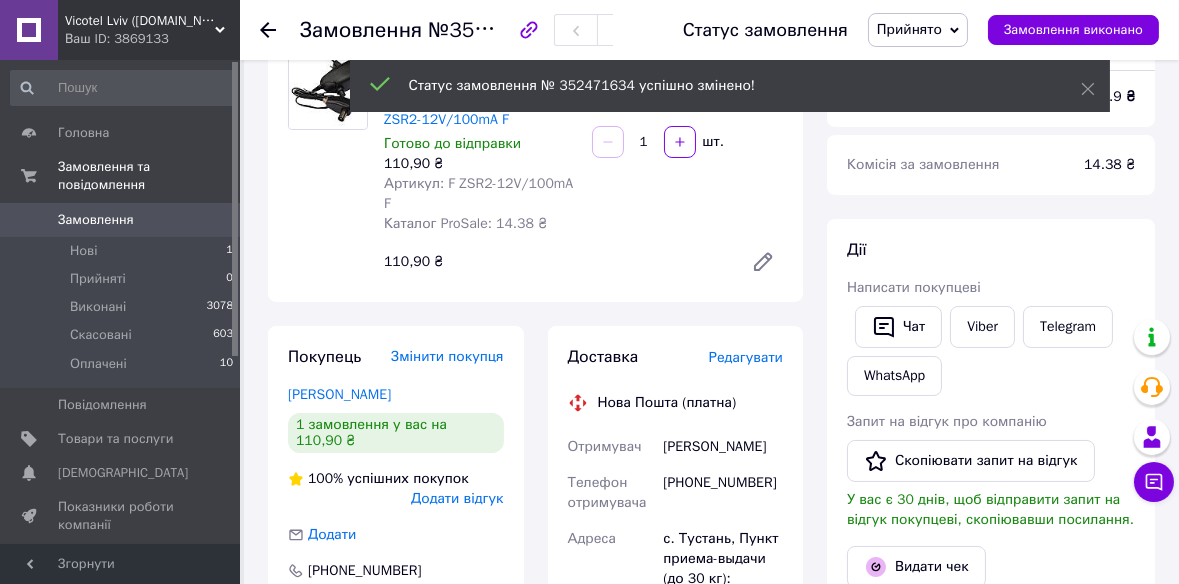 click on "Редагувати" at bounding box center [746, 357] 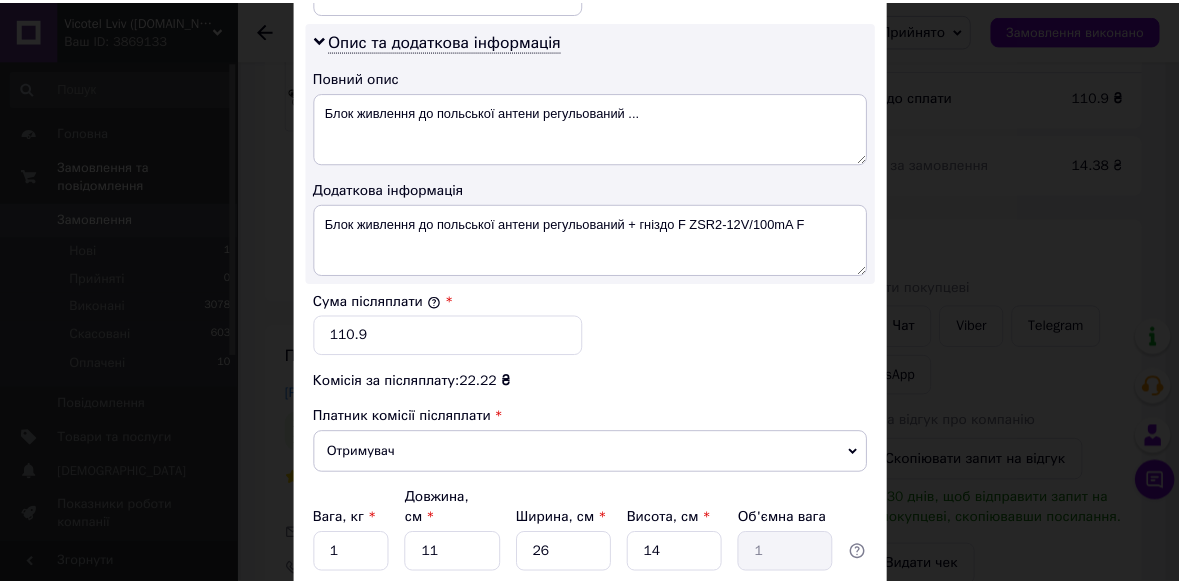 scroll, scrollTop: 1090, scrollLeft: 0, axis: vertical 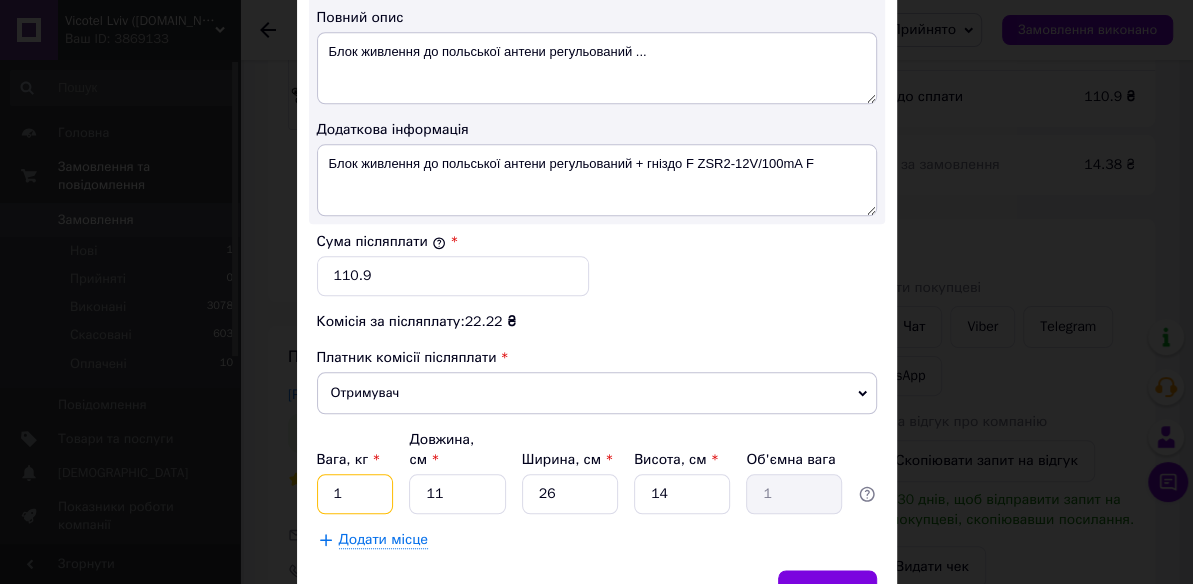 click on "1" at bounding box center [355, 494] 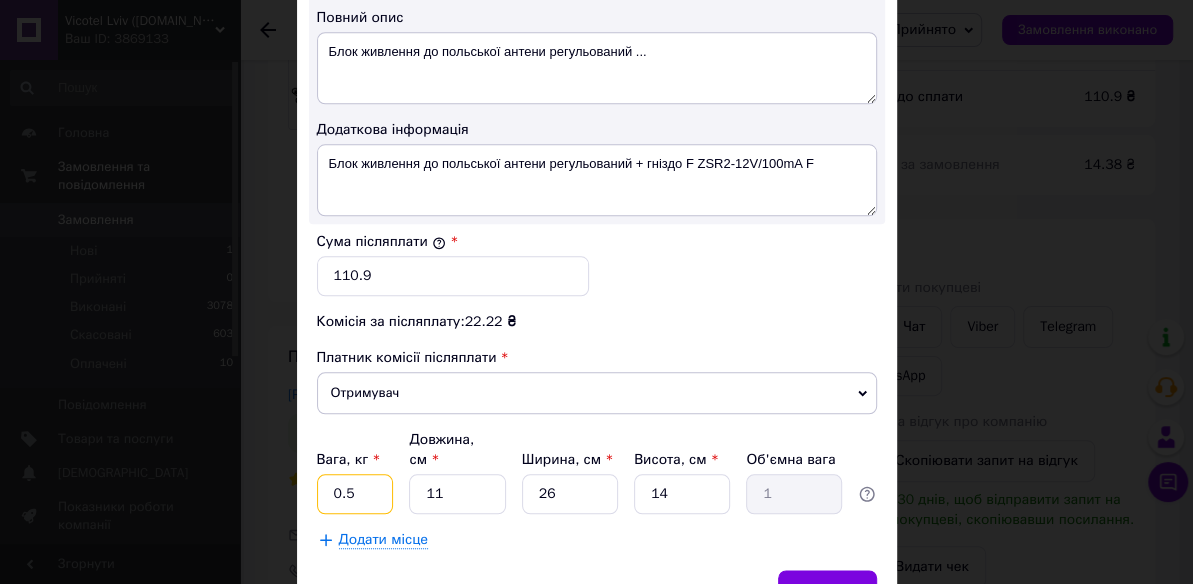 type on "0.5" 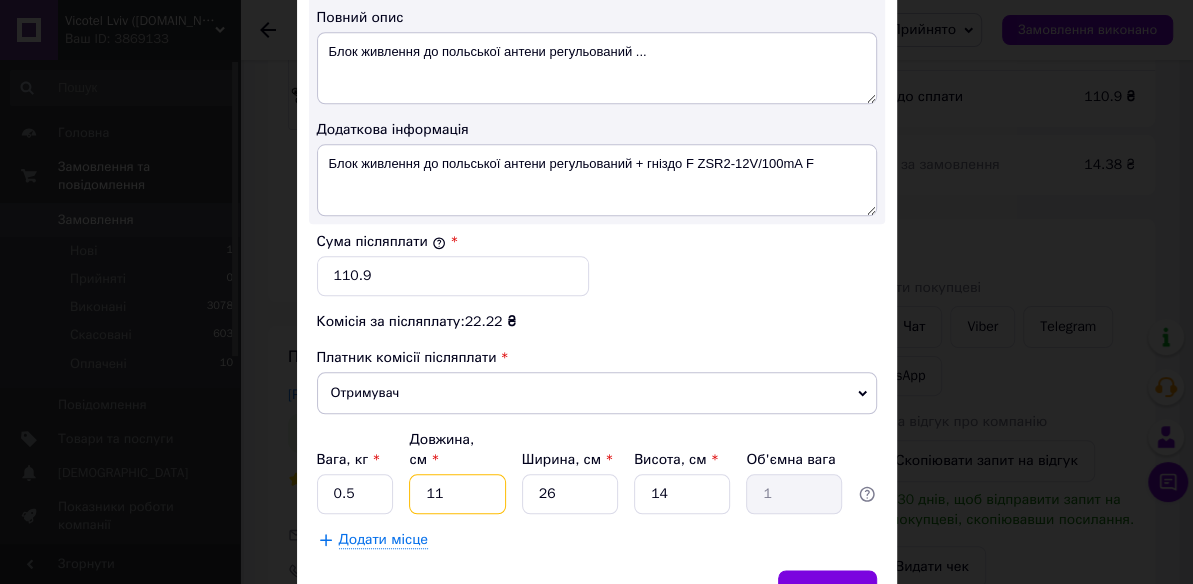 type on "2" 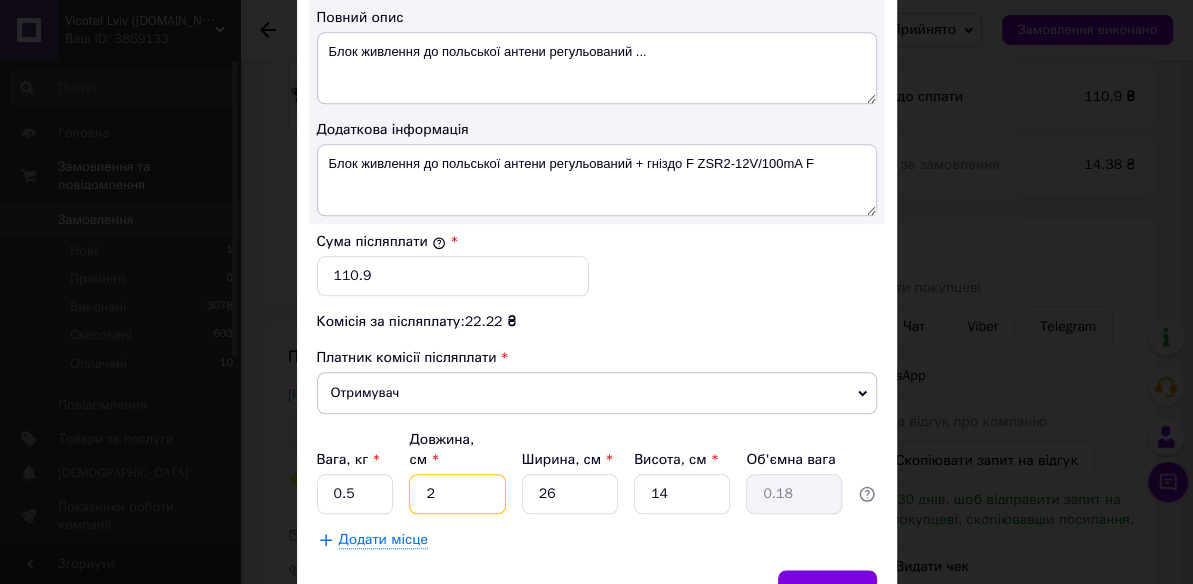 type on "20" 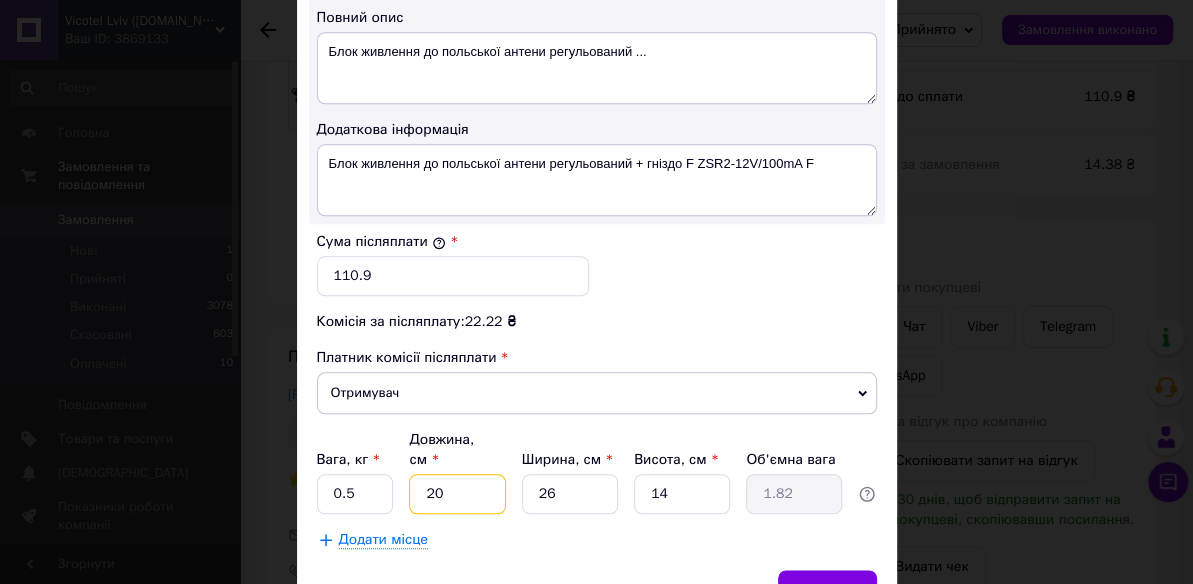 type on "20" 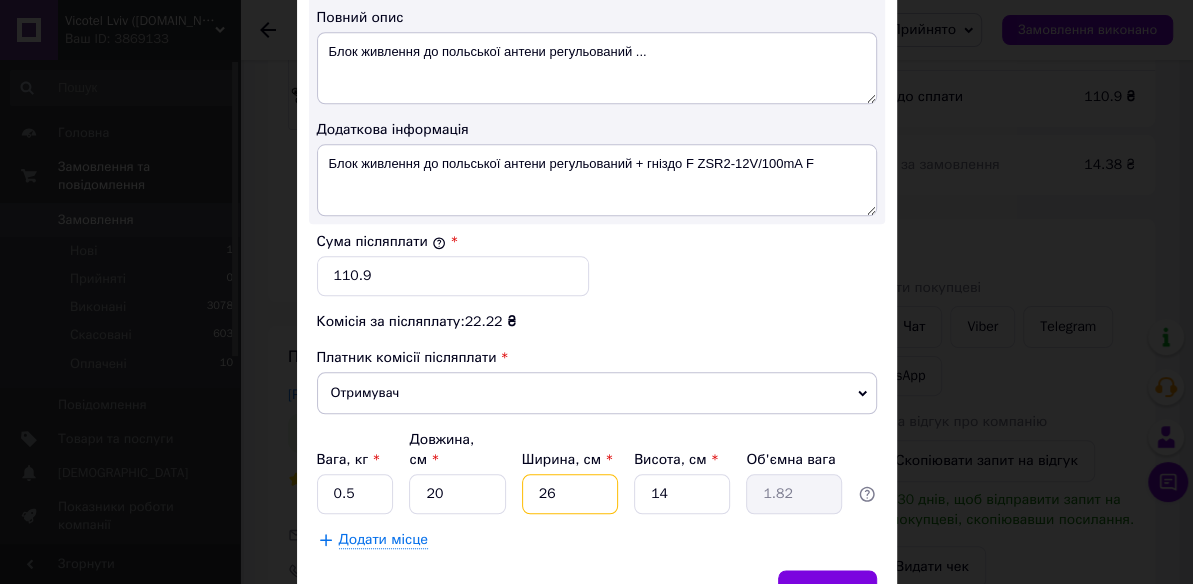 type on "2" 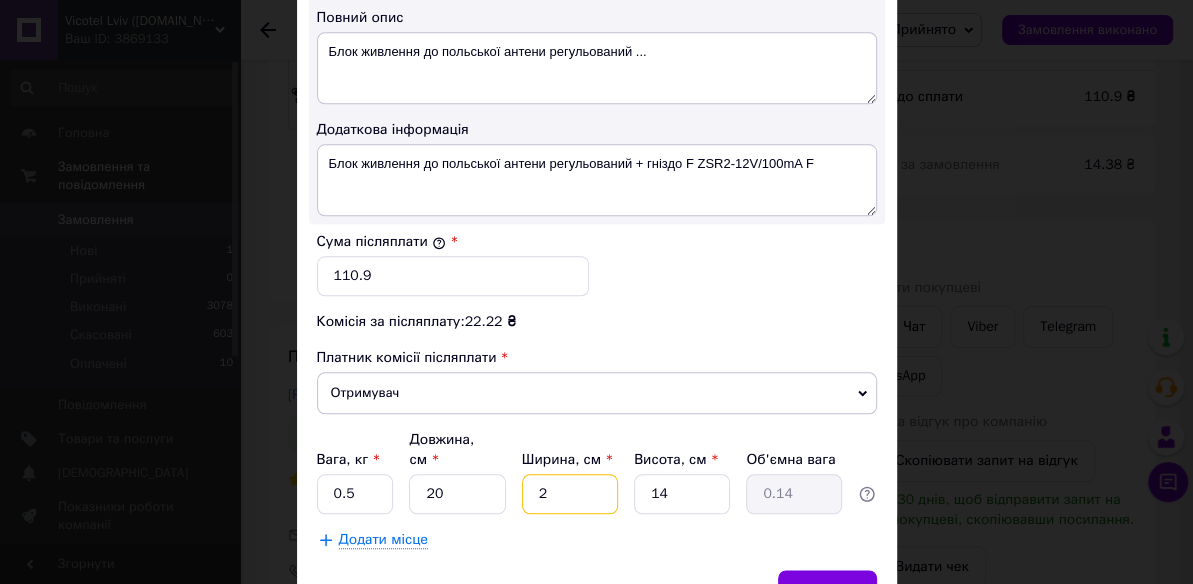 type 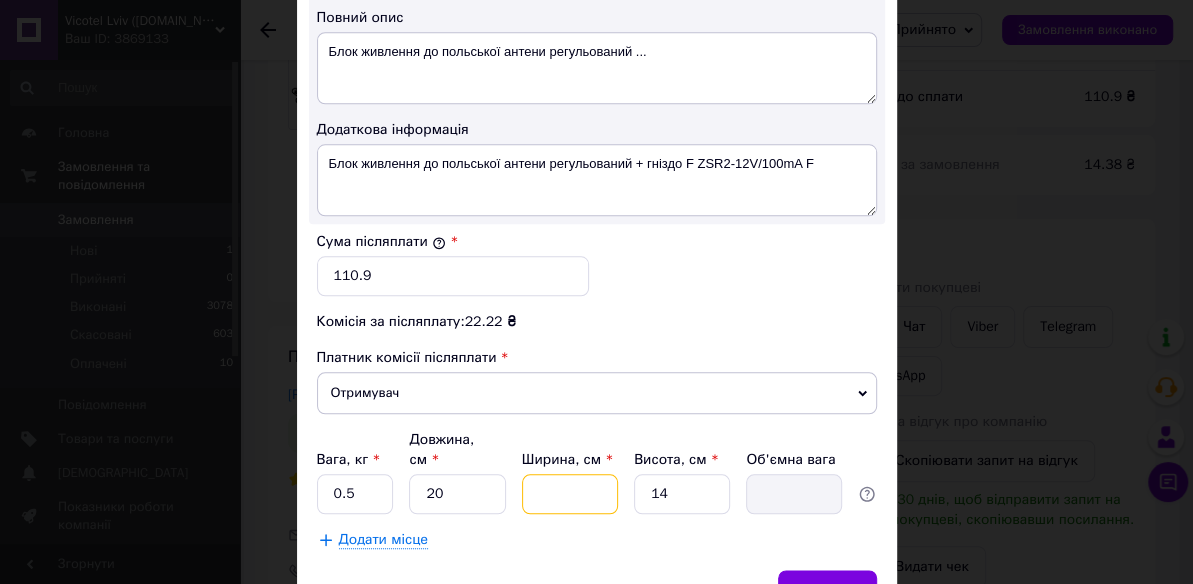 type on "1" 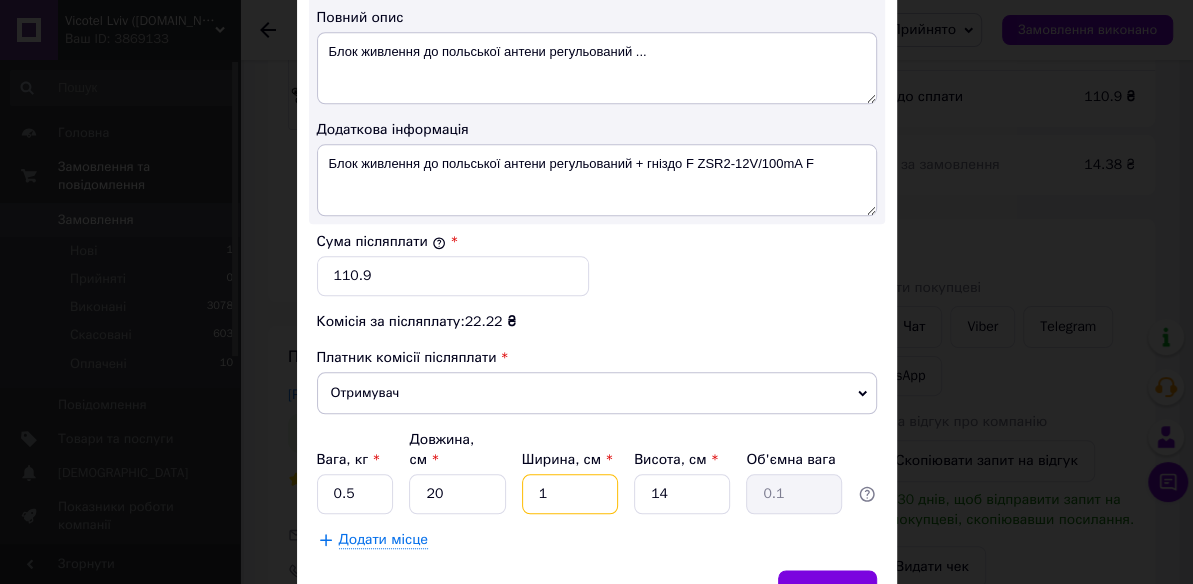 type on "10" 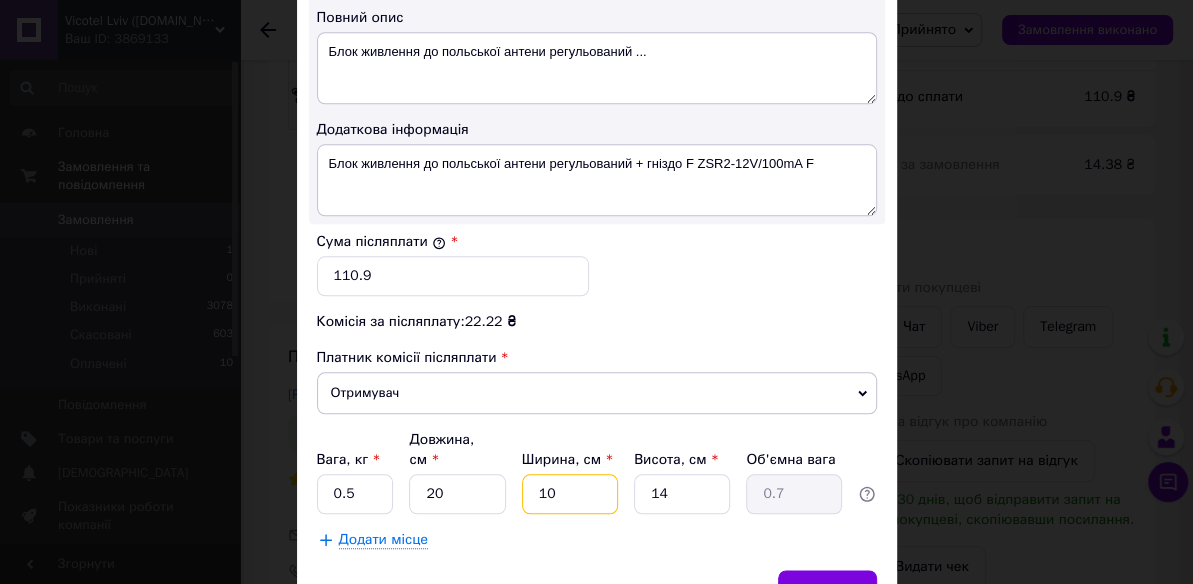 type on "10" 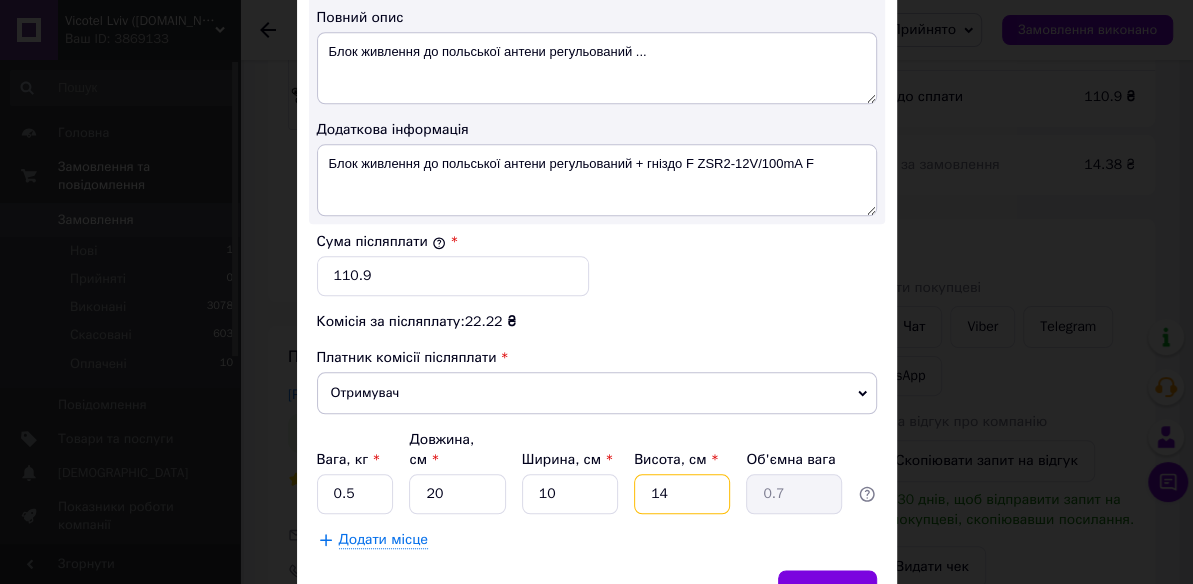 type on "1" 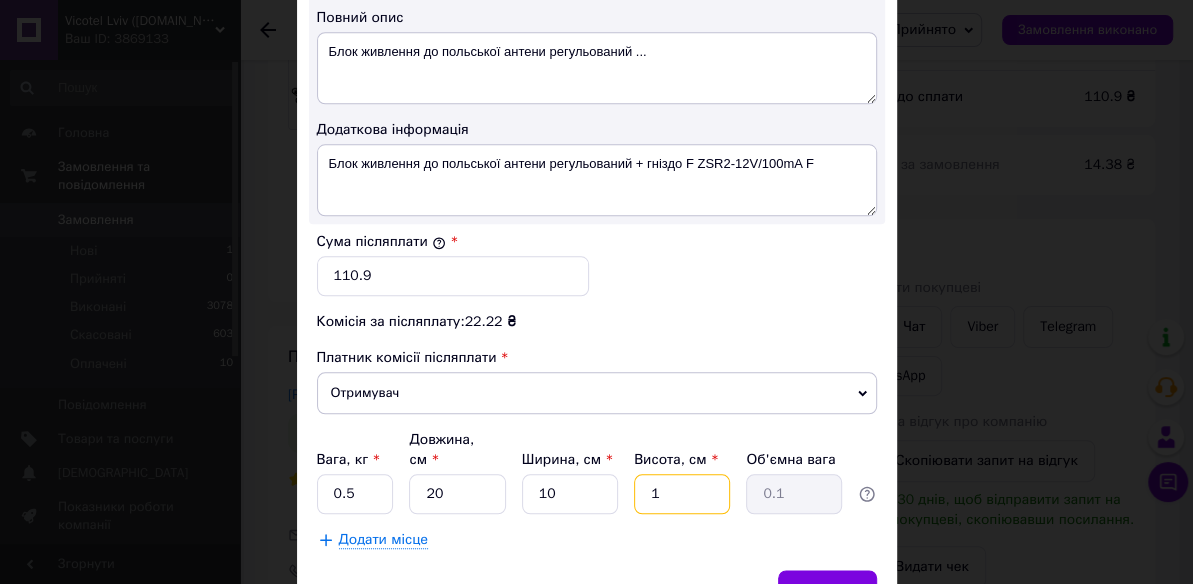 type on "10" 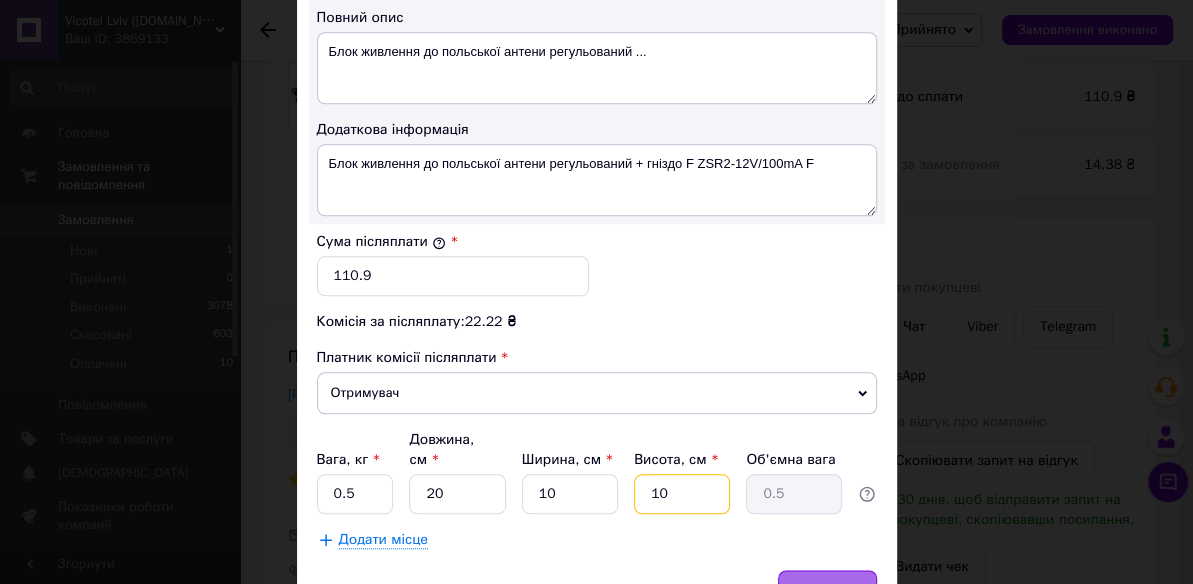 type on "10" 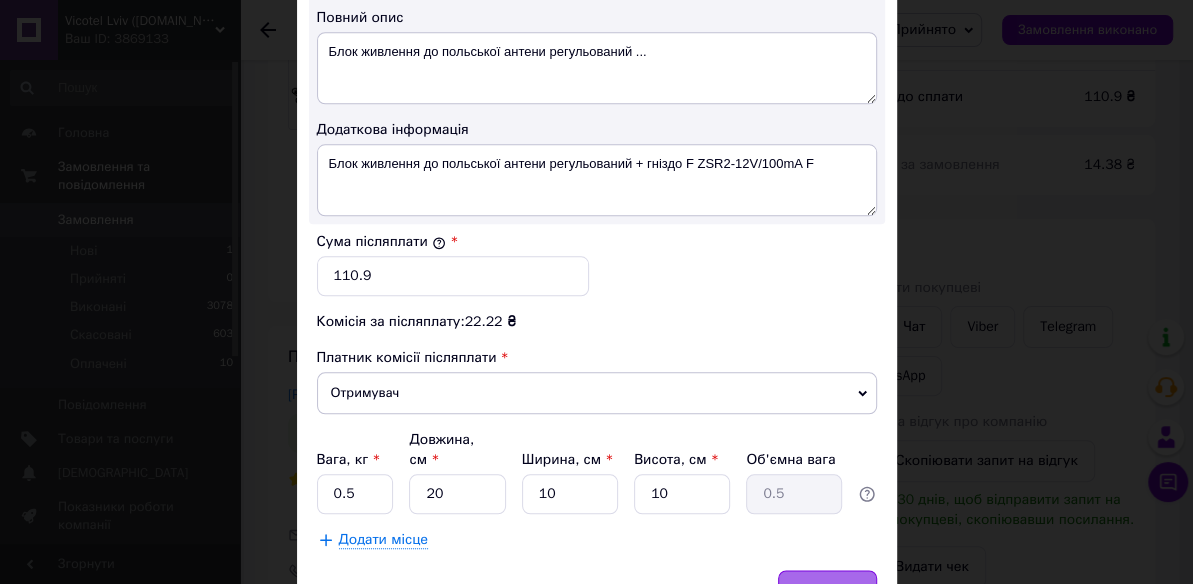 click on "Зберегти" at bounding box center [827, 590] 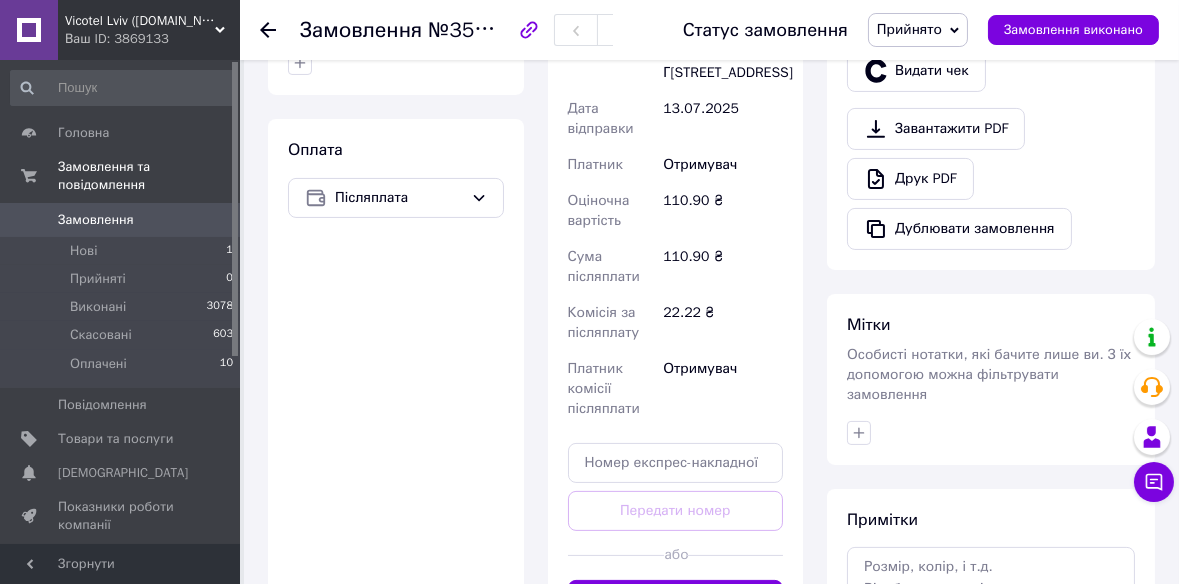 scroll, scrollTop: 788, scrollLeft: 0, axis: vertical 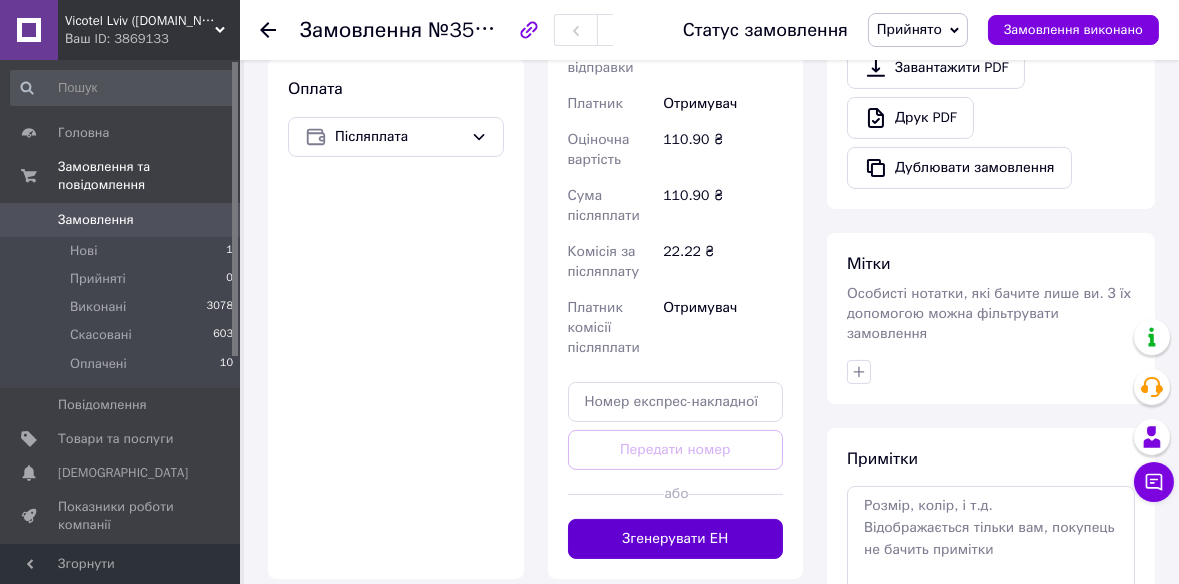 click on "Згенерувати ЕН" at bounding box center [676, 539] 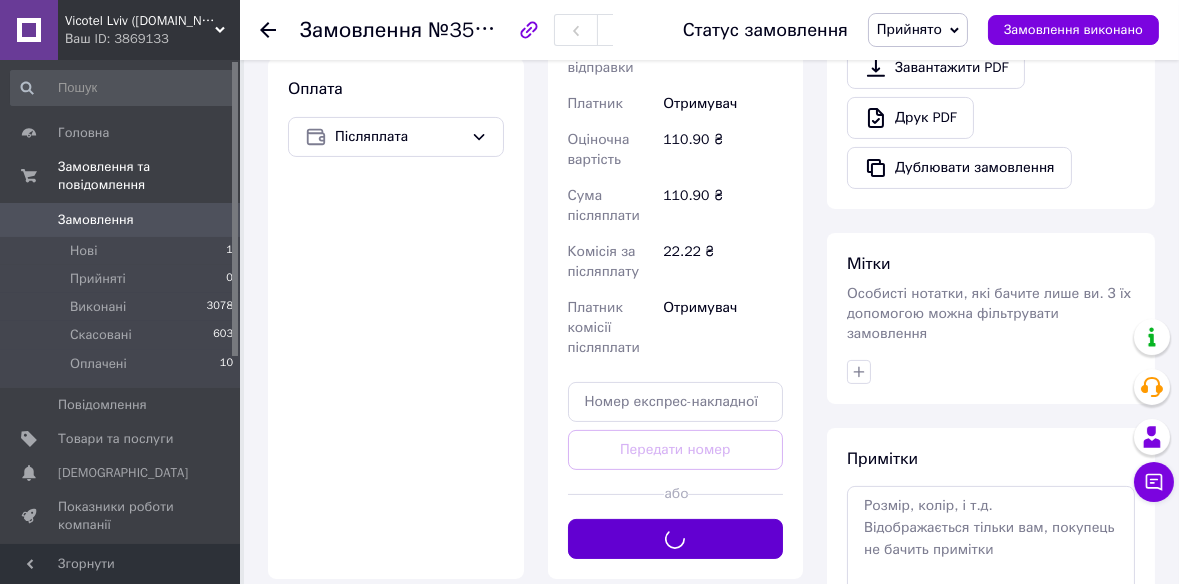 scroll, scrollTop: 302, scrollLeft: 0, axis: vertical 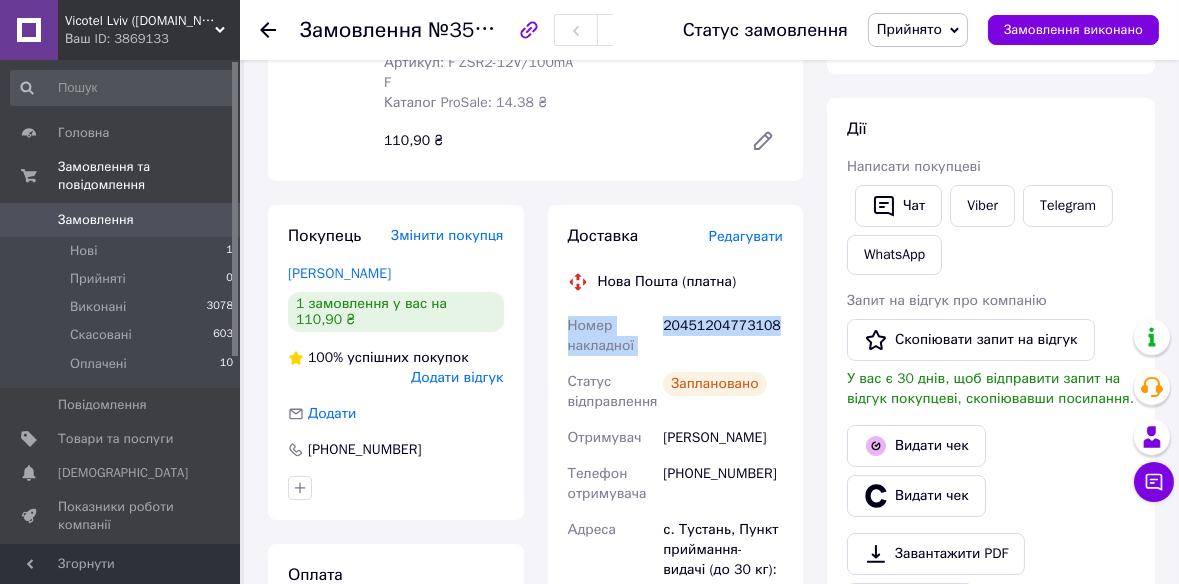 drag, startPoint x: 560, startPoint y: 284, endPoint x: 780, endPoint y: 297, distance: 220.38376 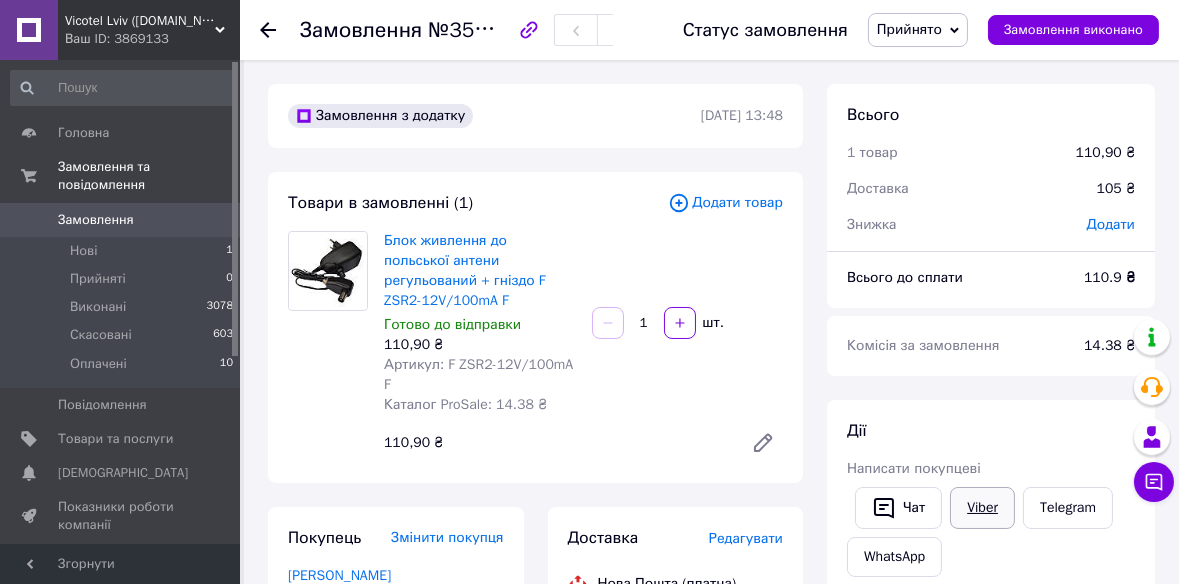 click on "Viber" at bounding box center [982, 508] 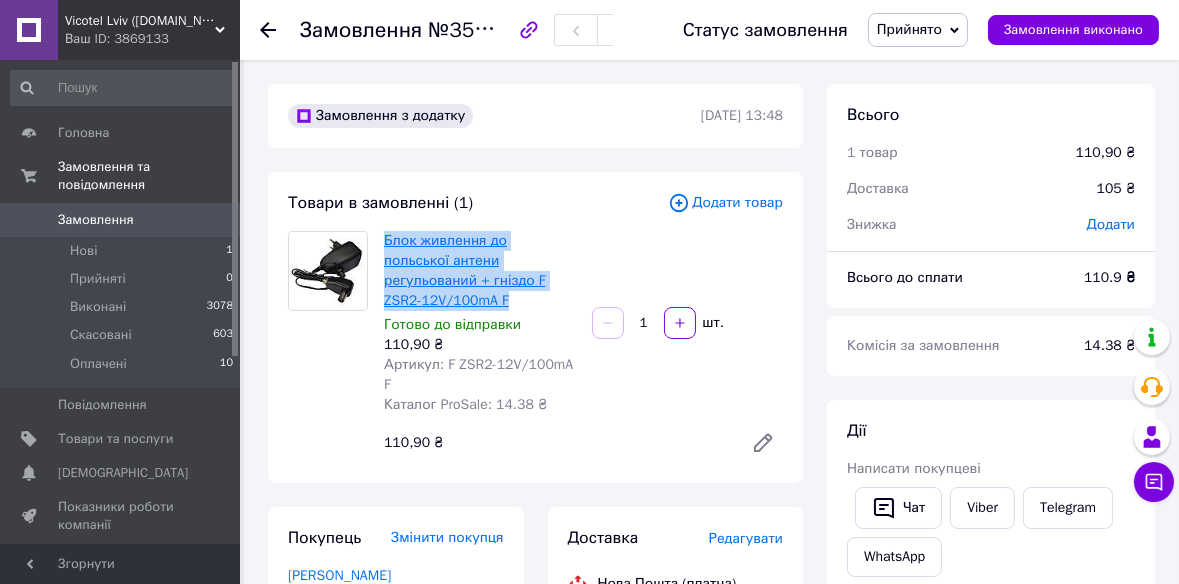 drag, startPoint x: 560, startPoint y: 283, endPoint x: 383, endPoint y: 242, distance: 181.68654 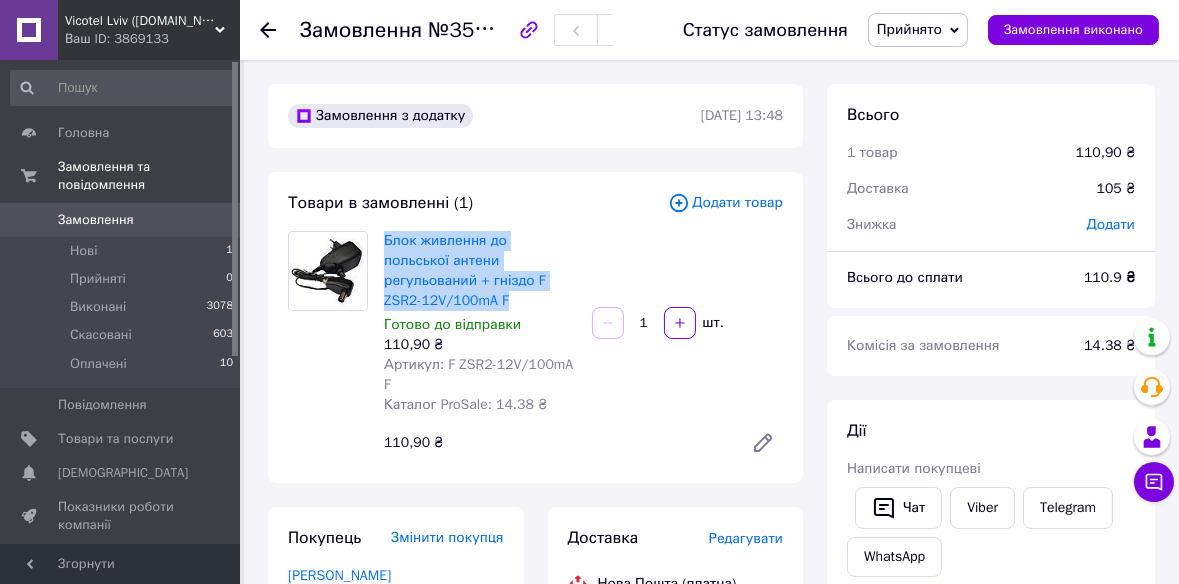 scroll, scrollTop: 181, scrollLeft: 0, axis: vertical 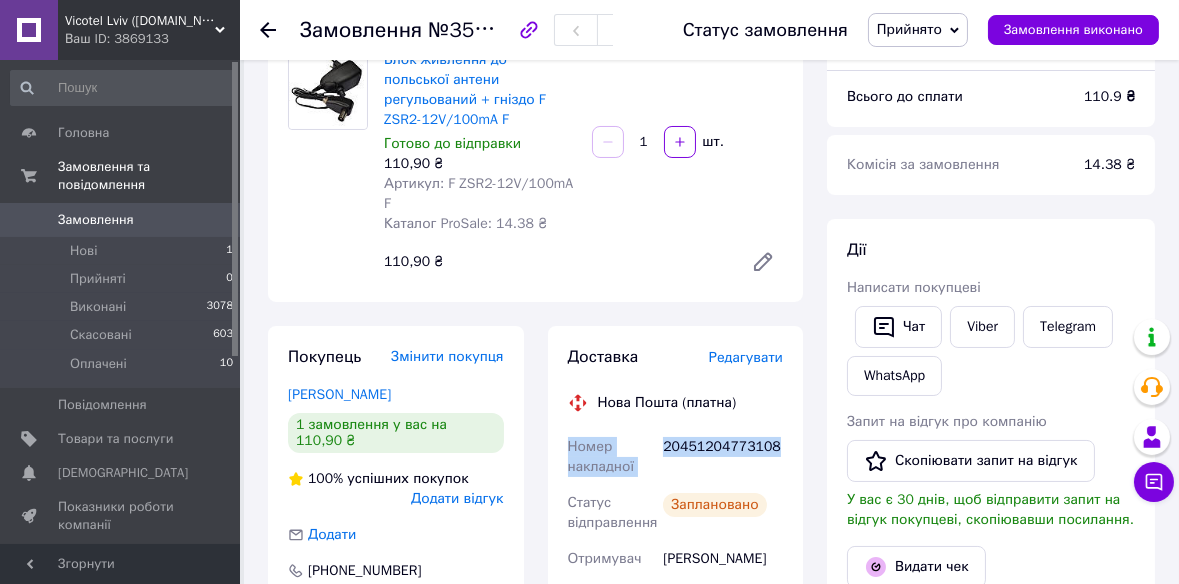 drag, startPoint x: 569, startPoint y: 402, endPoint x: 792, endPoint y: 402, distance: 223 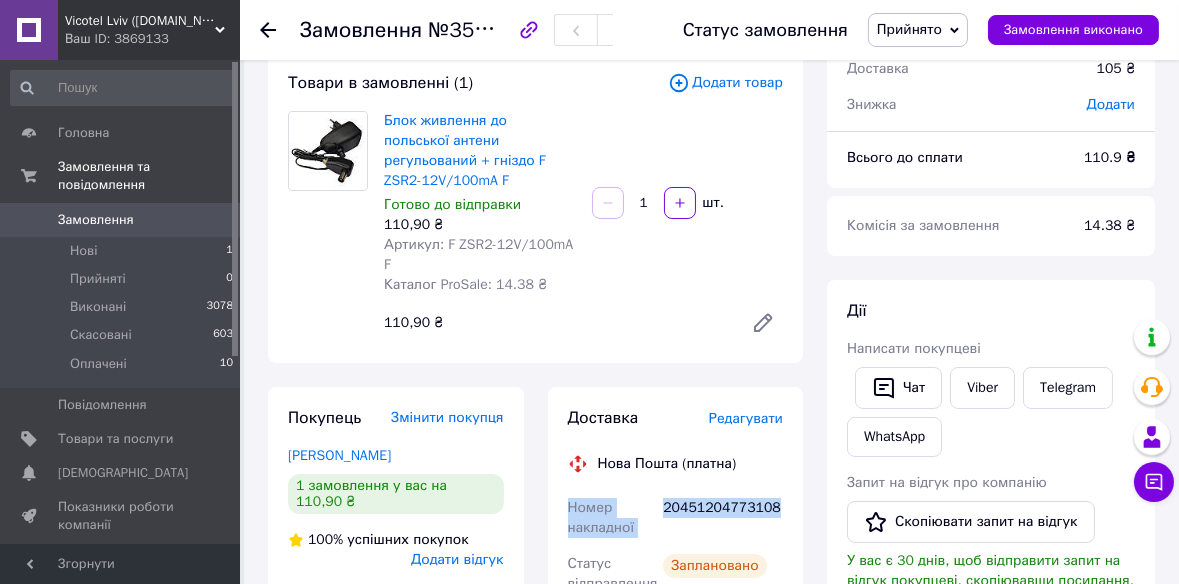 scroll, scrollTop: 60, scrollLeft: 0, axis: vertical 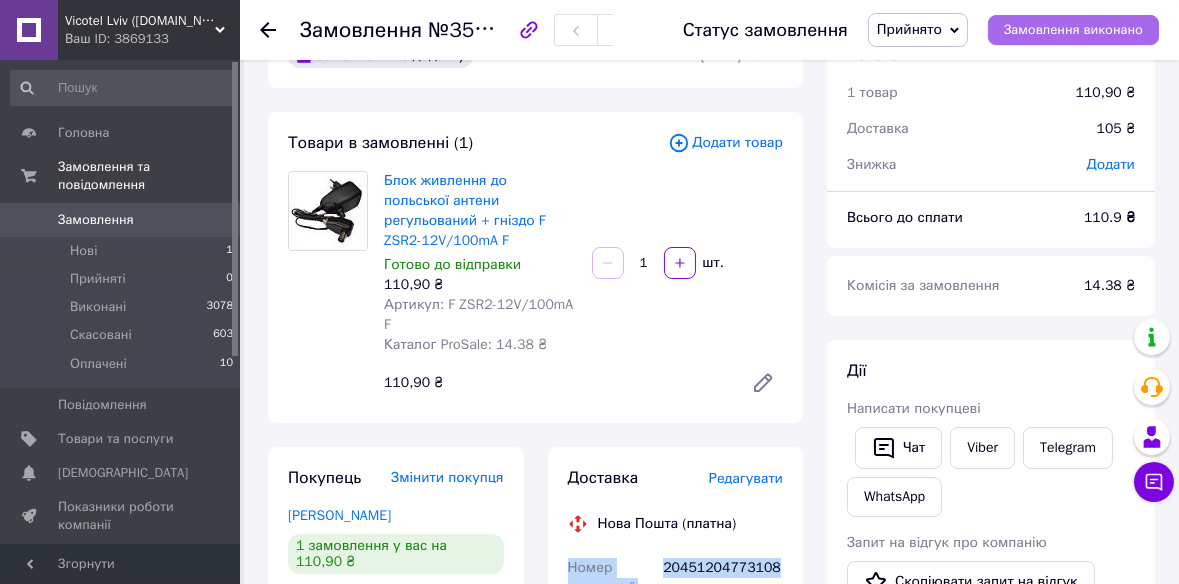 click on "Замовлення виконано" at bounding box center [1073, 30] 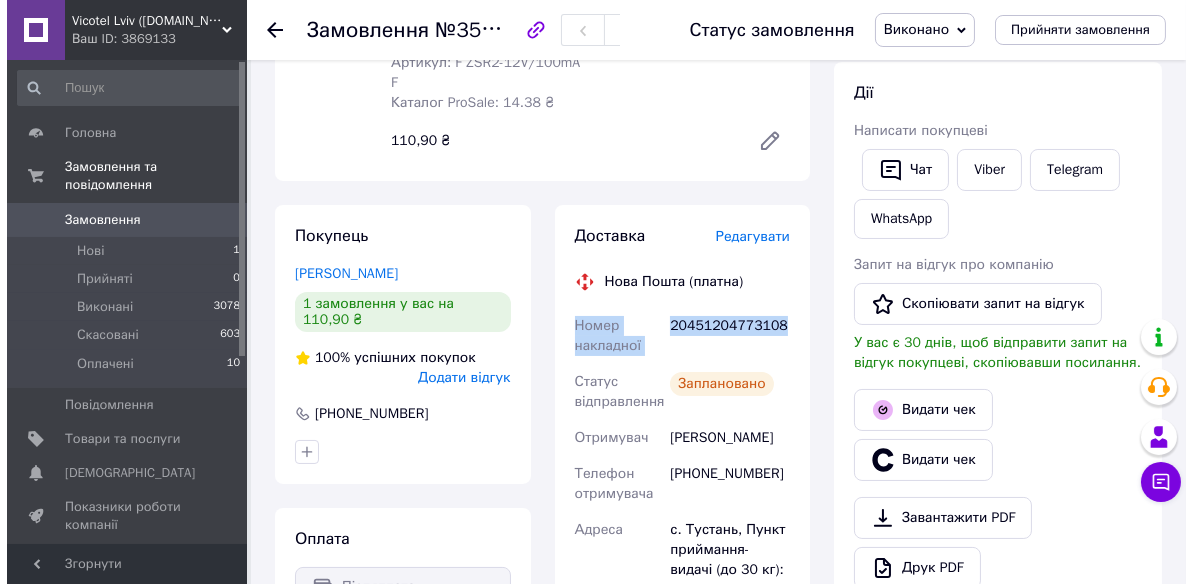 scroll, scrollTop: 424, scrollLeft: 0, axis: vertical 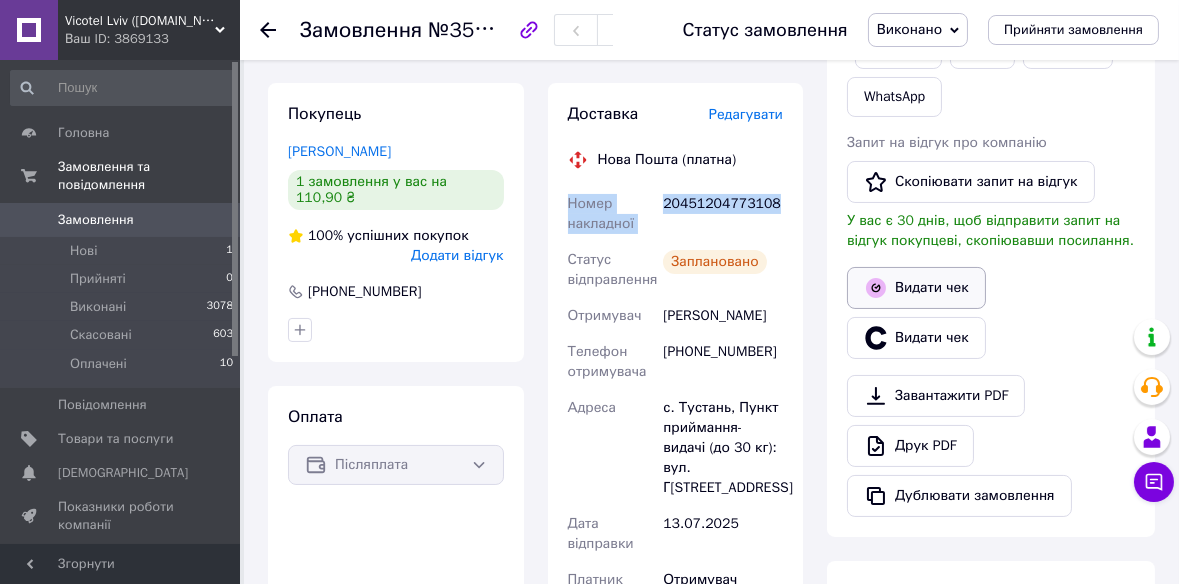 click on "Видати чек" at bounding box center (916, 288) 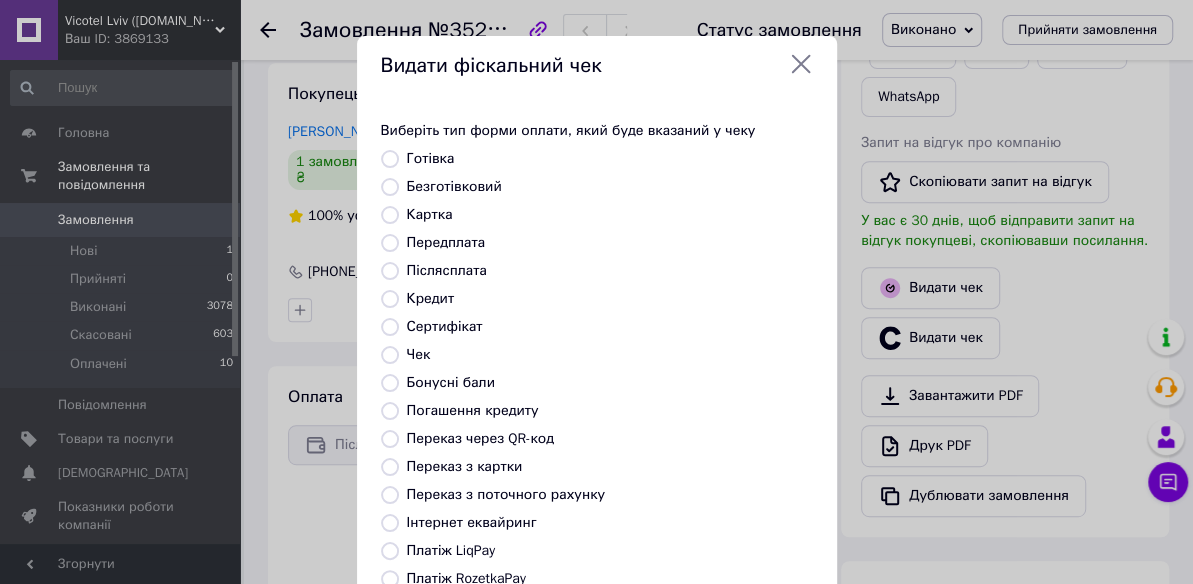 click on "Післясплата" at bounding box center [447, 270] 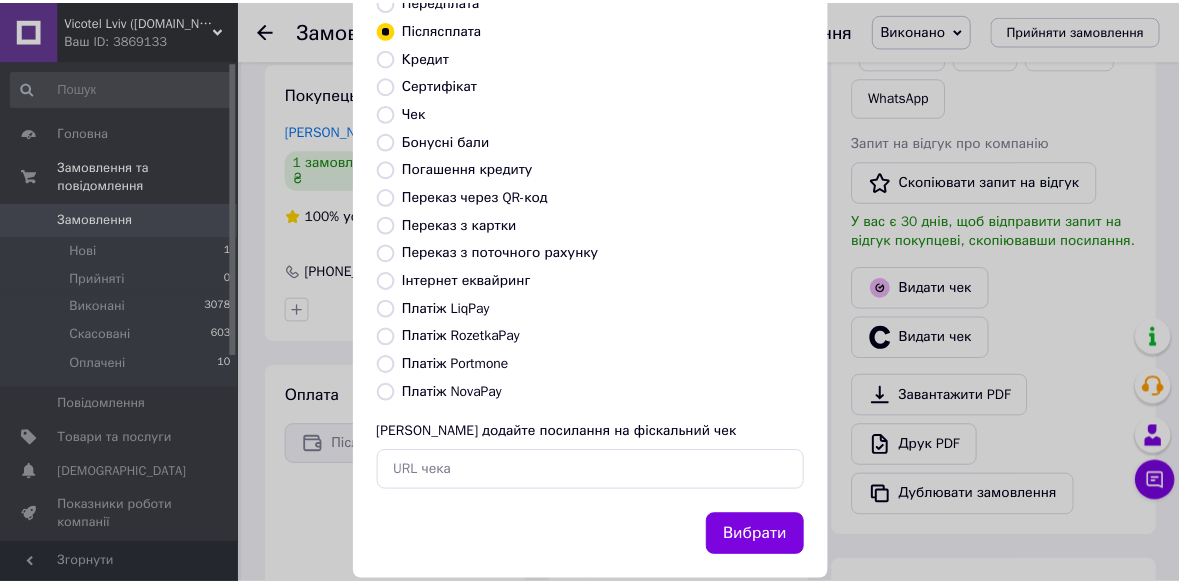 scroll, scrollTop: 275, scrollLeft: 0, axis: vertical 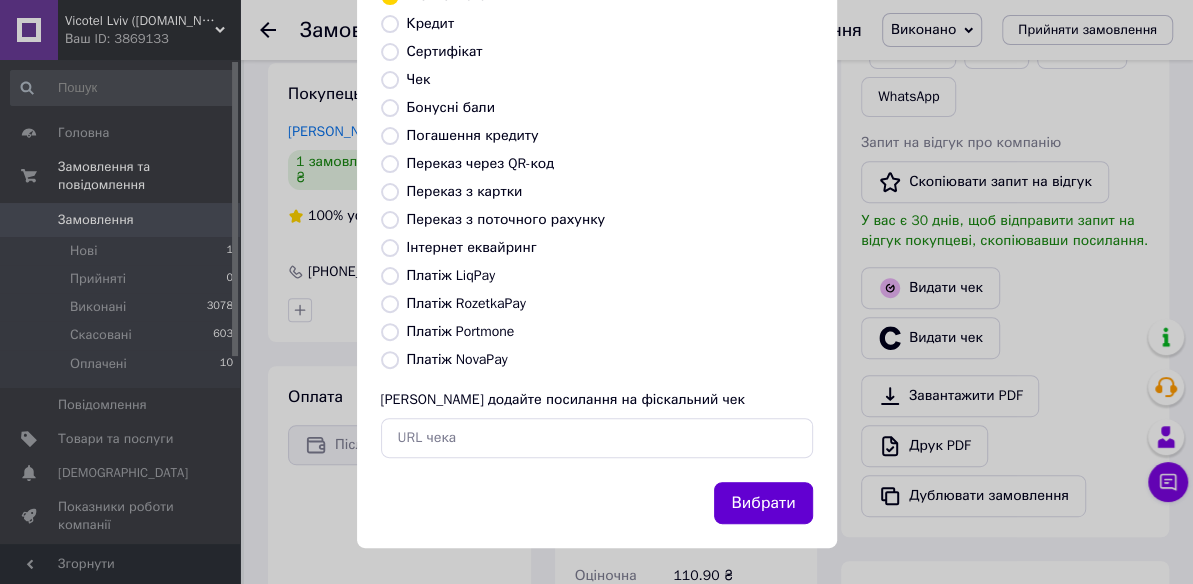 click on "Вибрати" at bounding box center (763, 503) 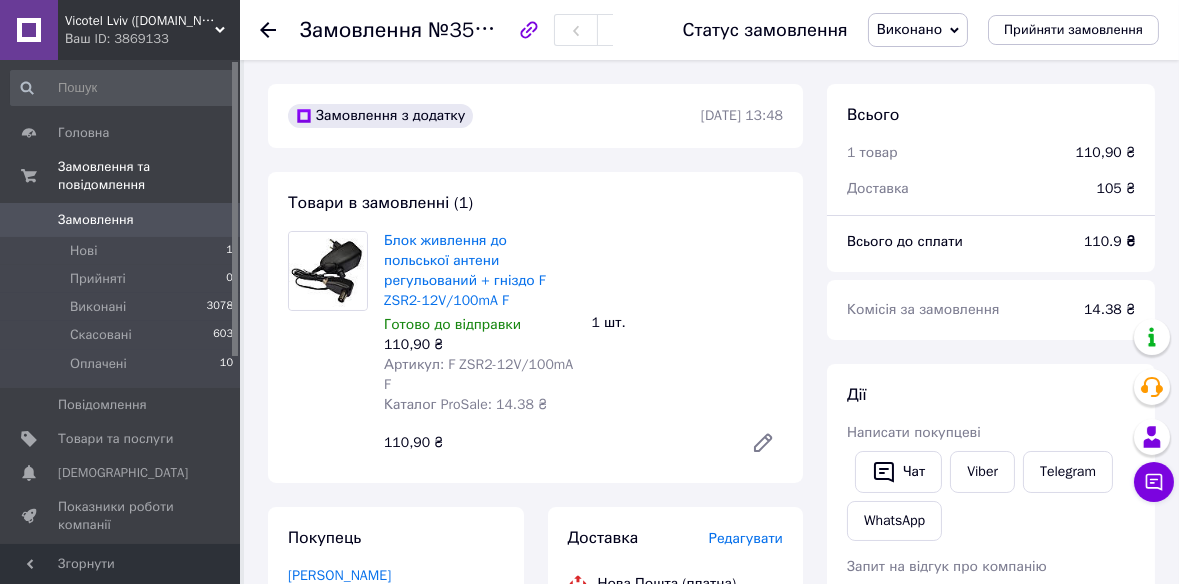 scroll, scrollTop: 302, scrollLeft: 0, axis: vertical 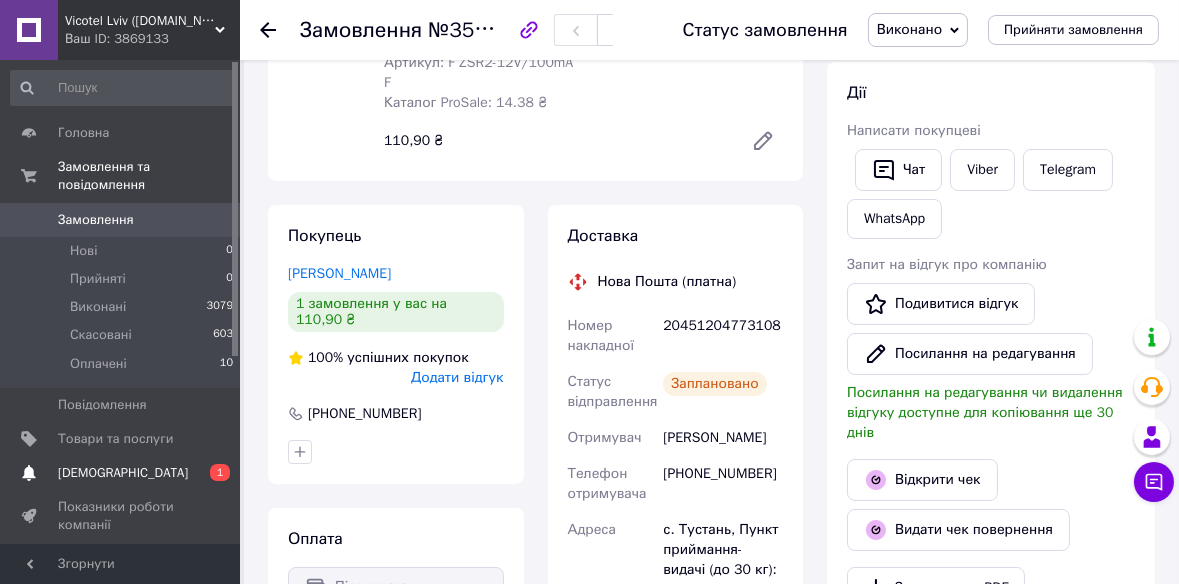 click on "[DEMOGRAPHIC_DATA]" at bounding box center (121, 473) 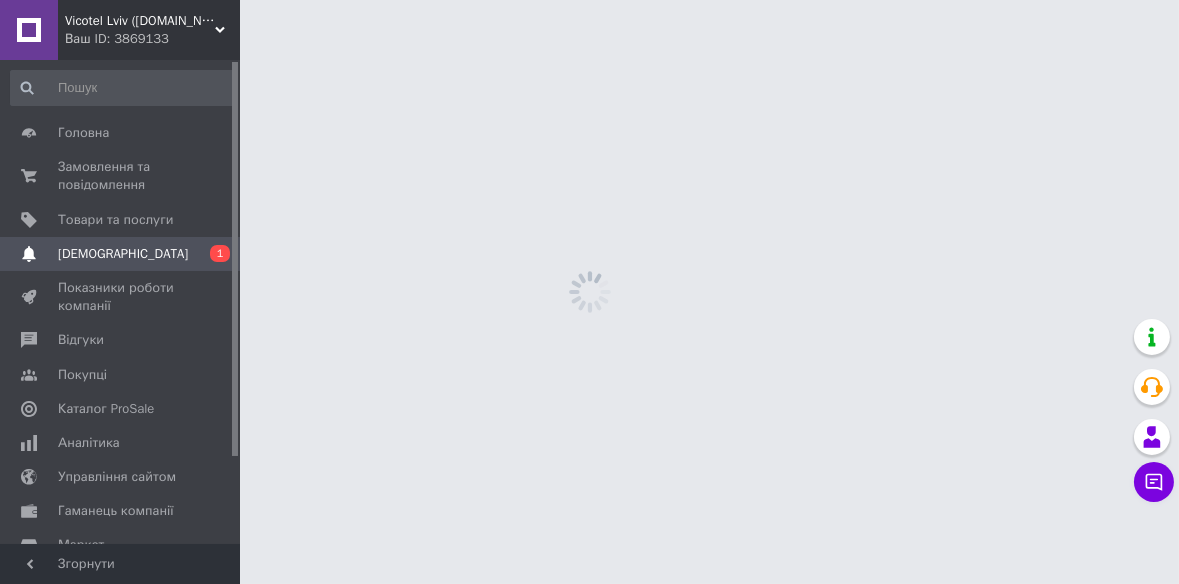 scroll, scrollTop: 0, scrollLeft: 0, axis: both 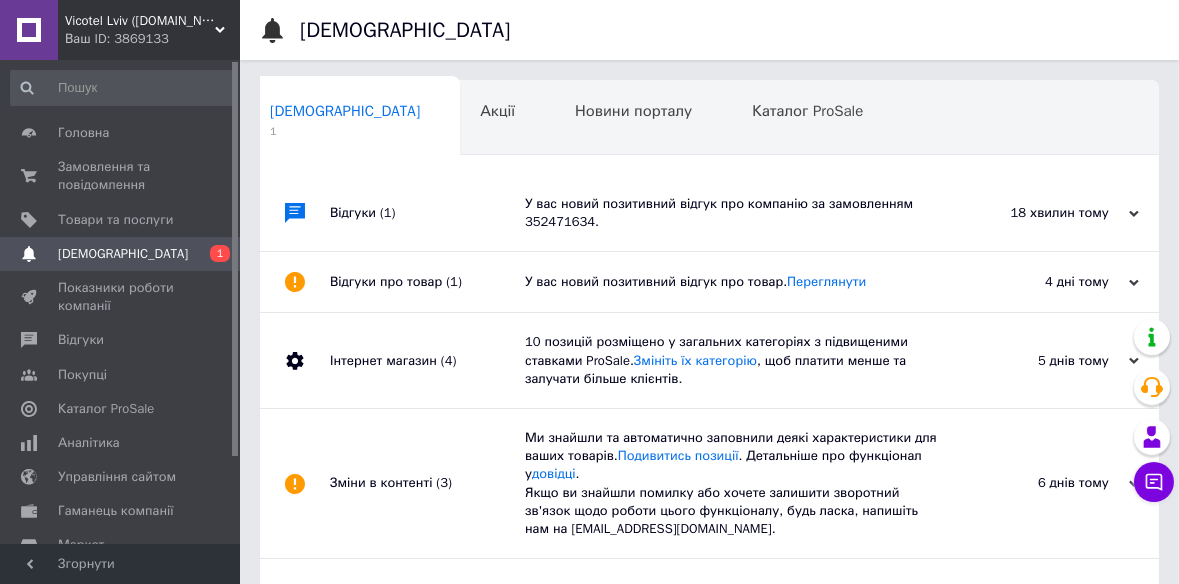 click on "У вас новий позитивний відгук про компанію за замовленням 352471634." at bounding box center (732, 213) 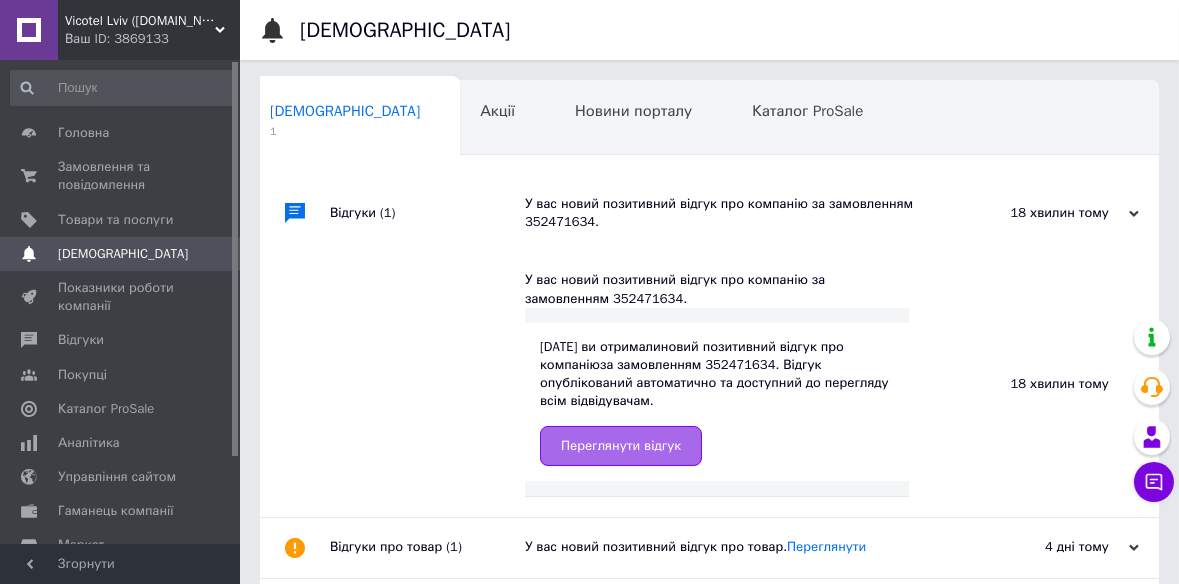click on "Переглянути відгук" at bounding box center [621, 446] 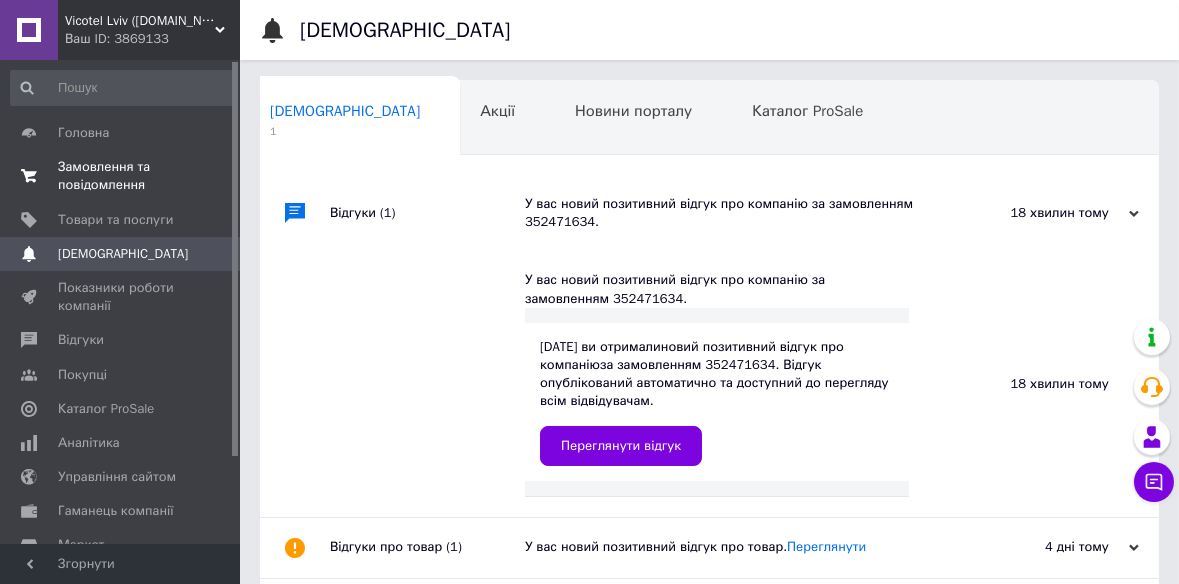click on "Замовлення та повідомлення" at bounding box center [121, 176] 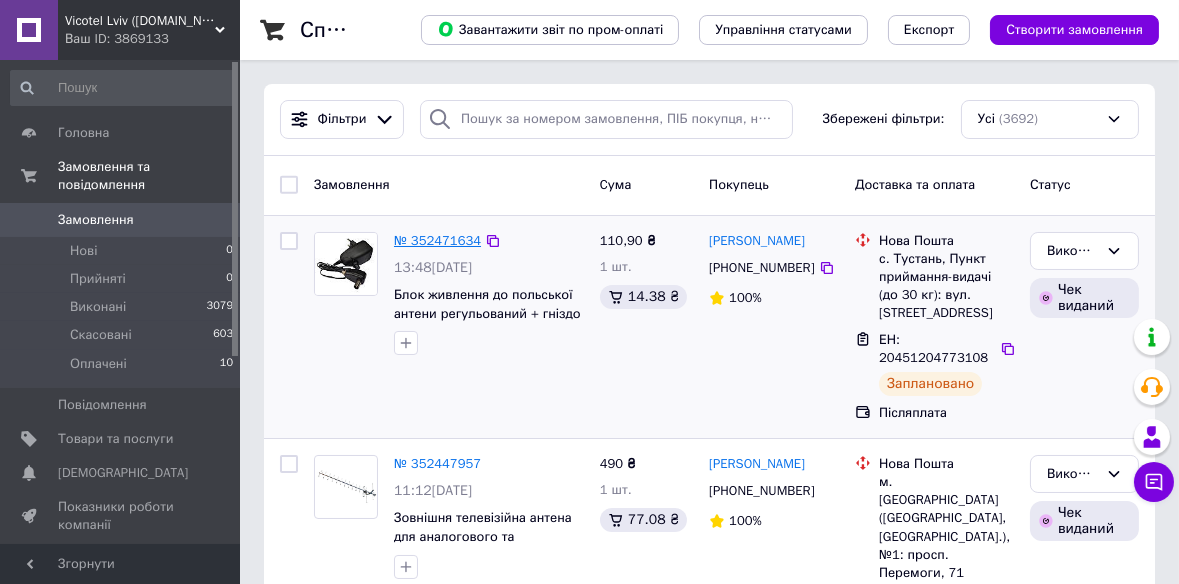 click on "№ 352471634" at bounding box center (437, 240) 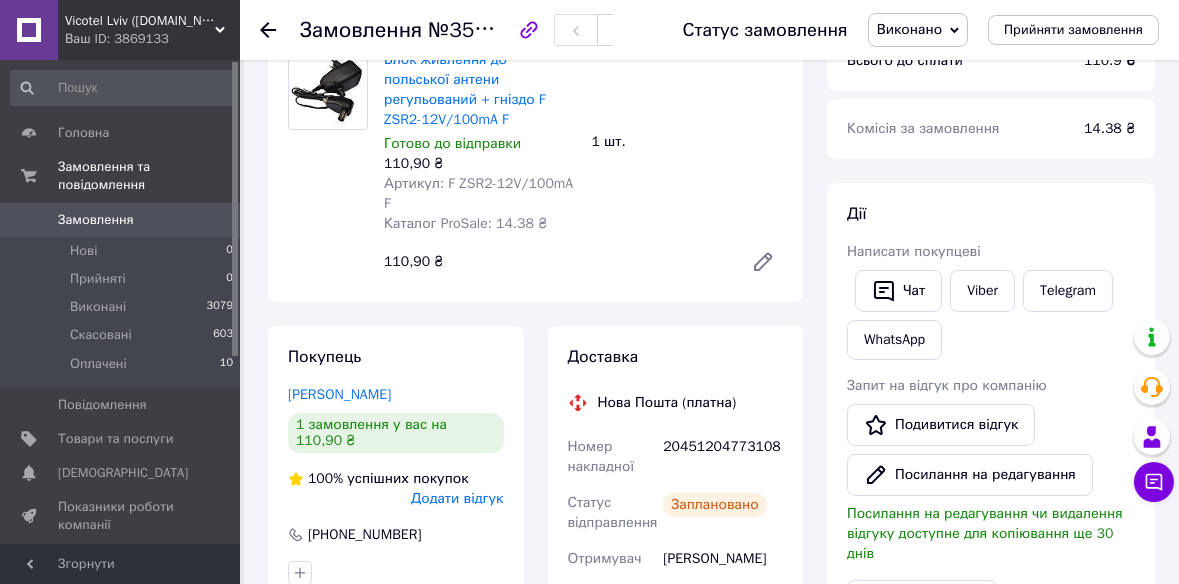 scroll, scrollTop: 0, scrollLeft: 0, axis: both 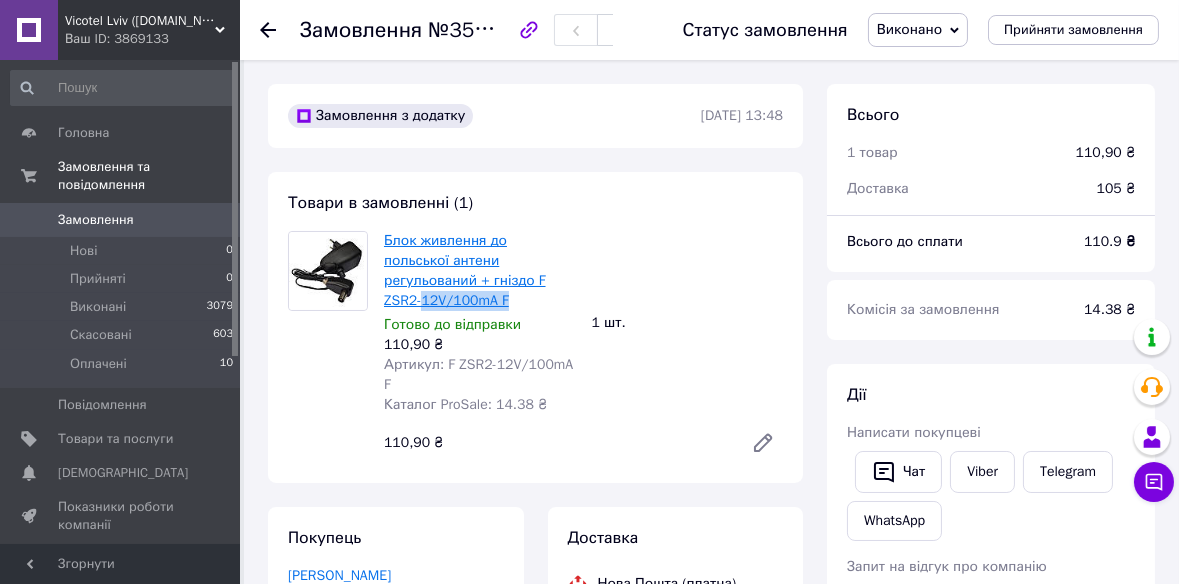drag, startPoint x: 560, startPoint y: 277, endPoint x: 475, endPoint y: 280, distance: 85.052925 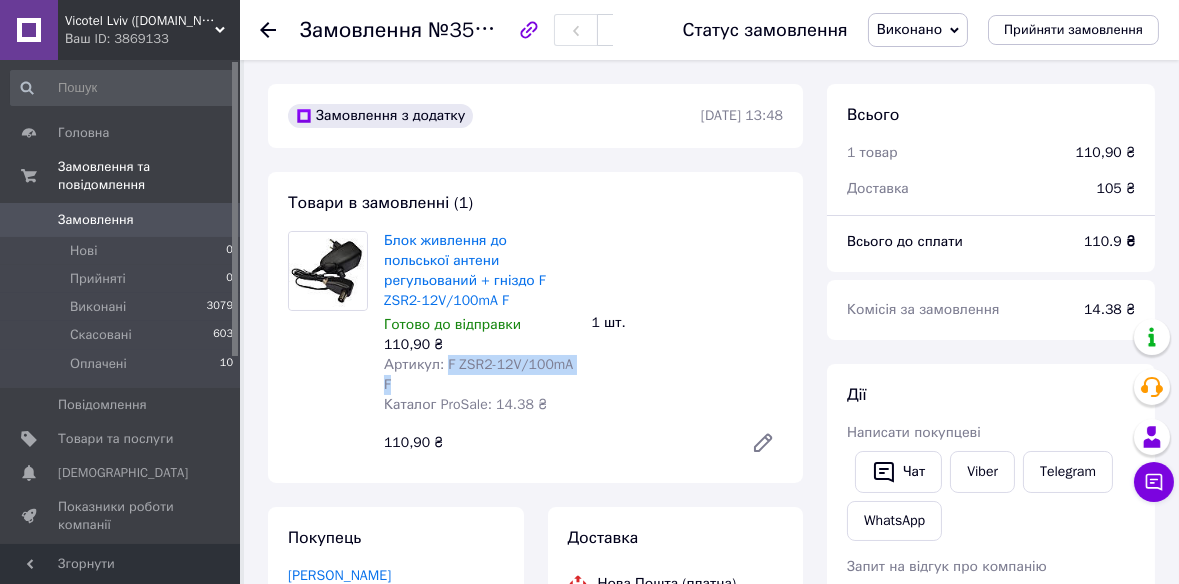 drag, startPoint x: 585, startPoint y: 340, endPoint x: 464, endPoint y: 327, distance: 121.69634 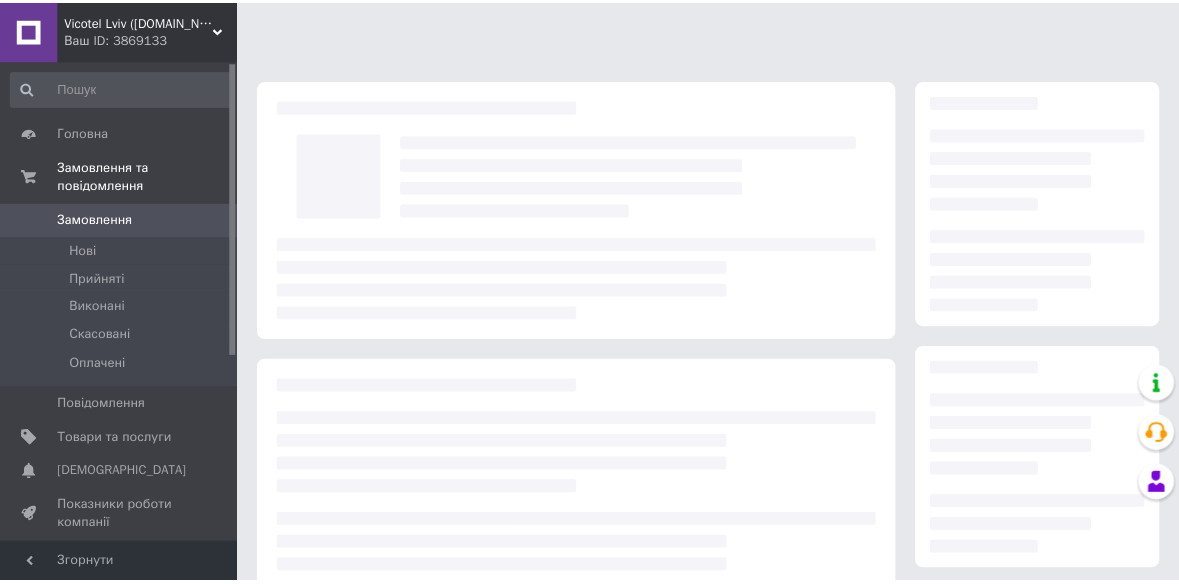 scroll, scrollTop: 0, scrollLeft: 0, axis: both 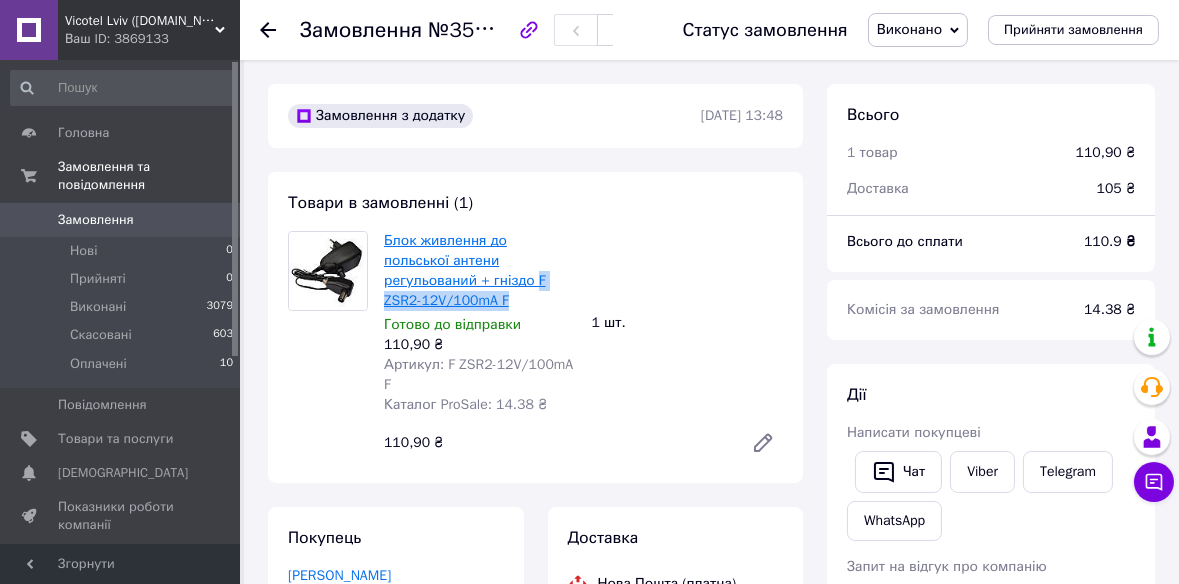 drag, startPoint x: 566, startPoint y: 280, endPoint x: 429, endPoint y: 285, distance: 137.09122 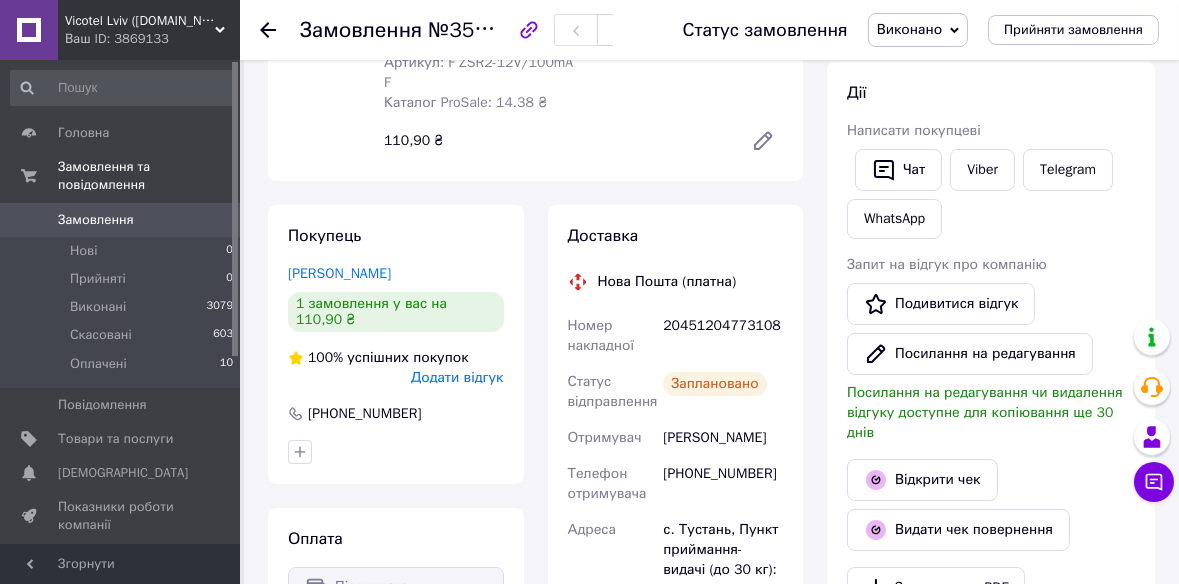scroll, scrollTop: 0, scrollLeft: 0, axis: both 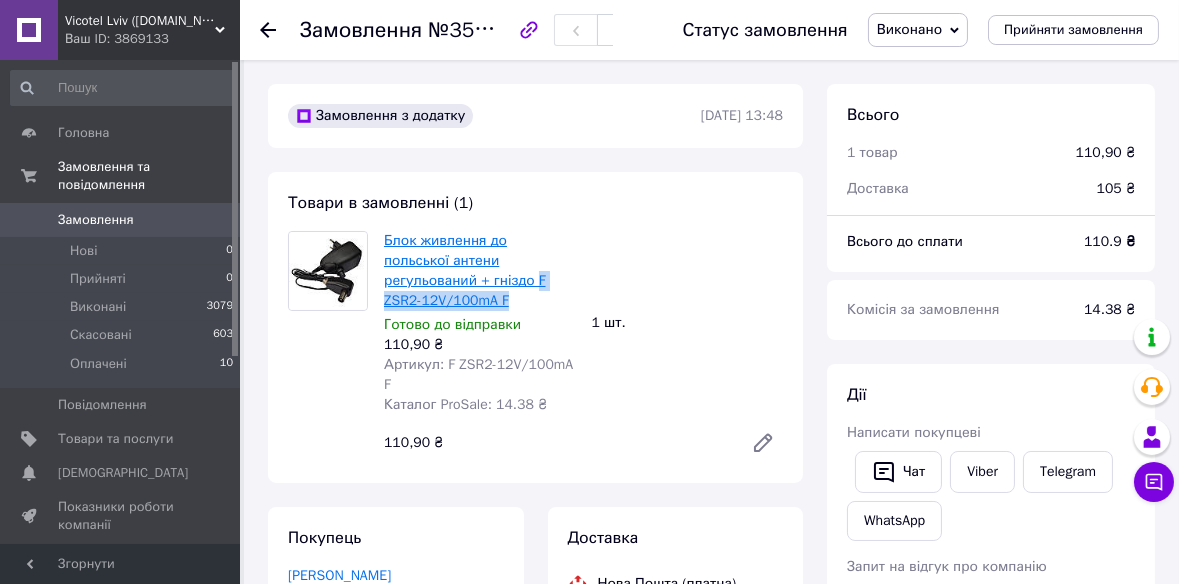 click on "Блок живлення до польської антени регульований + гніздо F ZSR2-12V/100mA F" at bounding box center [465, 270] 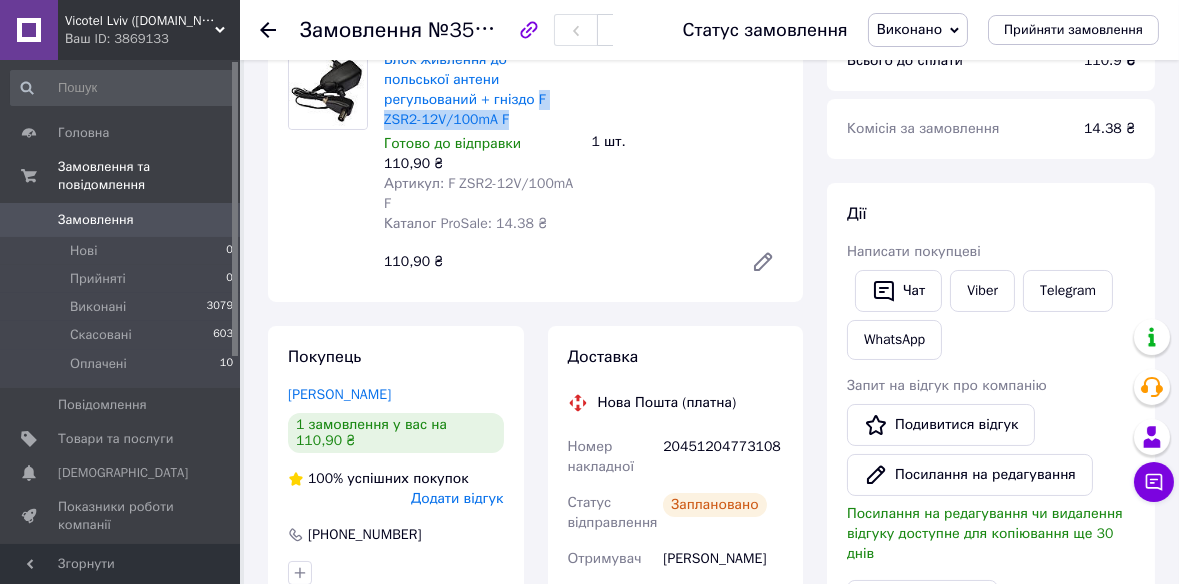 scroll, scrollTop: 242, scrollLeft: 0, axis: vertical 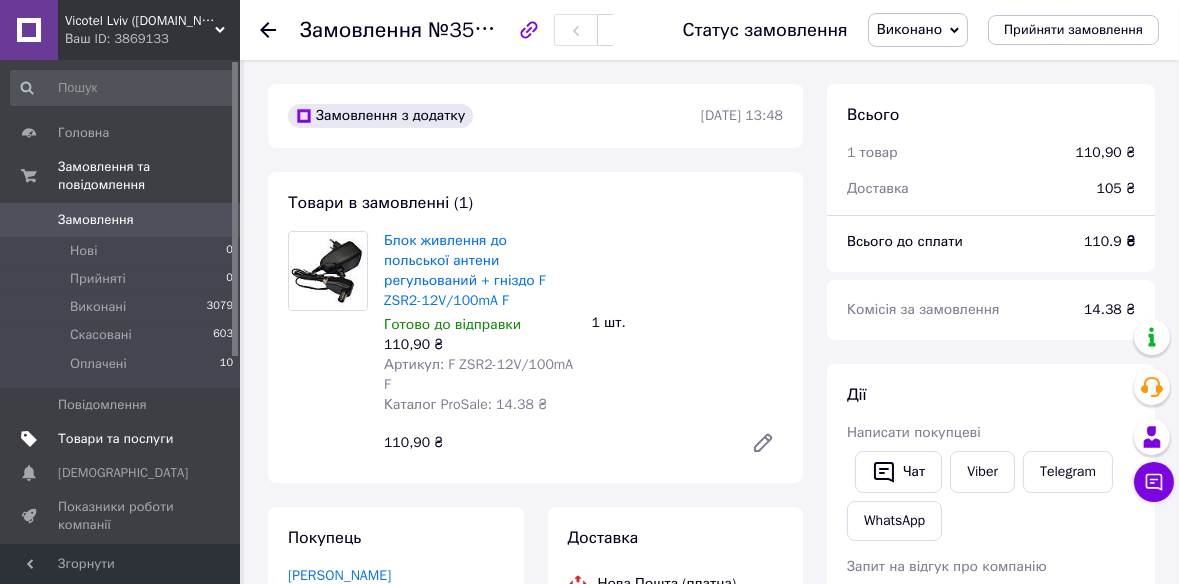 click on "Товари та послуги" at bounding box center (115, 439) 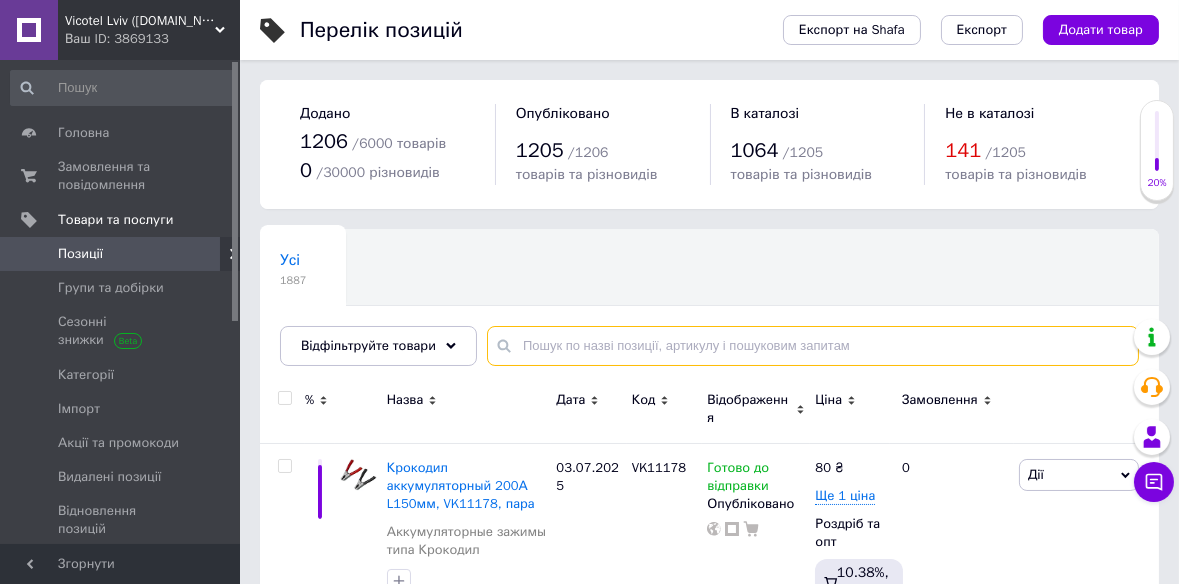 click at bounding box center [813, 346] 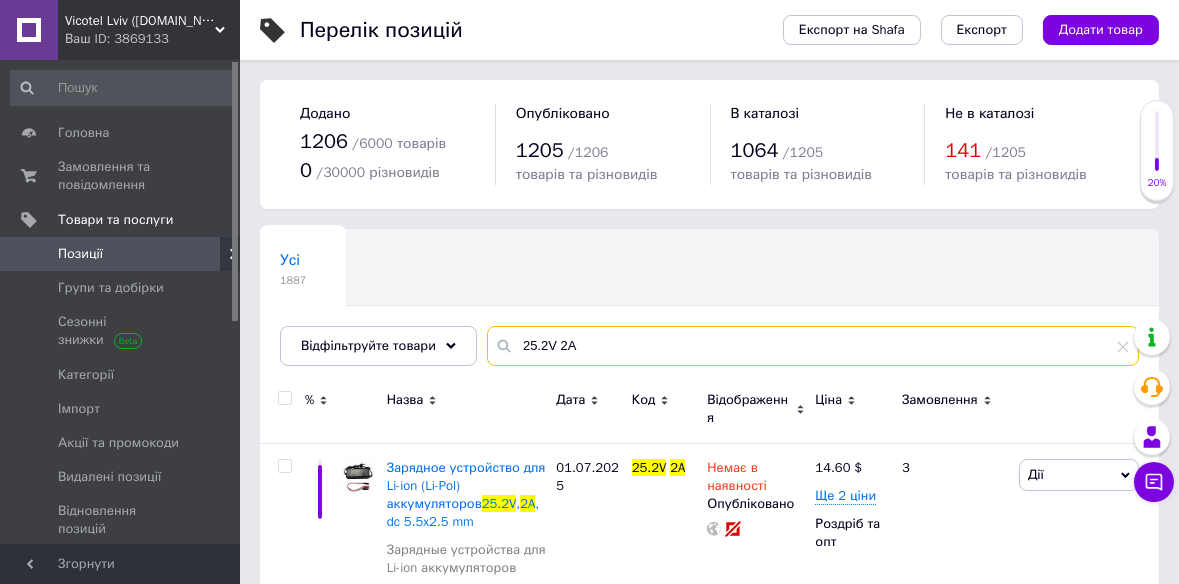 click on "25.2V 2A" at bounding box center (813, 346) 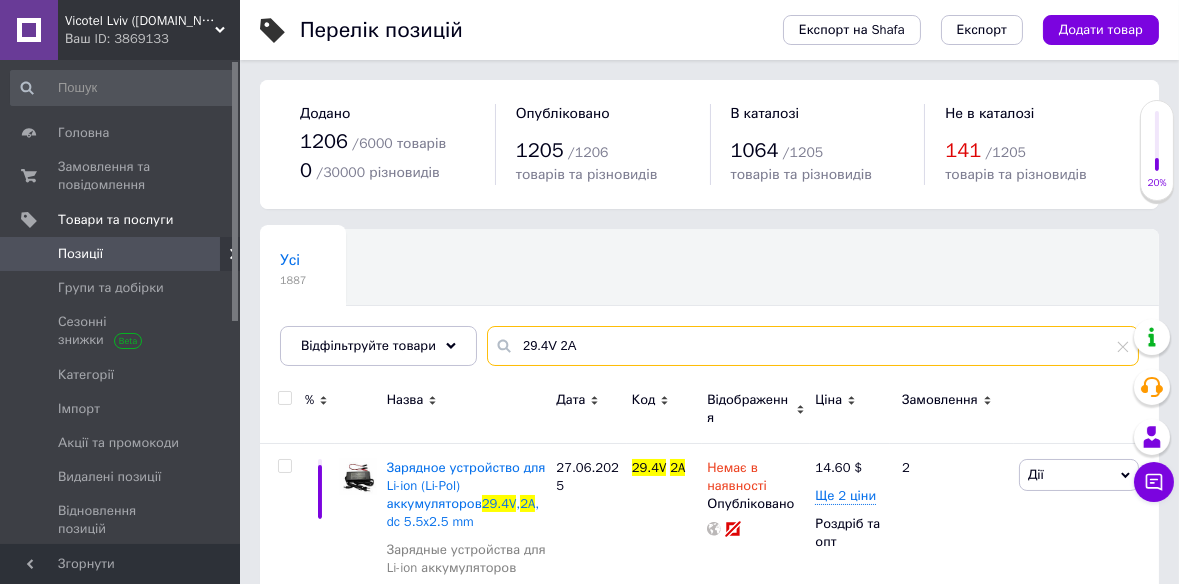 click on "29.4V 2A" at bounding box center [813, 346] 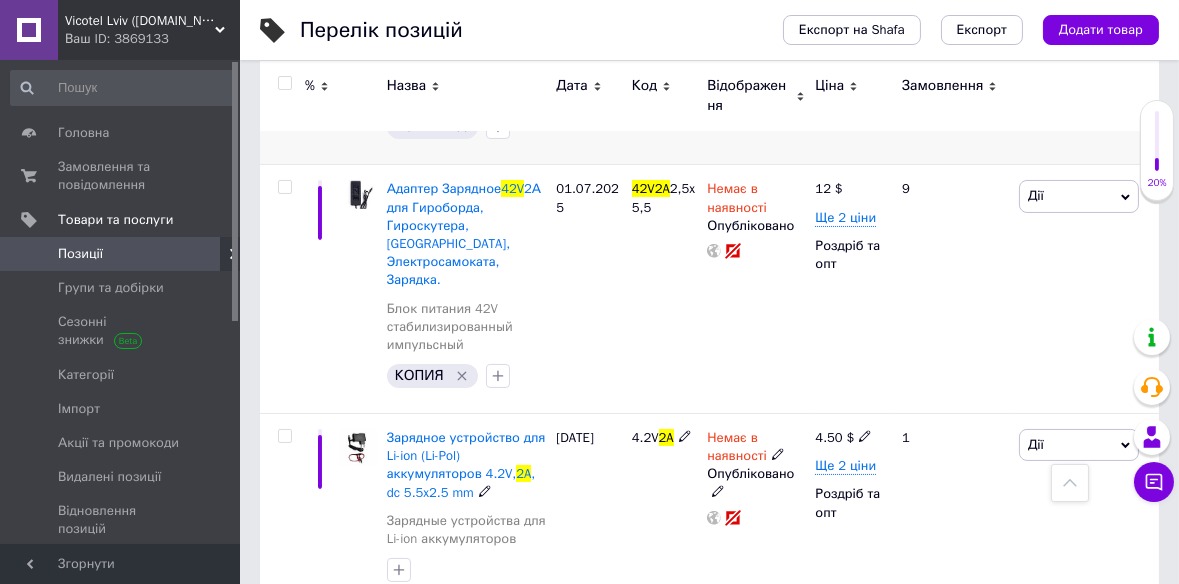 scroll, scrollTop: 788, scrollLeft: 0, axis: vertical 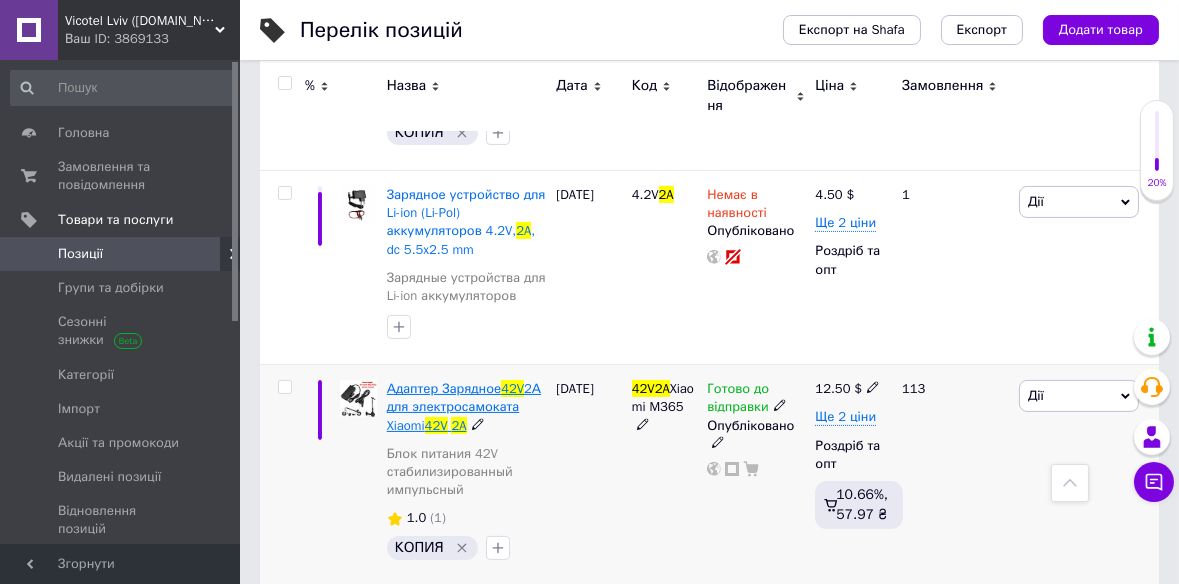 type on "42V 2A" 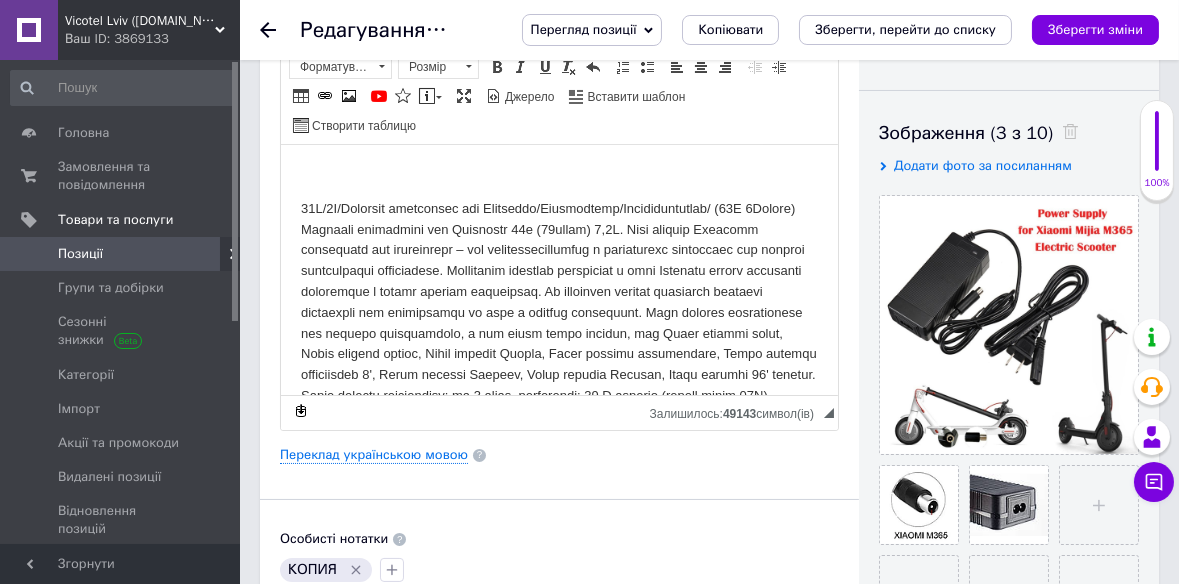 scroll, scrollTop: 0, scrollLeft: 0, axis: both 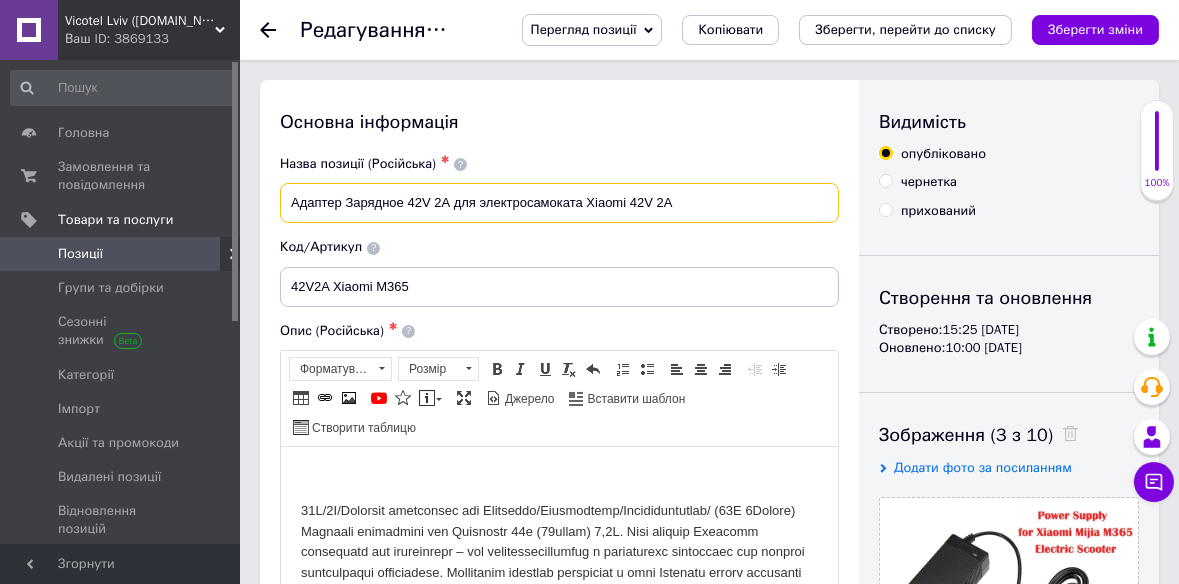 click on "Адаптер Зарядное 42V 2А для электросамоката Xiaomi 42V 2A" at bounding box center [559, 203] 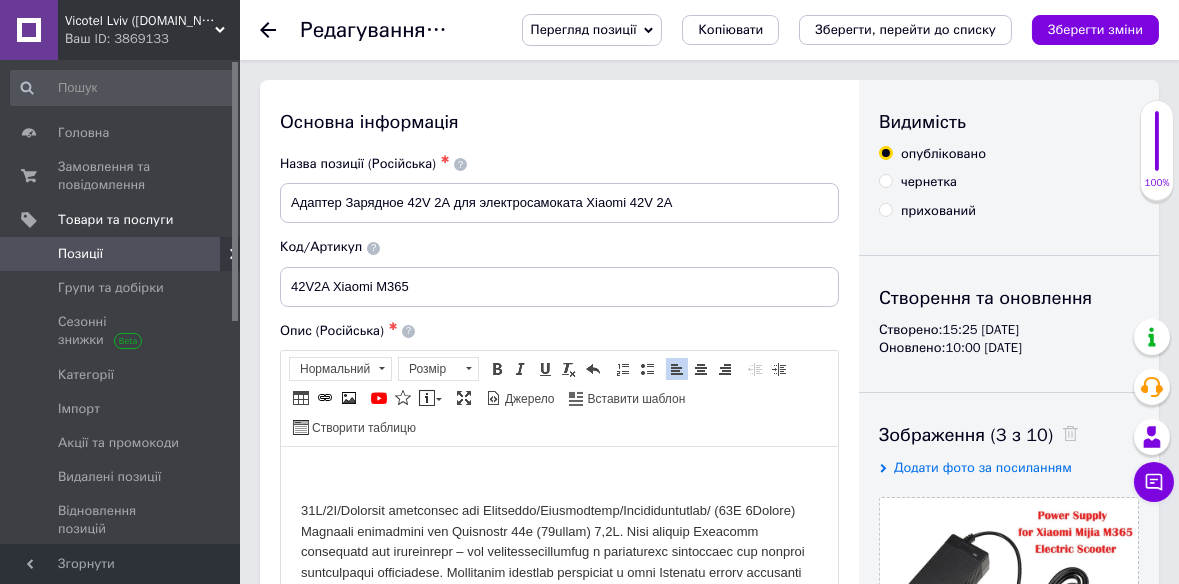 click at bounding box center [558, 476] 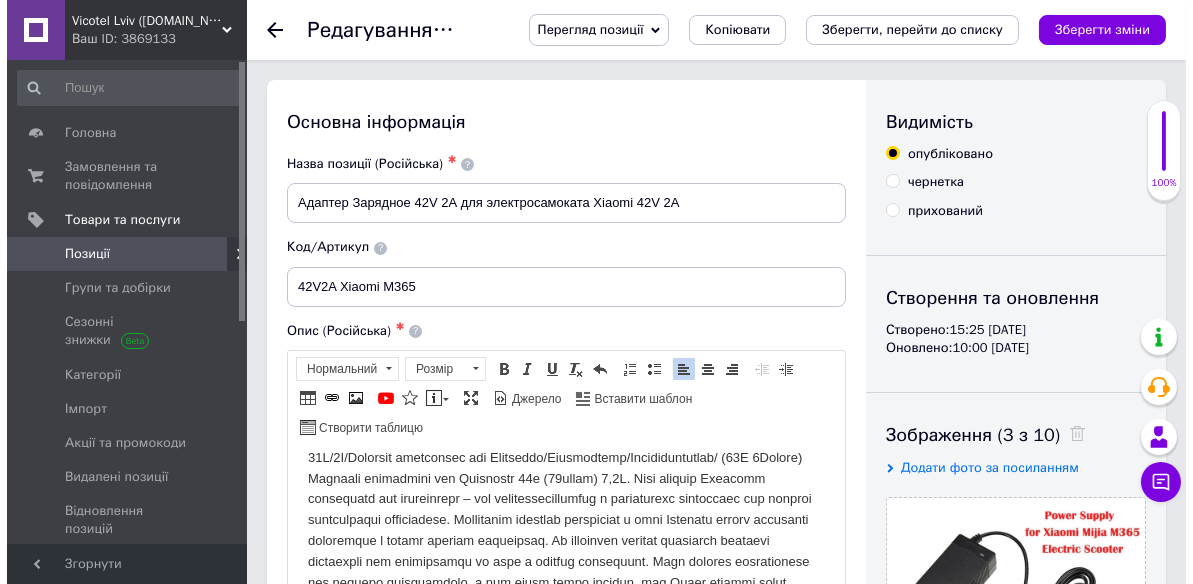 scroll, scrollTop: 302, scrollLeft: 0, axis: vertical 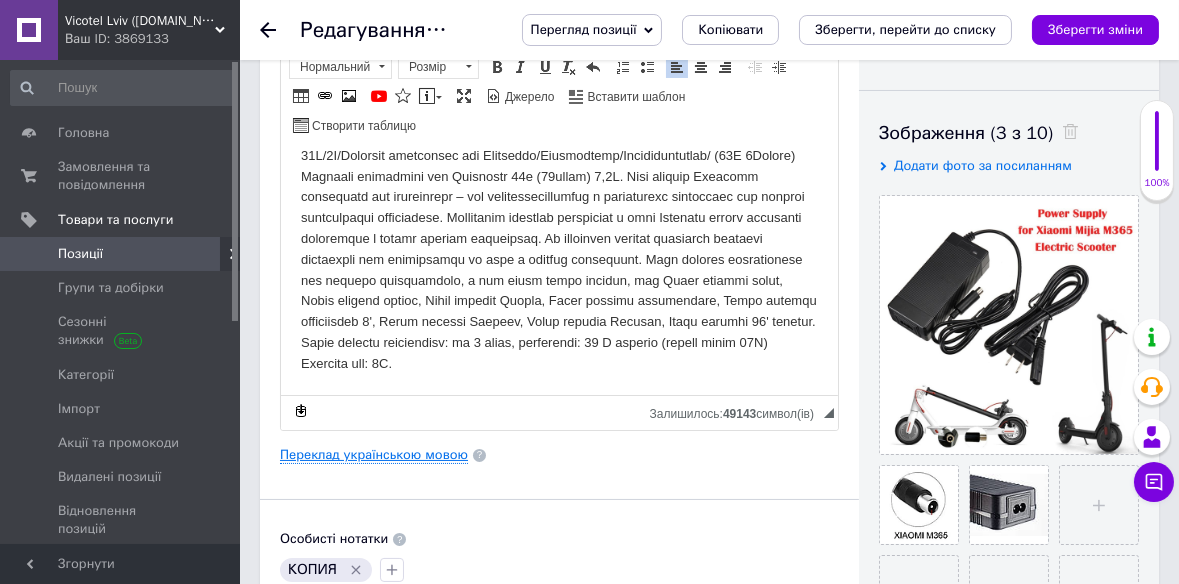 click on "Переклад українською мовою" at bounding box center [374, 455] 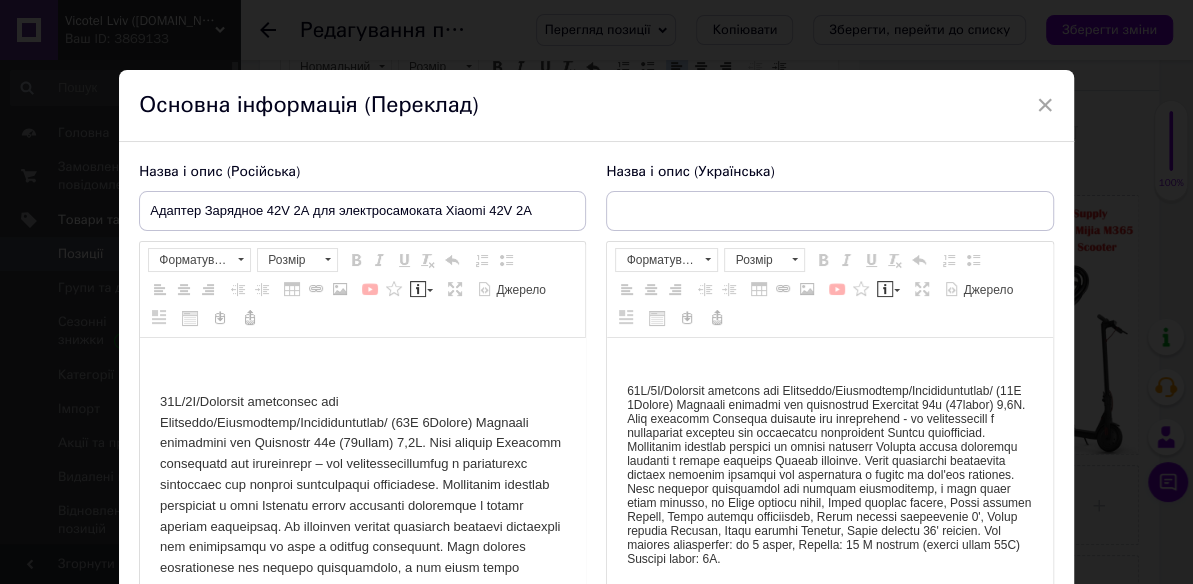 type on "Адаптер Зарядне 42V 2А для Гіроборда, Гіроскутера, Сігвея, Електросамоката, Зарядка." 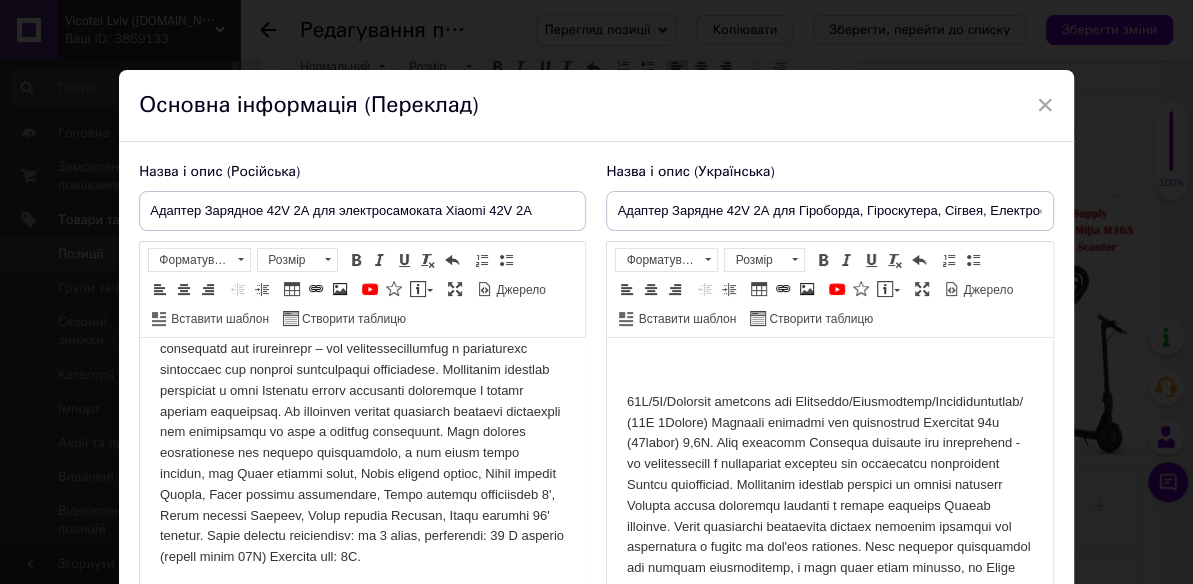scroll, scrollTop: 156, scrollLeft: 0, axis: vertical 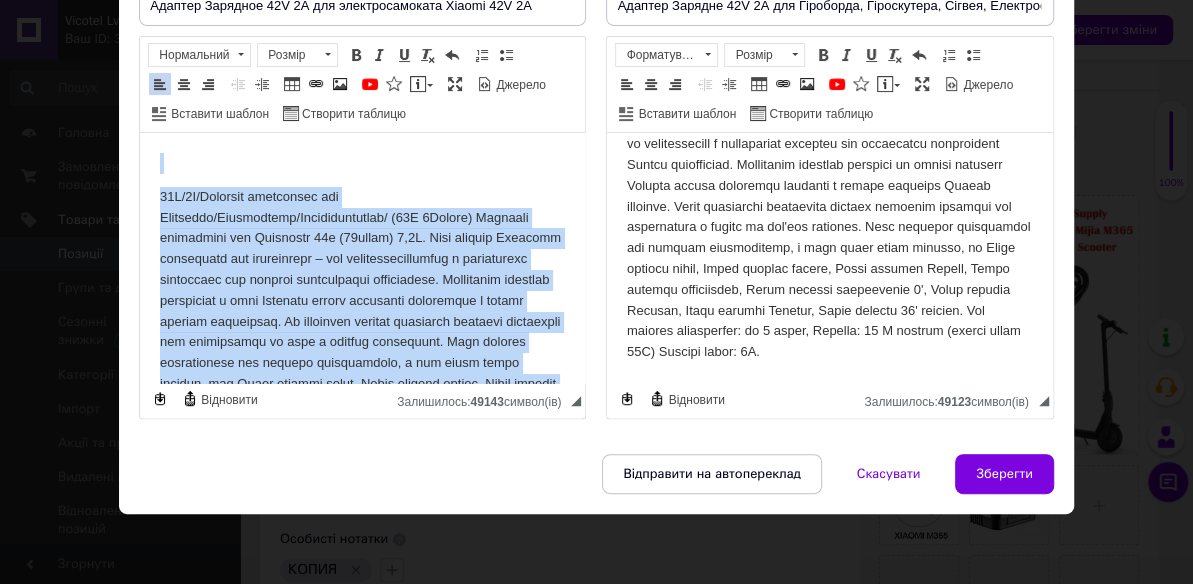 drag, startPoint x: 285, startPoint y: 359, endPoint x: 144, endPoint y: 139, distance: 261.30634 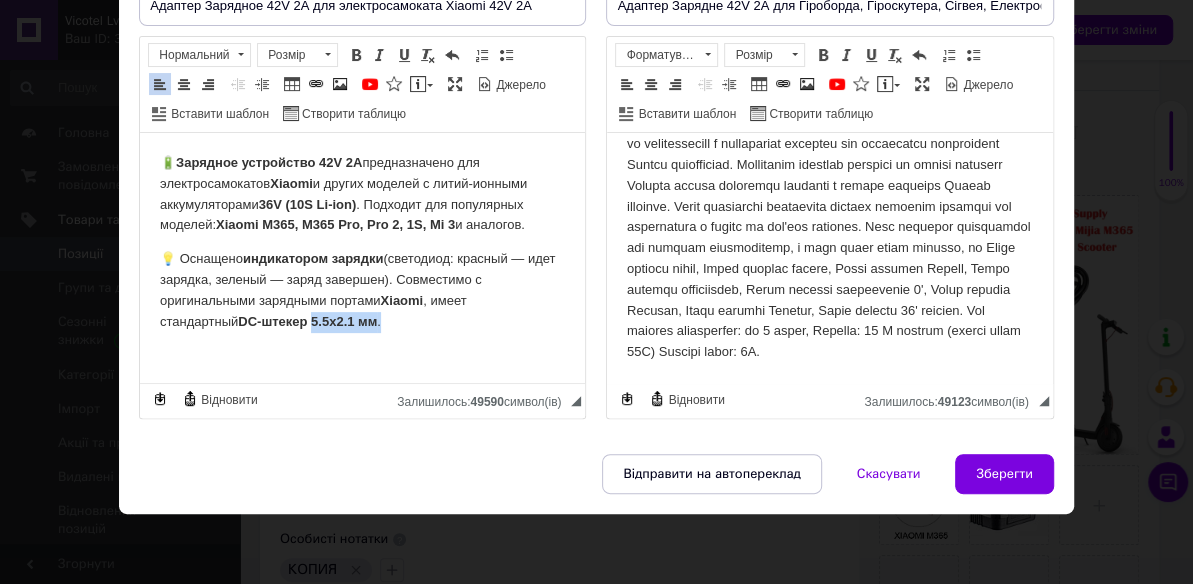 drag, startPoint x: 301, startPoint y: 326, endPoint x: 233, endPoint y: 327, distance: 68.007355 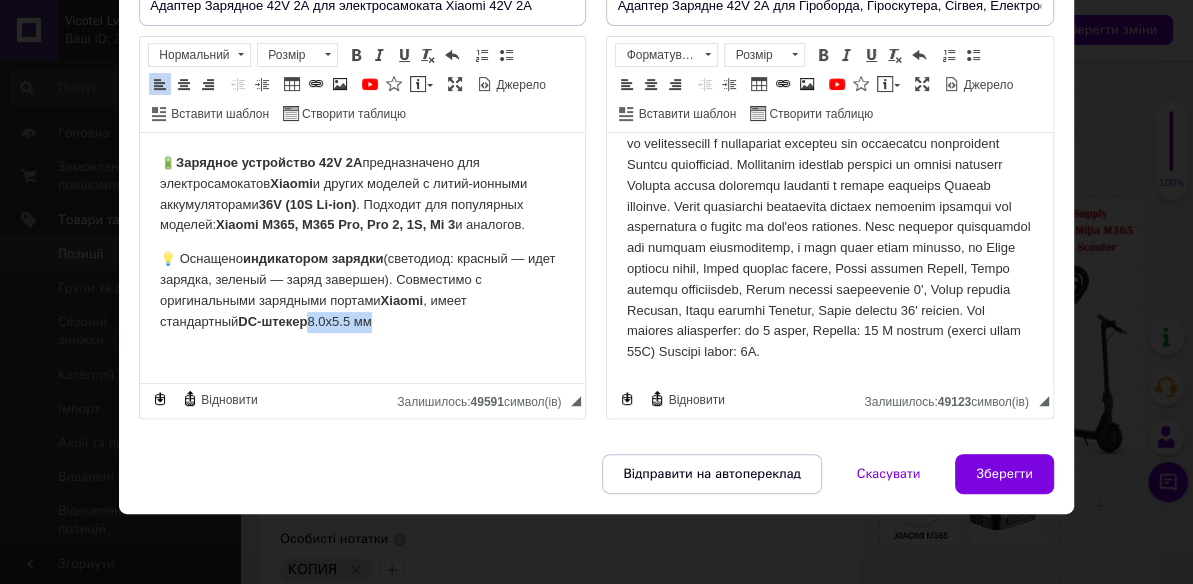 drag, startPoint x: 305, startPoint y: 320, endPoint x: 233, endPoint y: 316, distance: 72.11102 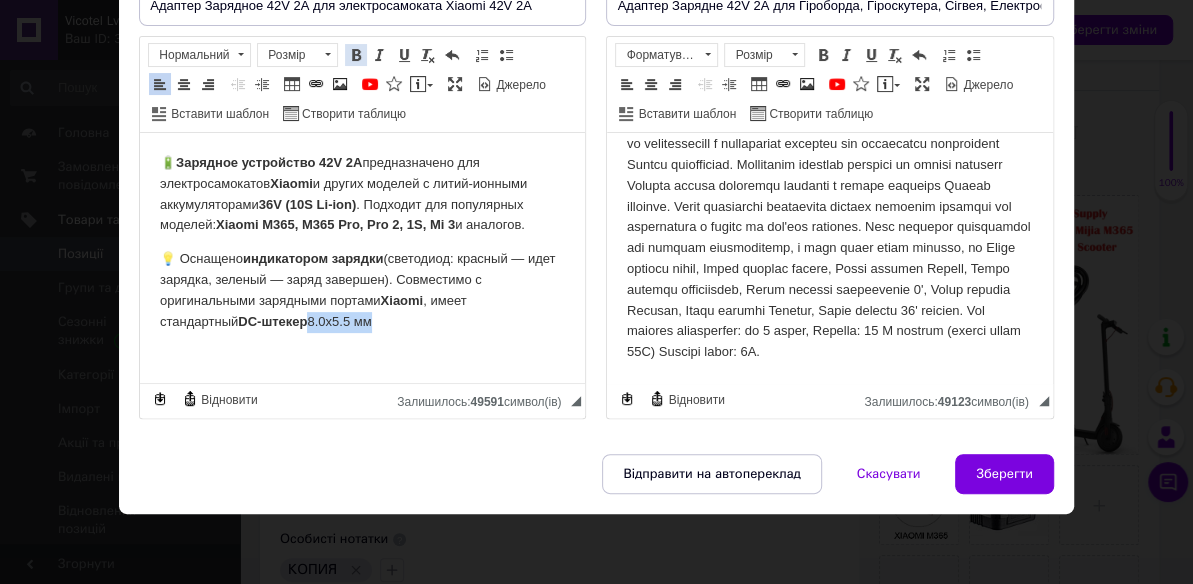 click at bounding box center [356, 55] 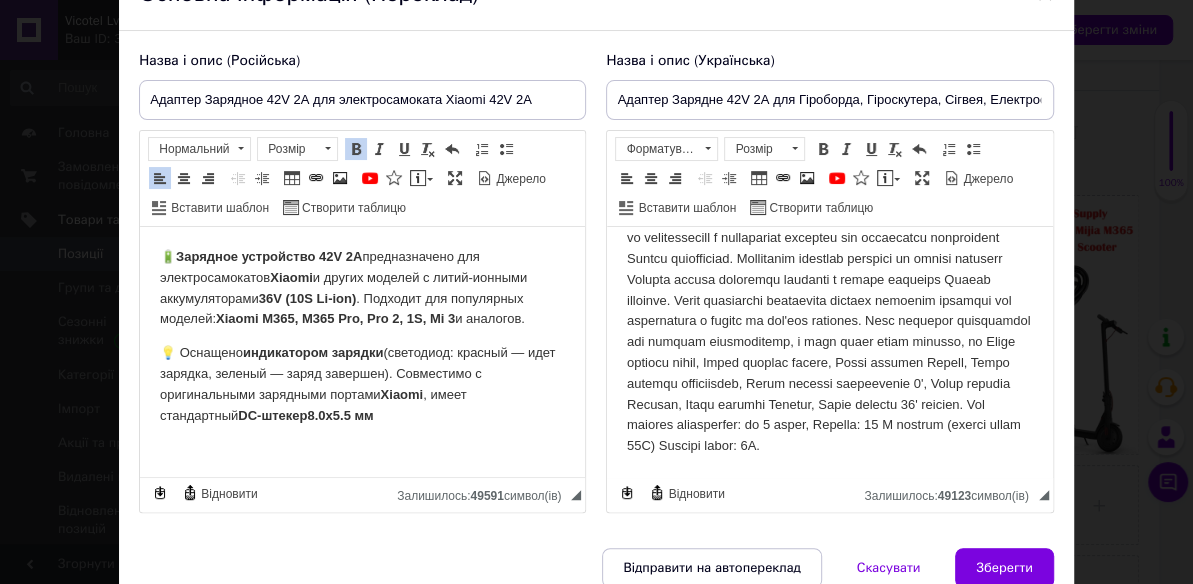 scroll, scrollTop: 232, scrollLeft: 0, axis: vertical 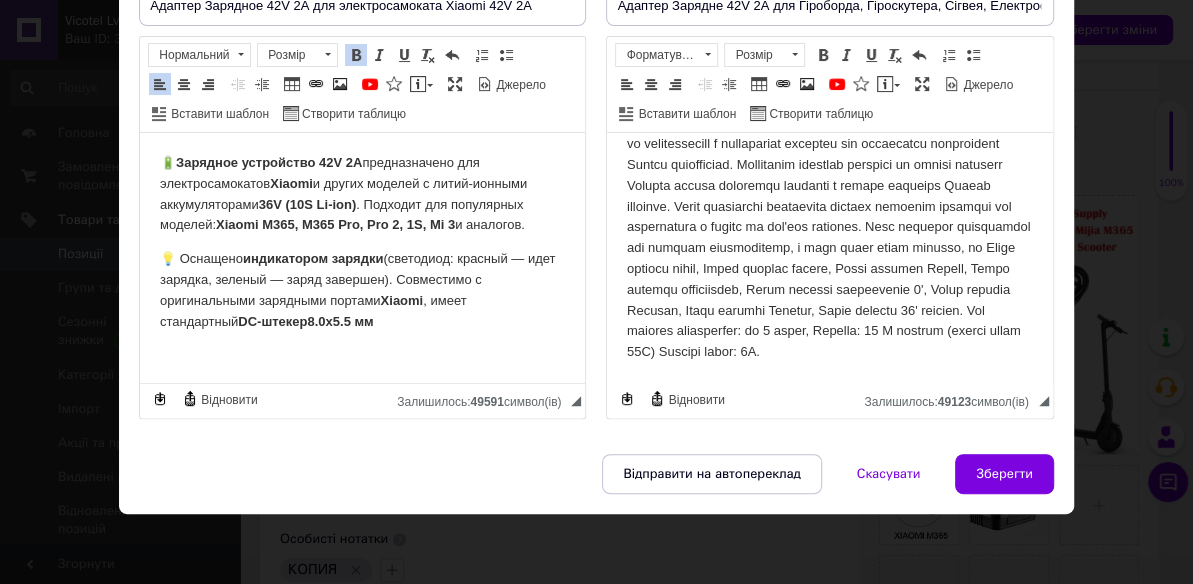 click on "🔋  Зарядное устройство 42V 2A  предназначено для электросамокатов  Xiaomi  и других моделей с литий-ионными аккумуляторами  36V (10S Li-ion) . Подходит для популярных моделей:  Xiaomi M365, M365 Pro, Pro 2, 1S, Mi 3  и аналогов. 💡 Оснащено  индикатором зарядки  (светодиод: красный — идет зарядка, зеленый — заряд завершен). Совместимо с оригинальными зарядными портами  Xiaomi , имеет стандартный  DC-штекер  8.0x5.5 мм" at bounding box center [362, 242] 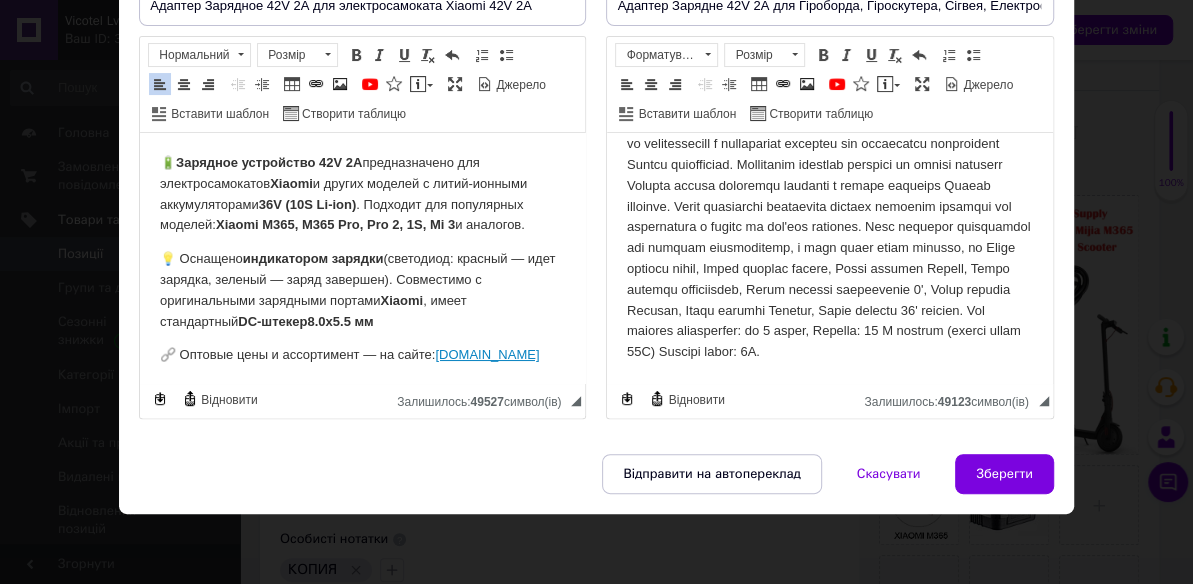 drag, startPoint x: 425, startPoint y: 381, endPoint x: 441, endPoint y: 354, distance: 31.38471 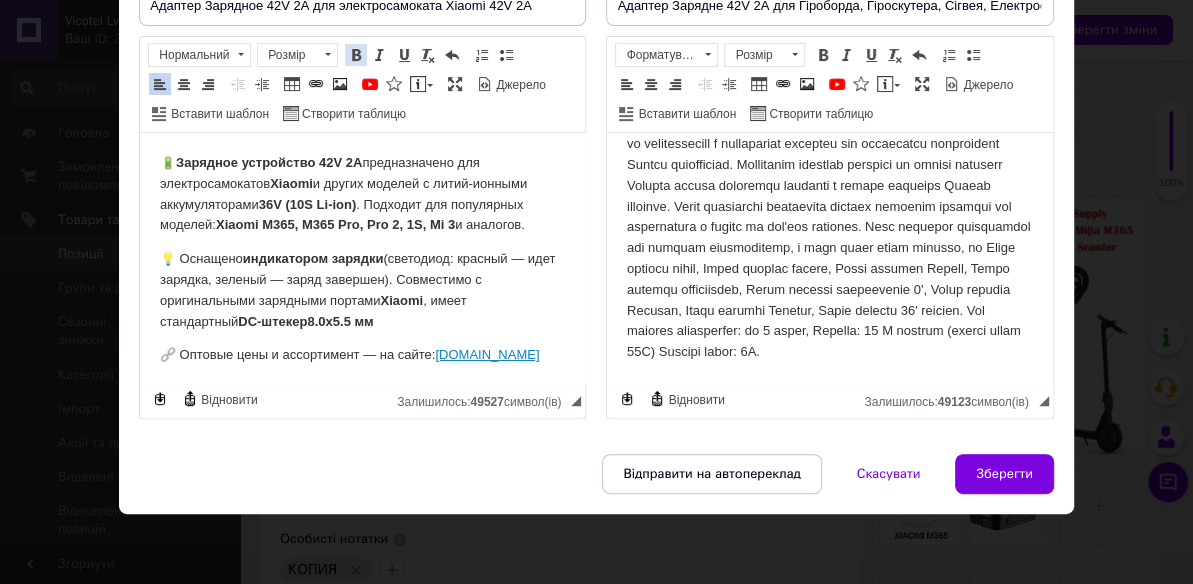click at bounding box center (356, 55) 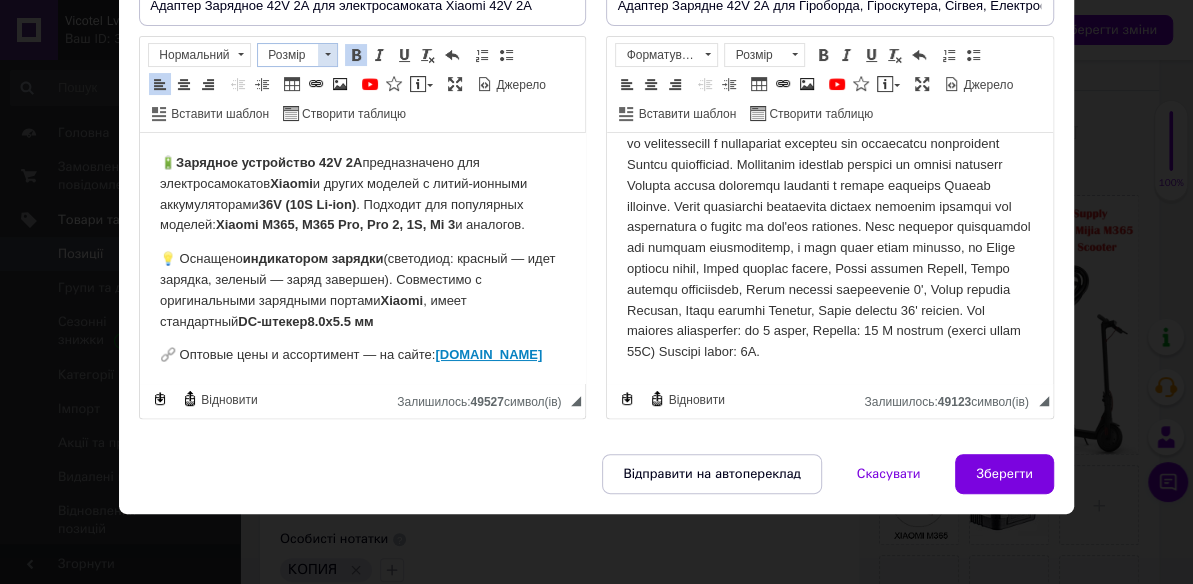 click on "Розмір" at bounding box center [288, 55] 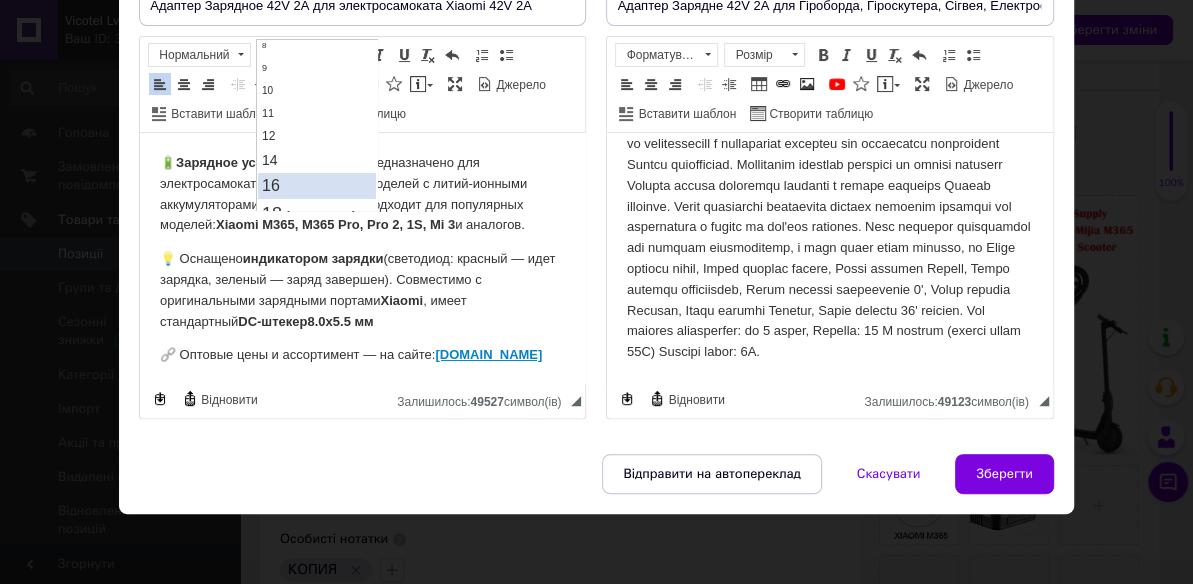 scroll, scrollTop: 120, scrollLeft: 0, axis: vertical 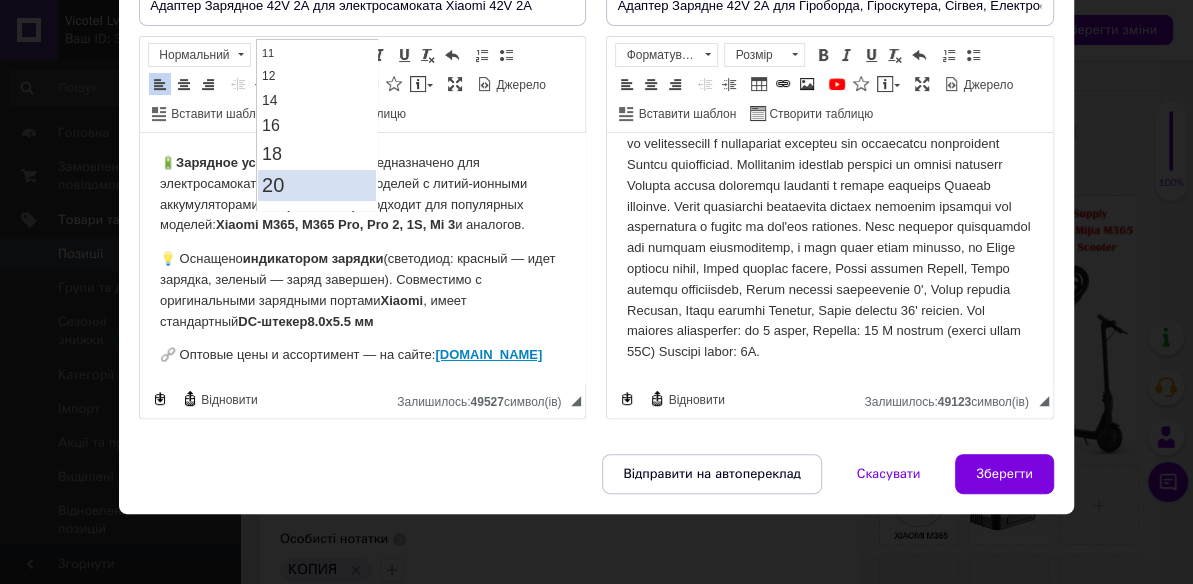 click on "20" at bounding box center (317, 185) 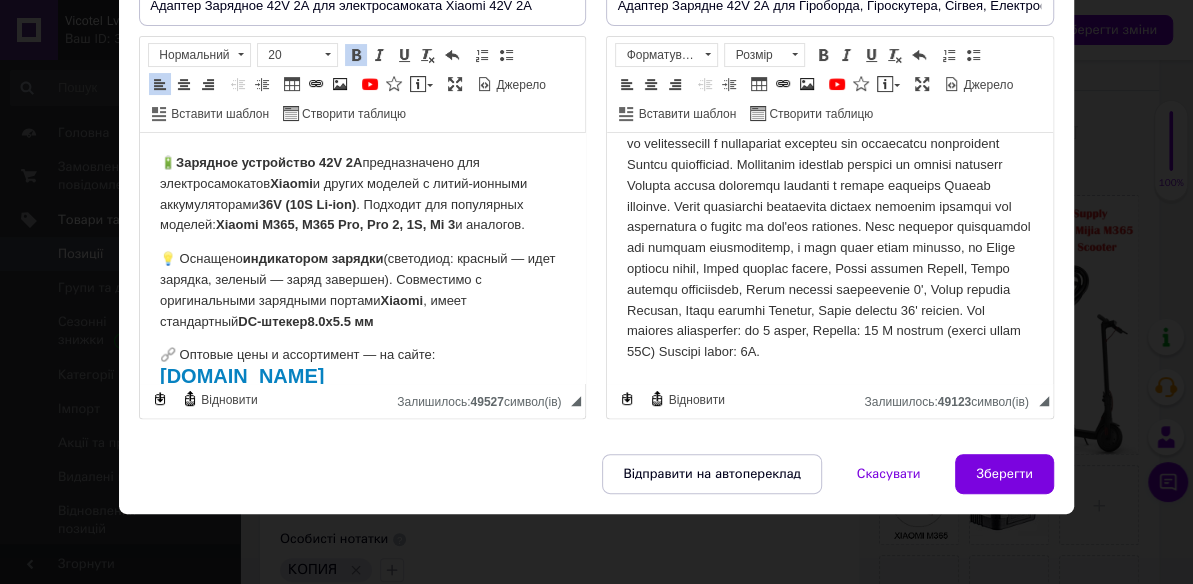 scroll, scrollTop: 0, scrollLeft: 0, axis: both 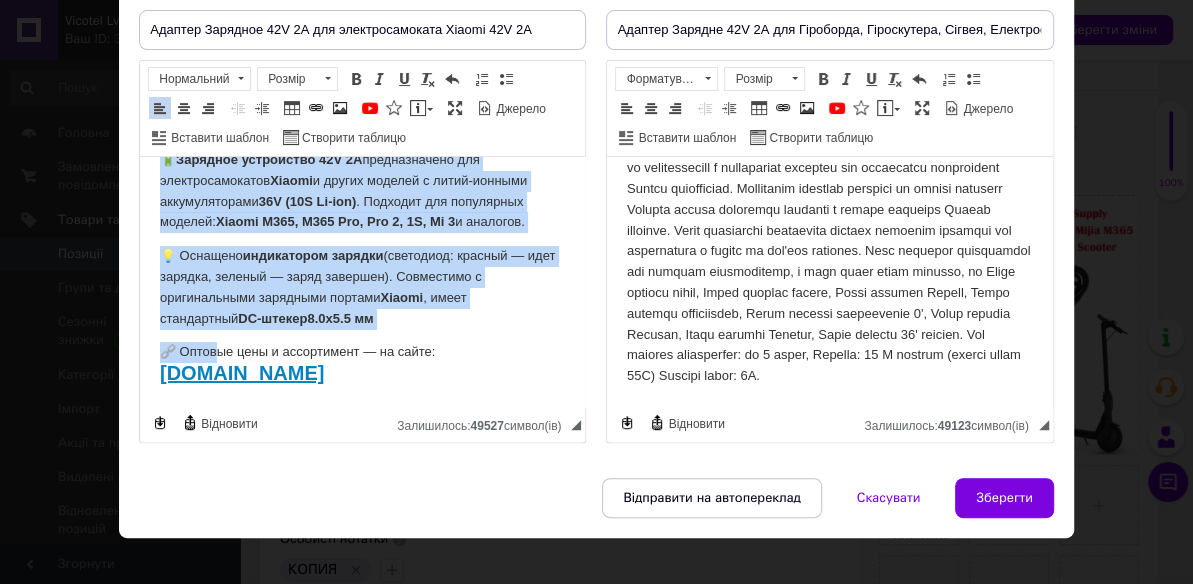 drag, startPoint x: 158, startPoint y: 188, endPoint x: 286, endPoint y: 389, distance: 238.29604 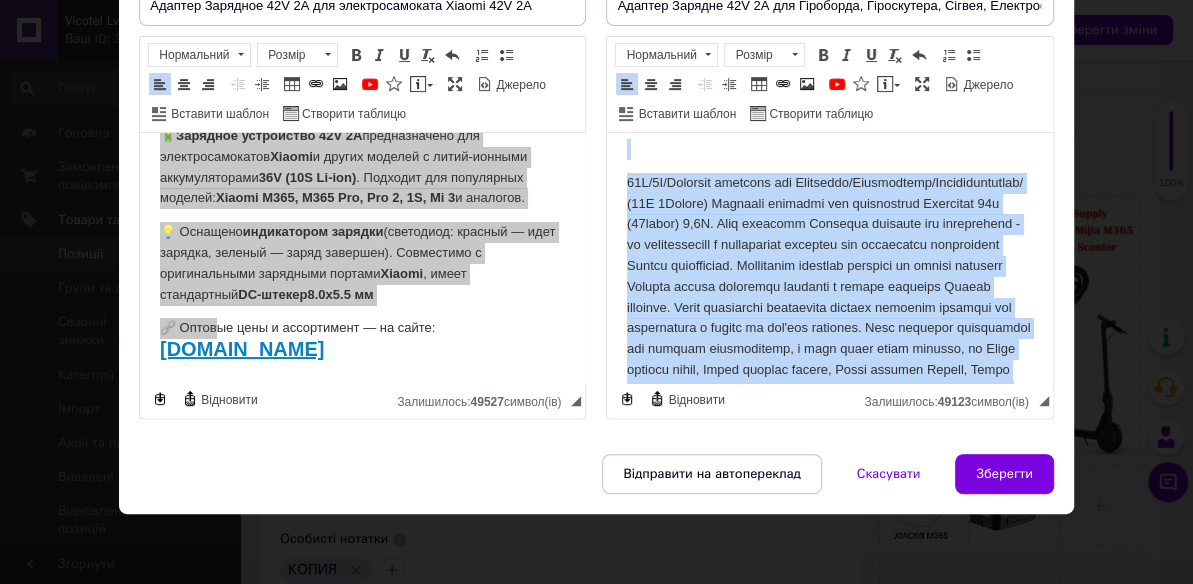 scroll, scrollTop: 0, scrollLeft: 0, axis: both 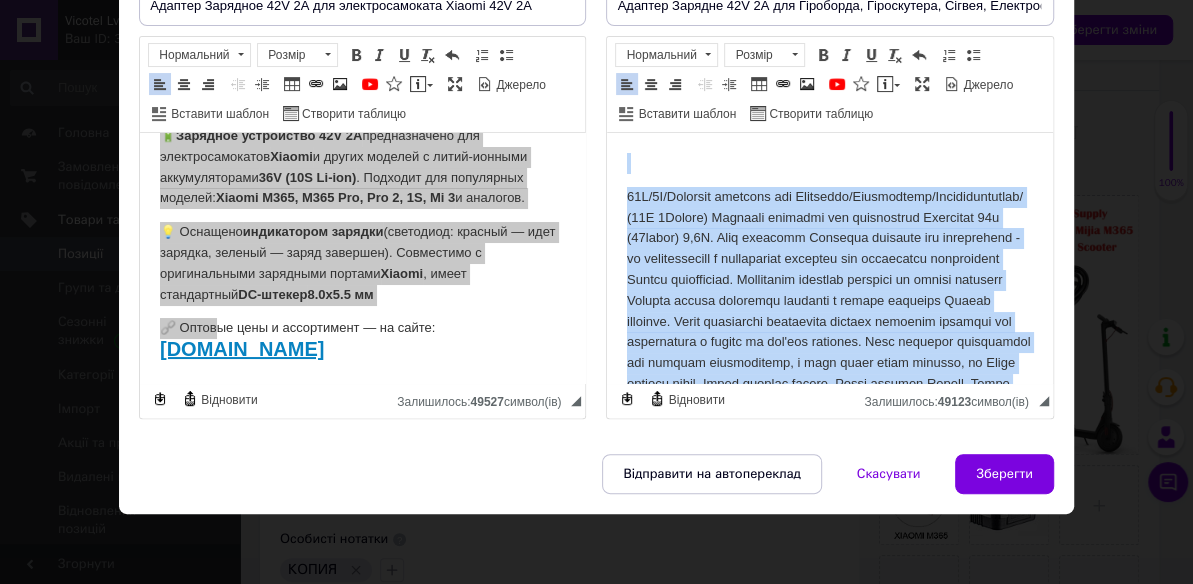 drag, startPoint x: 1005, startPoint y: 362, endPoint x: 625, endPoint y: 147, distance: 436.60623 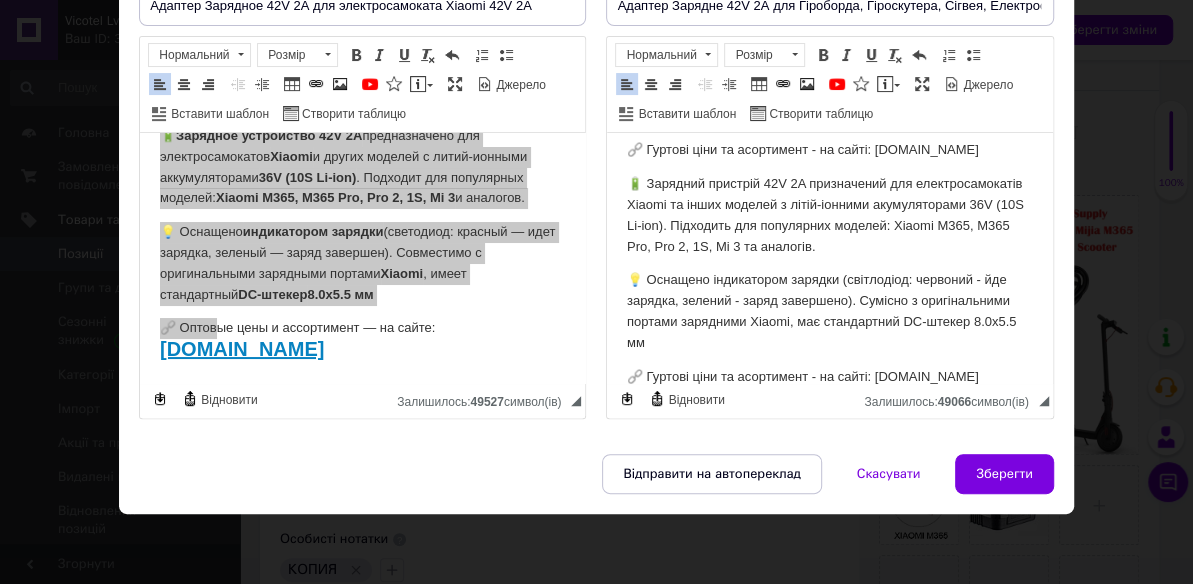 scroll, scrollTop: 229, scrollLeft: 0, axis: vertical 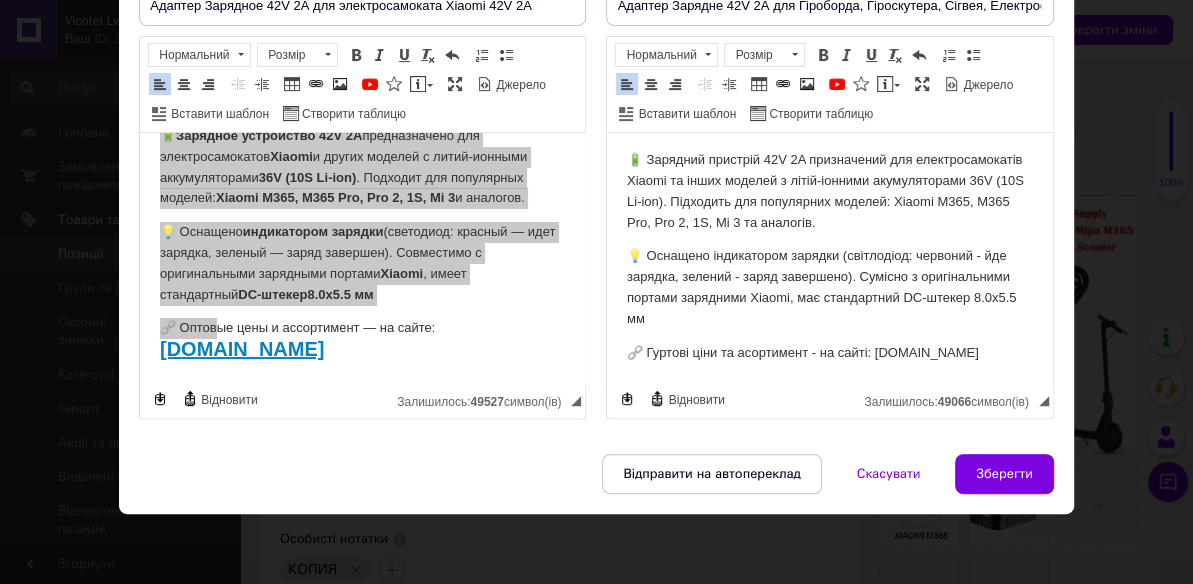 drag, startPoint x: 625, startPoint y: 348, endPoint x: 1027, endPoint y: 341, distance: 402.06094 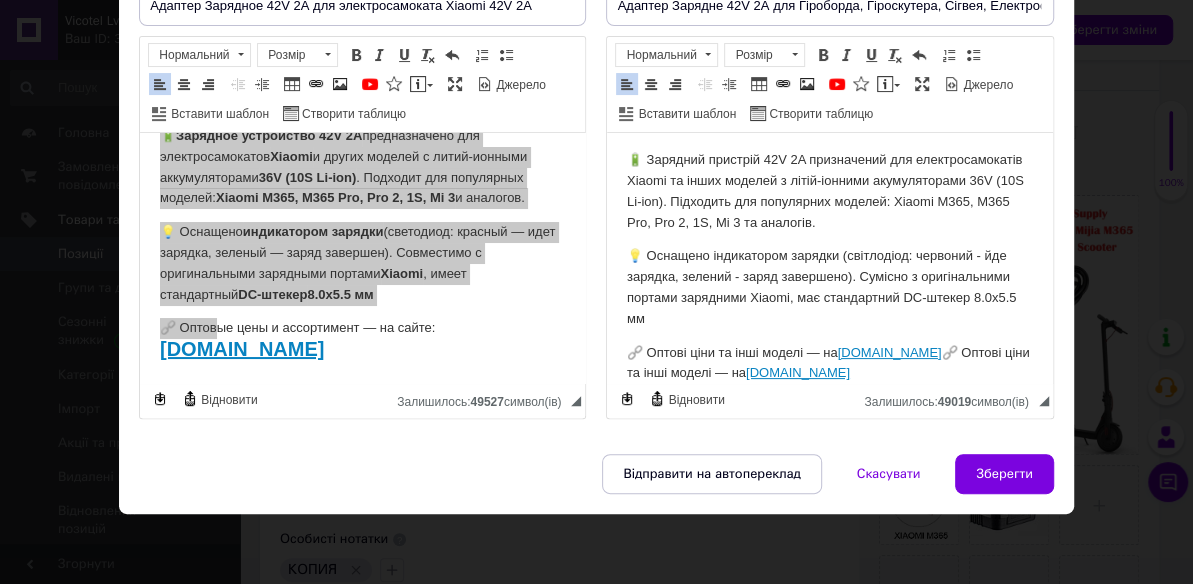 scroll, scrollTop: 234, scrollLeft: 0, axis: vertical 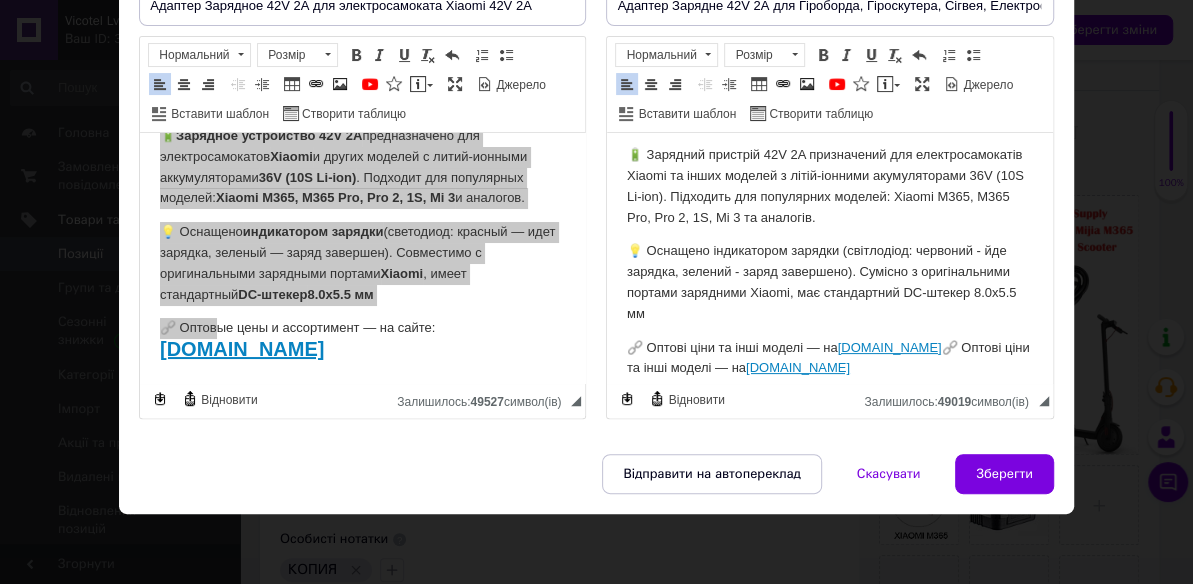 drag, startPoint x: 908, startPoint y: 368, endPoint x: 627, endPoint y: 346, distance: 281.8599 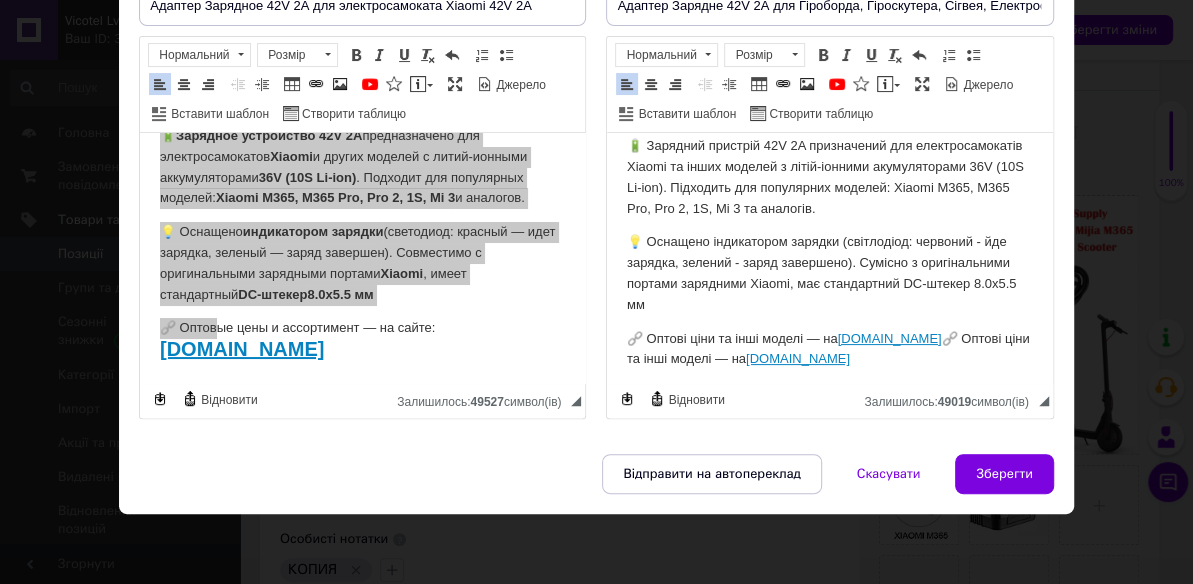 drag, startPoint x: 957, startPoint y: 376, endPoint x: 614, endPoint y: 337, distance: 345.21008 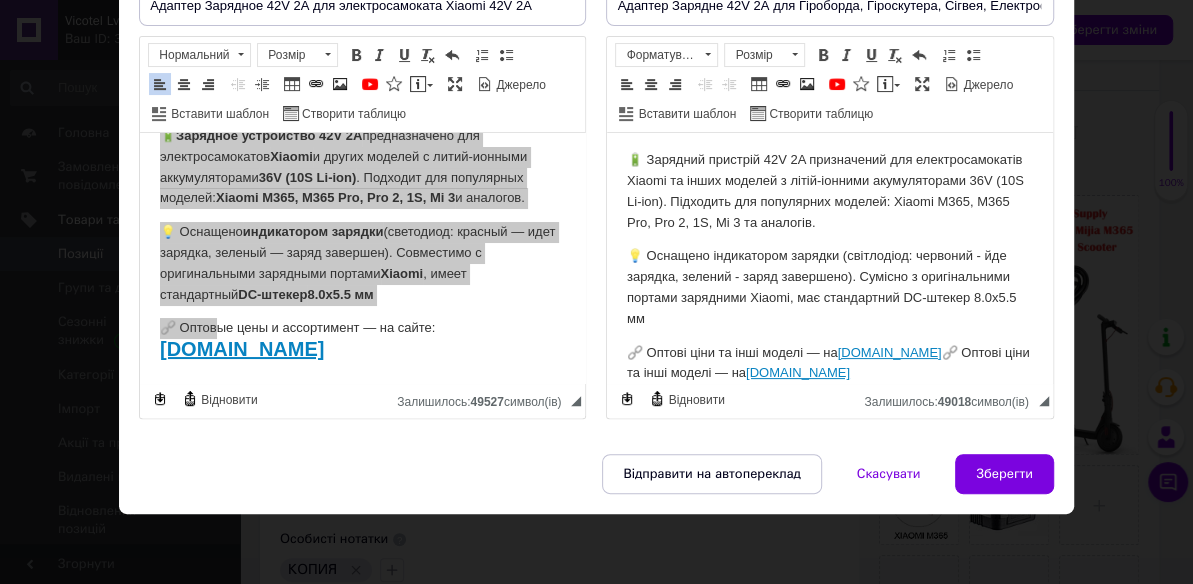 scroll, scrollTop: 243, scrollLeft: 0, axis: vertical 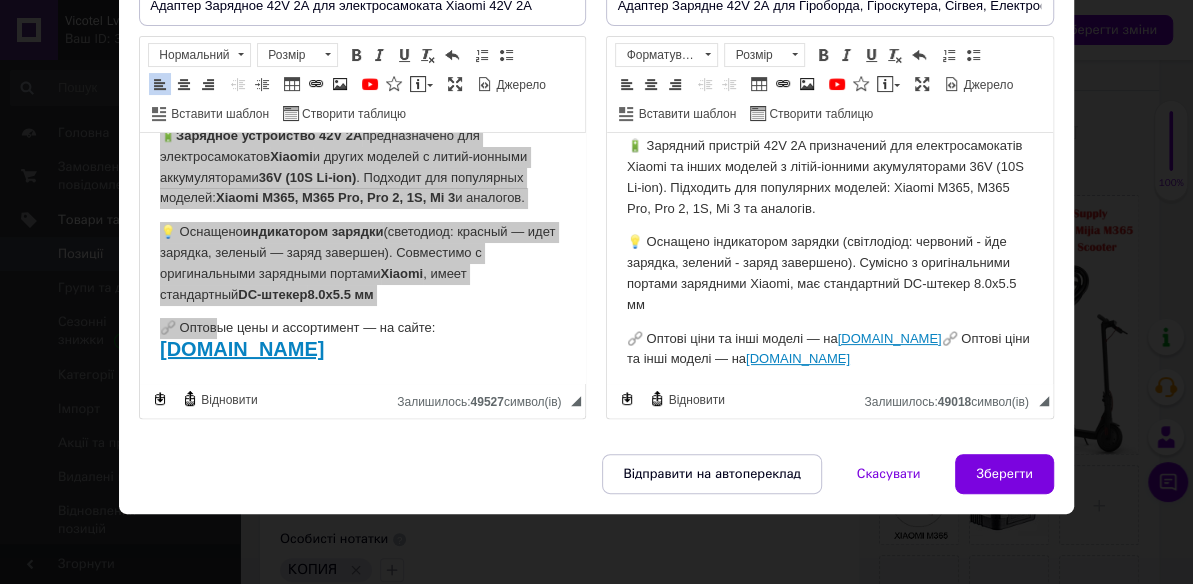 drag, startPoint x: 862, startPoint y: 353, endPoint x: 967, endPoint y: 340, distance: 105.801704 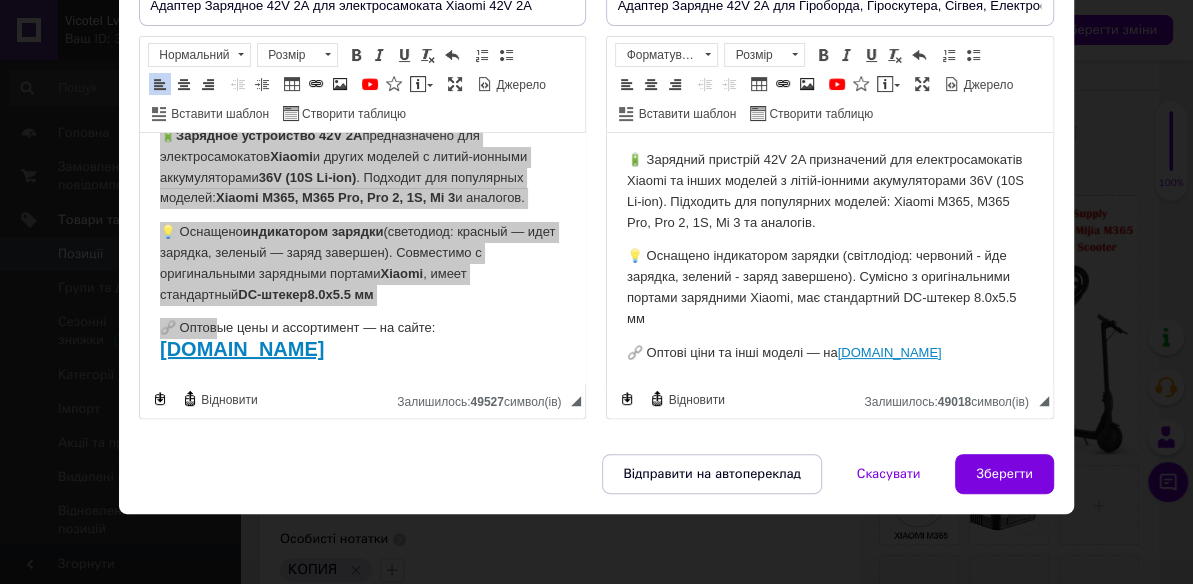 scroll, scrollTop: 229, scrollLeft: 0, axis: vertical 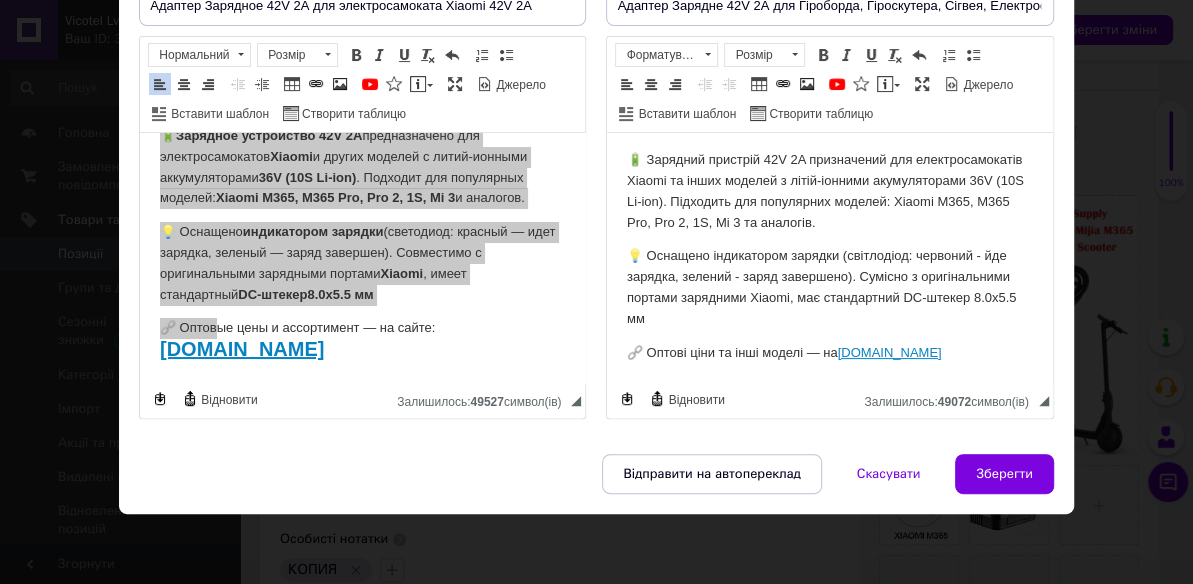 drag, startPoint x: 959, startPoint y: 354, endPoint x: 844, endPoint y: 348, distance: 115.15642 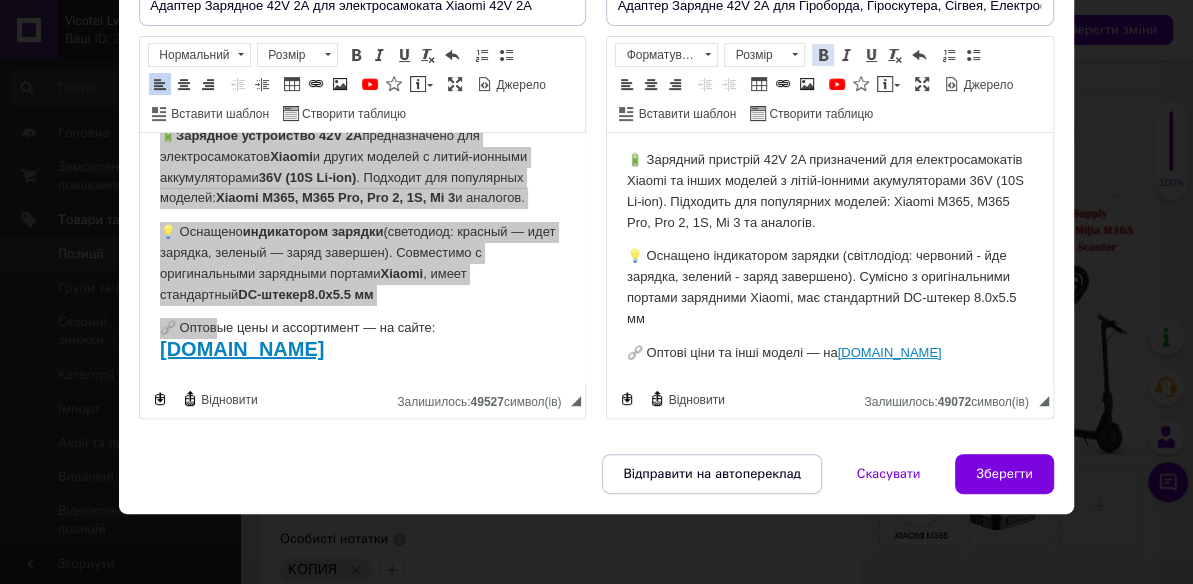 click at bounding box center [823, 55] 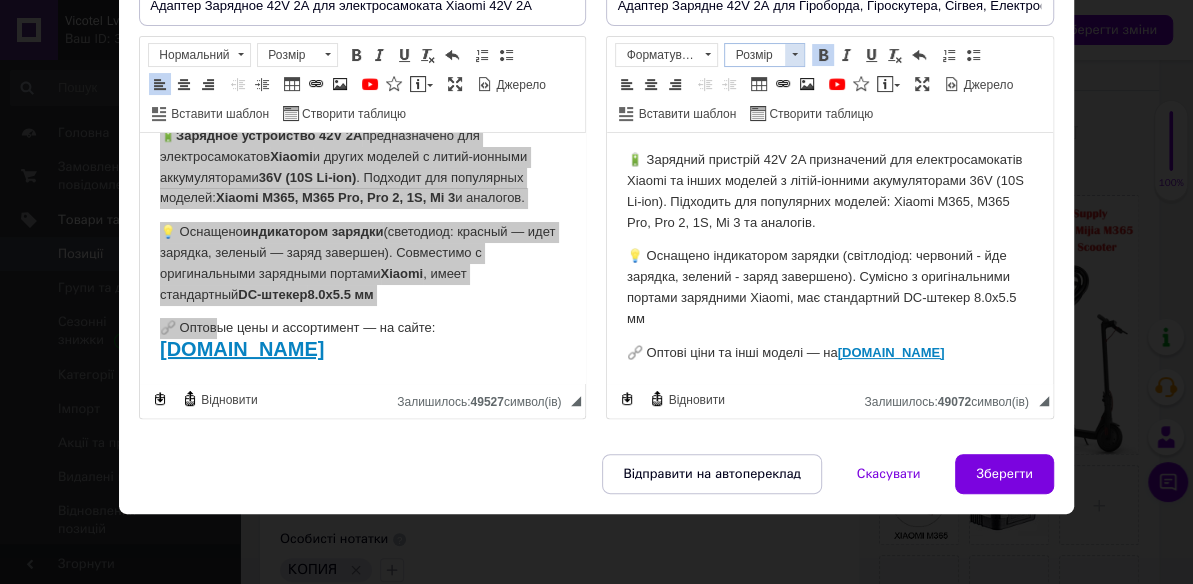 click on "Розмір" at bounding box center [755, 55] 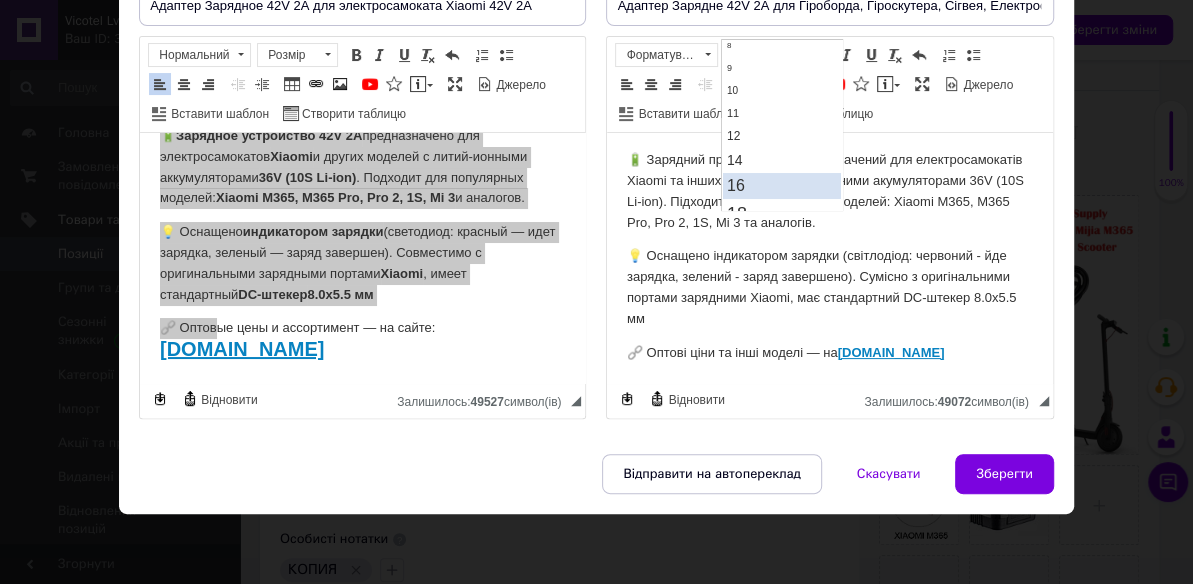 scroll, scrollTop: 121, scrollLeft: 0, axis: vertical 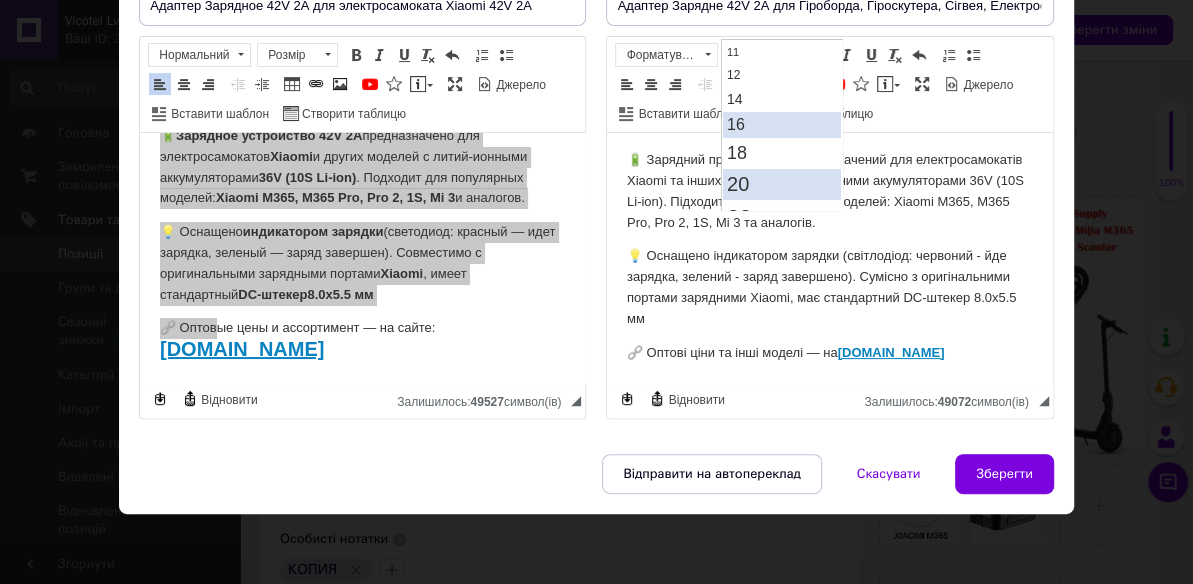 click on "20" at bounding box center [782, 184] 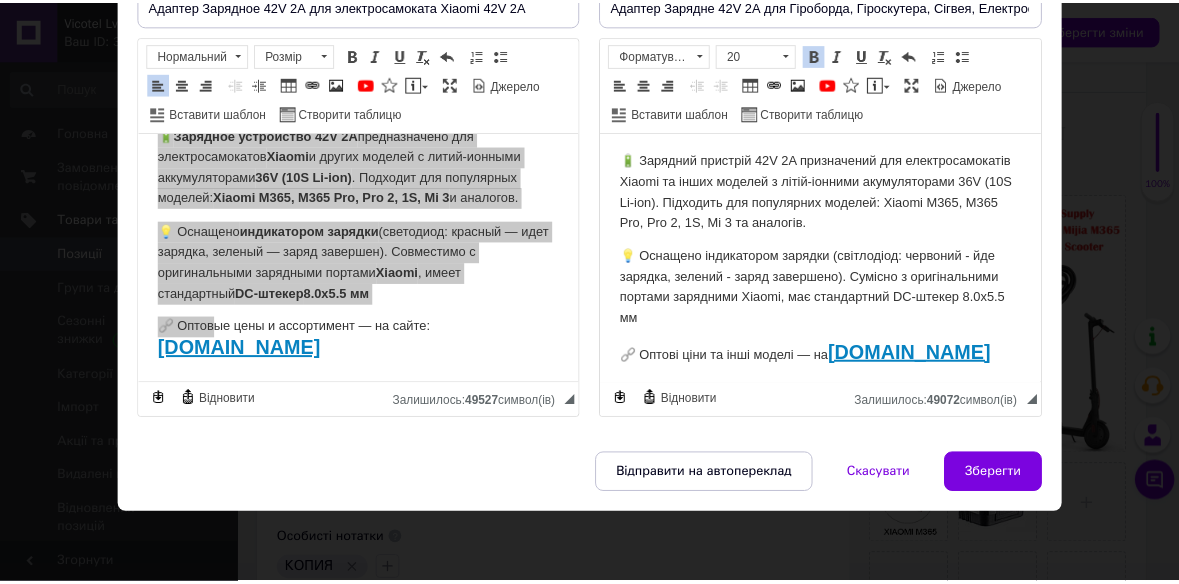 scroll, scrollTop: 253, scrollLeft: 0, axis: vertical 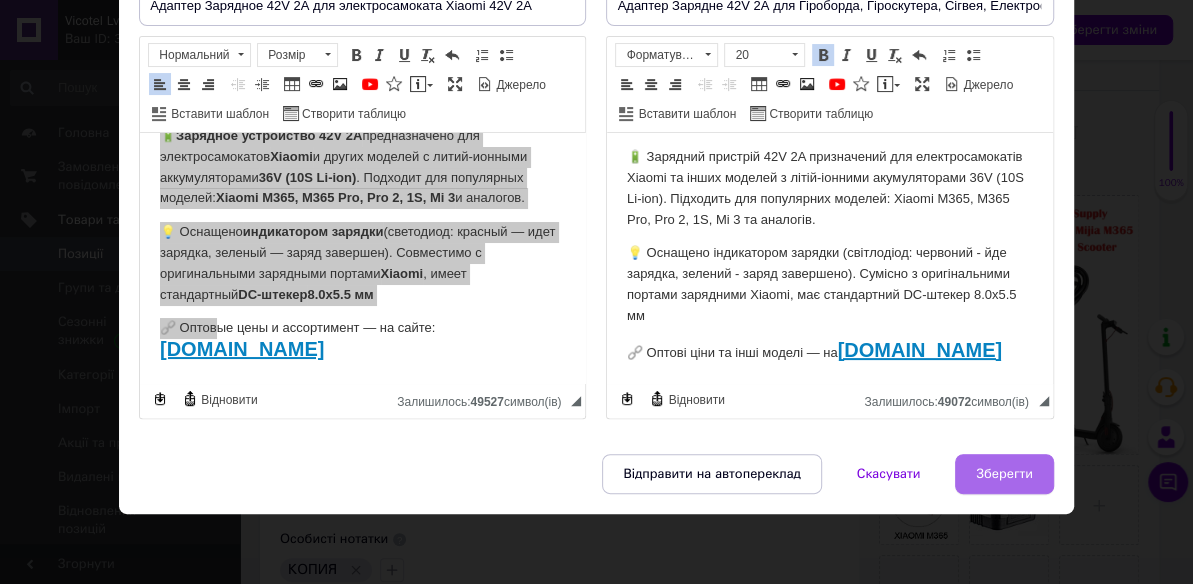 click on "Зберегти" at bounding box center [1004, 474] 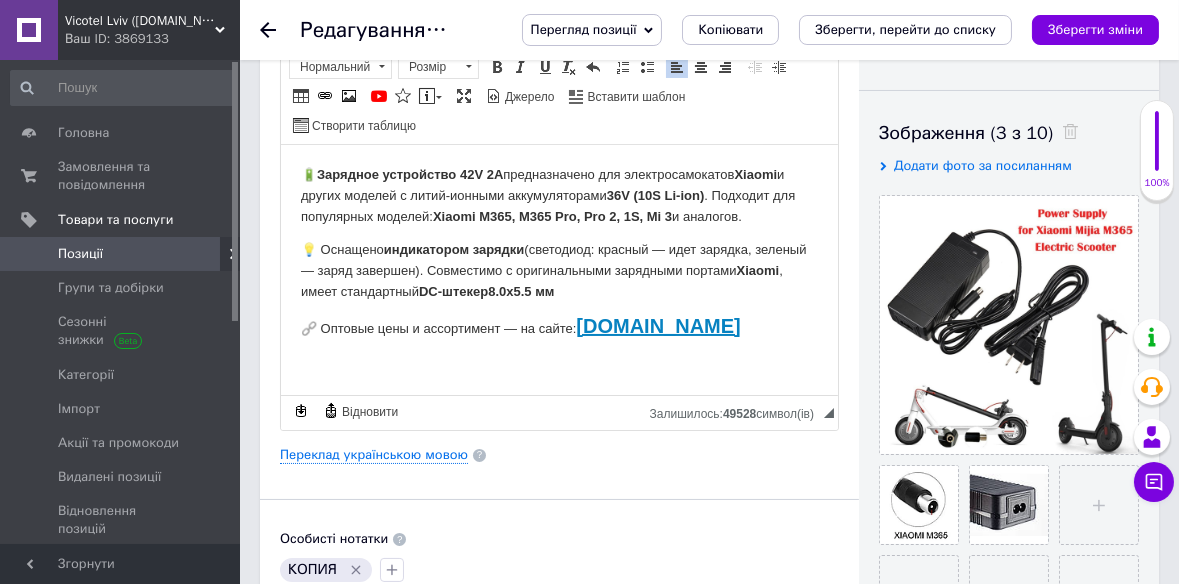 scroll, scrollTop: 0, scrollLeft: 0, axis: both 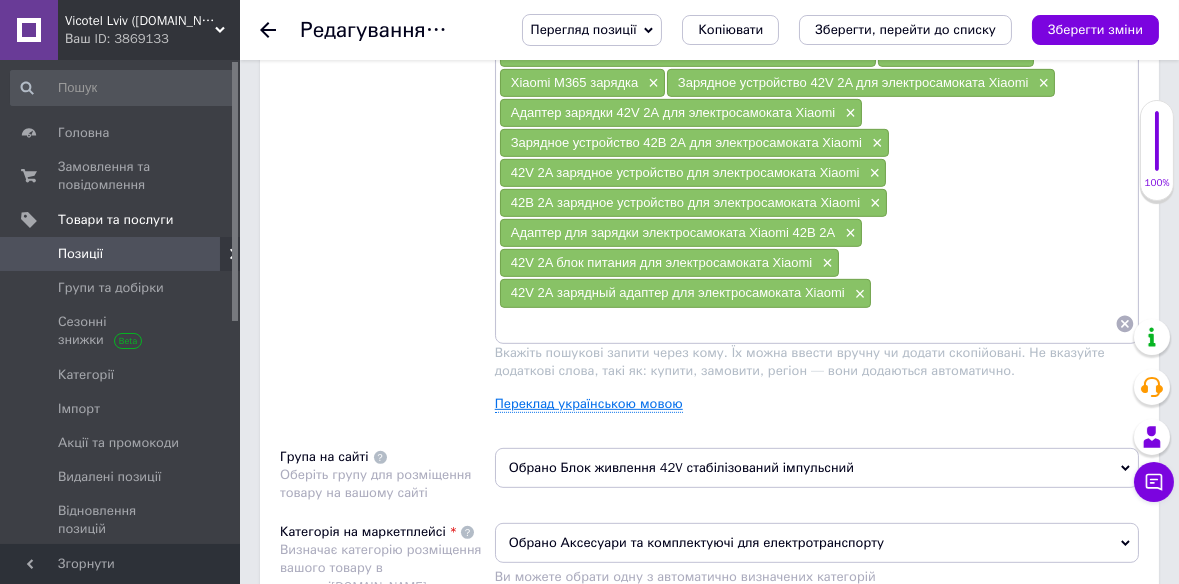 click on "Переклад українською мовою" at bounding box center [589, 404] 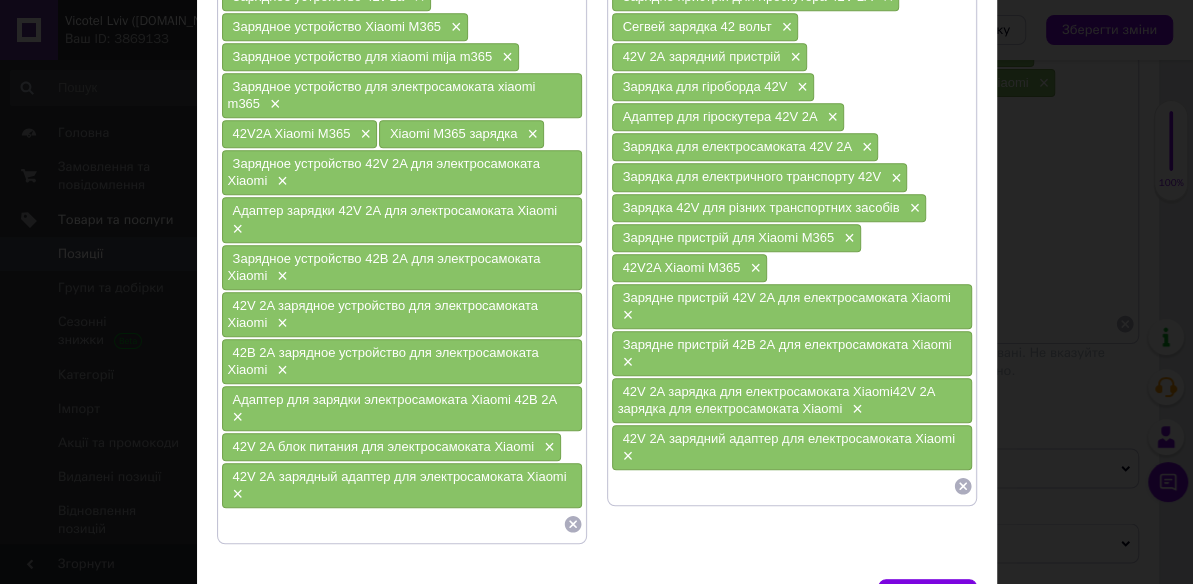 scroll, scrollTop: 606, scrollLeft: 0, axis: vertical 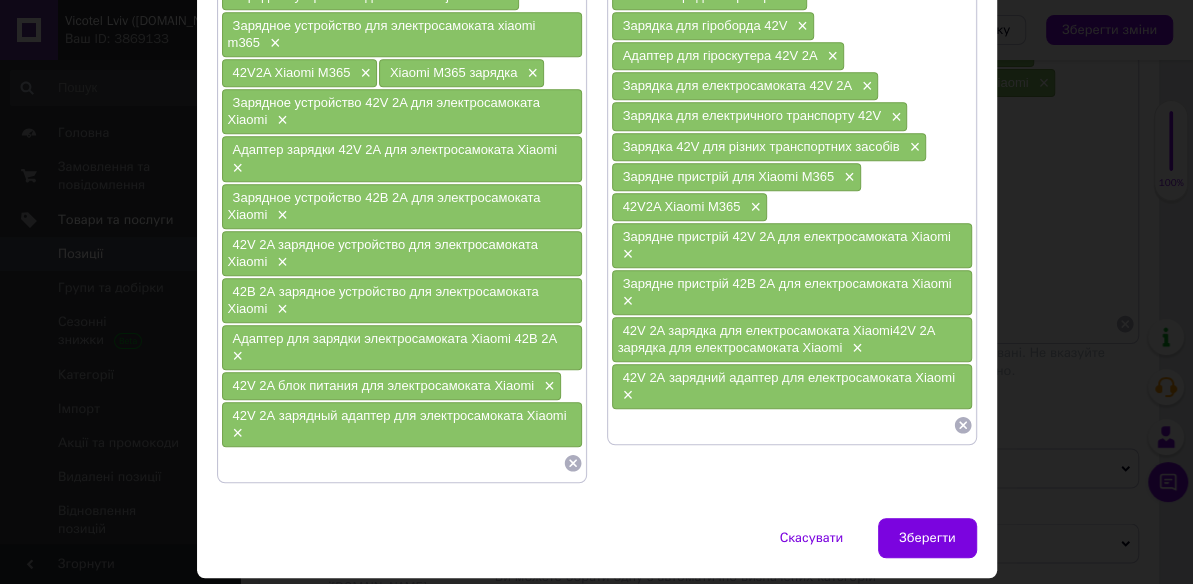 click at bounding box center [392, 463] 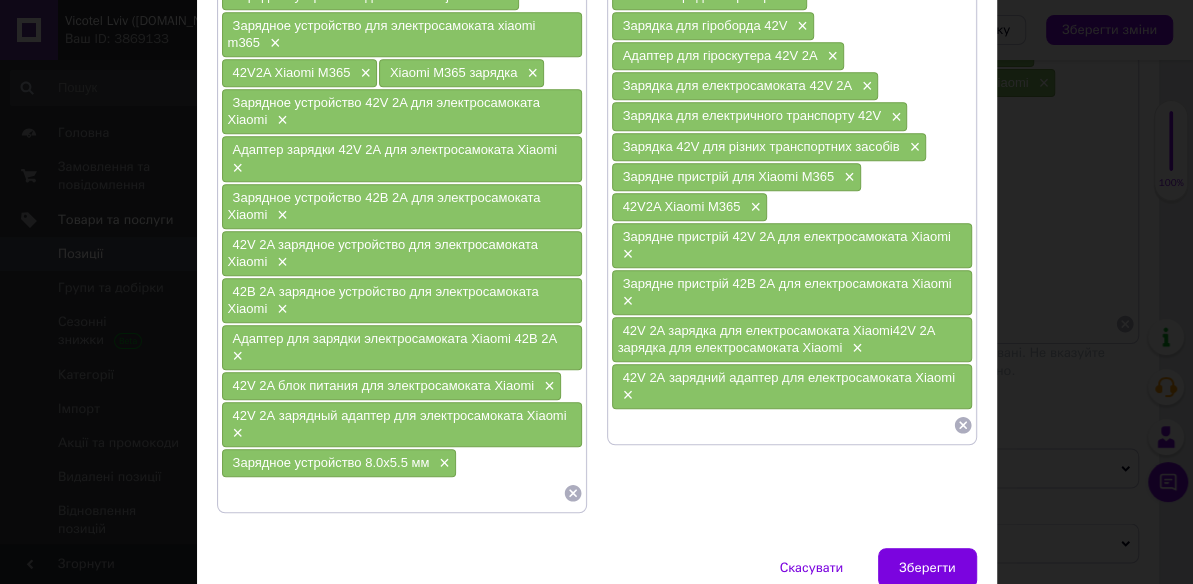 paste on "Адаптер с индикацией заряда" 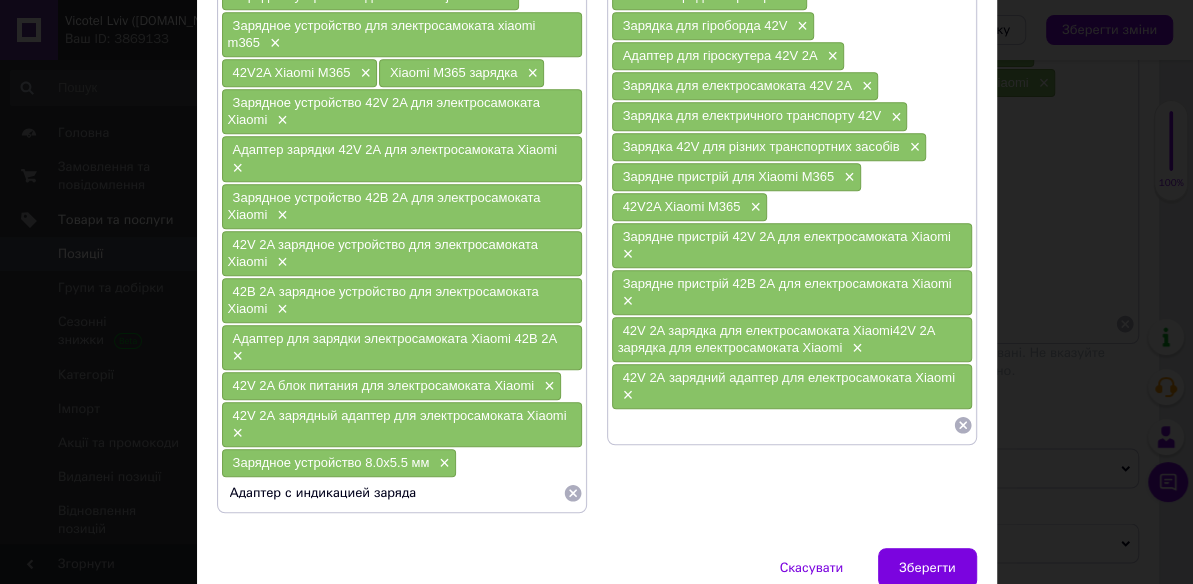 type on "Адаптер с индикацией заряда" 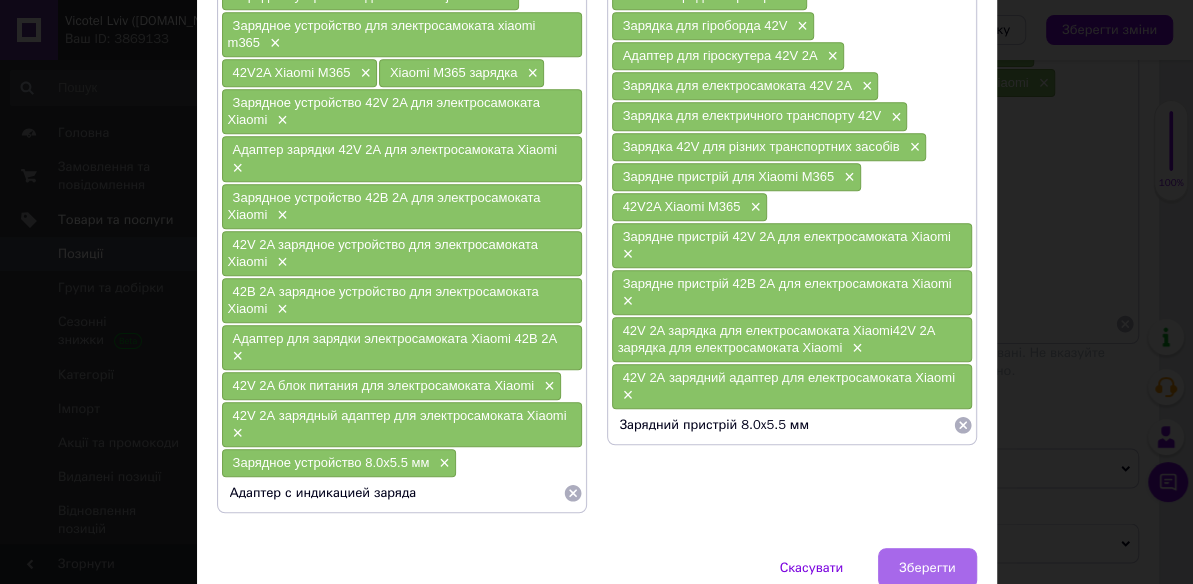 type on "Зарядний пристрій 8.0x5.5 мм" 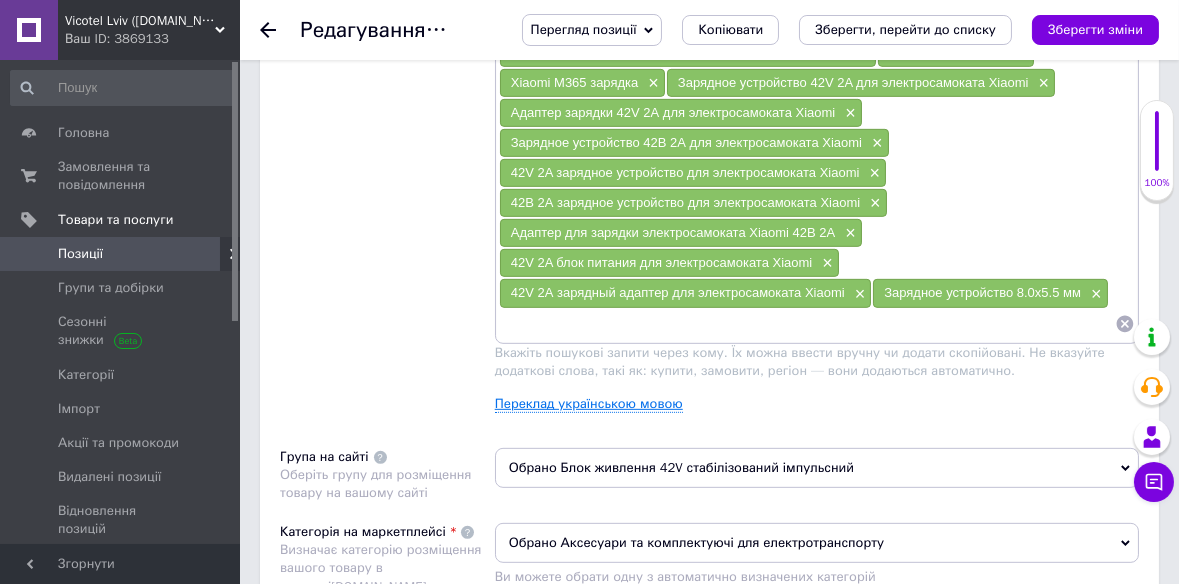 click on "Переклад українською мовою" at bounding box center (589, 404) 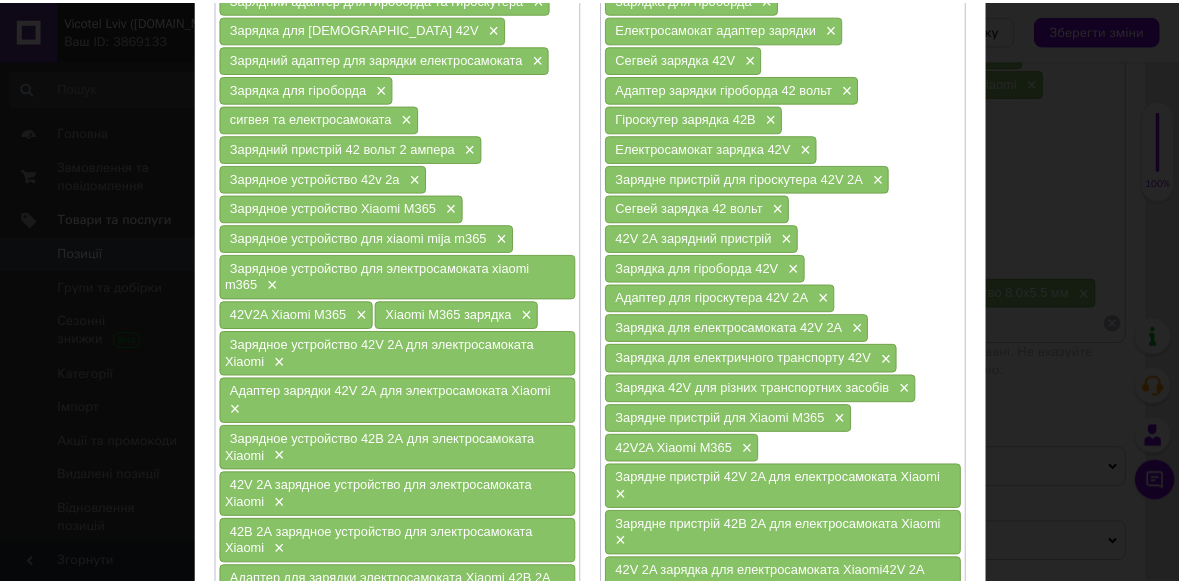 scroll, scrollTop: 690, scrollLeft: 0, axis: vertical 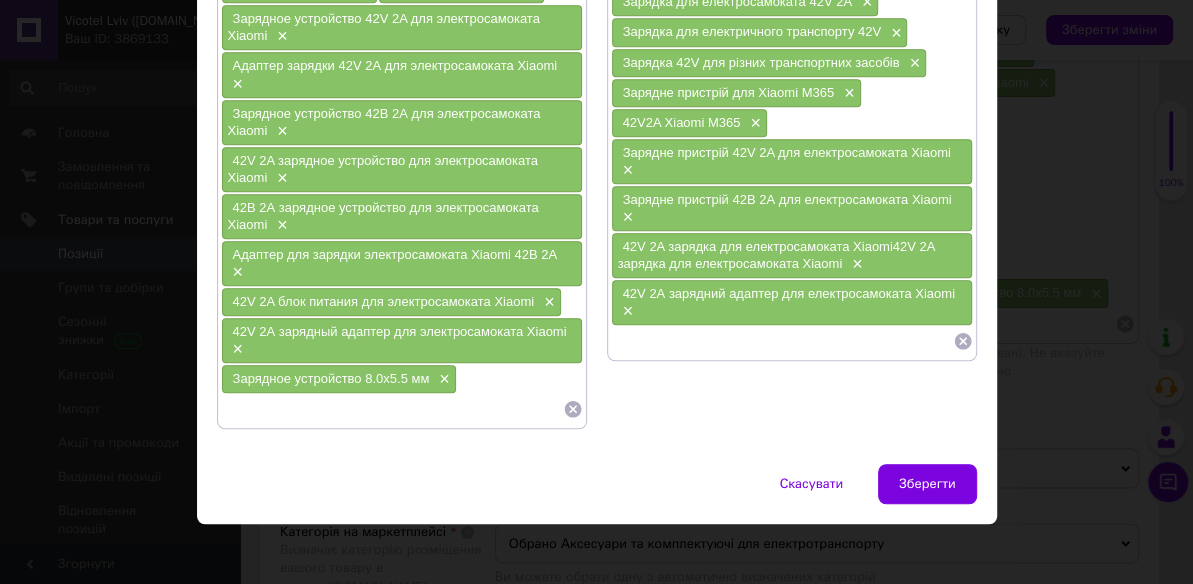 click at bounding box center (392, 409) 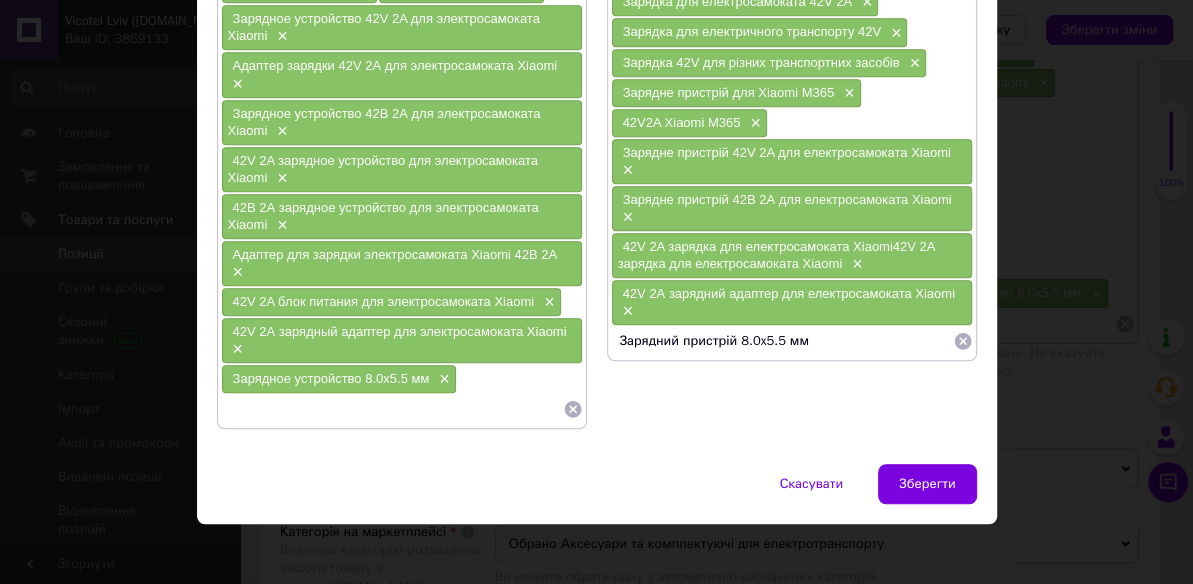 type 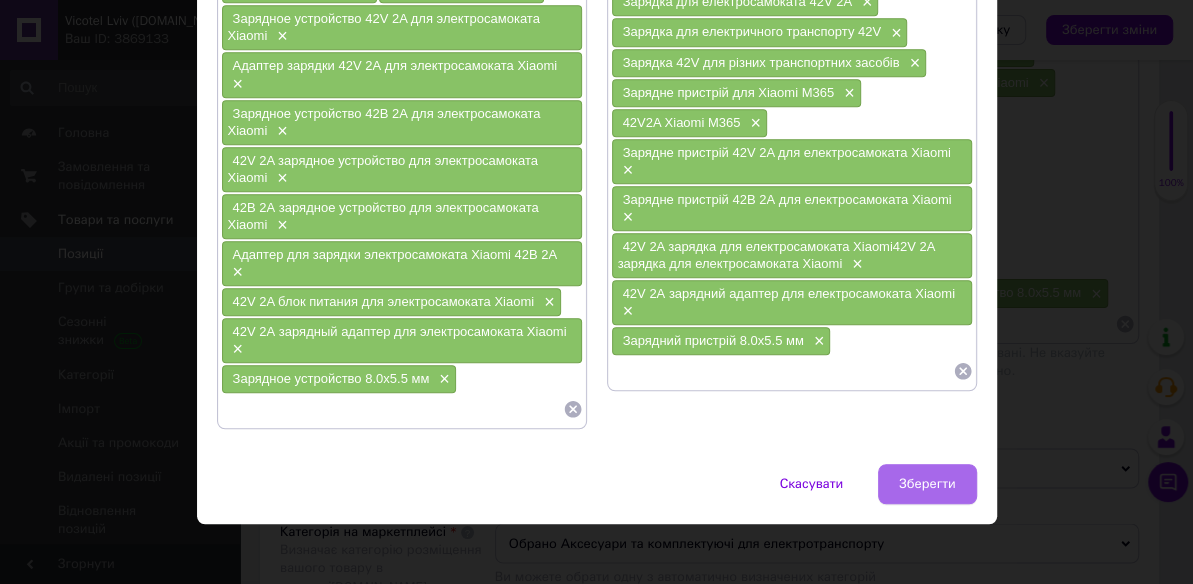 click on "Зберегти" at bounding box center (927, 484) 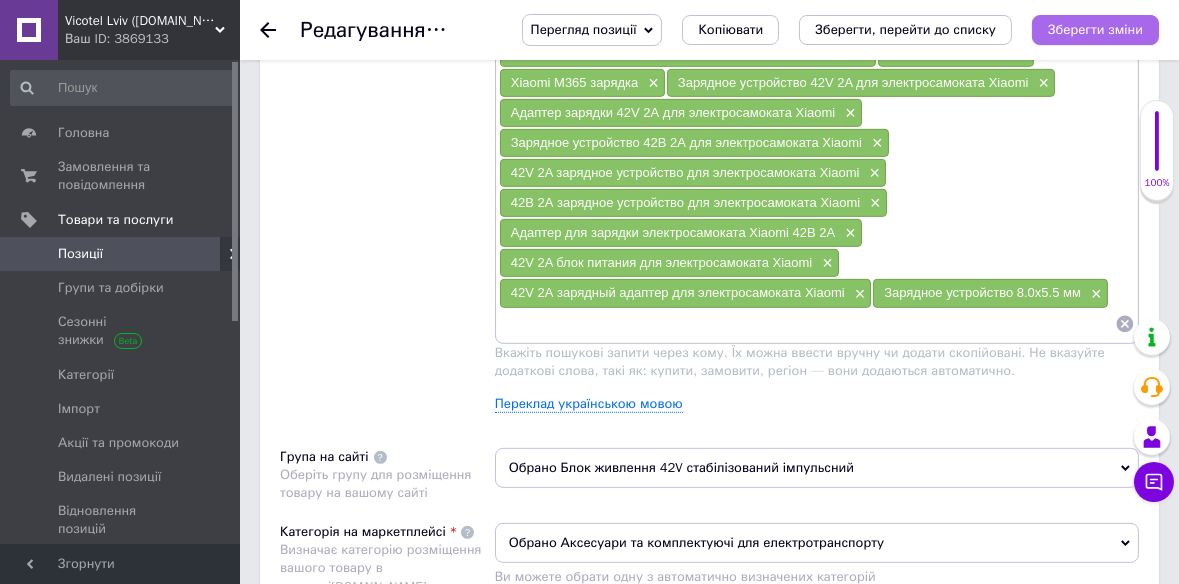 click on "Зберегти зміни" at bounding box center (1095, 30) 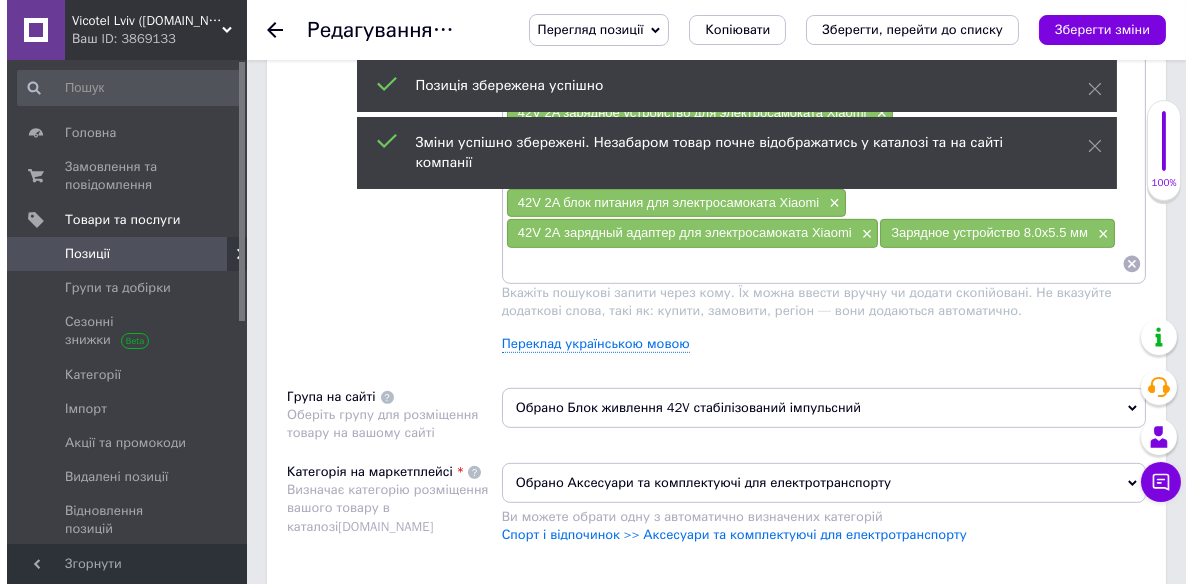 scroll, scrollTop: 1636, scrollLeft: 0, axis: vertical 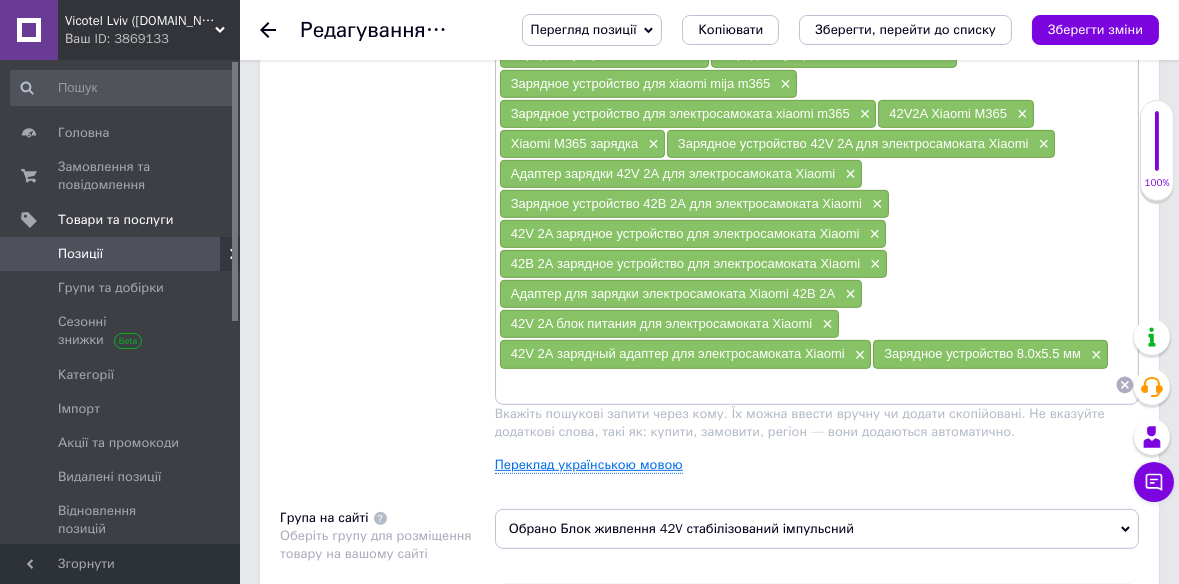 click on "Переклад українською мовою" at bounding box center (589, 465) 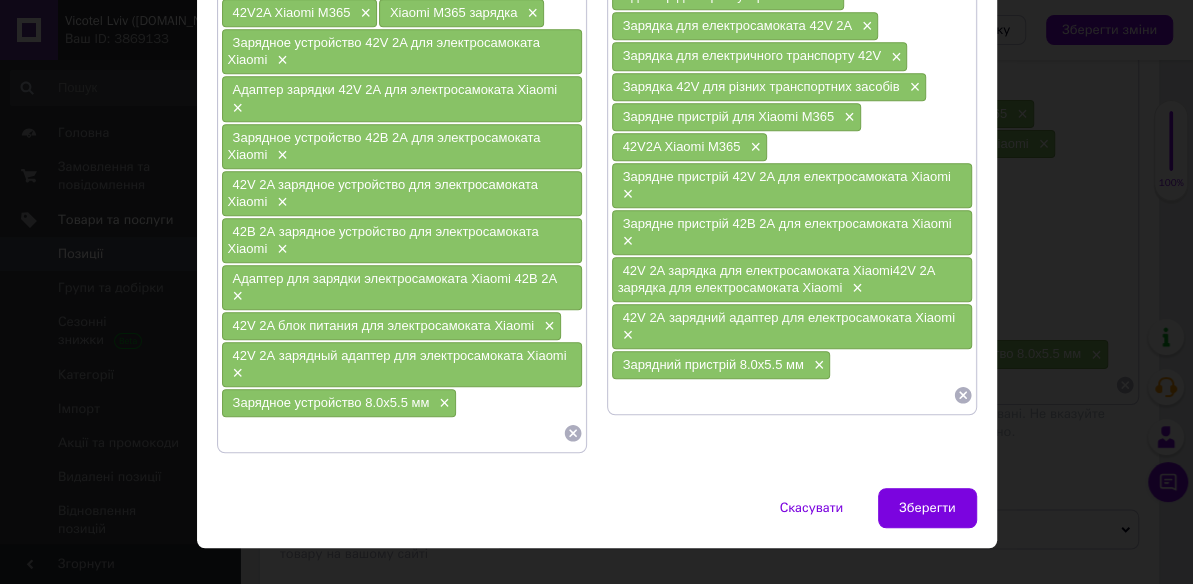 scroll, scrollTop: 690, scrollLeft: 0, axis: vertical 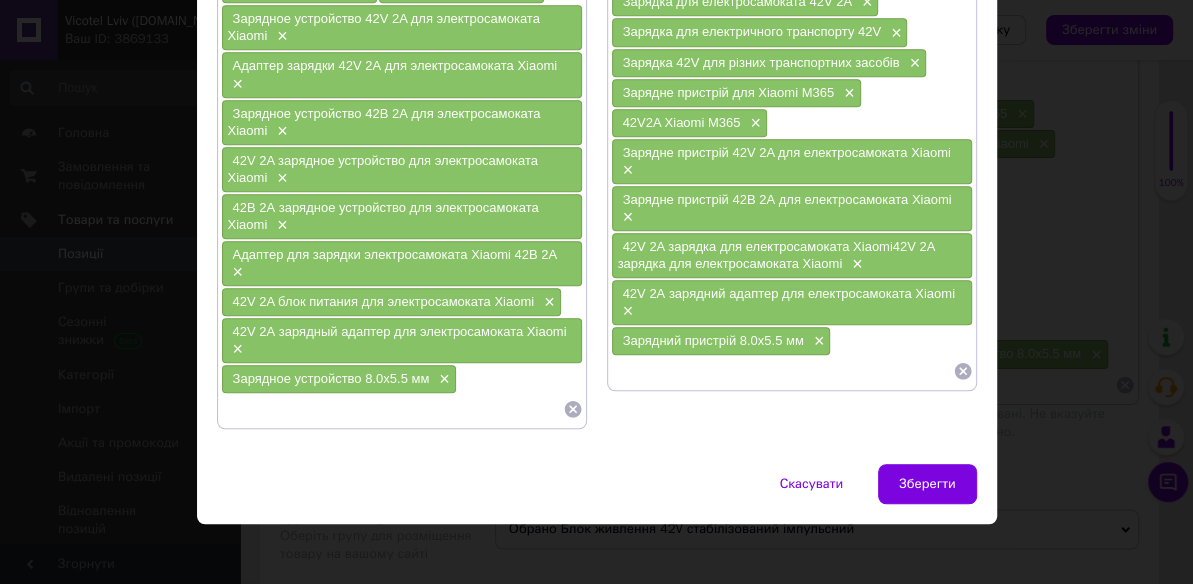 click at bounding box center (782, 371) 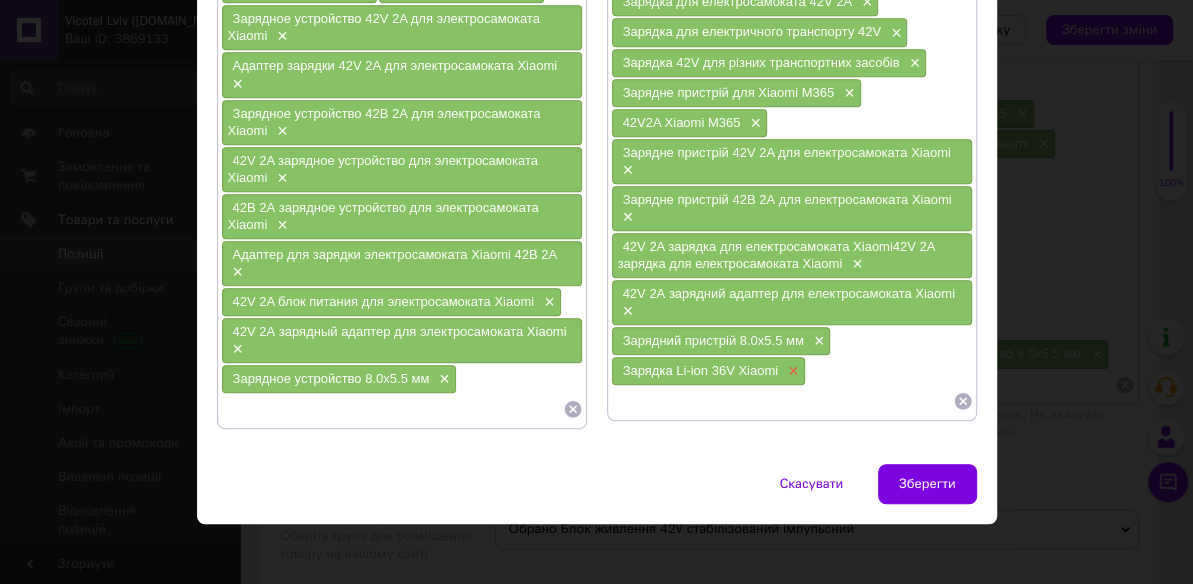 paste on "Адаптер з індикацією заряду" 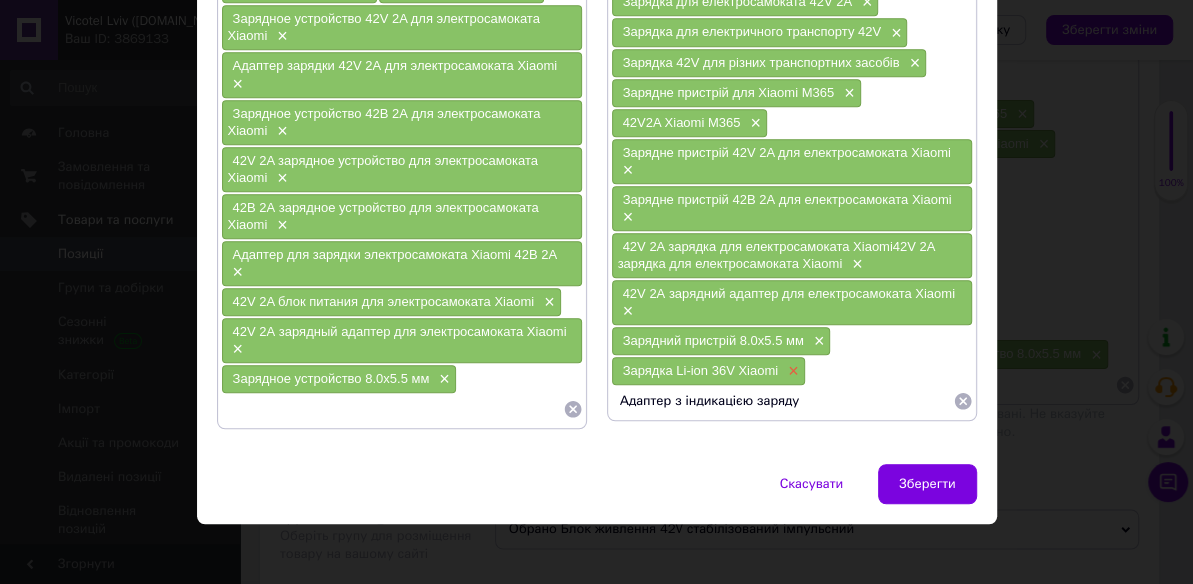 type 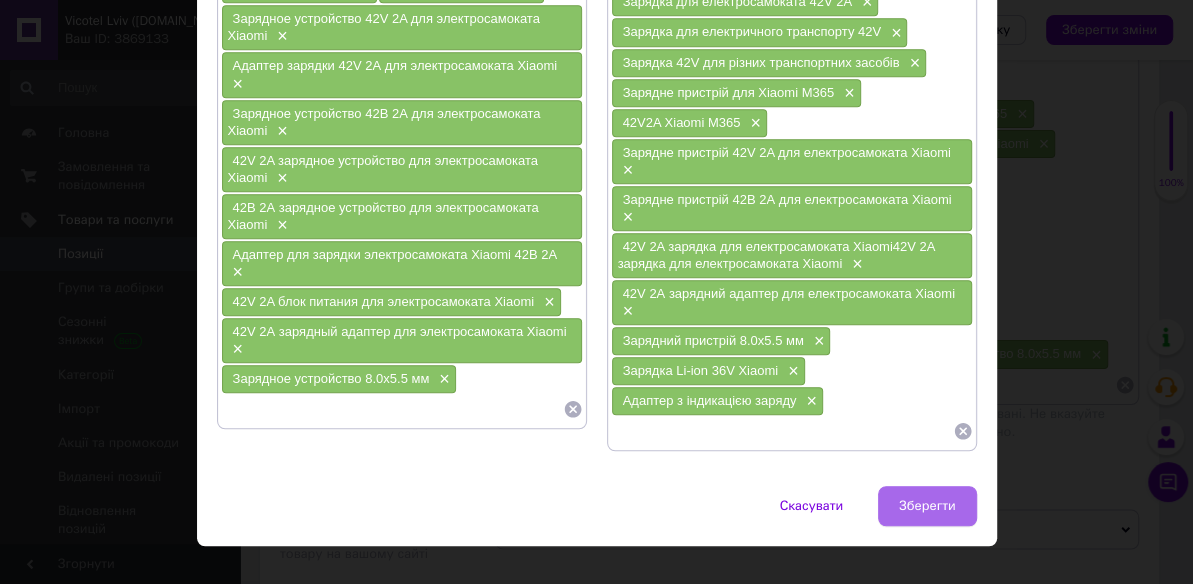 click on "Зберегти" at bounding box center (927, 506) 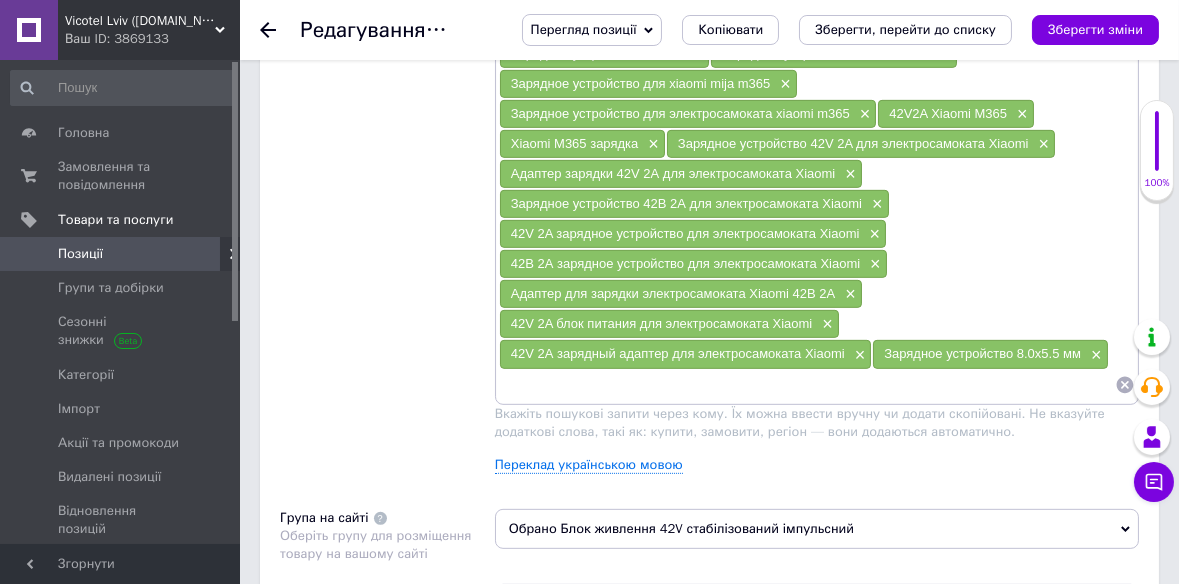 click on "Перегляд позиції Зберегти та переглянути на сайті Зберегти та переглянути на маркетплейсі Копіювати Зберегти, перейти до списку Зберегти зміни" at bounding box center (830, 30) 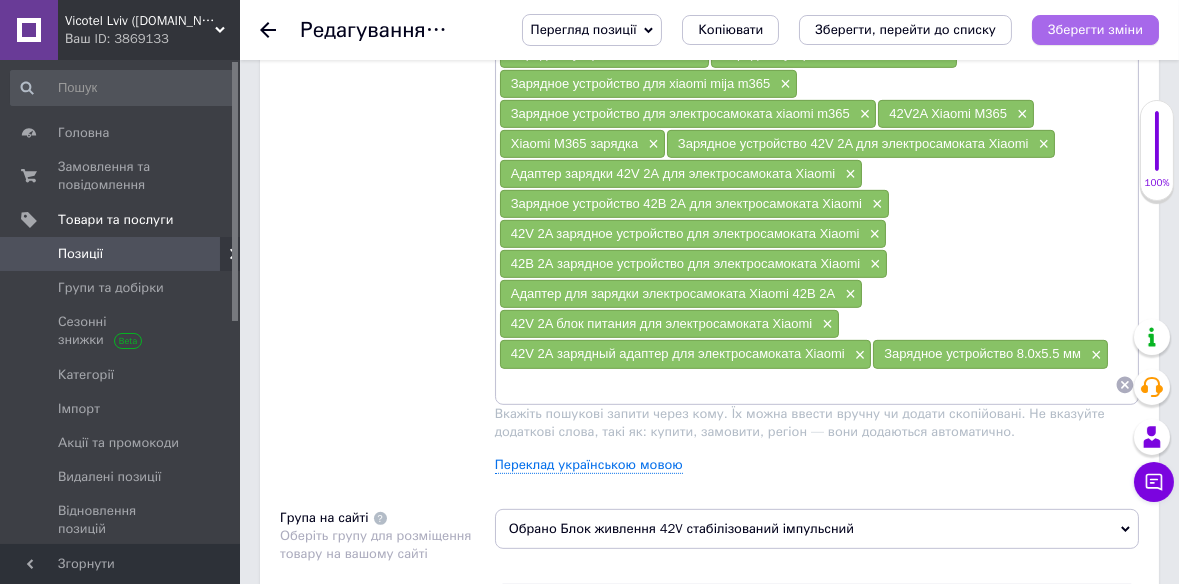 click on "Зберегти зміни" at bounding box center (1095, 29) 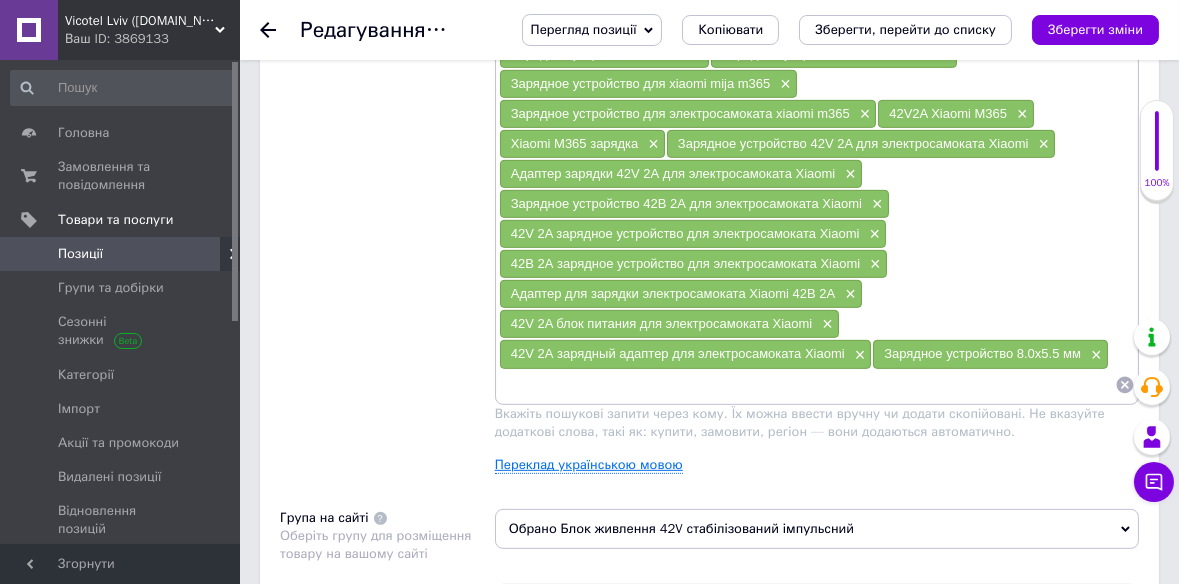 click on "Переклад українською мовою" at bounding box center [589, 465] 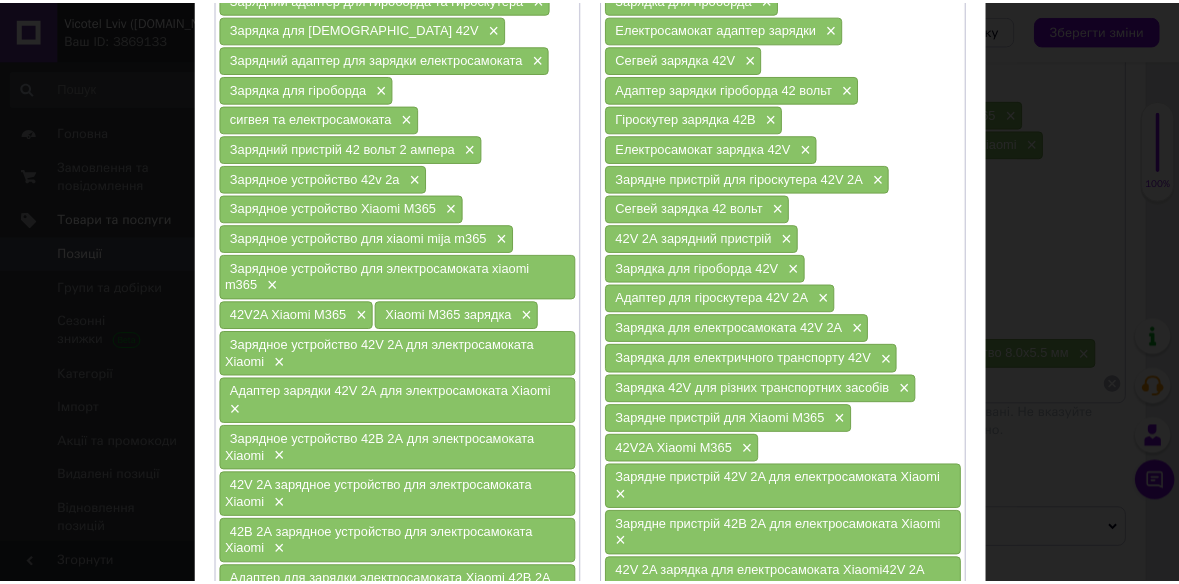 scroll, scrollTop: 710, scrollLeft: 0, axis: vertical 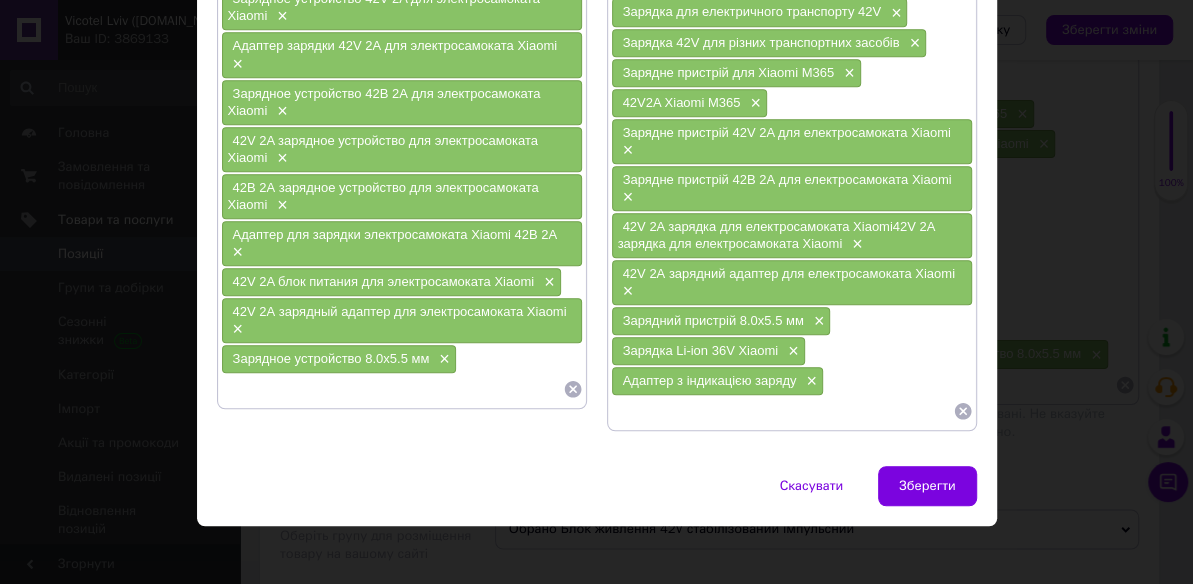 click at bounding box center [782, 411] 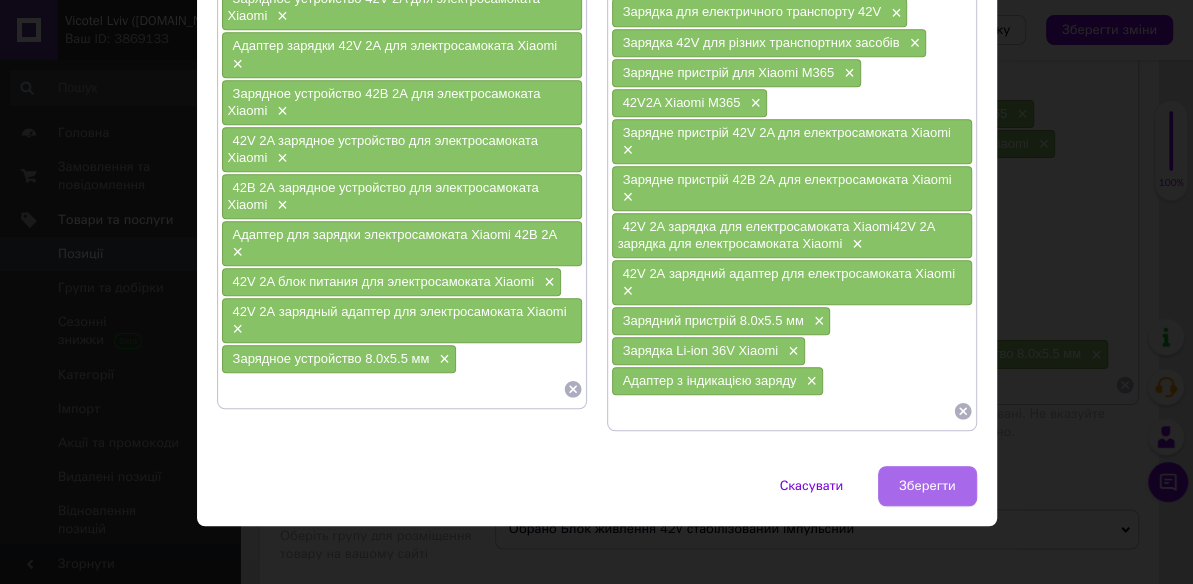 click on "Зберегти" at bounding box center [927, 486] 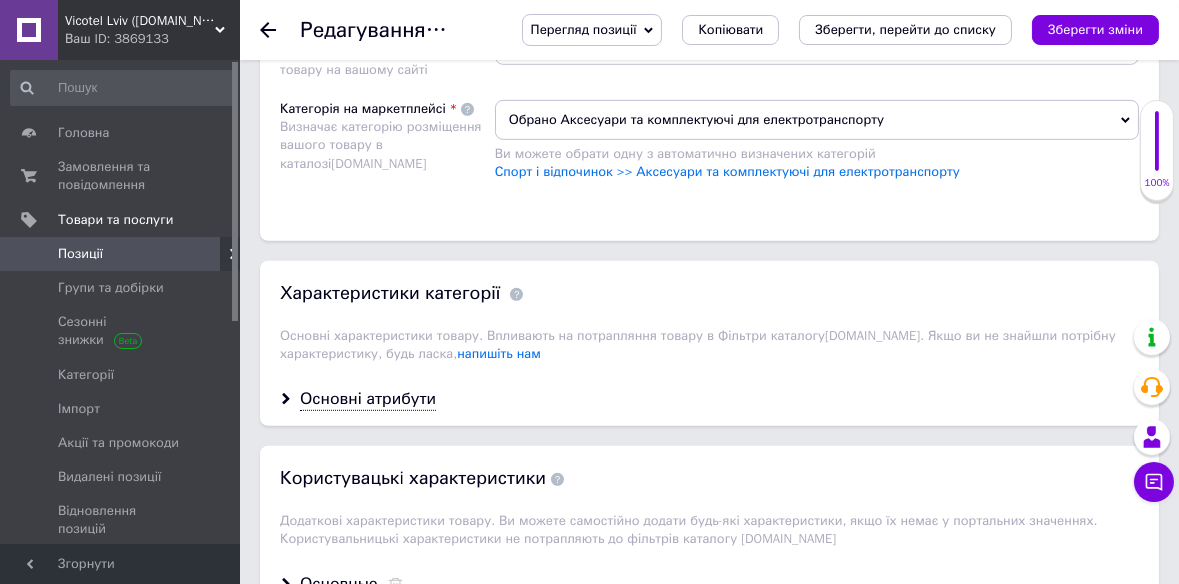 scroll, scrollTop: 2181, scrollLeft: 0, axis: vertical 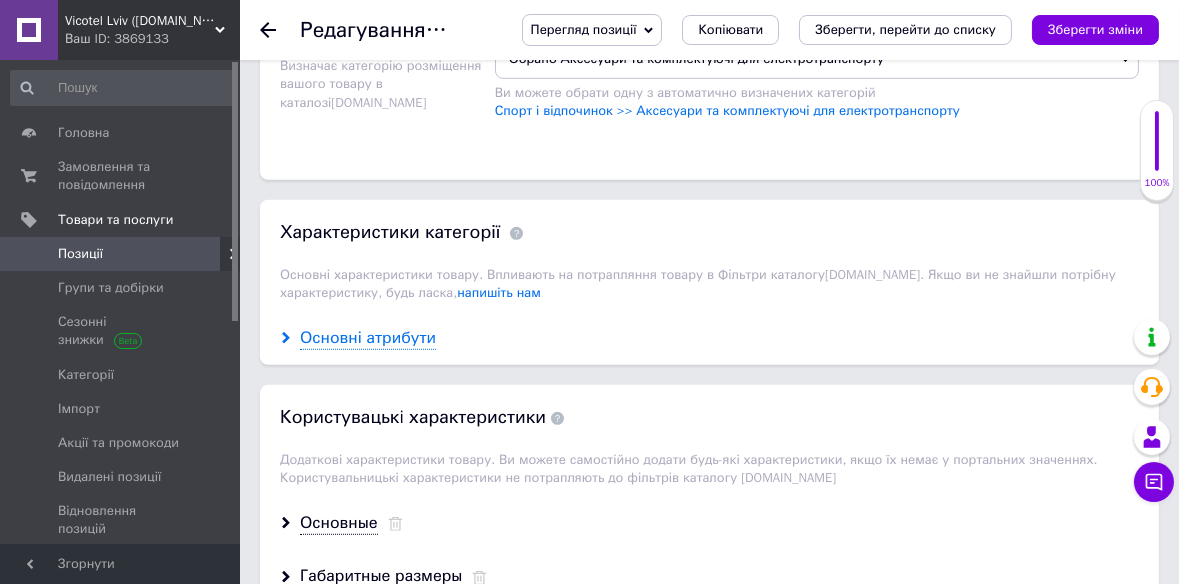 click on "Основні атрибути" at bounding box center (368, 338) 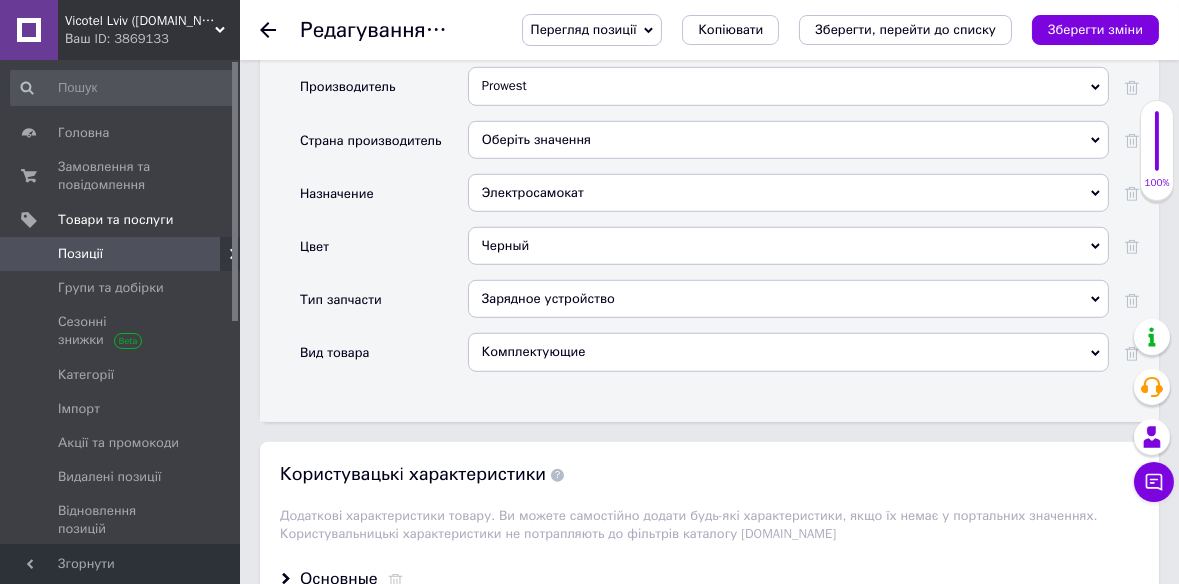 scroll, scrollTop: 2545, scrollLeft: 0, axis: vertical 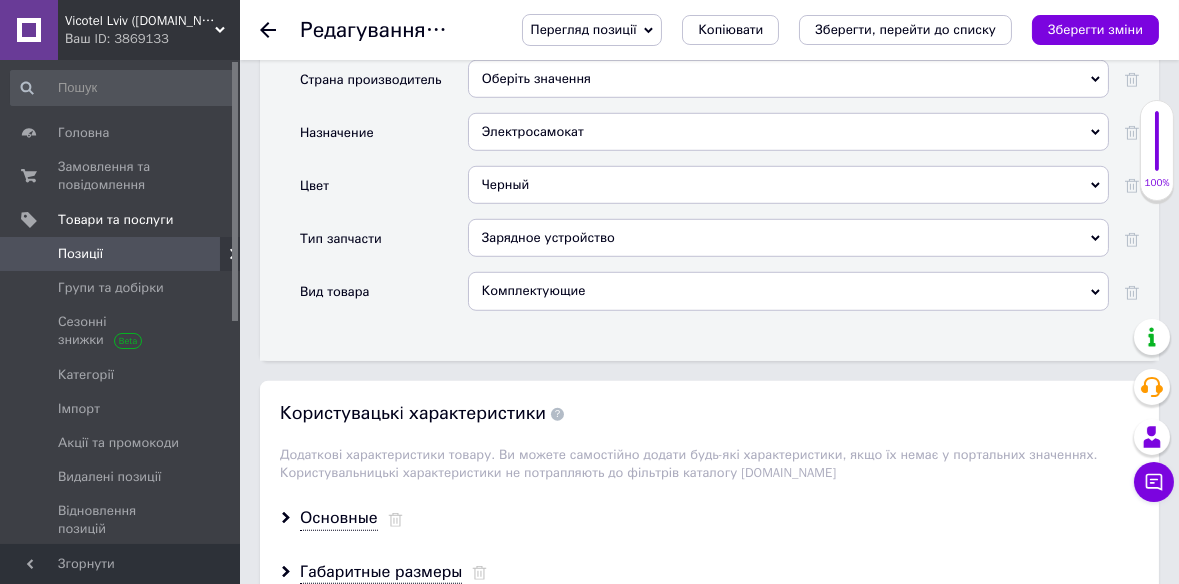 click on "Комплектующие" at bounding box center (788, 291) 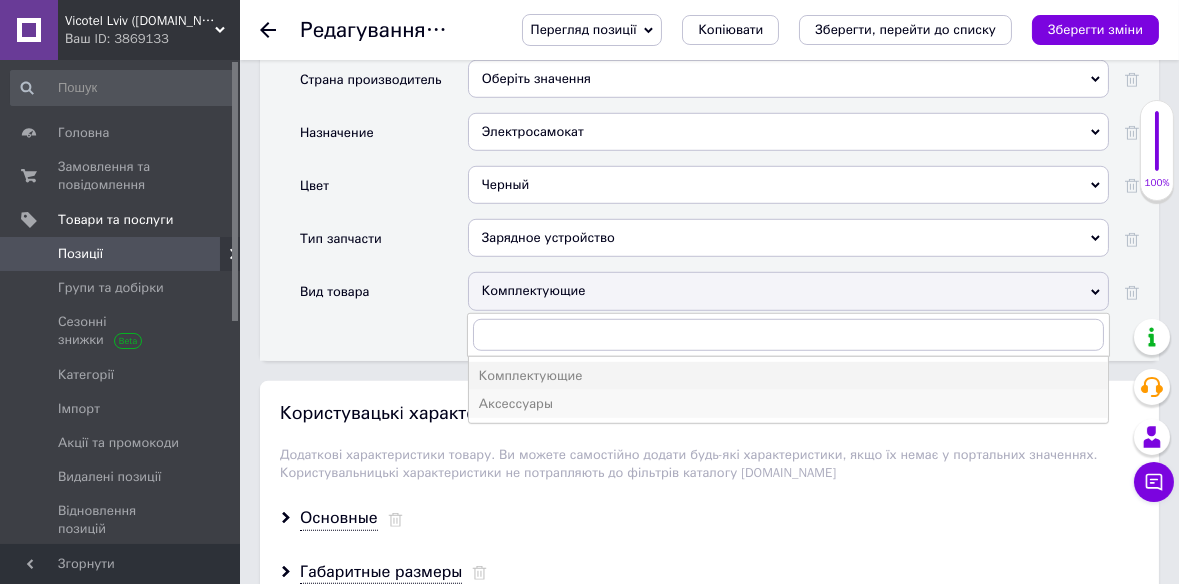 click on "Аксессуары" at bounding box center (788, 404) 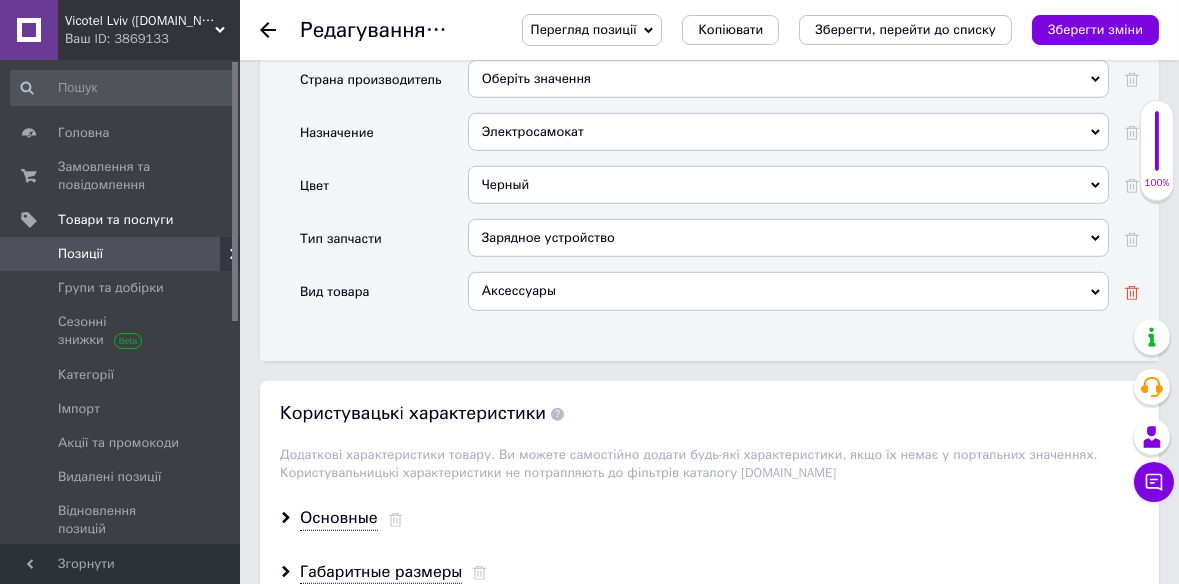 click 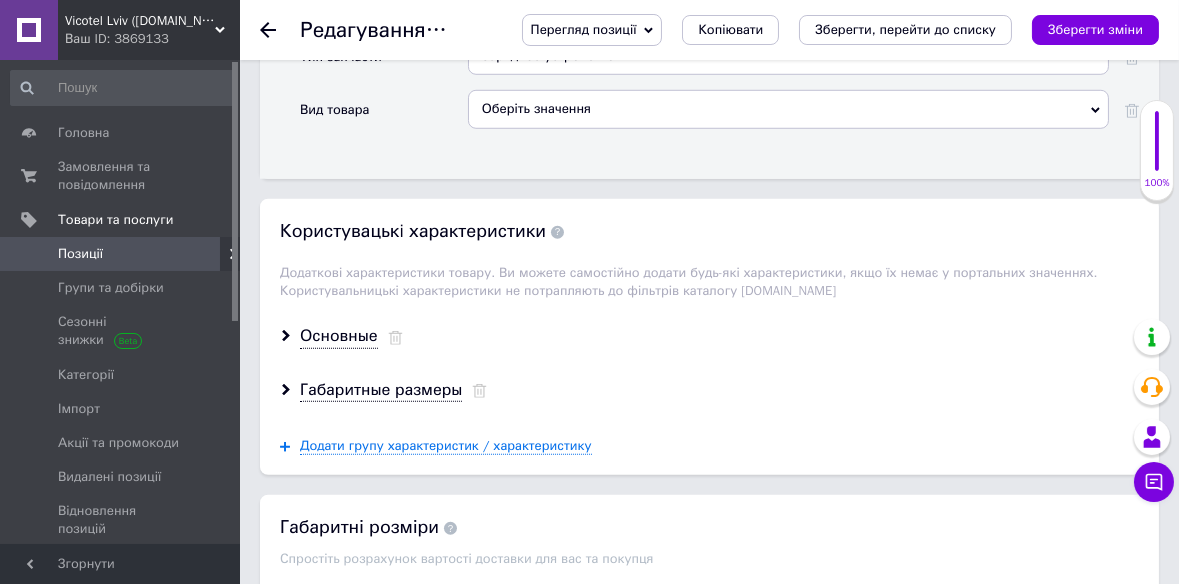 scroll, scrollTop: 2788, scrollLeft: 0, axis: vertical 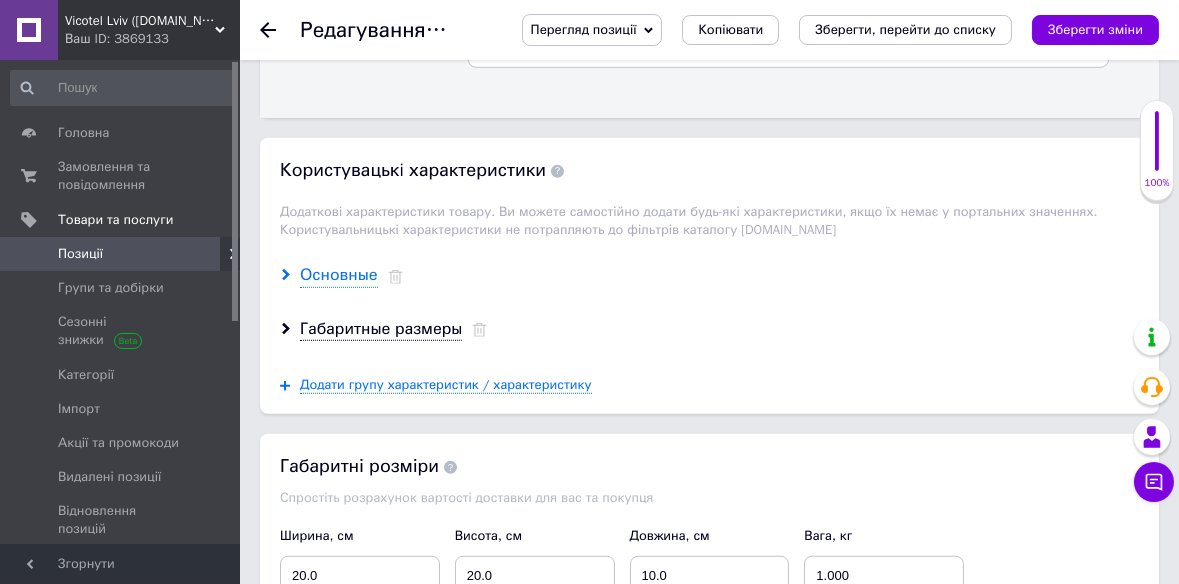 click on "Основные" at bounding box center (339, 275) 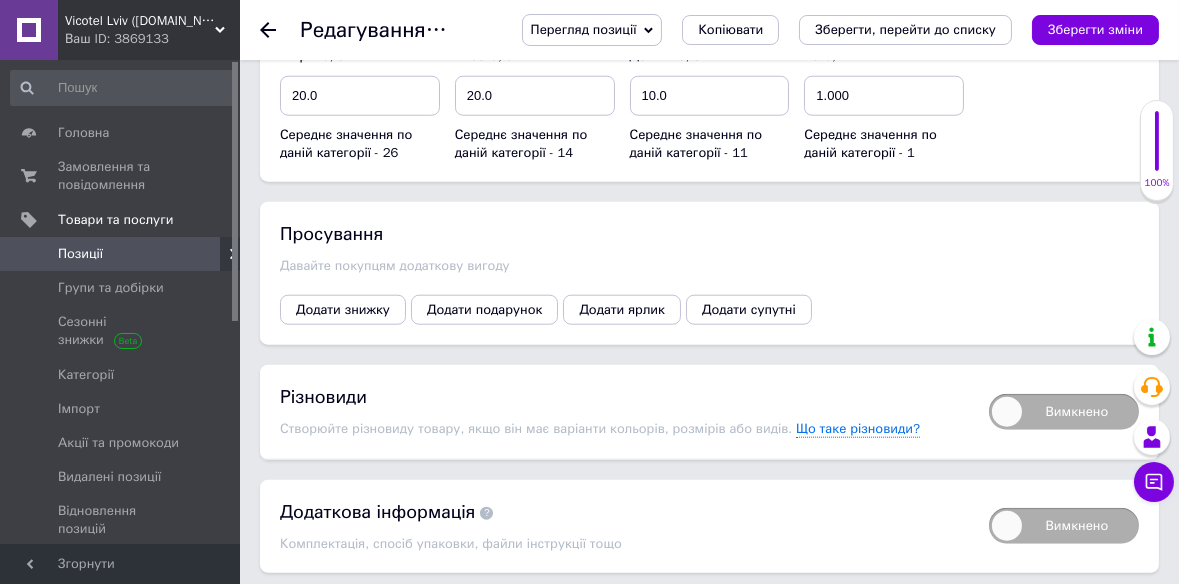 scroll, scrollTop: 3810, scrollLeft: 0, axis: vertical 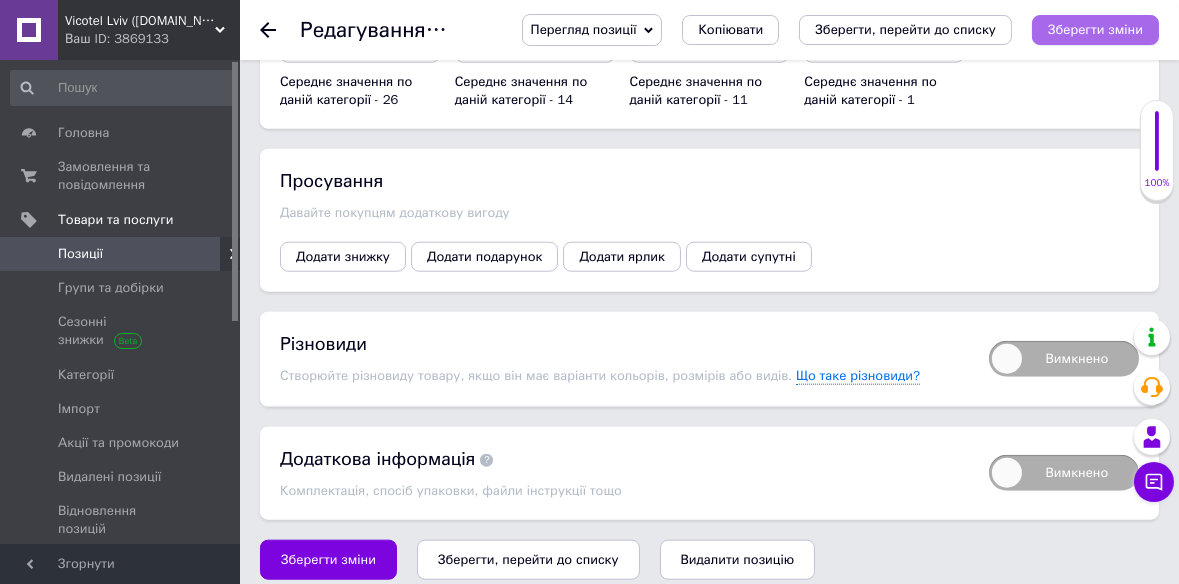 click on "Зберегти зміни" at bounding box center [1095, 29] 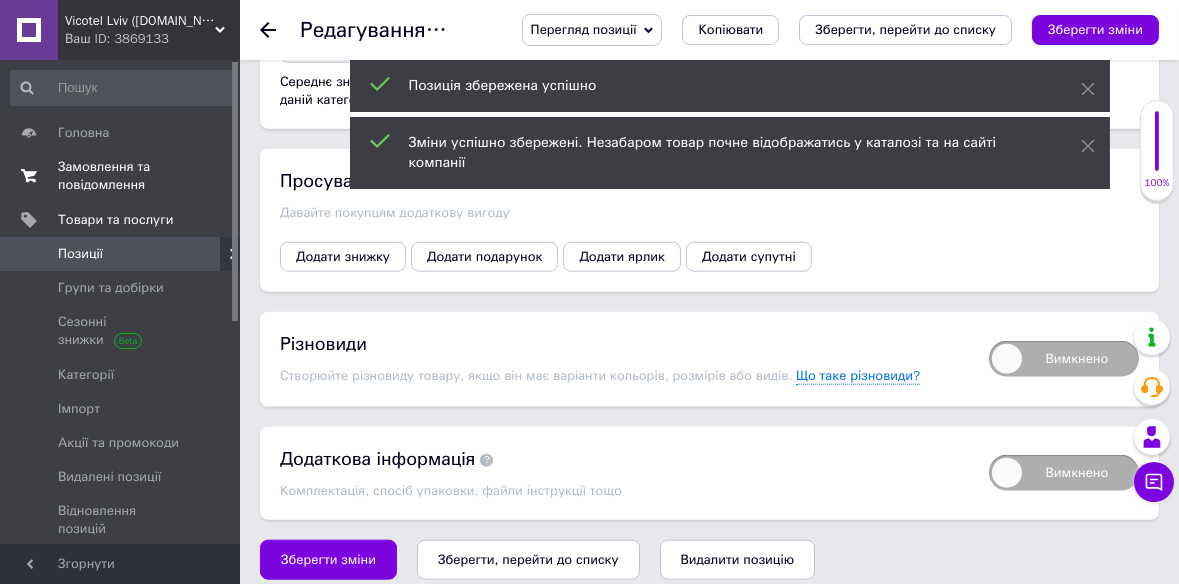 click on "Замовлення та повідомлення" at bounding box center (121, 176) 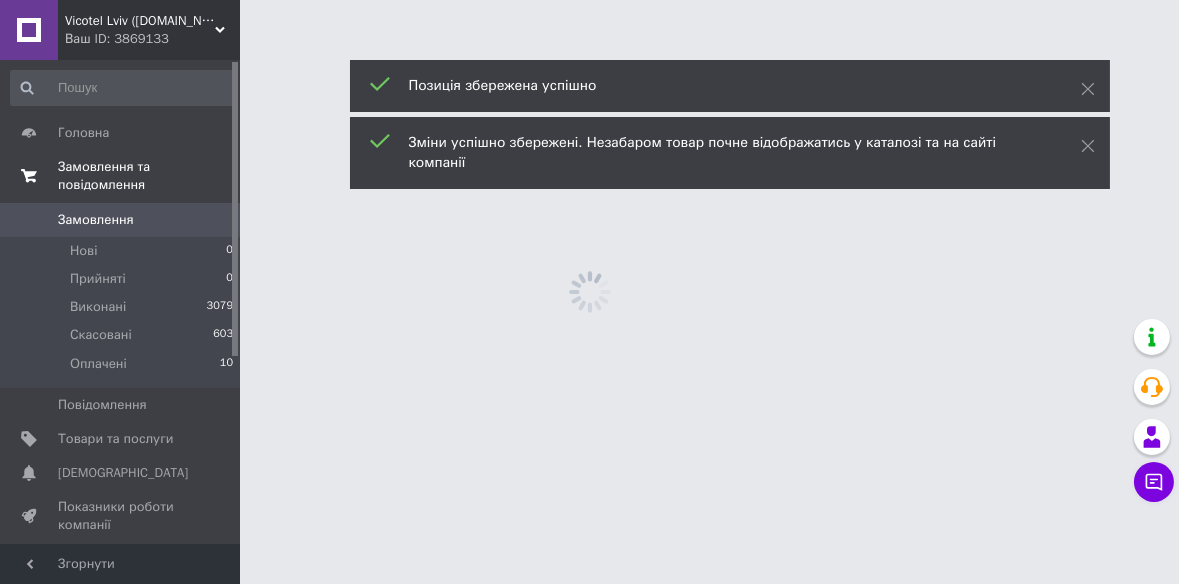 scroll, scrollTop: 0, scrollLeft: 0, axis: both 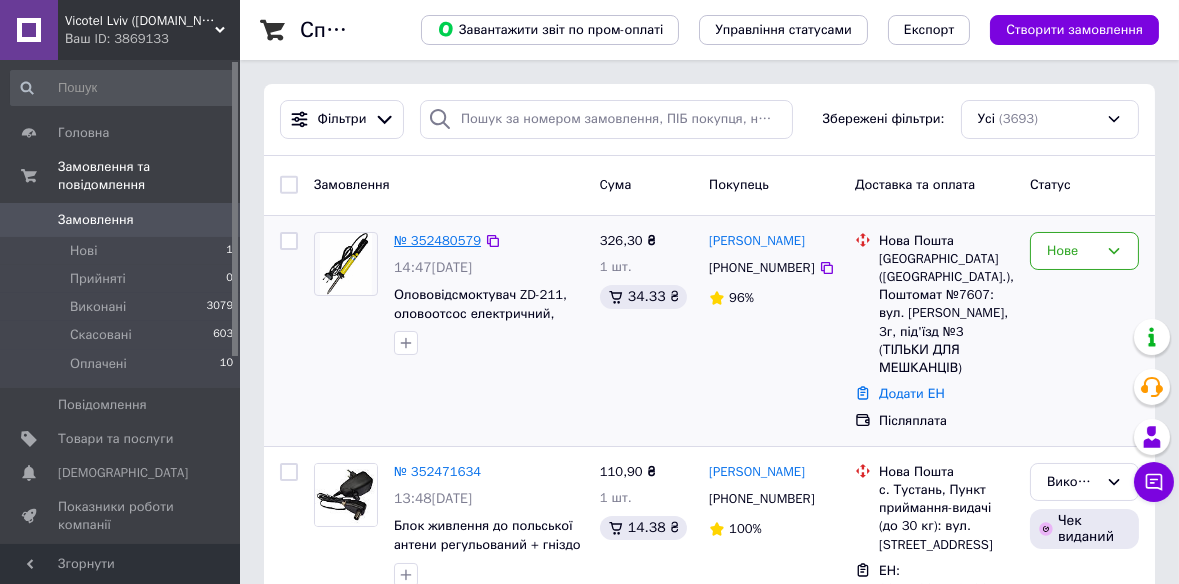 click on "№ 352480579" at bounding box center (437, 240) 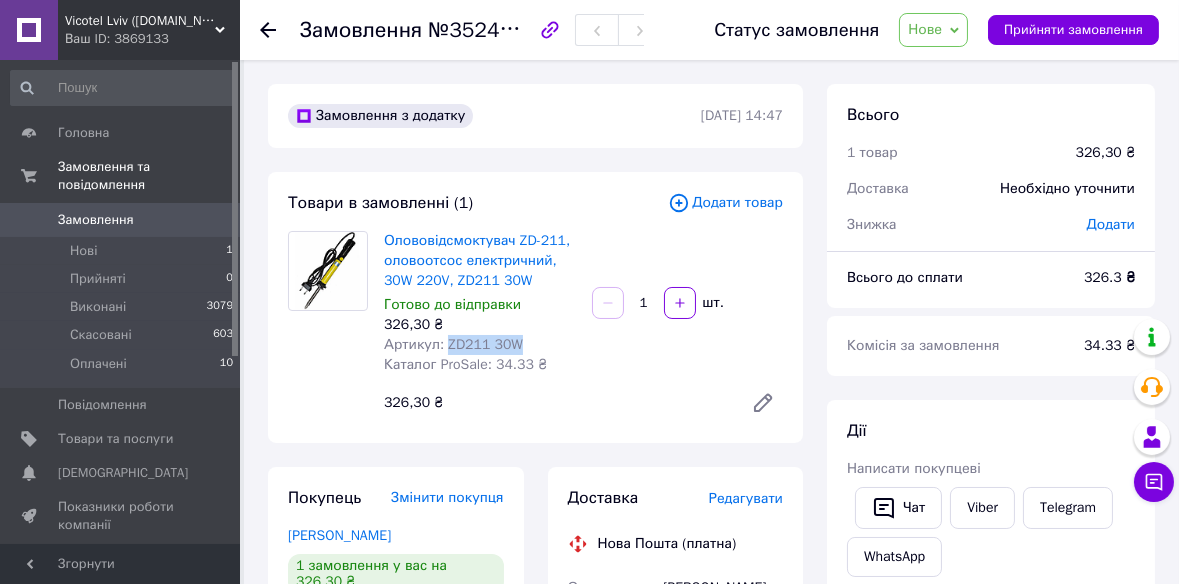 drag, startPoint x: 514, startPoint y: 338, endPoint x: 446, endPoint y: 337, distance: 68.007355 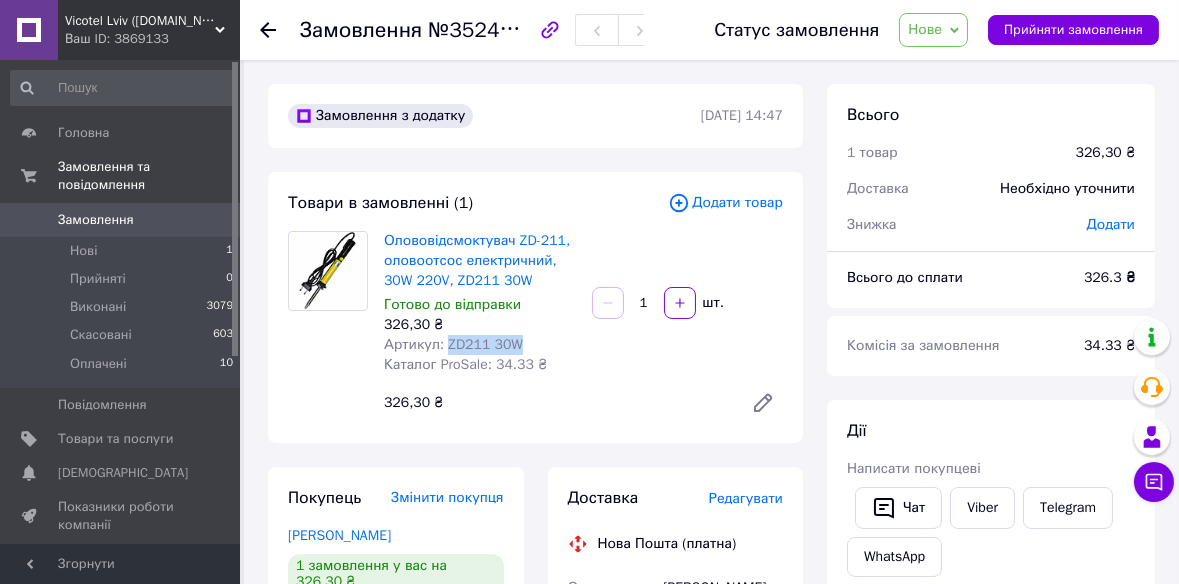 copy on "ZD211 30W" 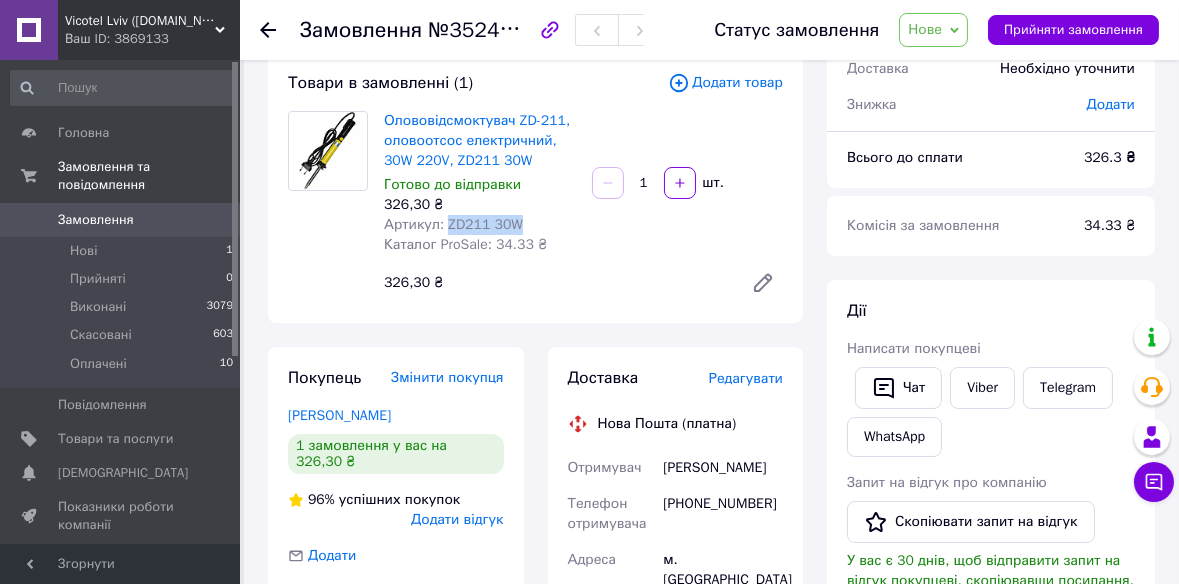 scroll, scrollTop: 0, scrollLeft: 0, axis: both 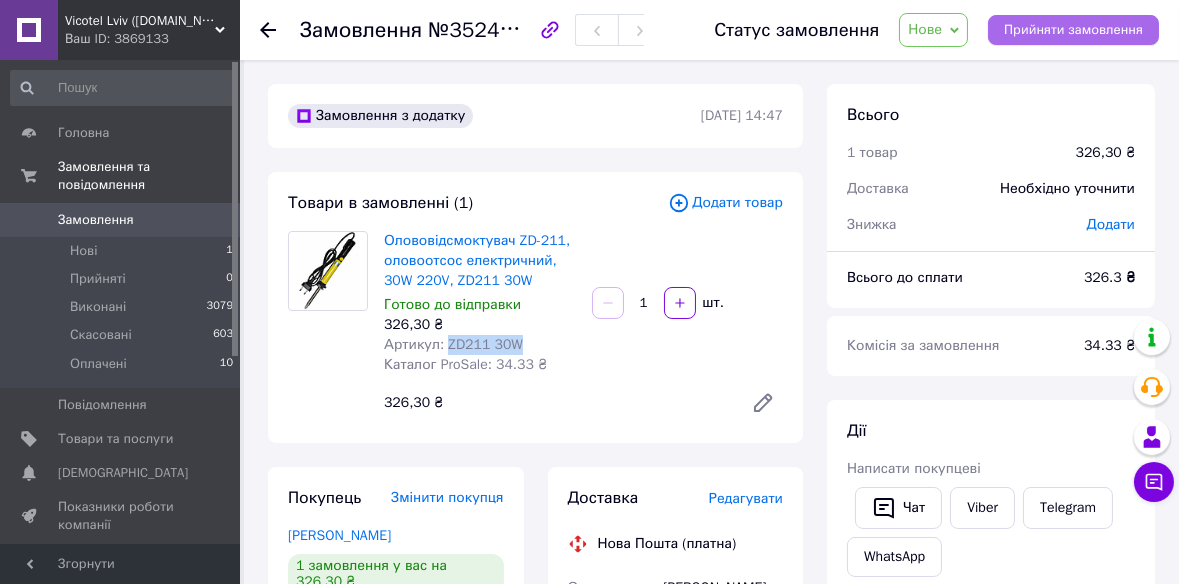 click on "Прийняти замовлення" at bounding box center (1073, 30) 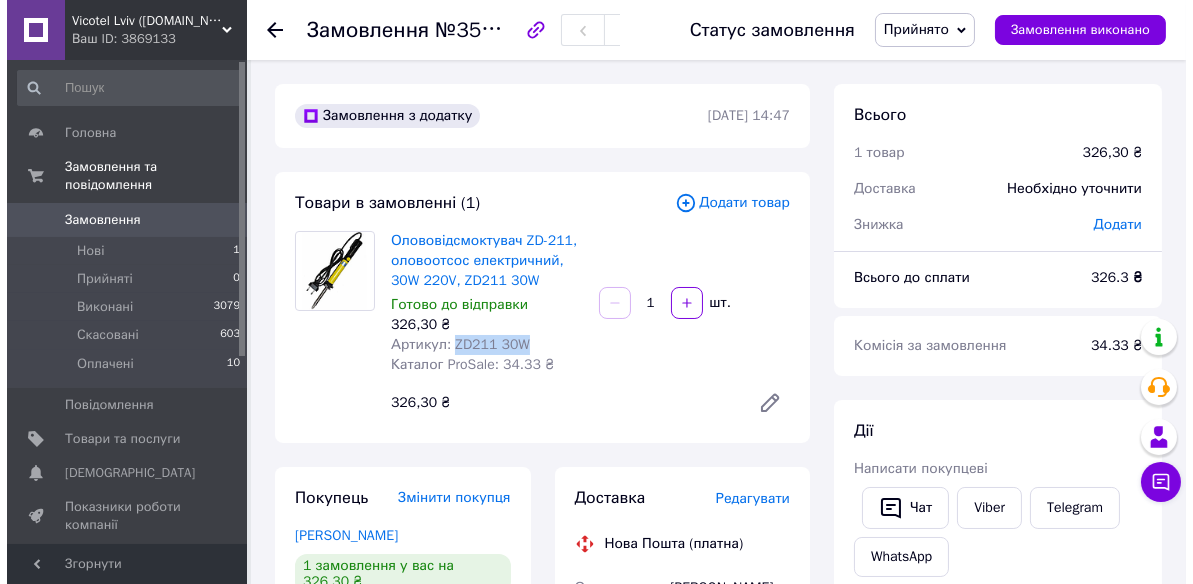 scroll, scrollTop: 181, scrollLeft: 0, axis: vertical 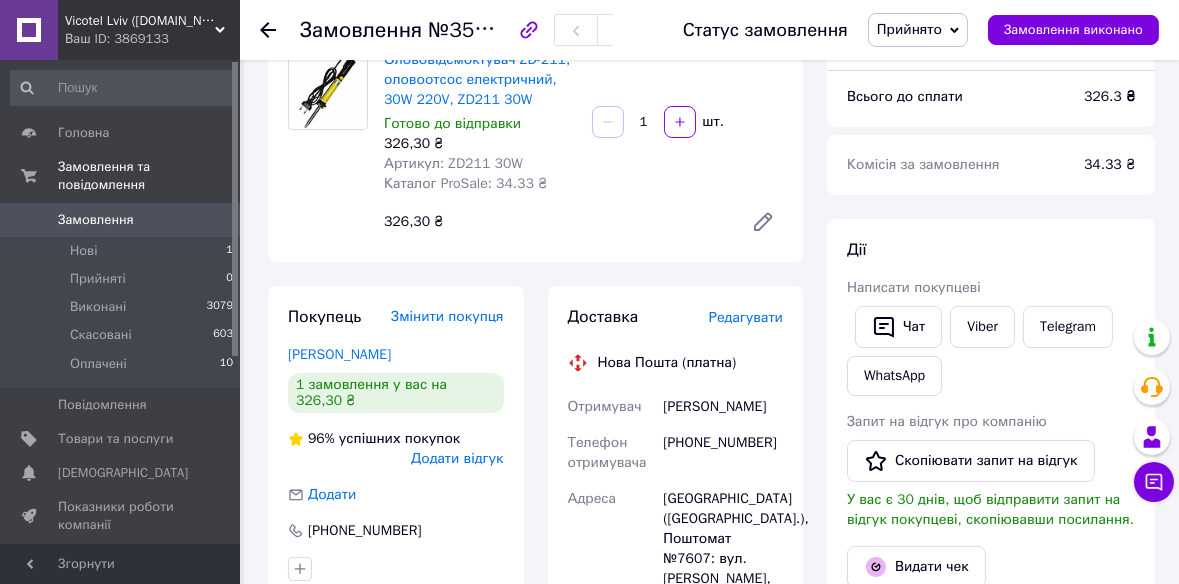 click on "Редагувати" at bounding box center (746, 317) 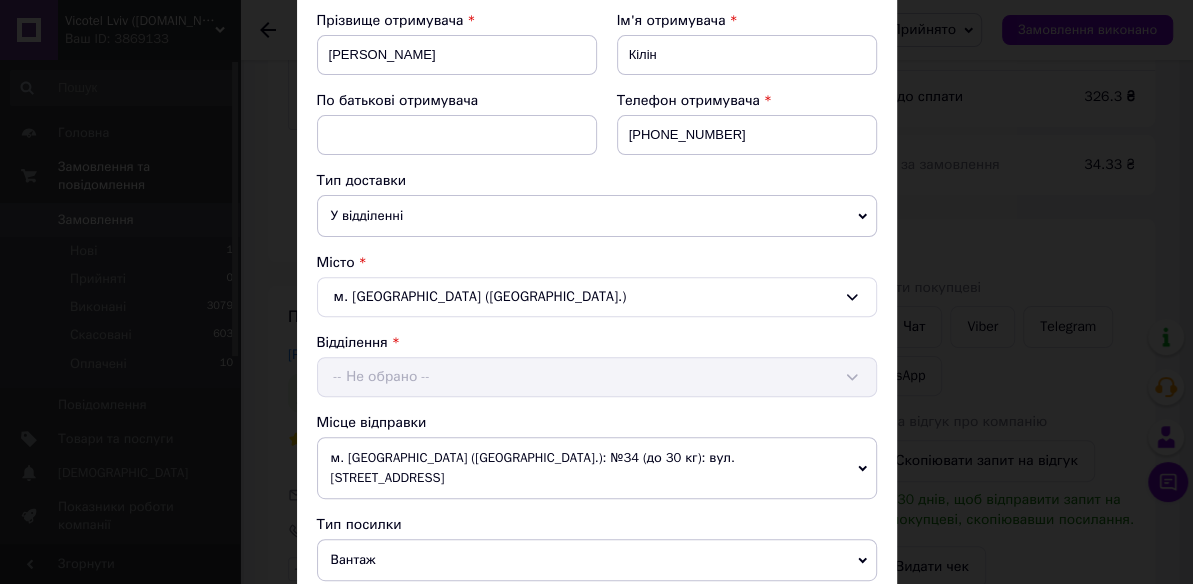 scroll, scrollTop: 363, scrollLeft: 0, axis: vertical 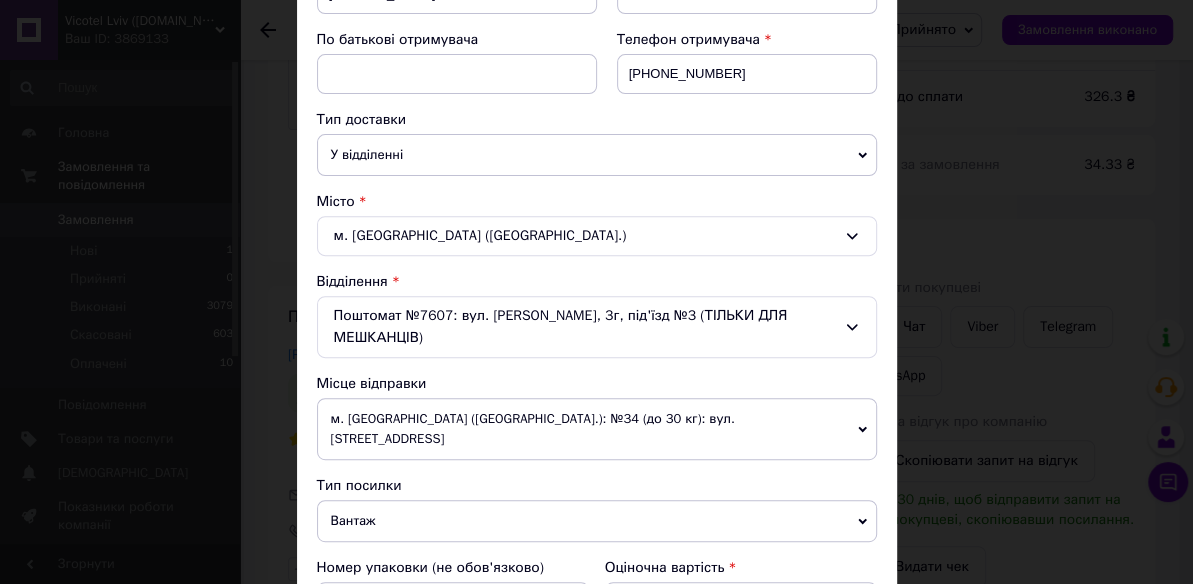 click on "Місце відправки" at bounding box center [597, 384] 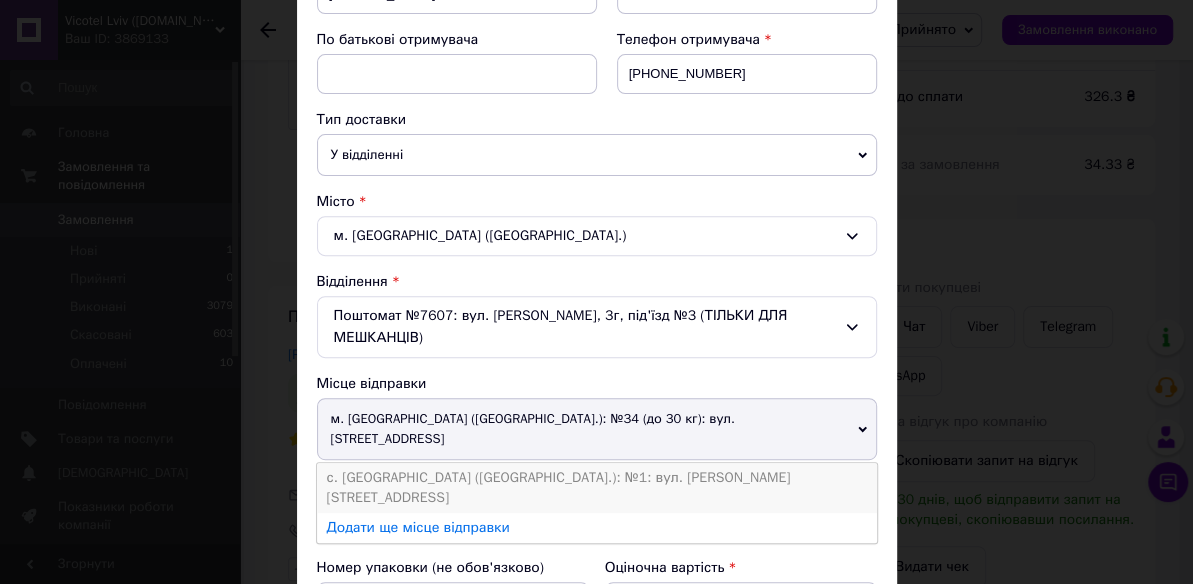 click on "с. Сокільники (Львівська обл.): №1: вул. Шептицького, 19а" at bounding box center [597, 488] 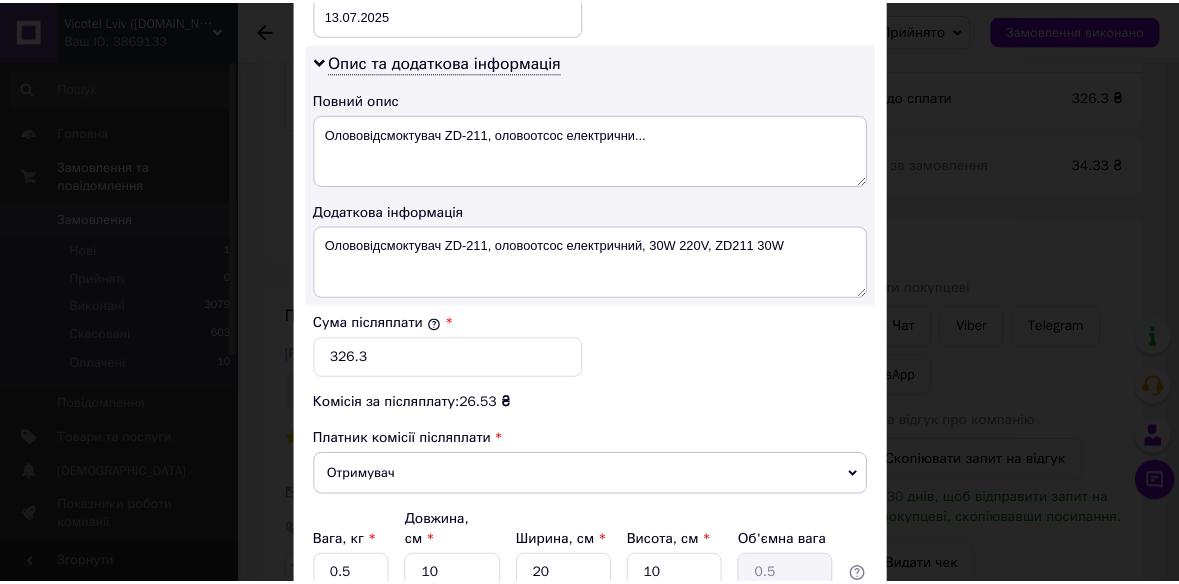 scroll, scrollTop: 1184, scrollLeft: 0, axis: vertical 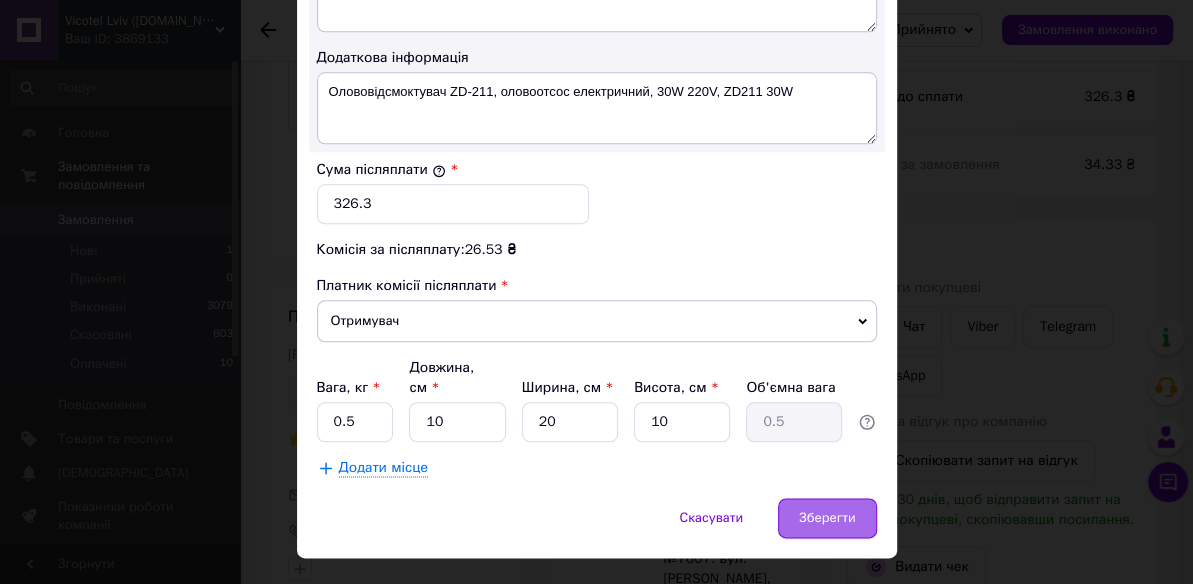 click on "Зберегти" at bounding box center (827, 518) 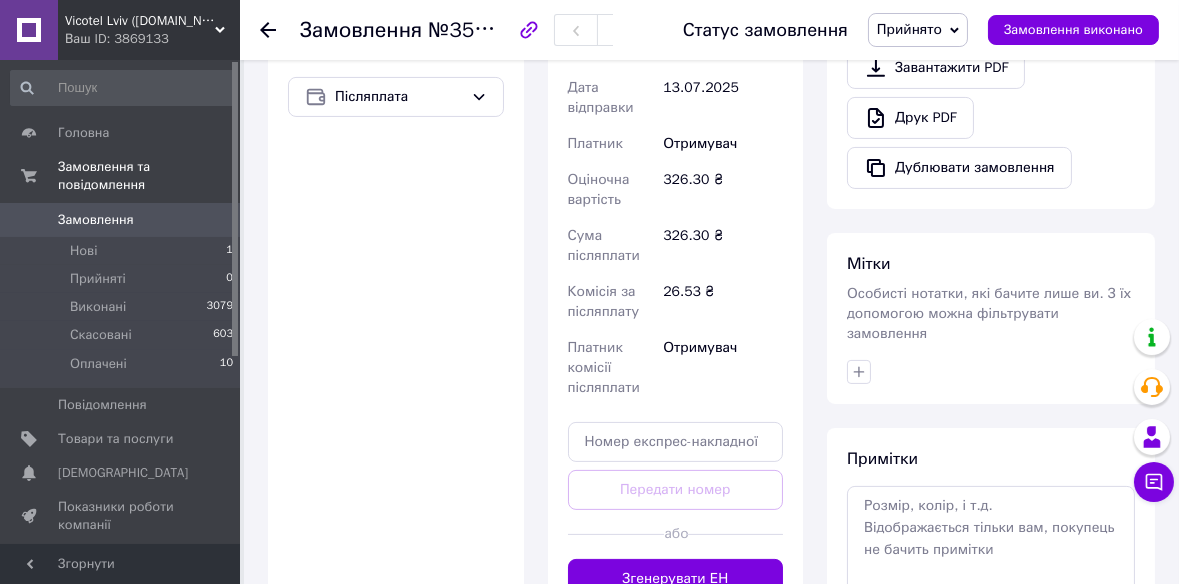 scroll, scrollTop: 909, scrollLeft: 0, axis: vertical 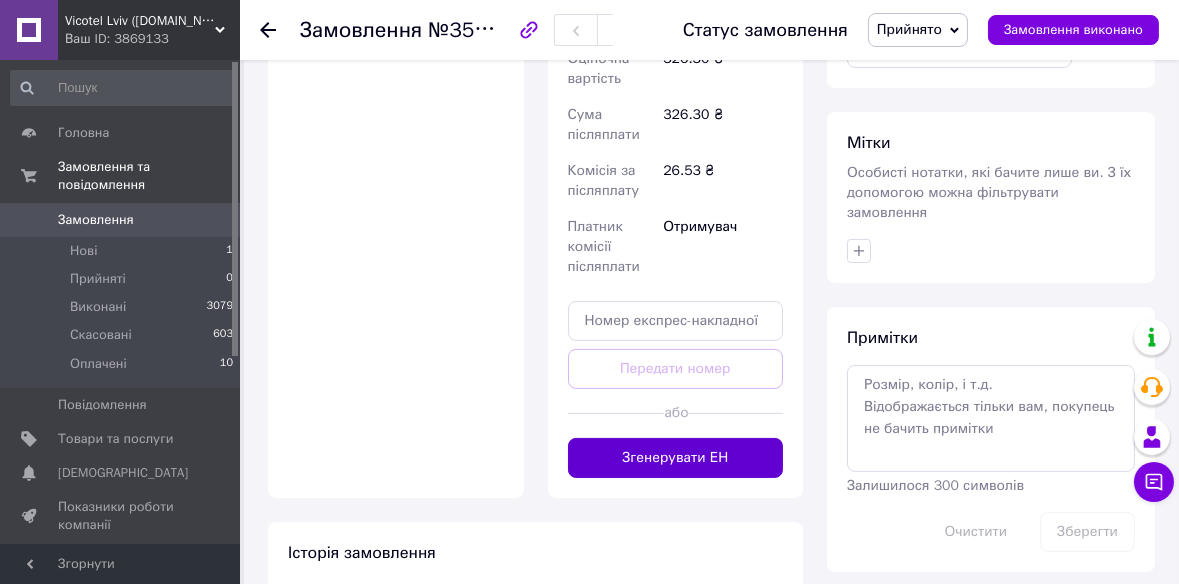 click on "Згенерувати ЕН" at bounding box center (676, 458) 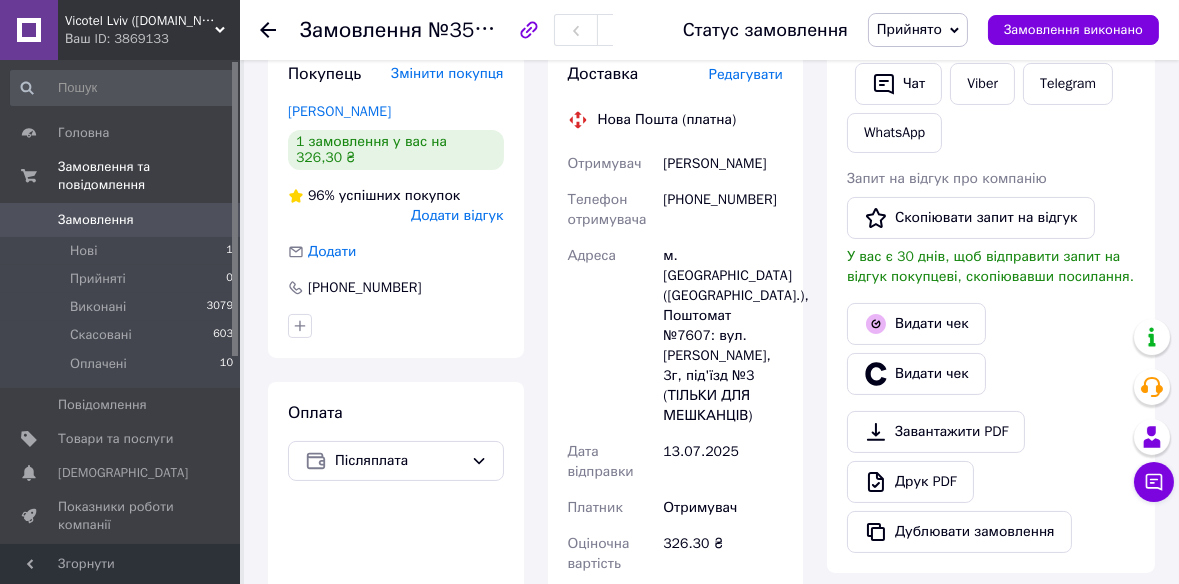 scroll, scrollTop: 0, scrollLeft: 0, axis: both 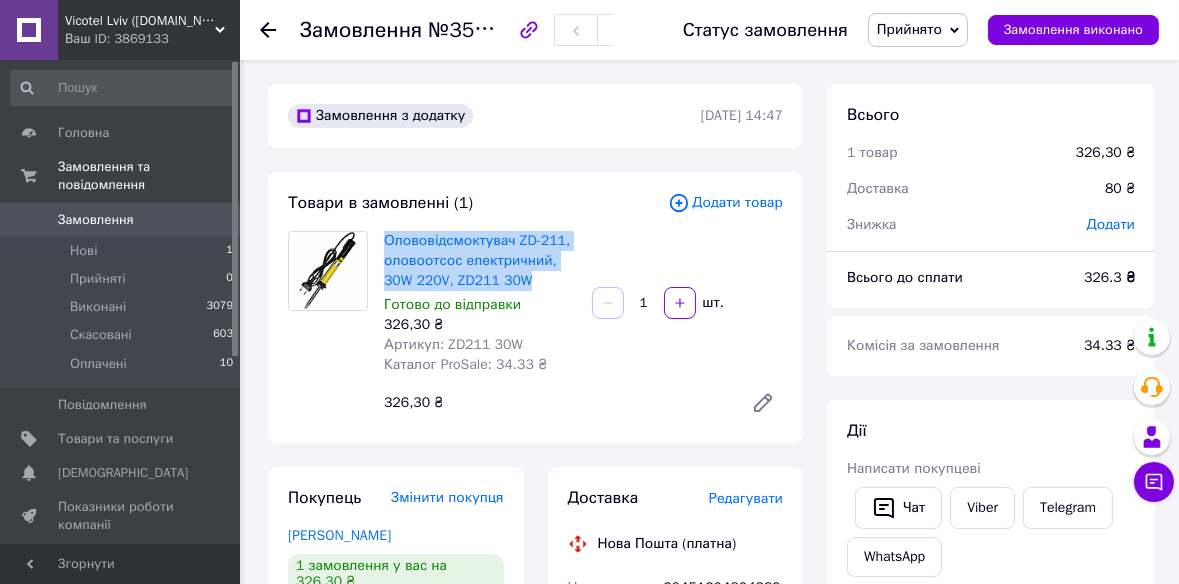 drag, startPoint x: 379, startPoint y: 243, endPoint x: 531, endPoint y: 281, distance: 156.67801 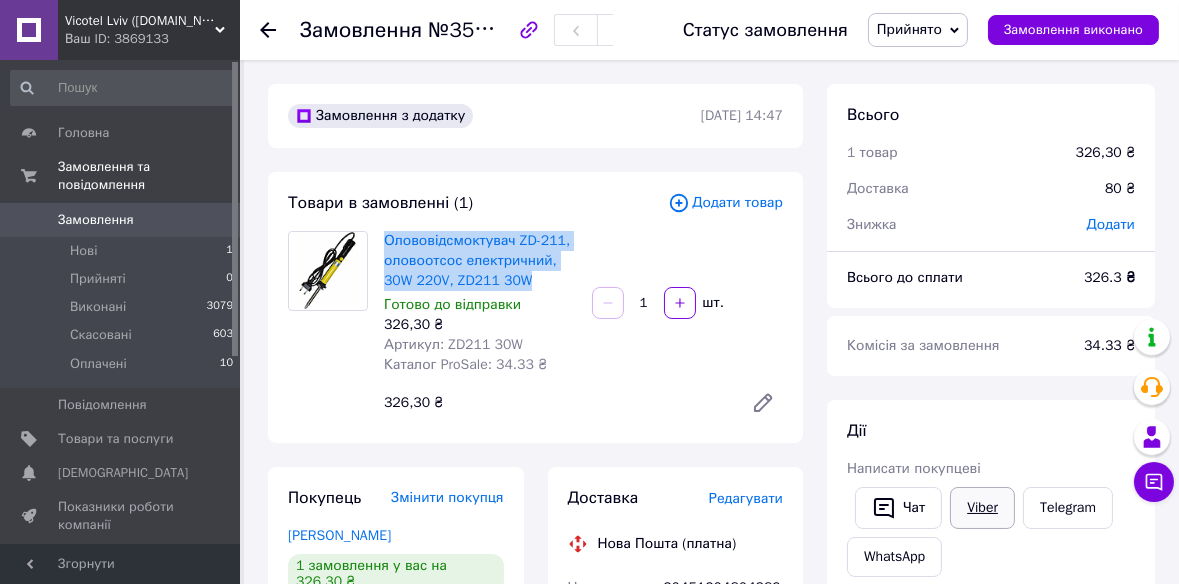 click on "Viber" at bounding box center [982, 508] 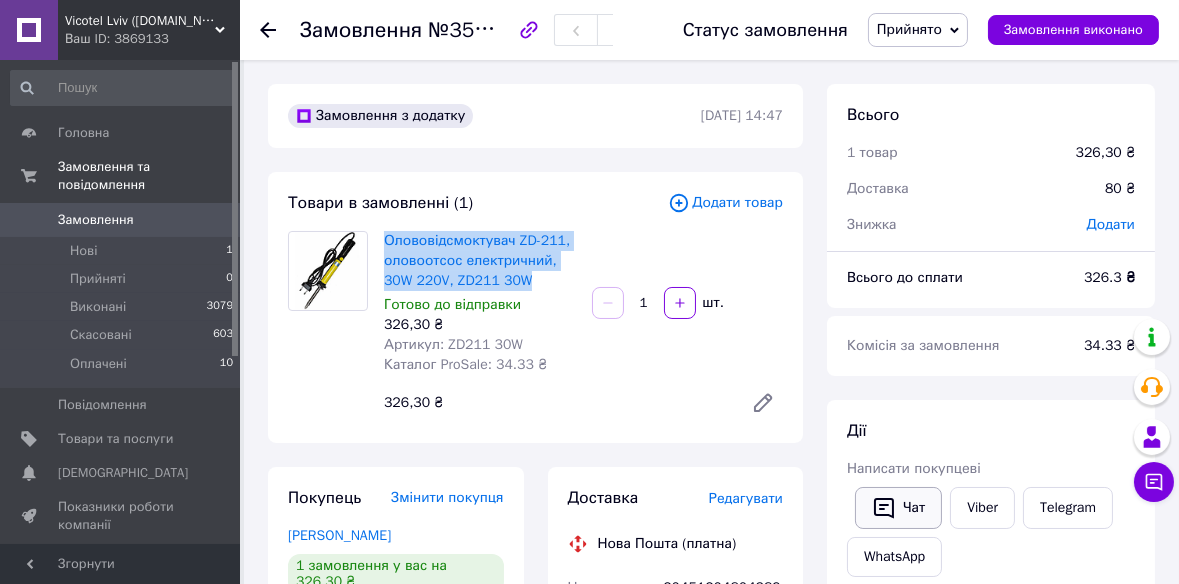 click 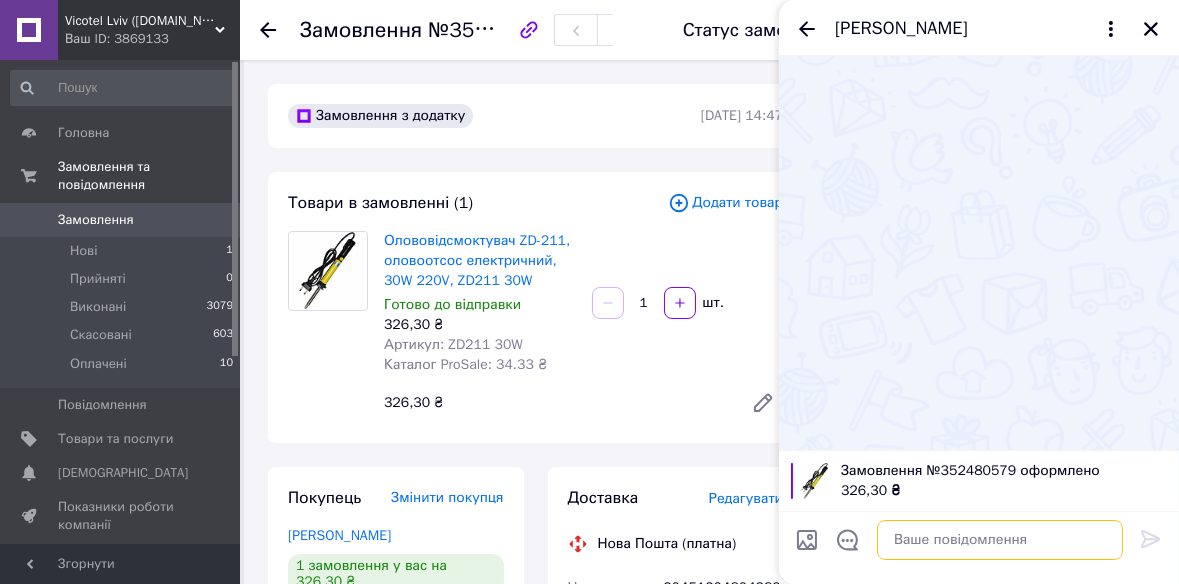 click at bounding box center [1000, 540] 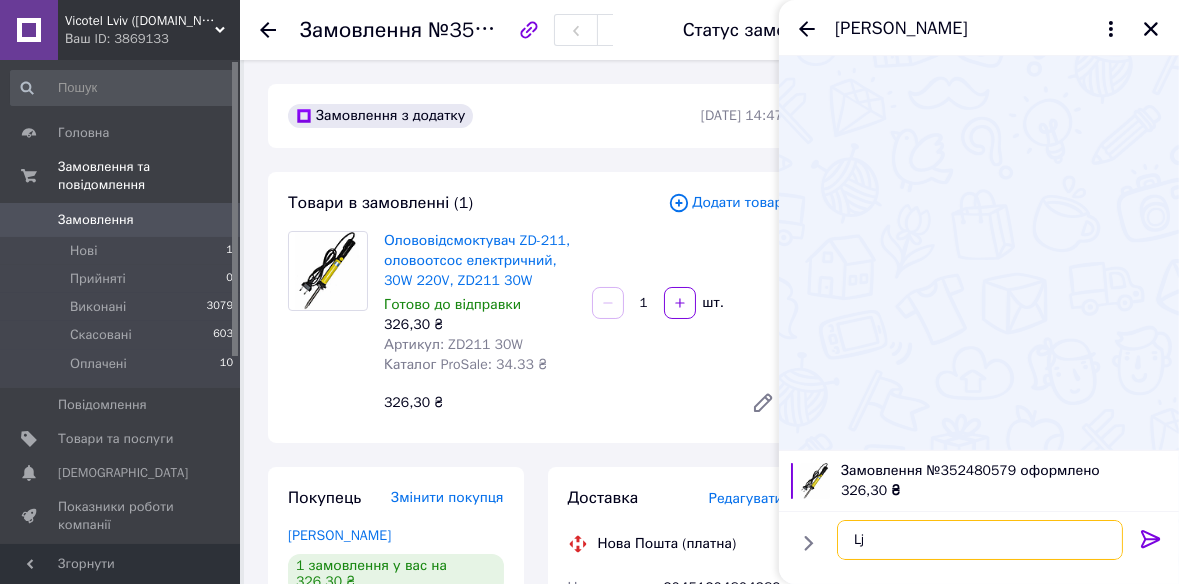 type on "L" 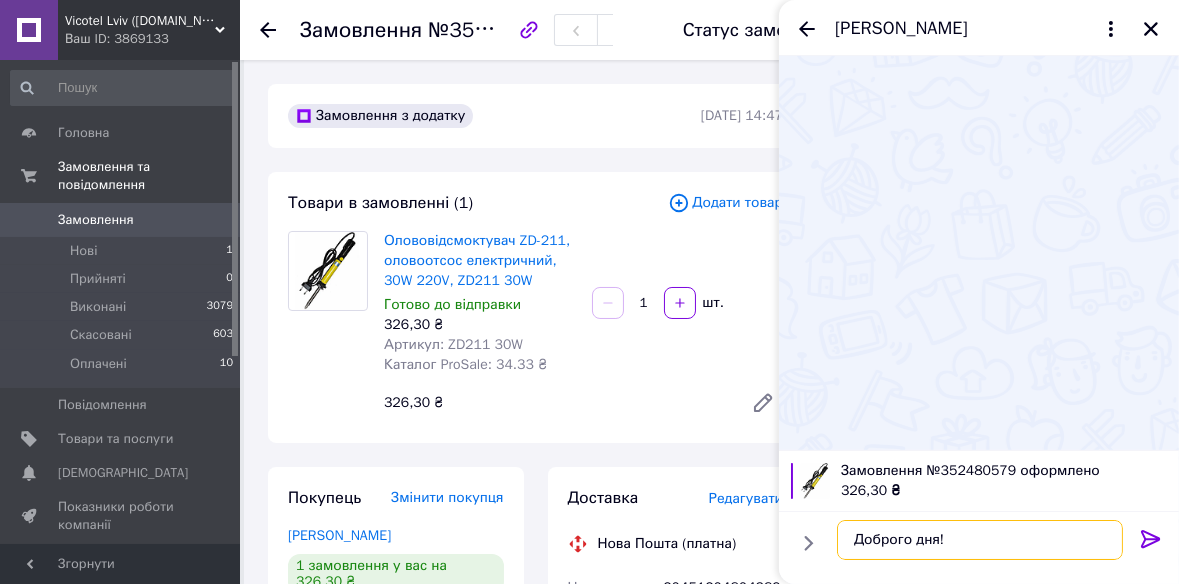 scroll, scrollTop: 242, scrollLeft: 0, axis: vertical 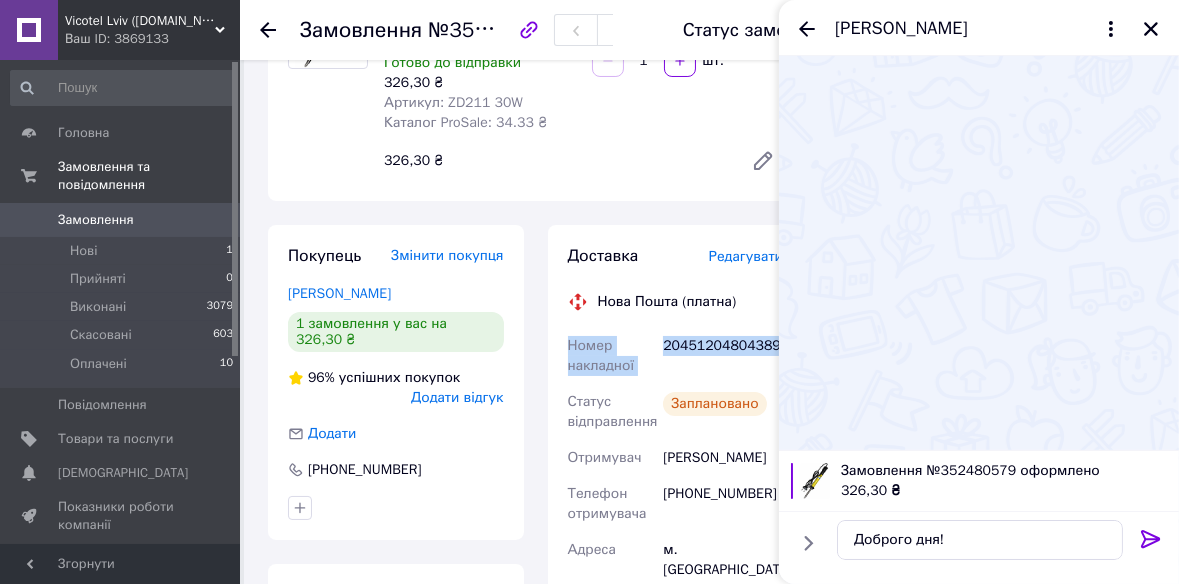 drag, startPoint x: 564, startPoint y: 339, endPoint x: 767, endPoint y: 361, distance: 204.18864 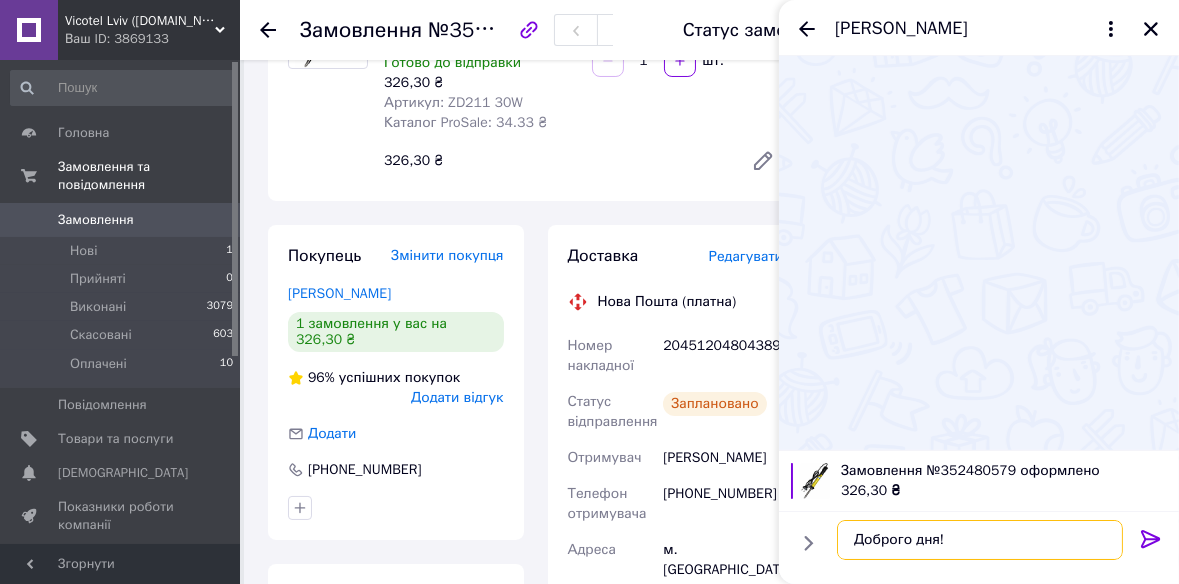 click on "Доброго дня!" at bounding box center (980, 540) 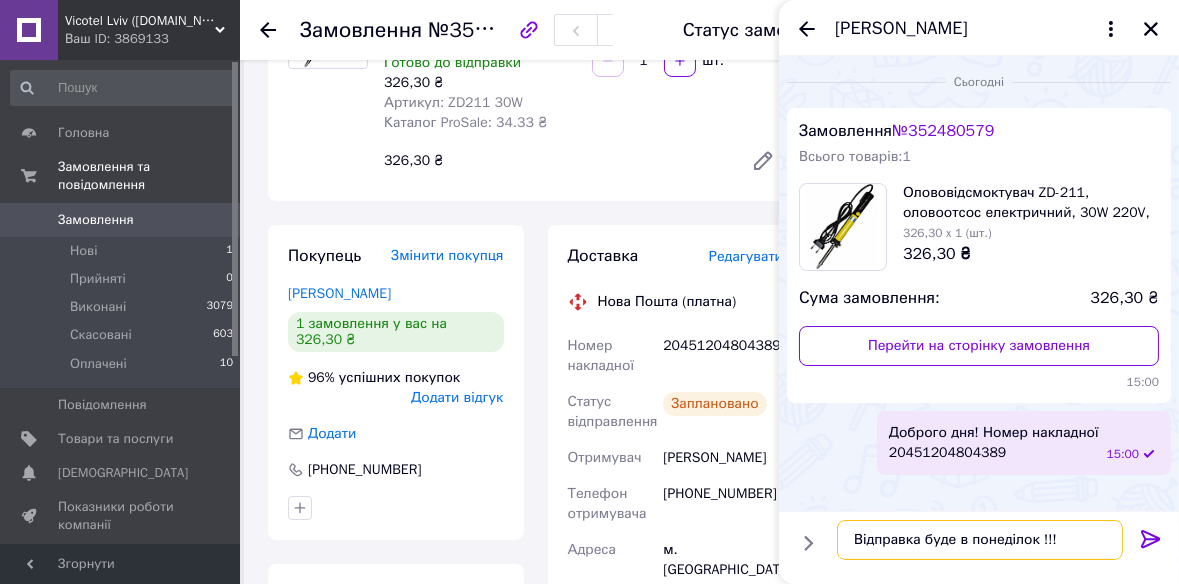 type on "Відправка буде в понеділок !!!" 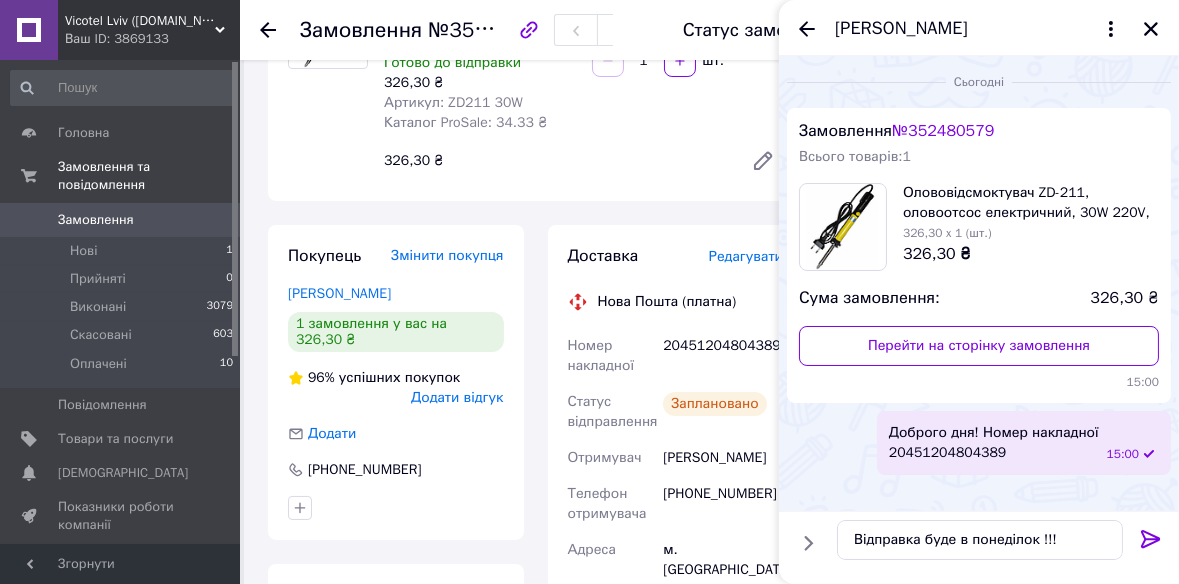 click 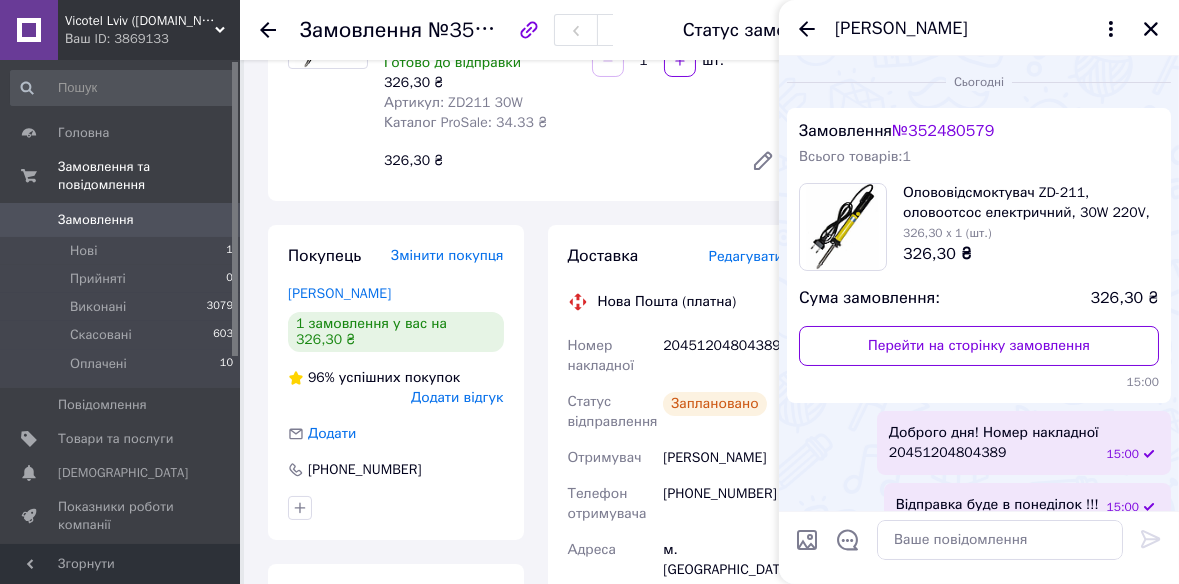 scroll, scrollTop: 25, scrollLeft: 0, axis: vertical 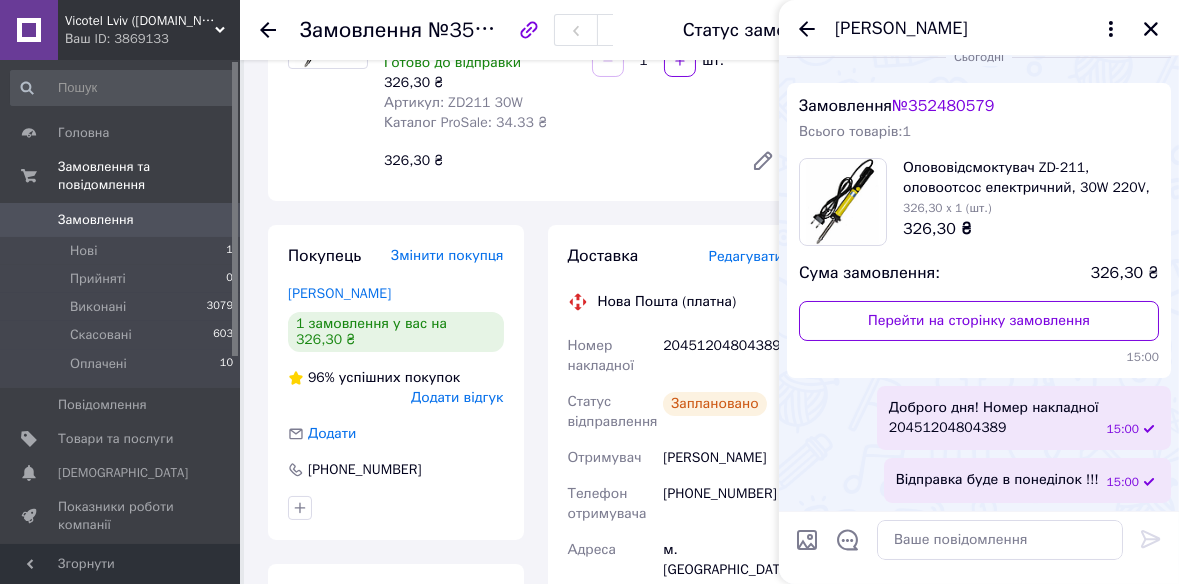 click on "[PHONE_NUMBER]" at bounding box center [396, 470] 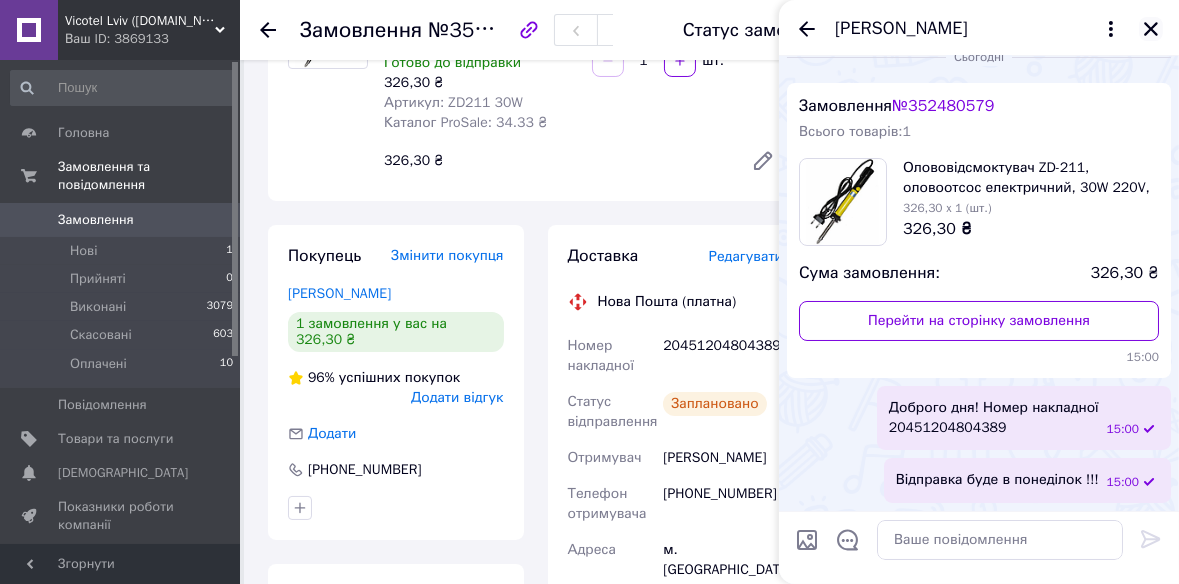 click 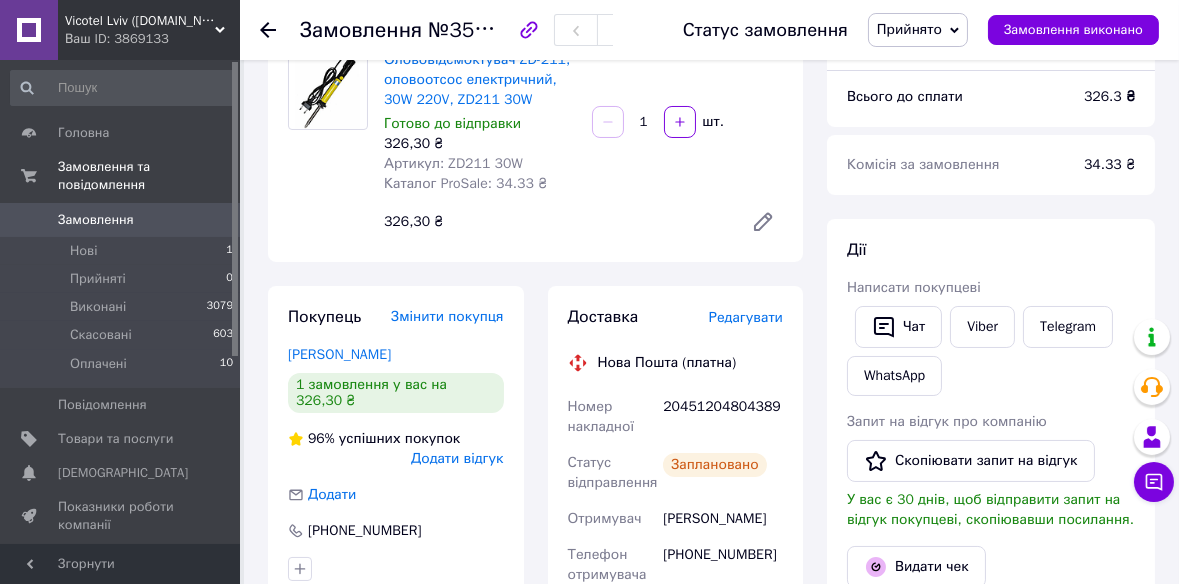 scroll, scrollTop: 242, scrollLeft: 0, axis: vertical 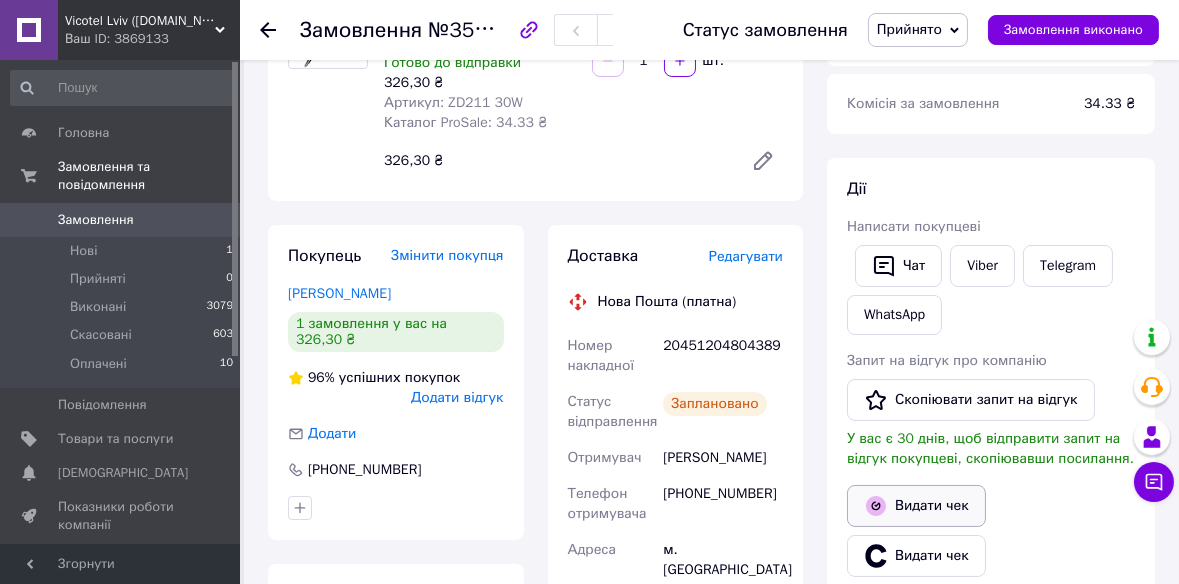 click on "Видати чек" at bounding box center (916, 506) 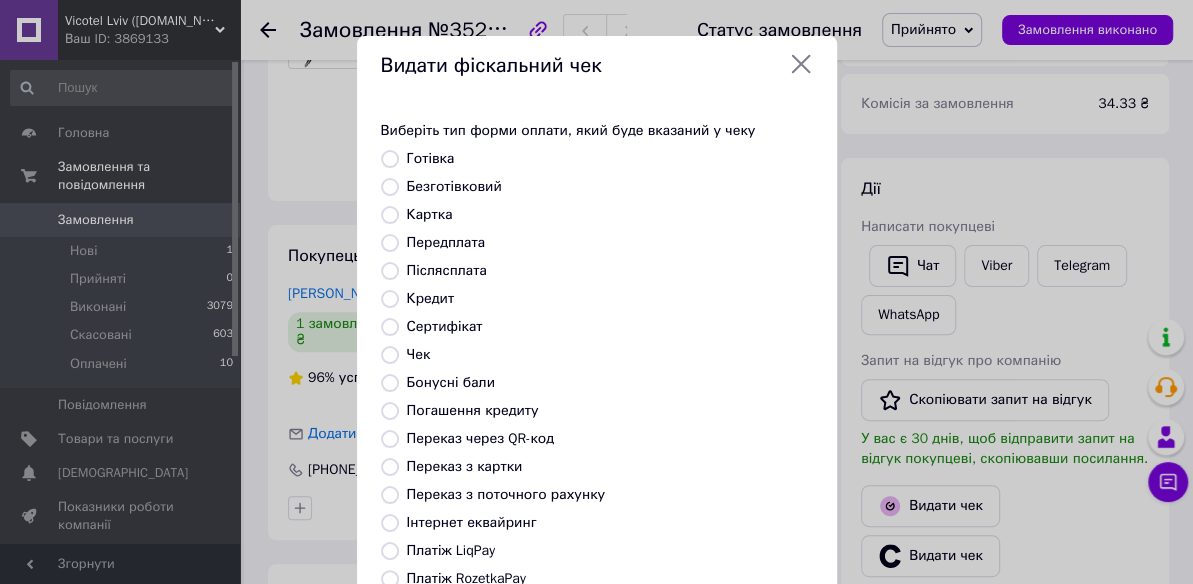 click on "Передплата" at bounding box center (446, 242) 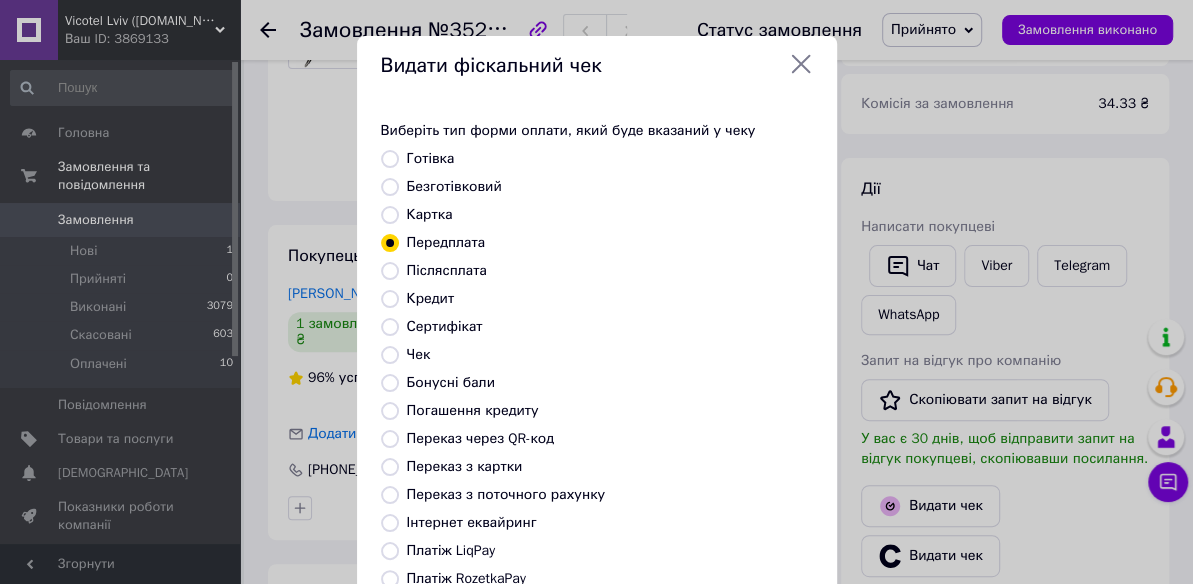 click on "Видати фіскальний чек Виберіть тип форми оплати, який буде вказаний у чеку Готівка Безготівковий Картка Передплата Післясплата Кредит Сертифікат Чек Бонусні бали Погашення кредиту Переказ через QR-код Переказ з картки Переказ з поточного рахунку Інтернет еквайринг Платіж LiqPay Платіж RozetkaPay Платіж Portmone Платіж NovaPay Або додайте посилання на фіскальний чек Вибрати" at bounding box center (596, 429) 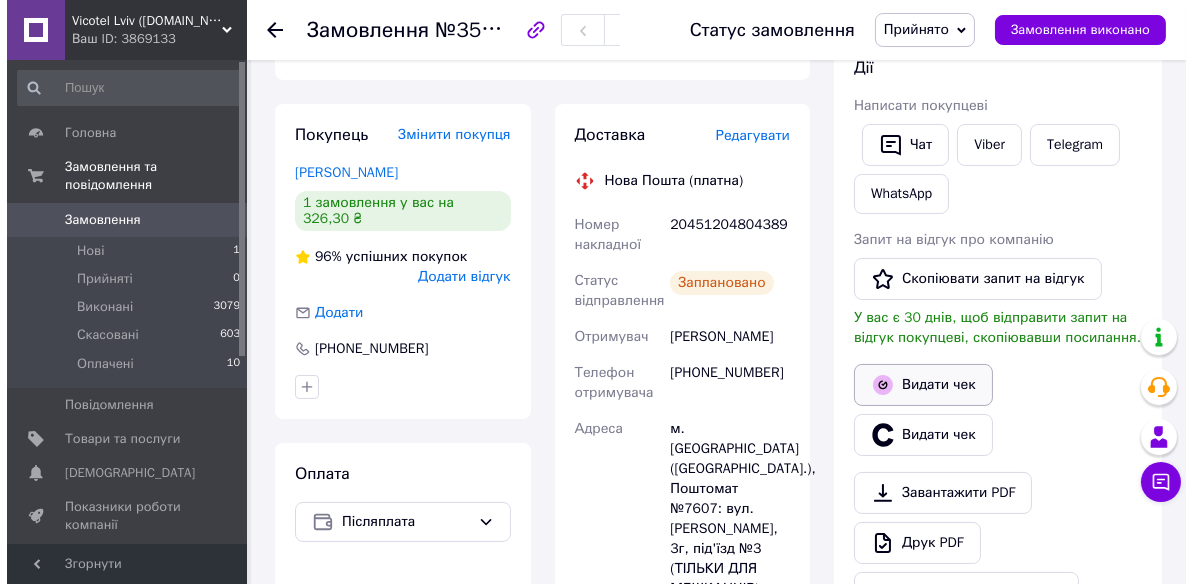scroll, scrollTop: 242, scrollLeft: 0, axis: vertical 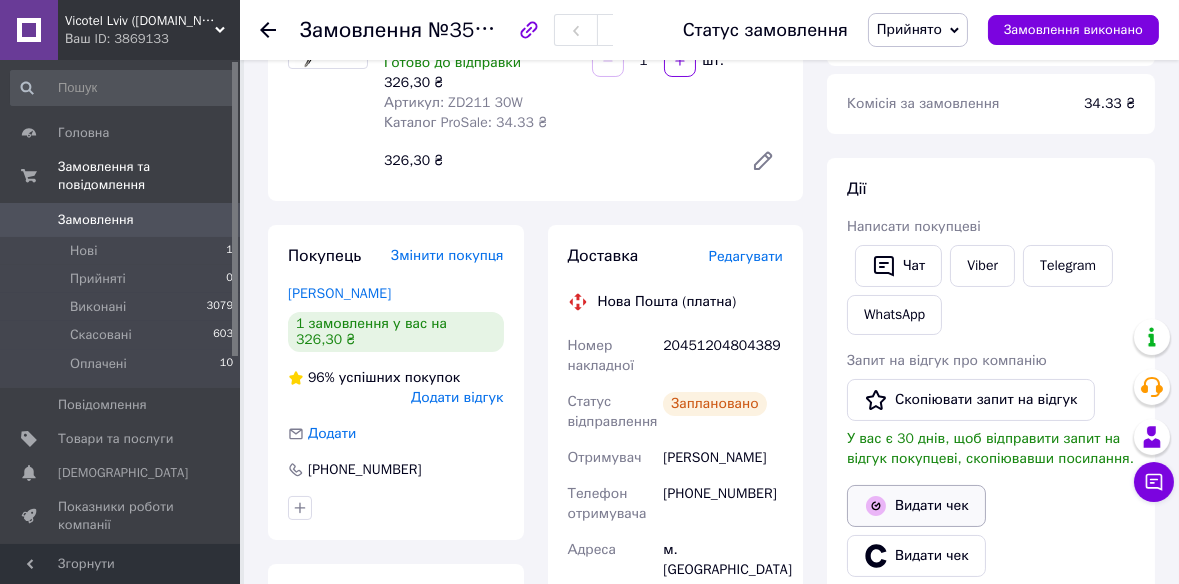 click on "Видати чек" at bounding box center (916, 506) 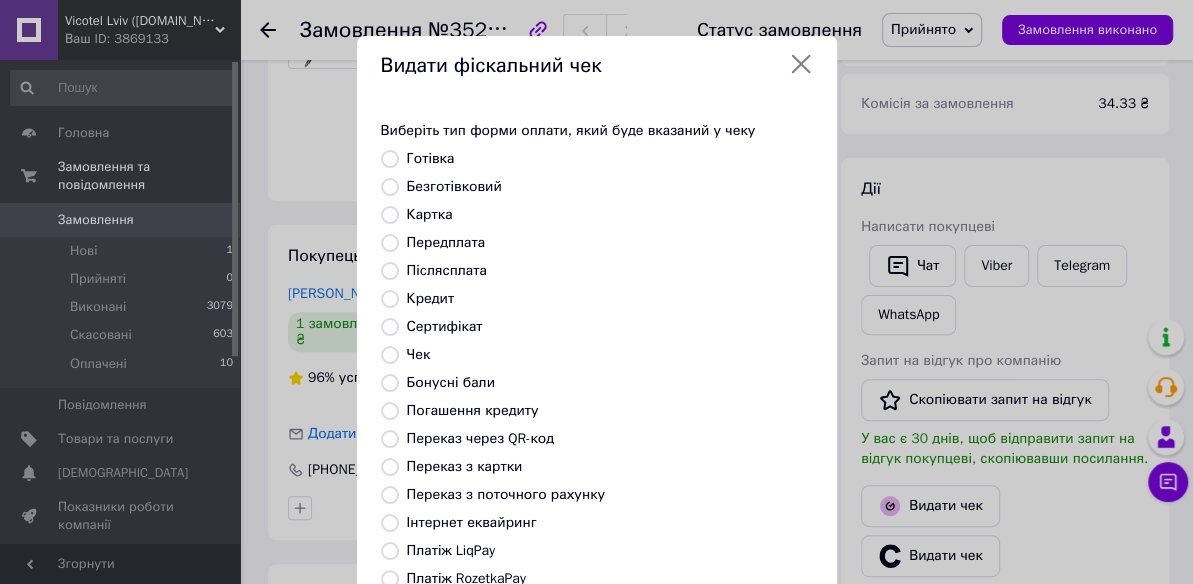 click on "Післясплата" at bounding box center [390, 271] 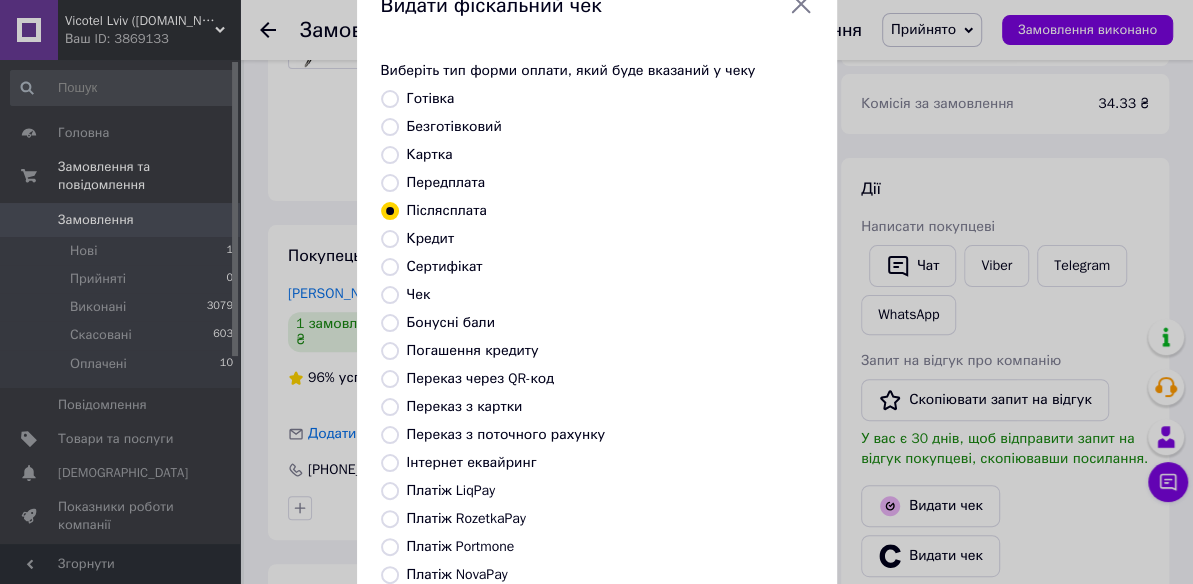 scroll, scrollTop: 0, scrollLeft: 0, axis: both 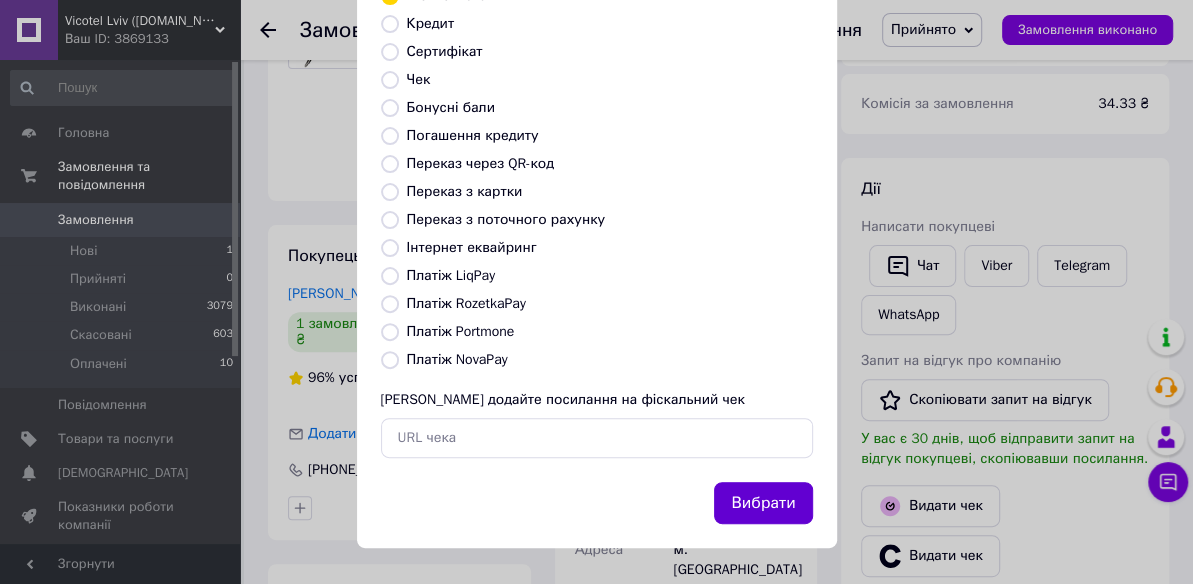 click on "Вибрати" at bounding box center [763, 503] 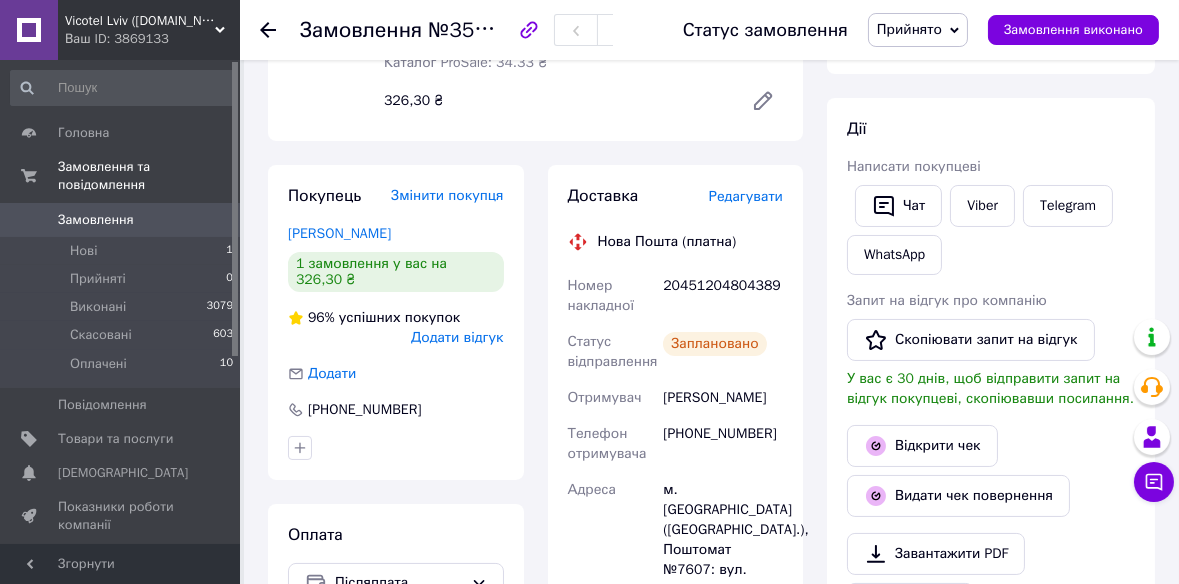 scroll, scrollTop: 545, scrollLeft: 0, axis: vertical 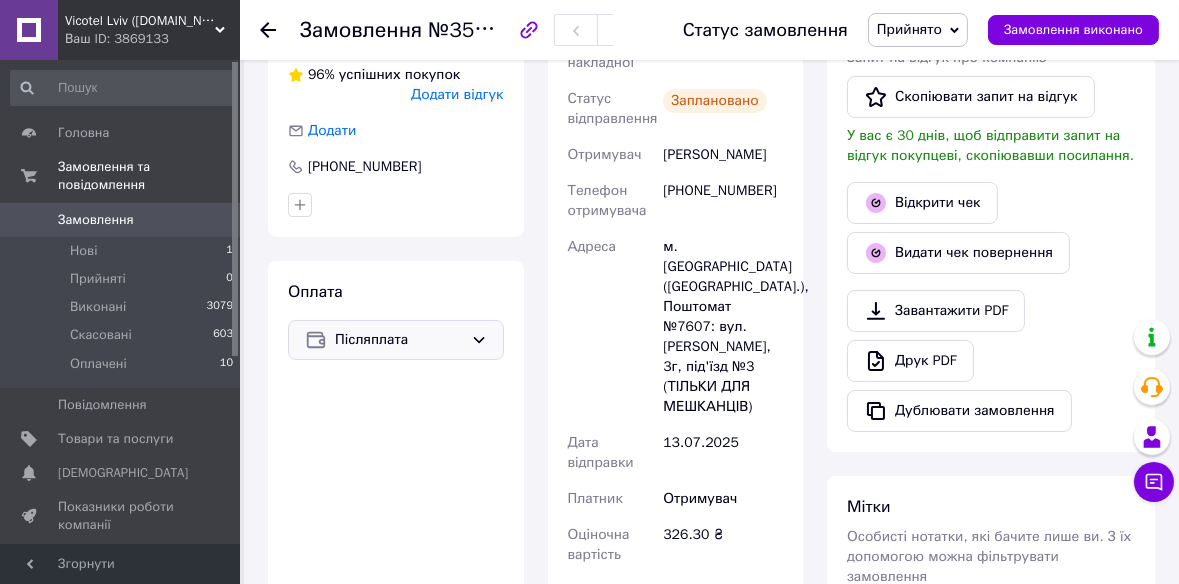 click on "Післяплата" at bounding box center [399, 340] 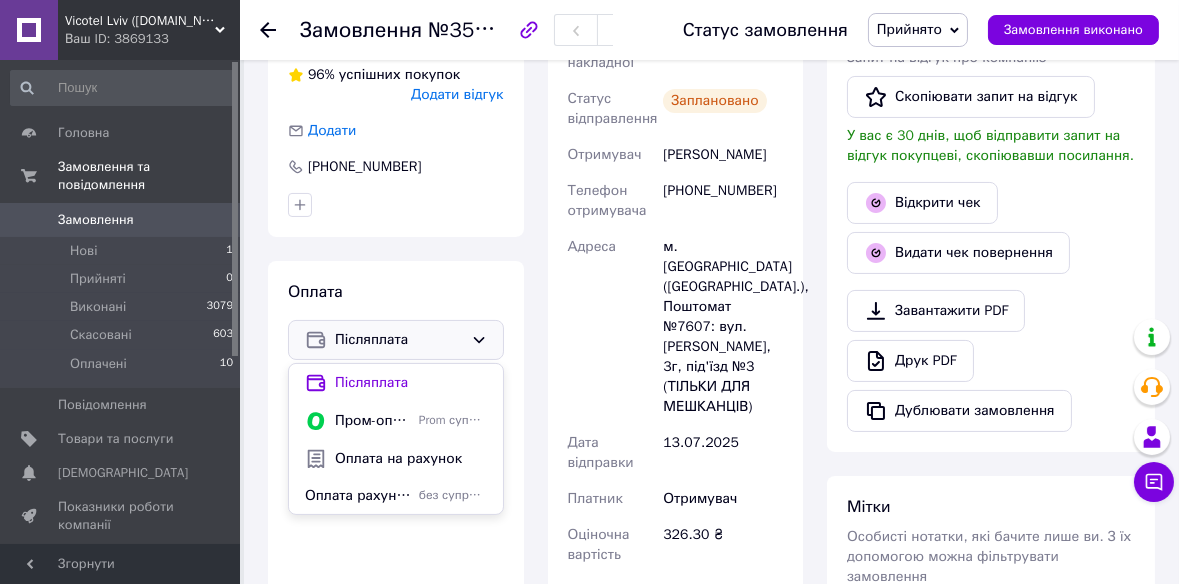 click on "Післяплата" at bounding box center [399, 340] 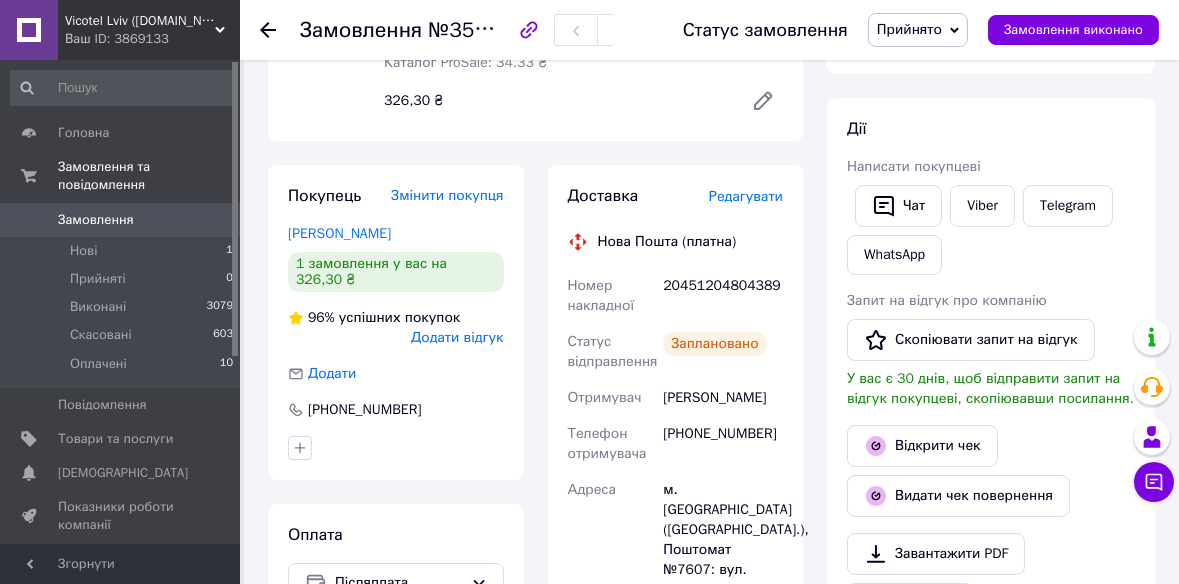 scroll, scrollTop: 242, scrollLeft: 0, axis: vertical 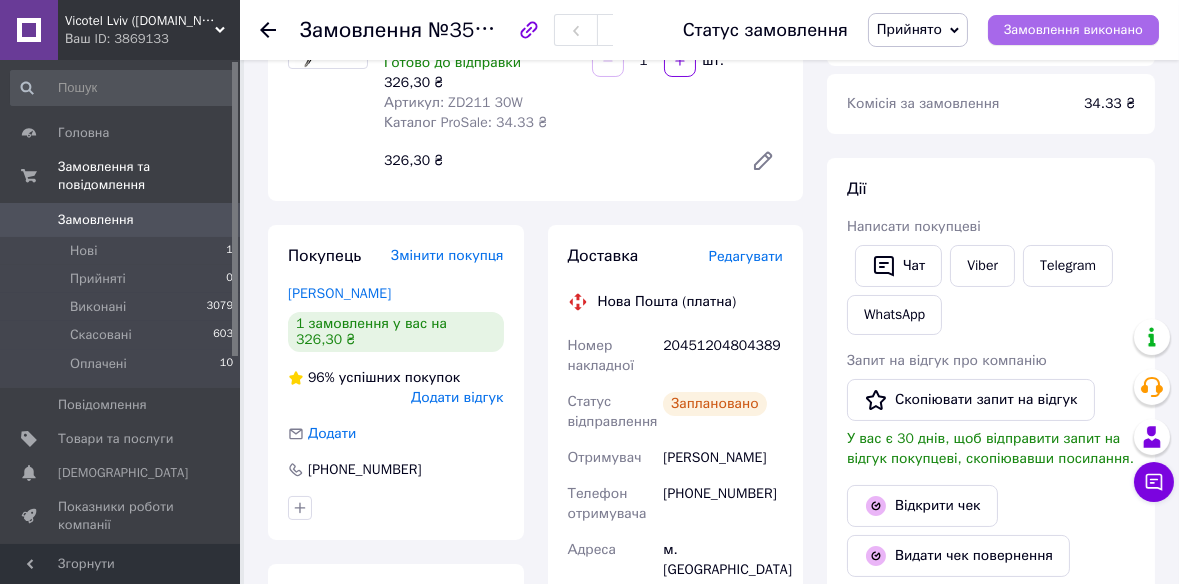 click on "Замовлення виконано" at bounding box center [1073, 30] 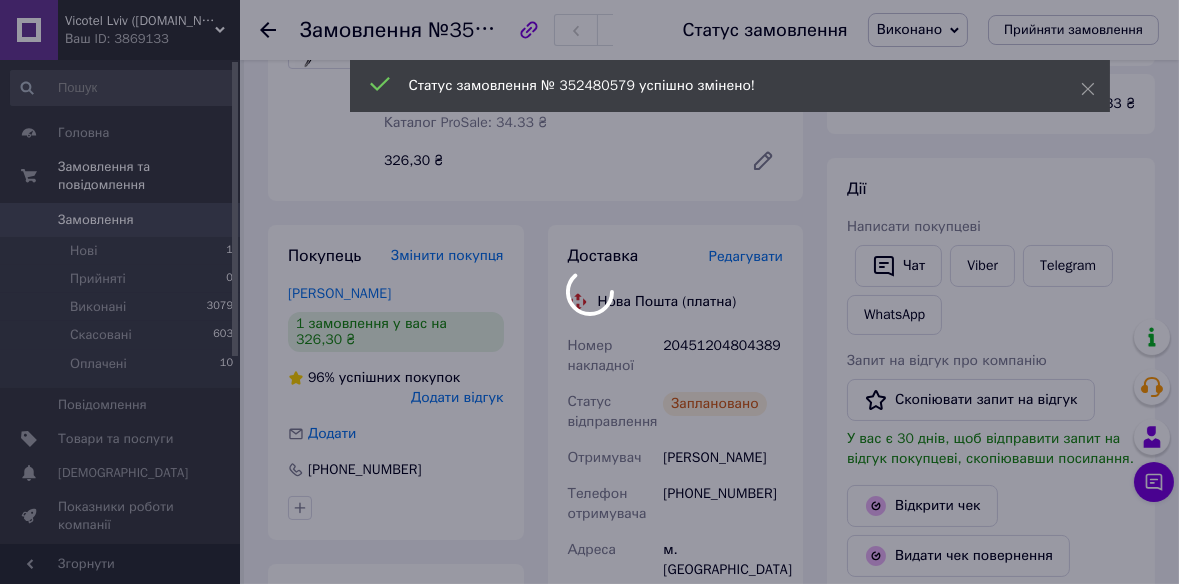 scroll, scrollTop: 8, scrollLeft: 0, axis: vertical 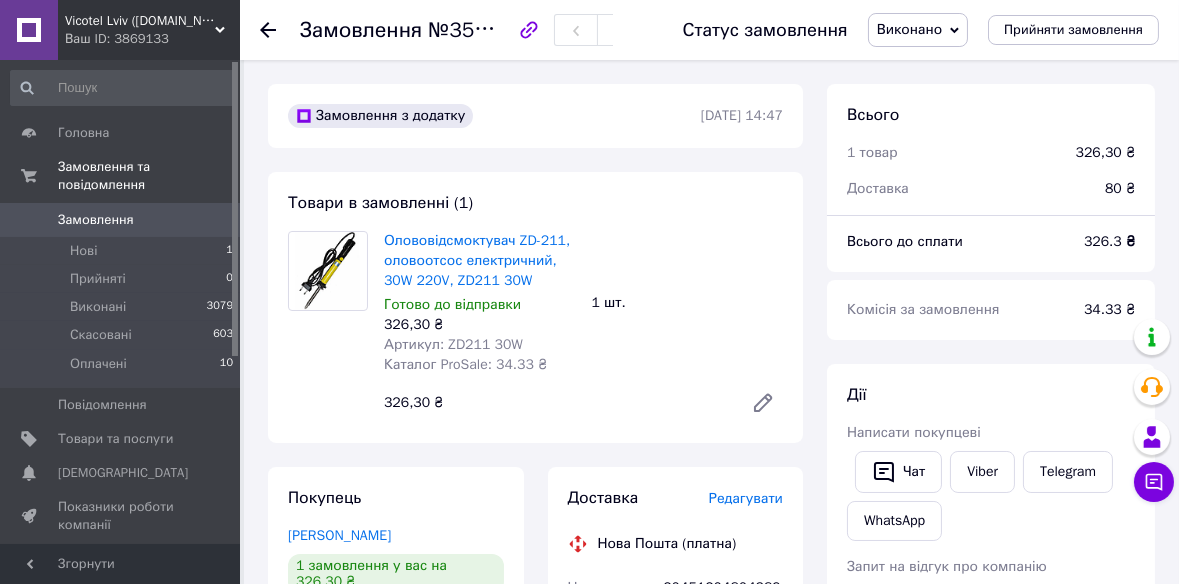 click on "Замовлення" at bounding box center (96, 220) 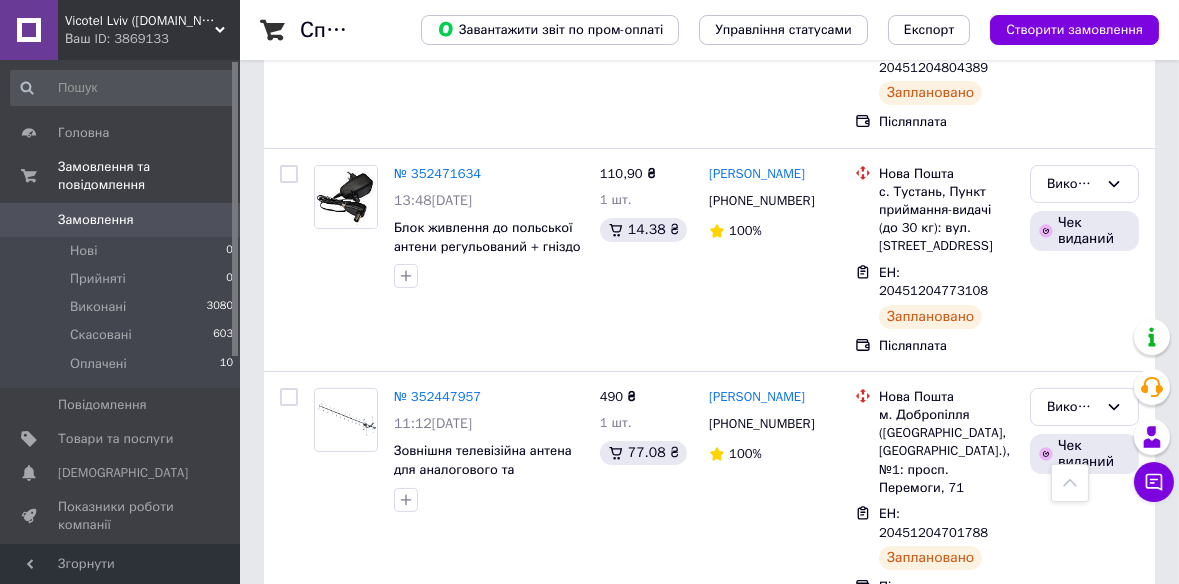 scroll, scrollTop: 0, scrollLeft: 0, axis: both 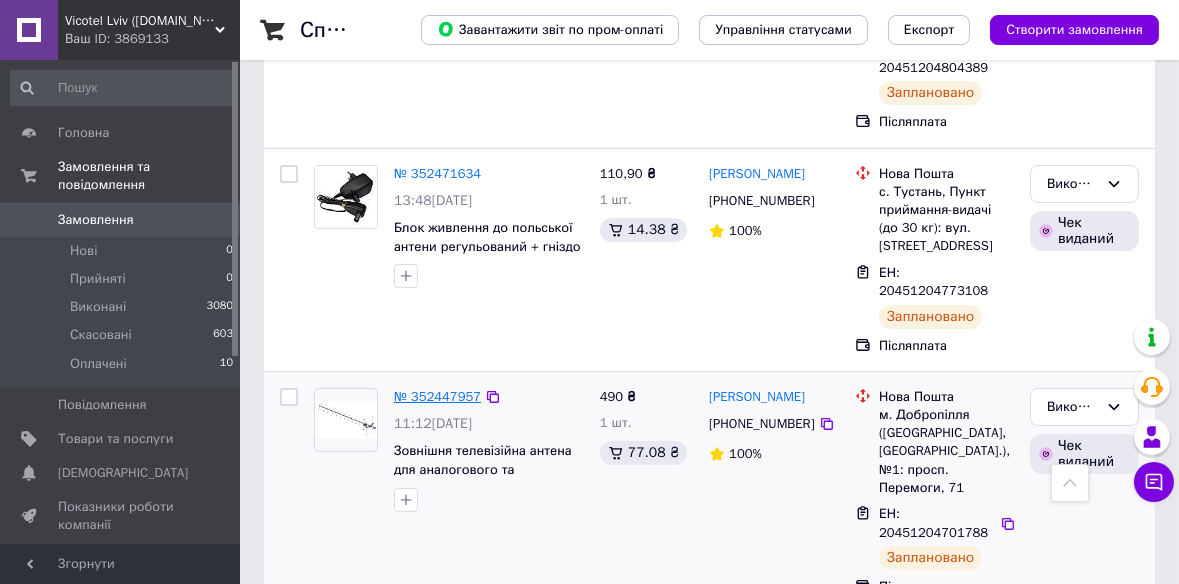 click on "№ 352447957" at bounding box center (437, 396) 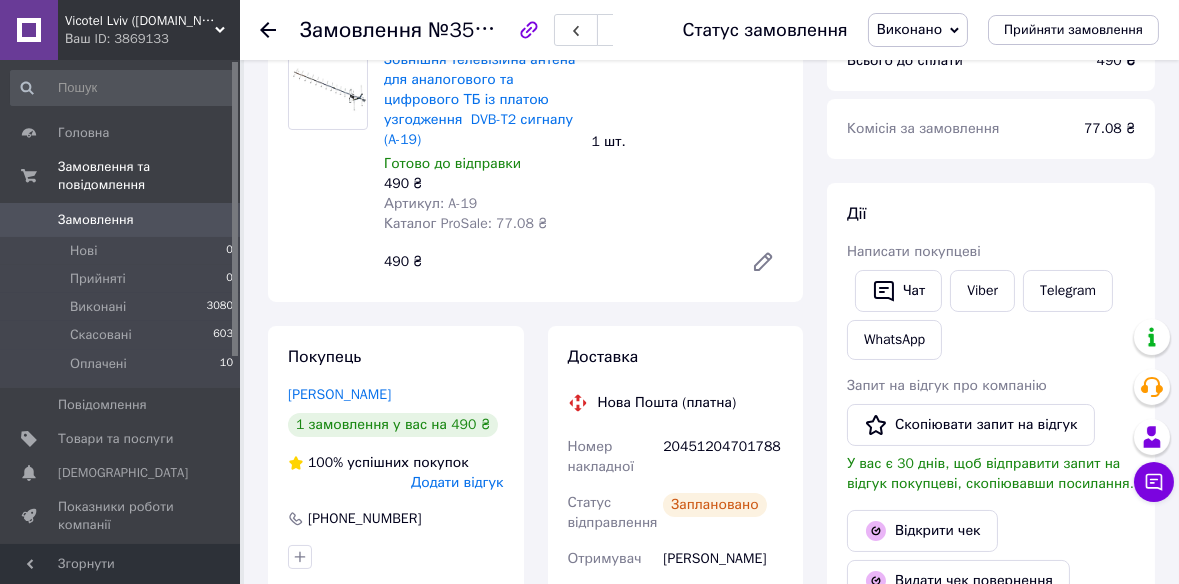scroll, scrollTop: 0, scrollLeft: 0, axis: both 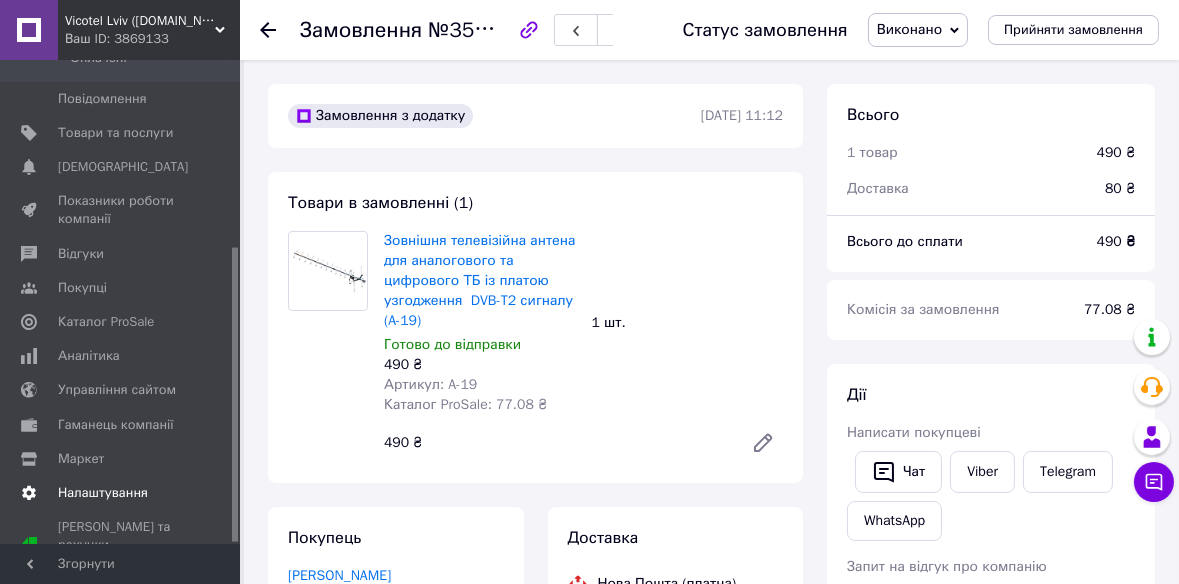 click on "Налаштування" at bounding box center (103, 493) 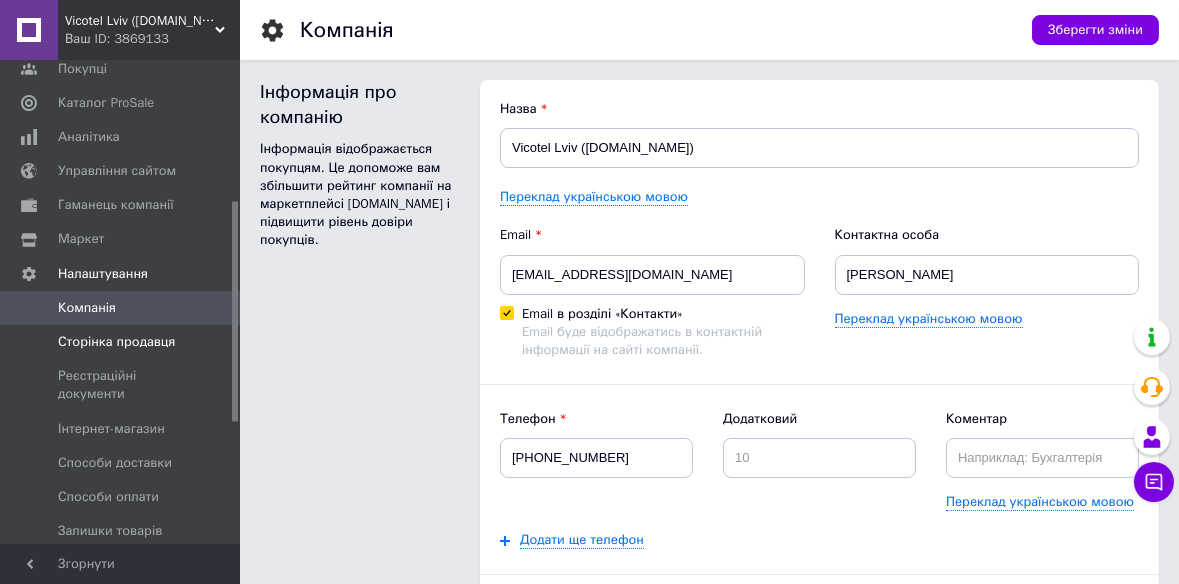 scroll, scrollTop: 0, scrollLeft: 0, axis: both 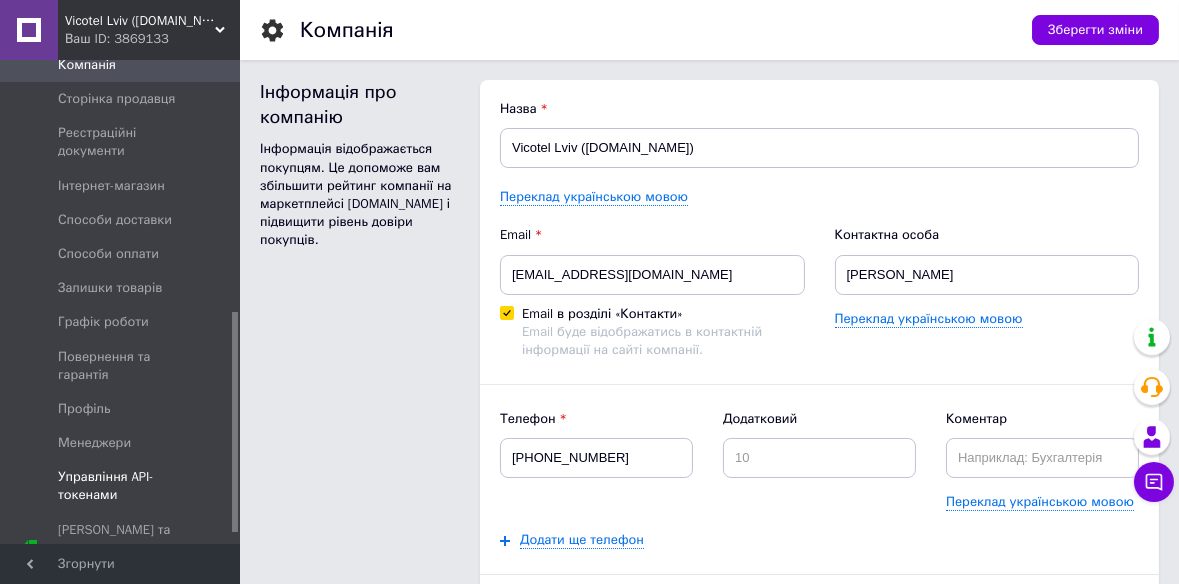 click on "Управління API-токенами" at bounding box center (121, 486) 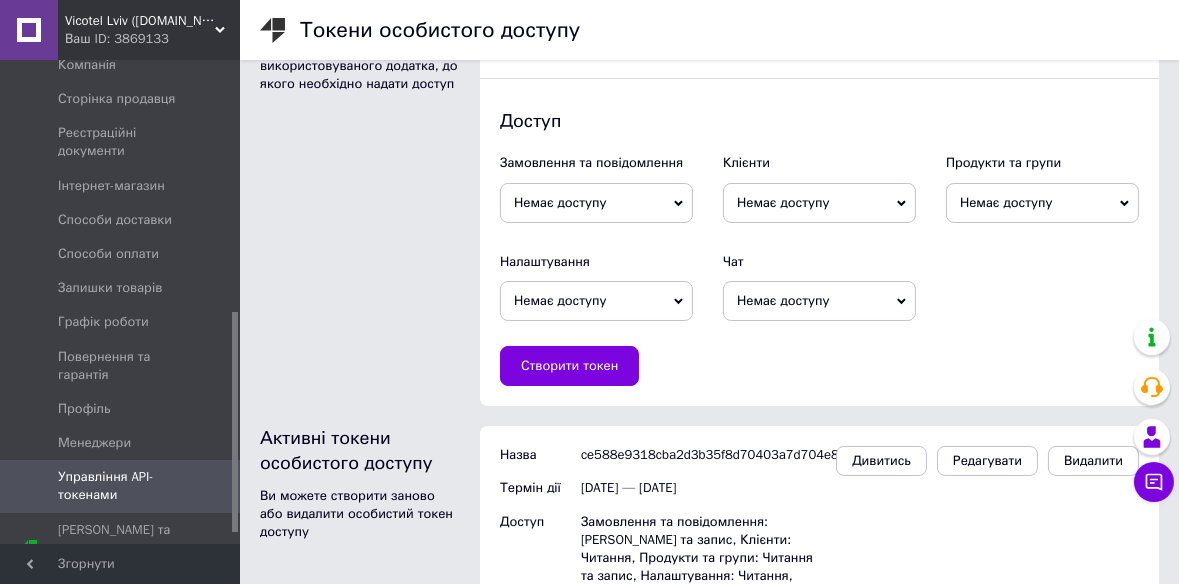 scroll, scrollTop: 0, scrollLeft: 0, axis: both 